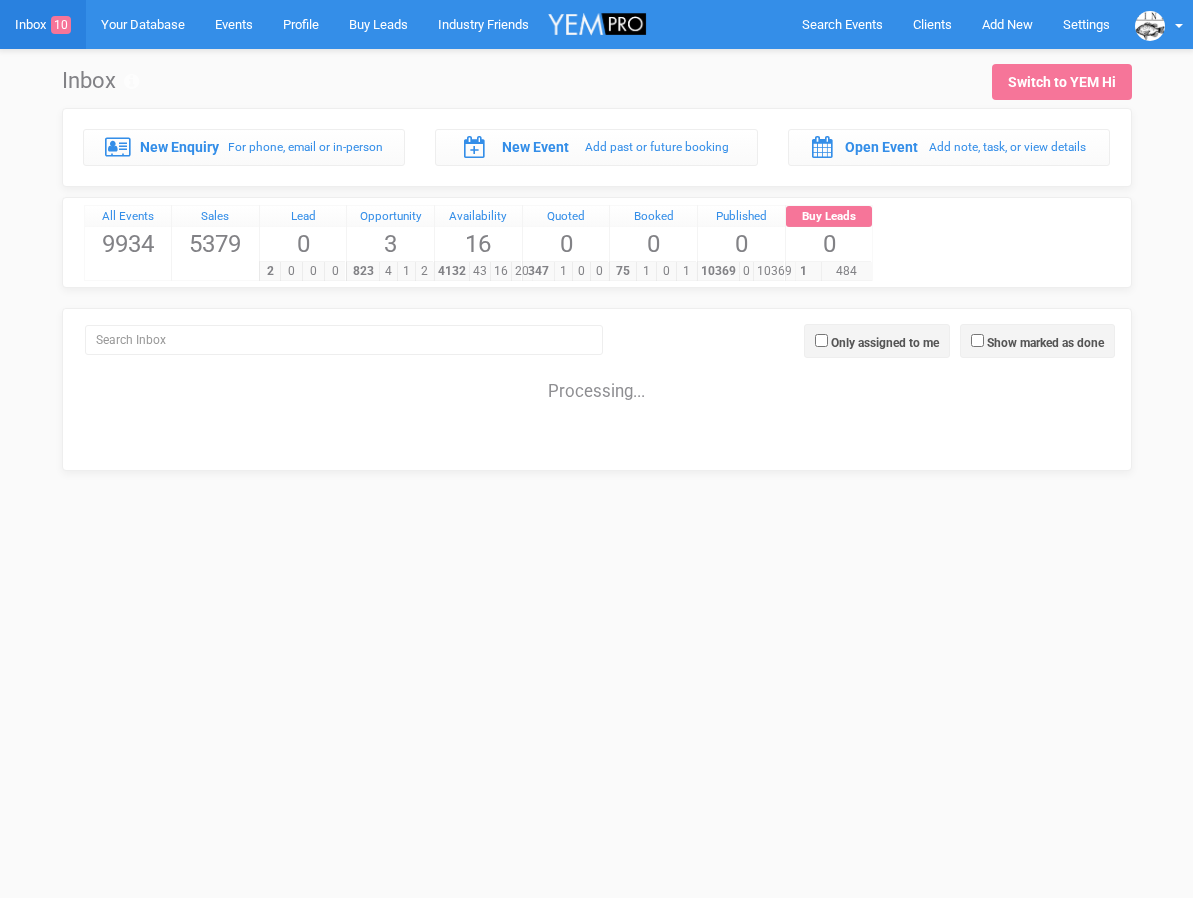 scroll, scrollTop: 0, scrollLeft: 0, axis: both 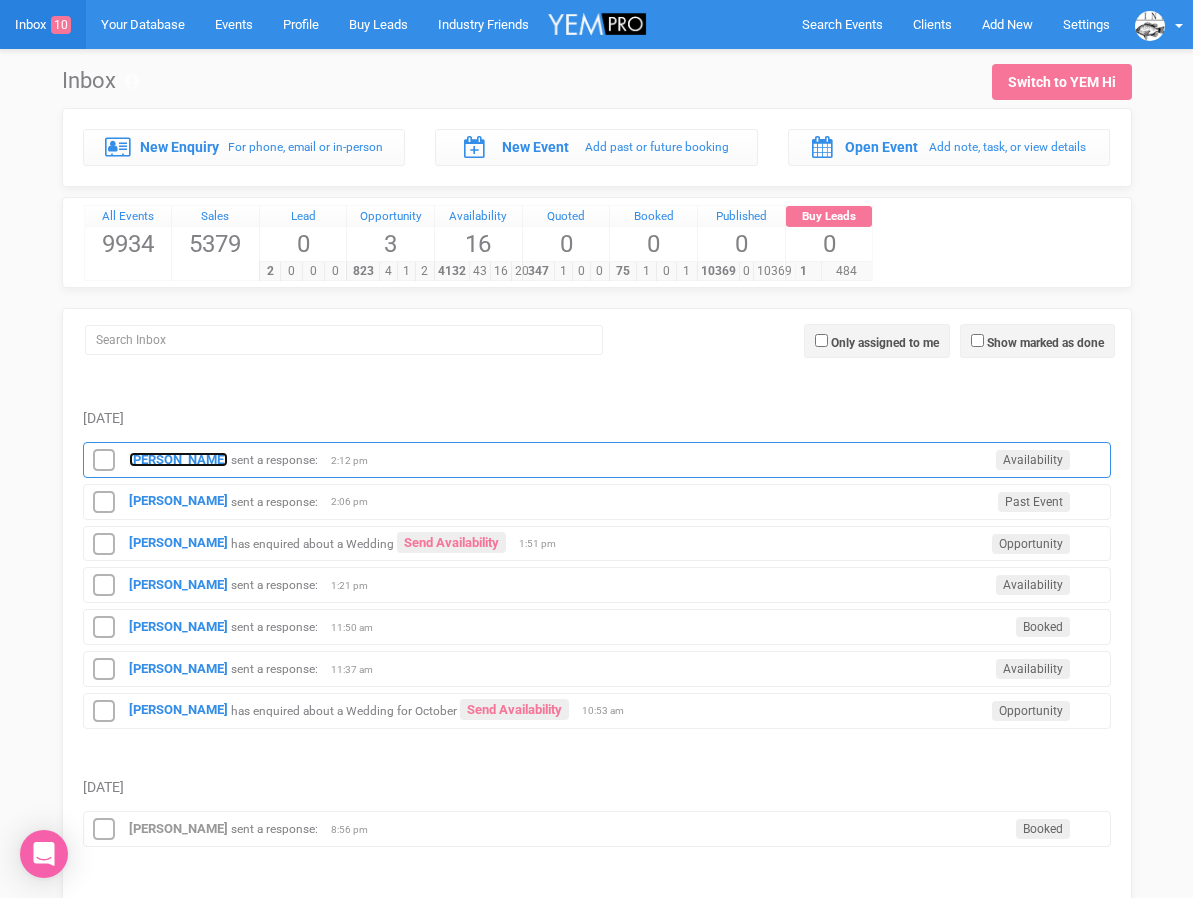 click on "Louisa MacGinley" at bounding box center [178, 459] 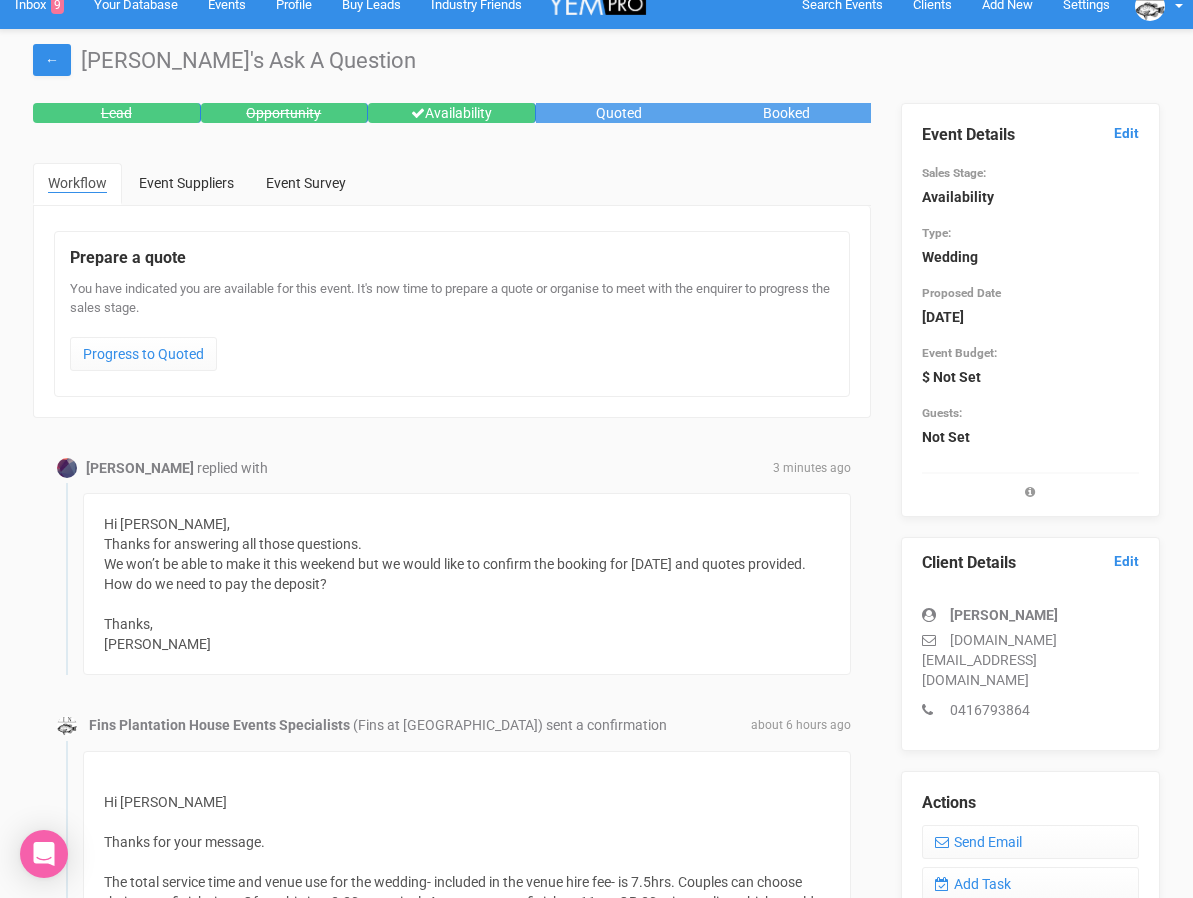 scroll, scrollTop: 26, scrollLeft: 0, axis: vertical 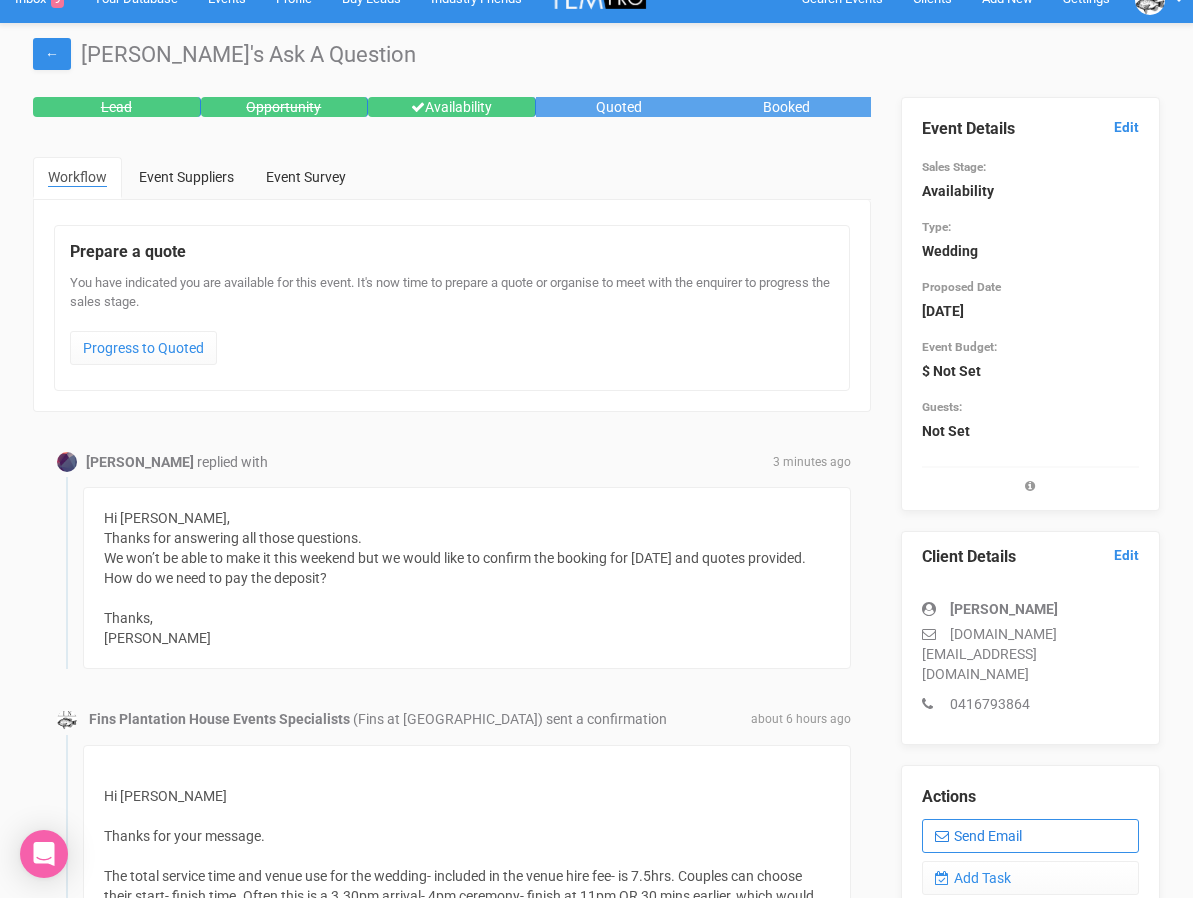 click on "Send Email" at bounding box center (1030, 836) 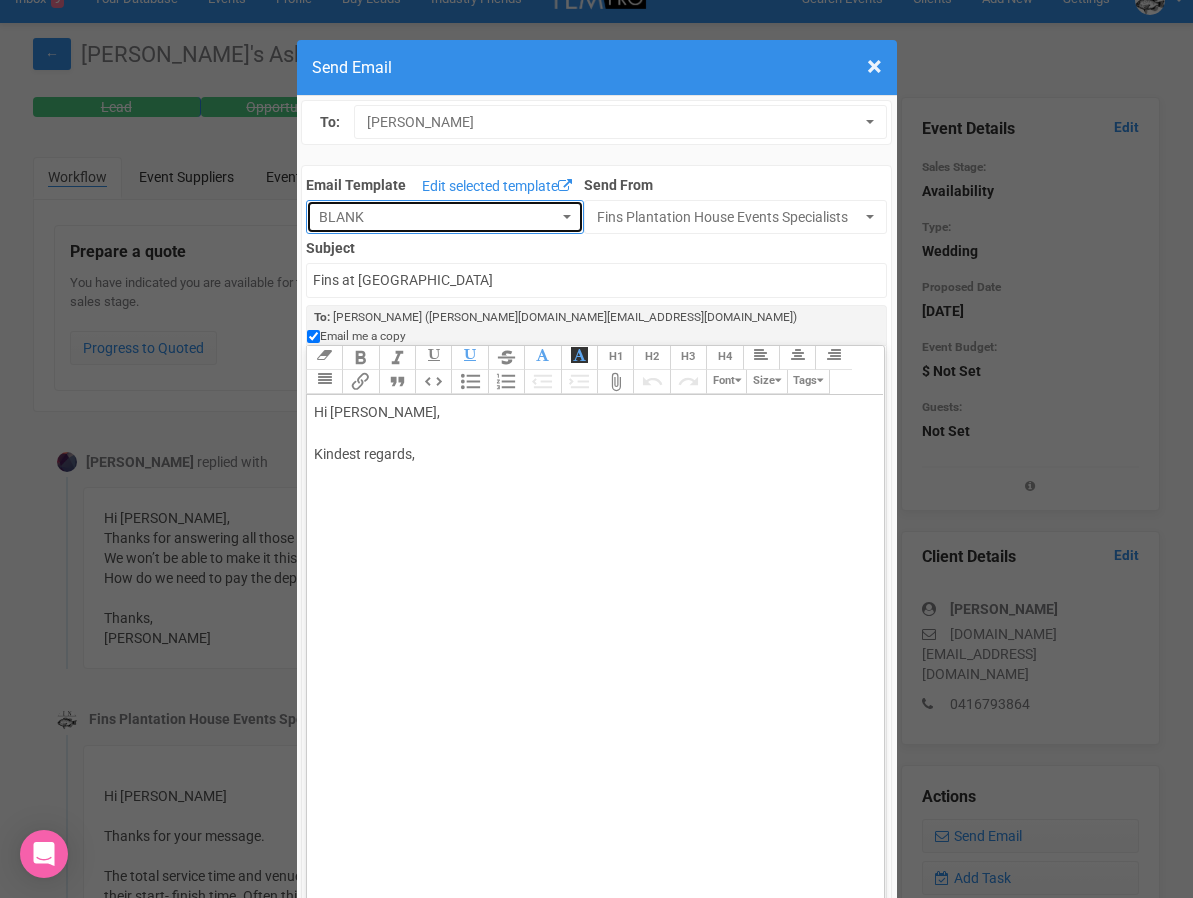 click on "BLANK" at bounding box center (438, 217) 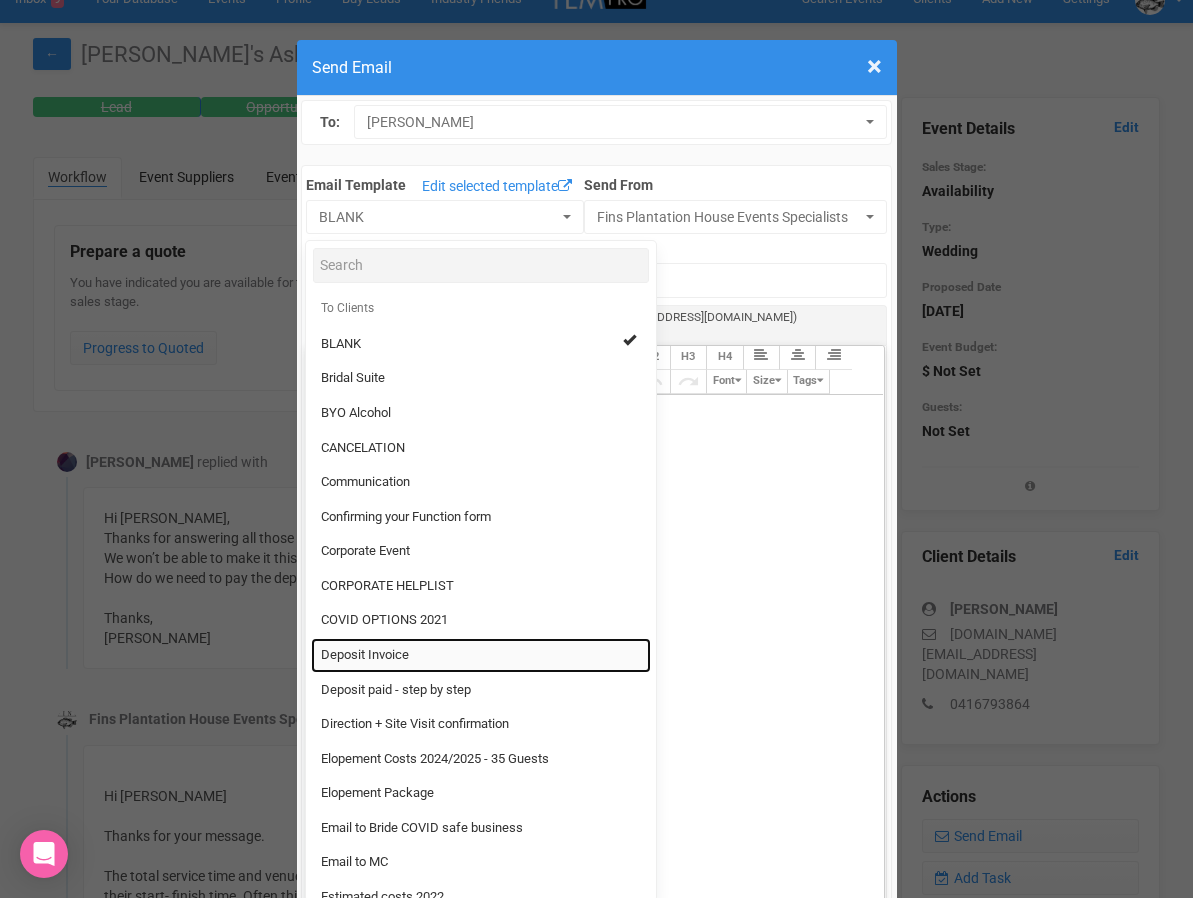 click on "Deposit Invoice" at bounding box center (481, 655) 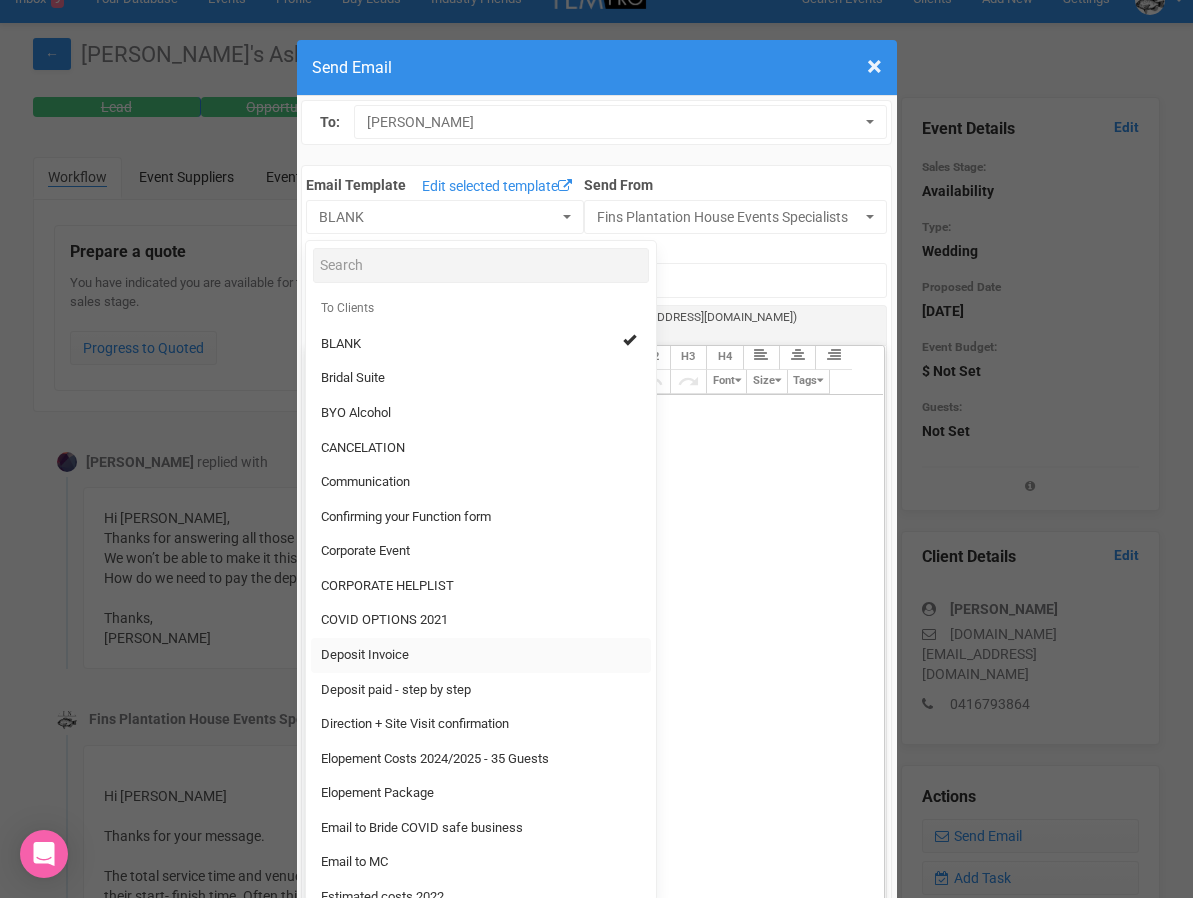 type on "Fins Plantation House - Deposit Invoice" 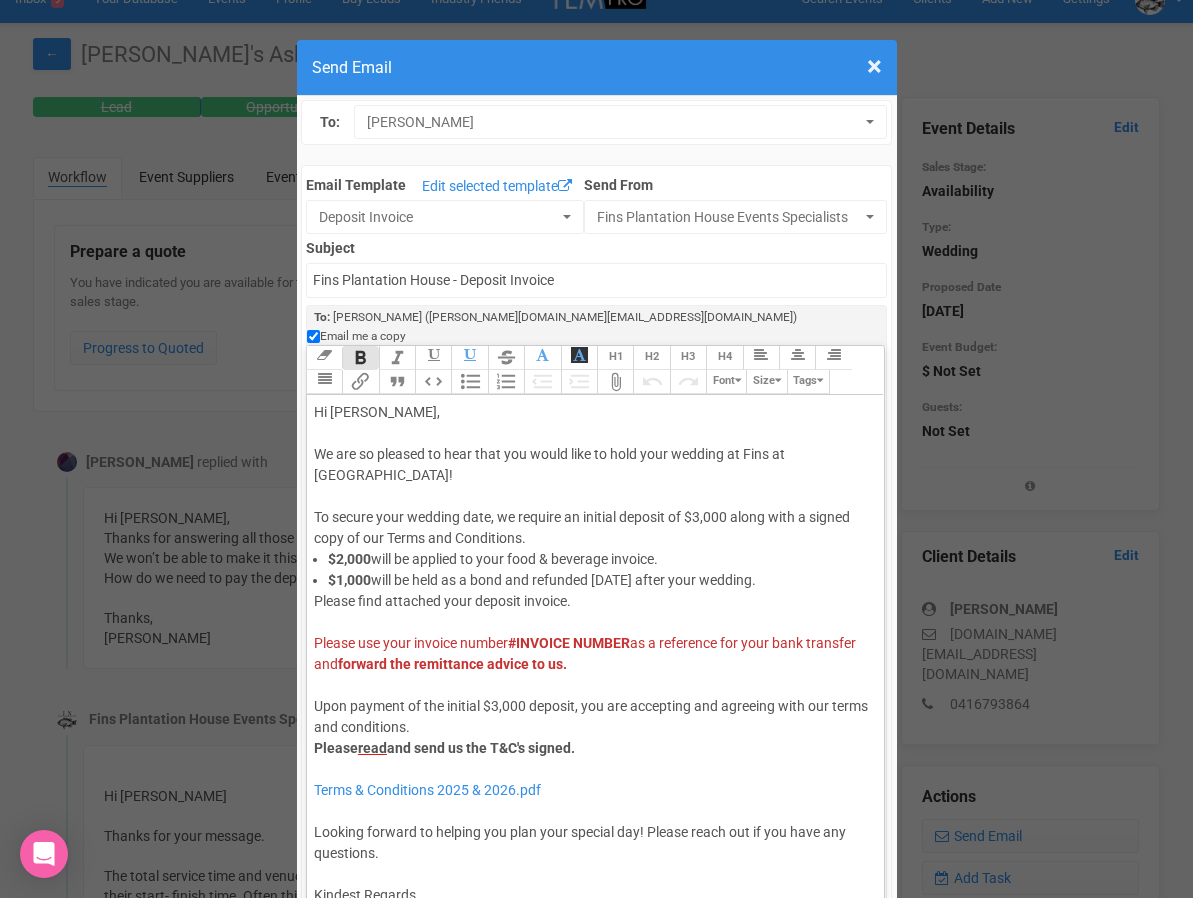 click on "#INVOICE NUMBER" 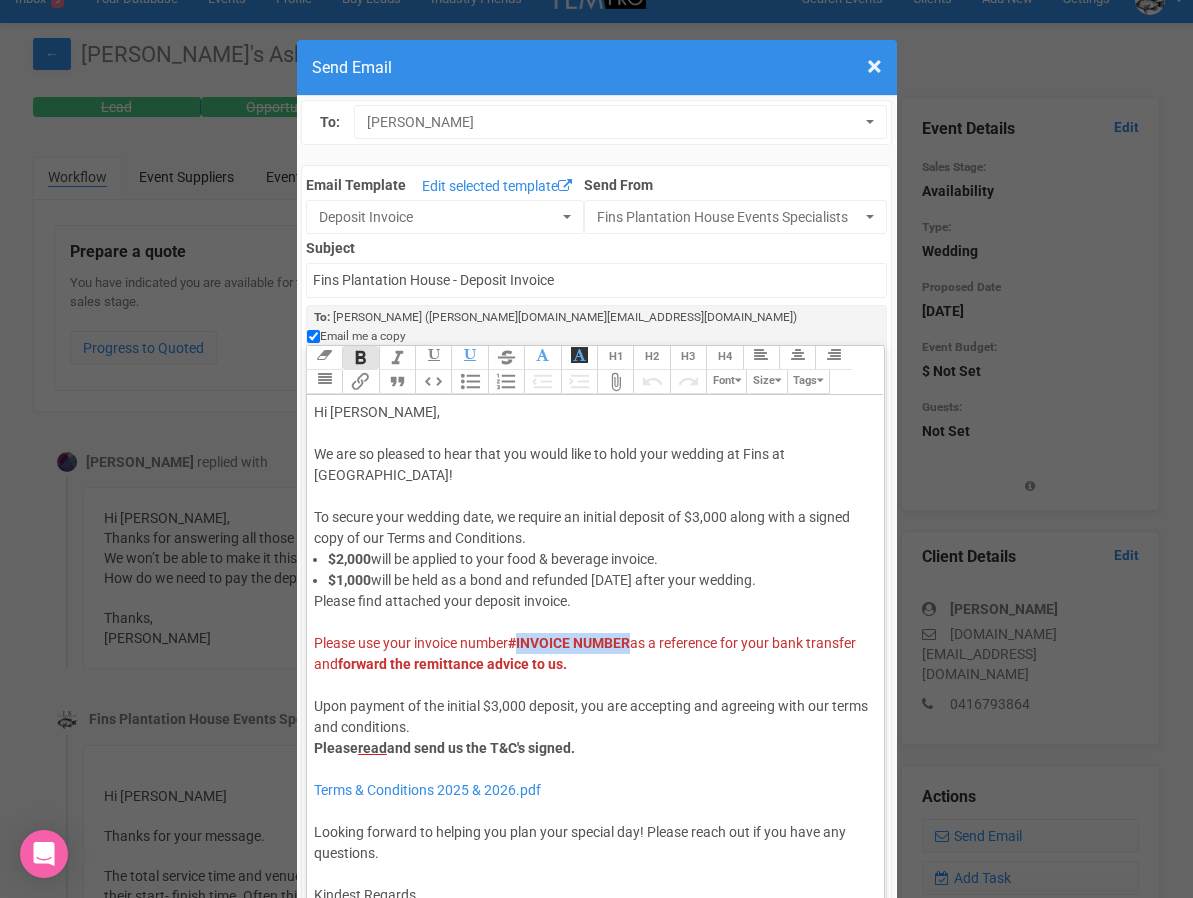 drag, startPoint x: 522, startPoint y: 623, endPoint x: 635, endPoint y: 622, distance: 113.004425 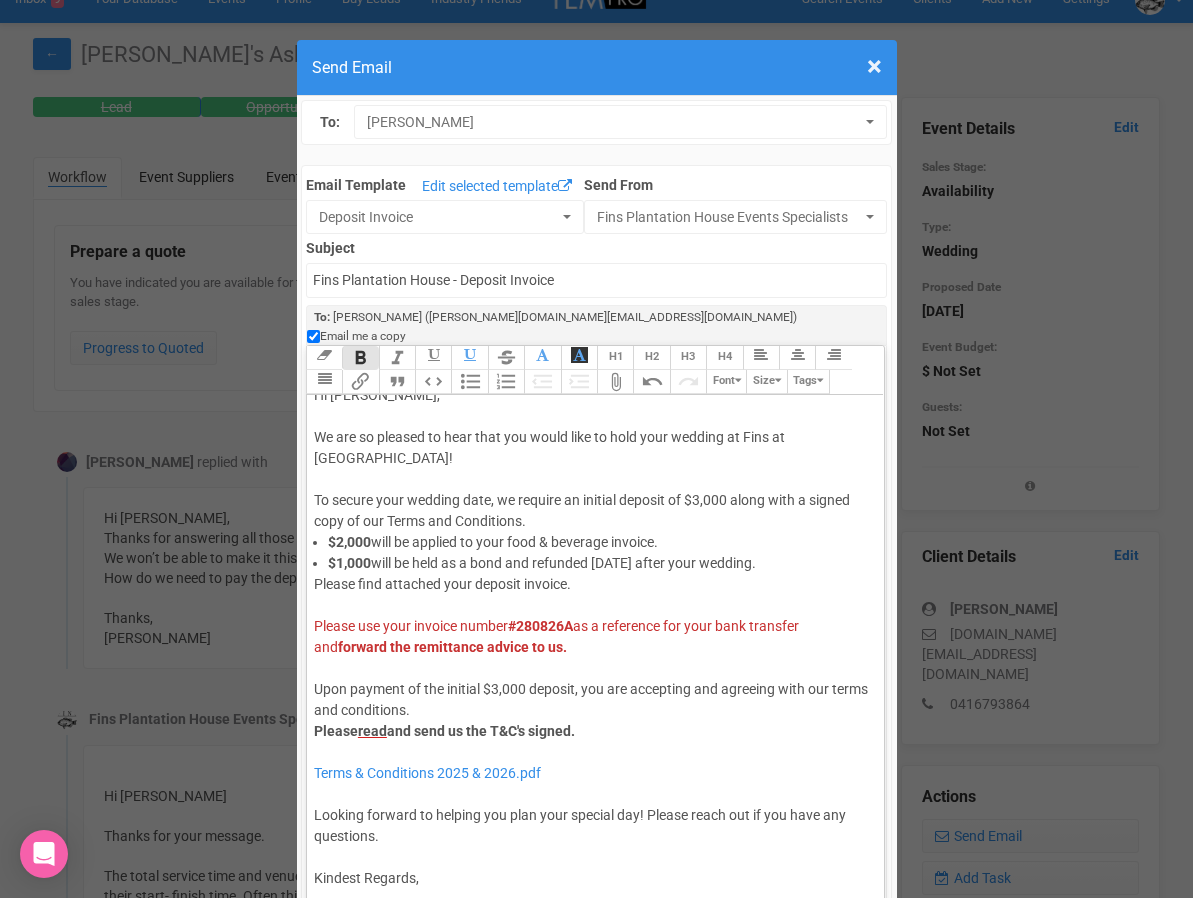 scroll, scrollTop: 21, scrollLeft: 0, axis: vertical 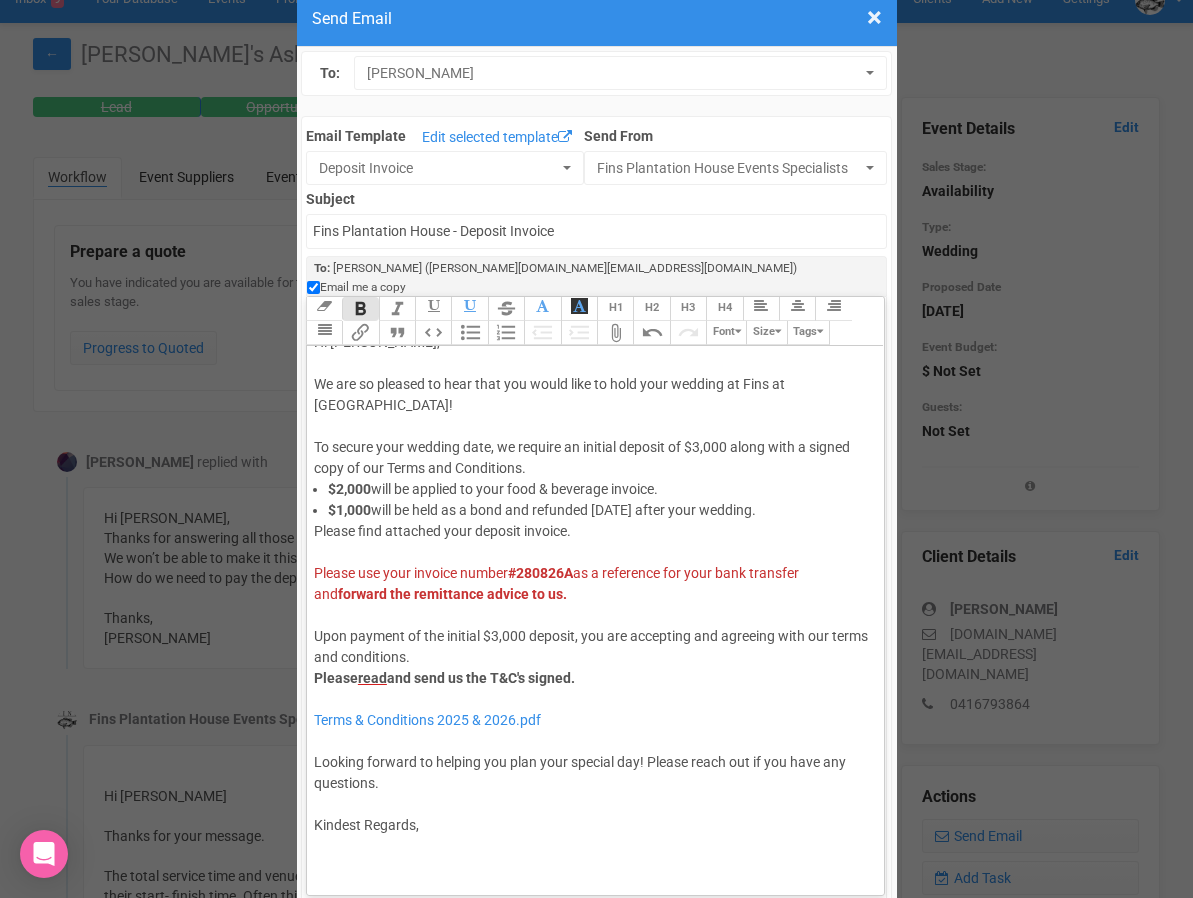 click on "Please find attached your deposit invoice.  Please use your invoice number  #280826A  as a reference for your bank transfer and  forward the remittance advice to us. Upon payment of the initial $3,000 deposit, you are accepting and agreeing with our terms and conditions. Please  read  and send us the T&C's signed.   Terms & Conditions 2025 & 2026.pdf Looking forward to helping you plan your special day! Please reach out if you have any questions.  Kindest Regards," 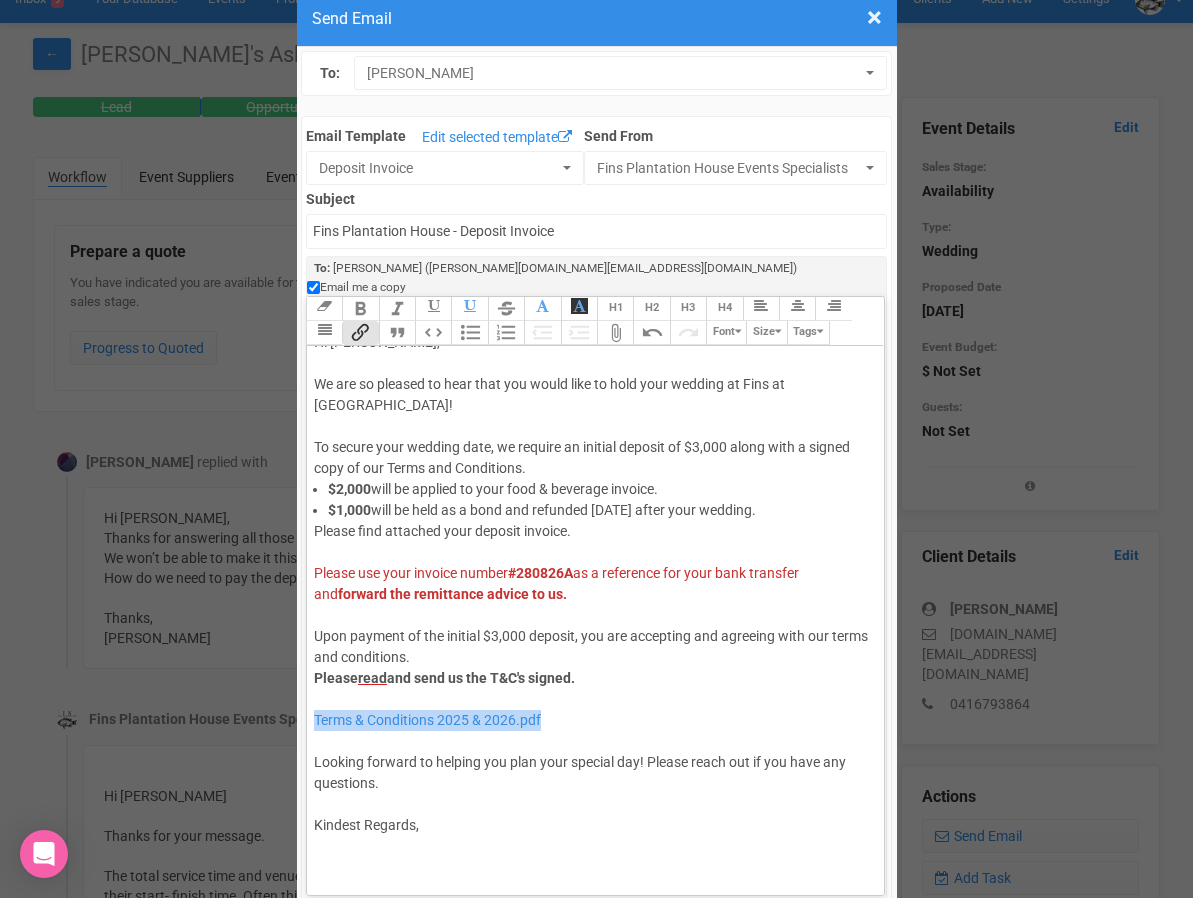 drag, startPoint x: 561, startPoint y: 703, endPoint x: 307, endPoint y: 706, distance: 254.01772 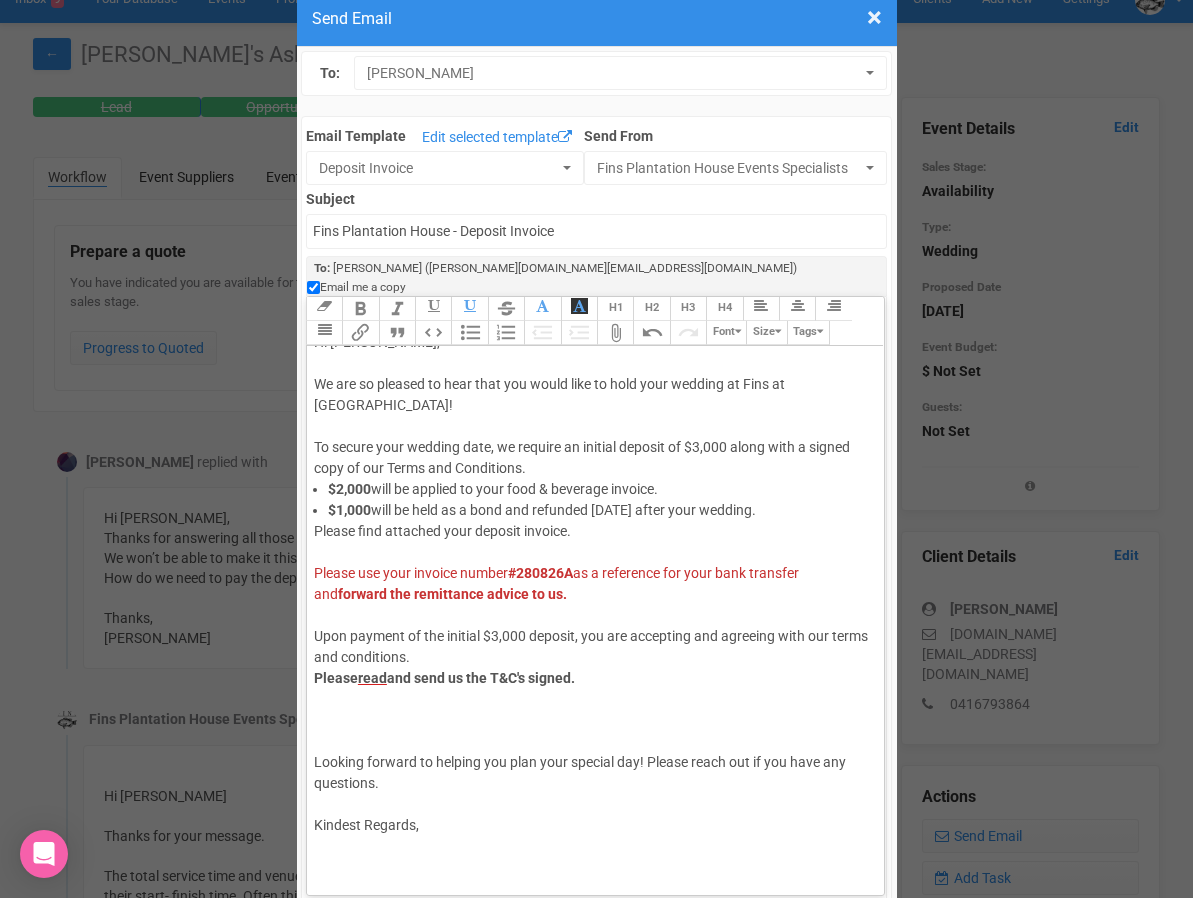 click on "Attach Files" at bounding box center [615, 333] 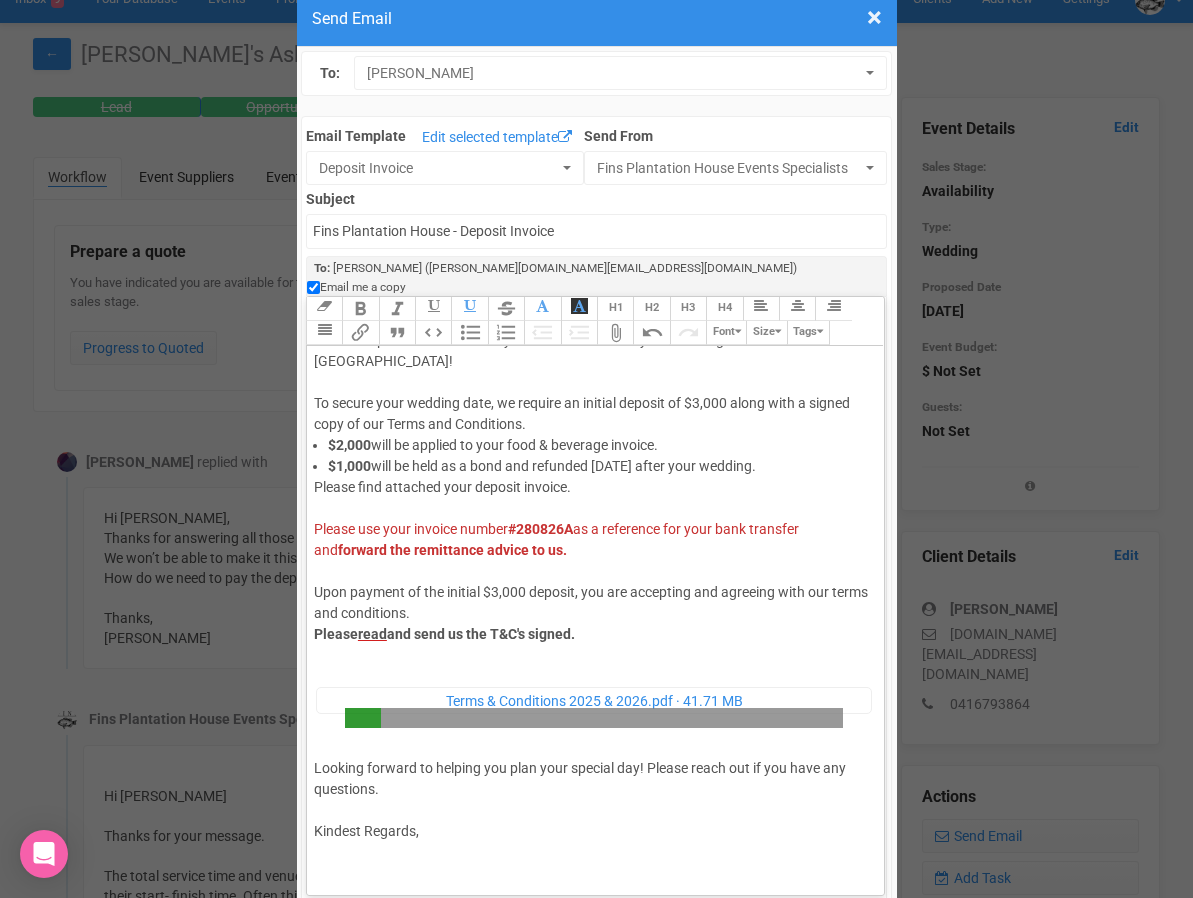 scroll, scrollTop: 71, scrollLeft: 0, axis: vertical 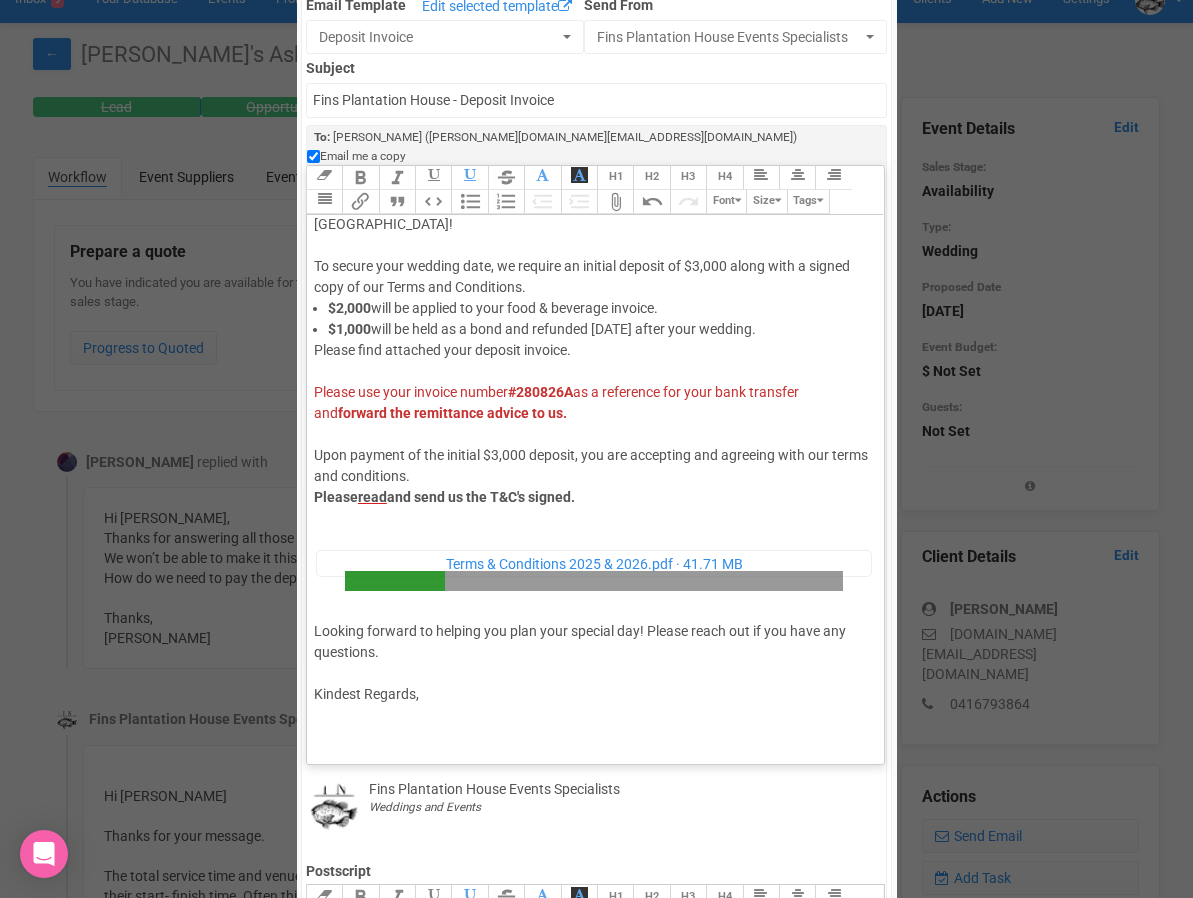click on "Please find attached your deposit invoice.  Please use your invoice number  #280826A  as a reference for your bank transfer and  forward the remittance advice to us. Upon payment of the initial $3,000 deposit, you are accepting and agreeing with our terms and conditions. Please  read  and send us the T&C's signed.   ﻿ Terms & Conditions 2025 & 2026.pdf   41.71 MB ﻿ Looking forward to helping you plan your special day! Please reach out if you have any questions.  Kindest Regards," 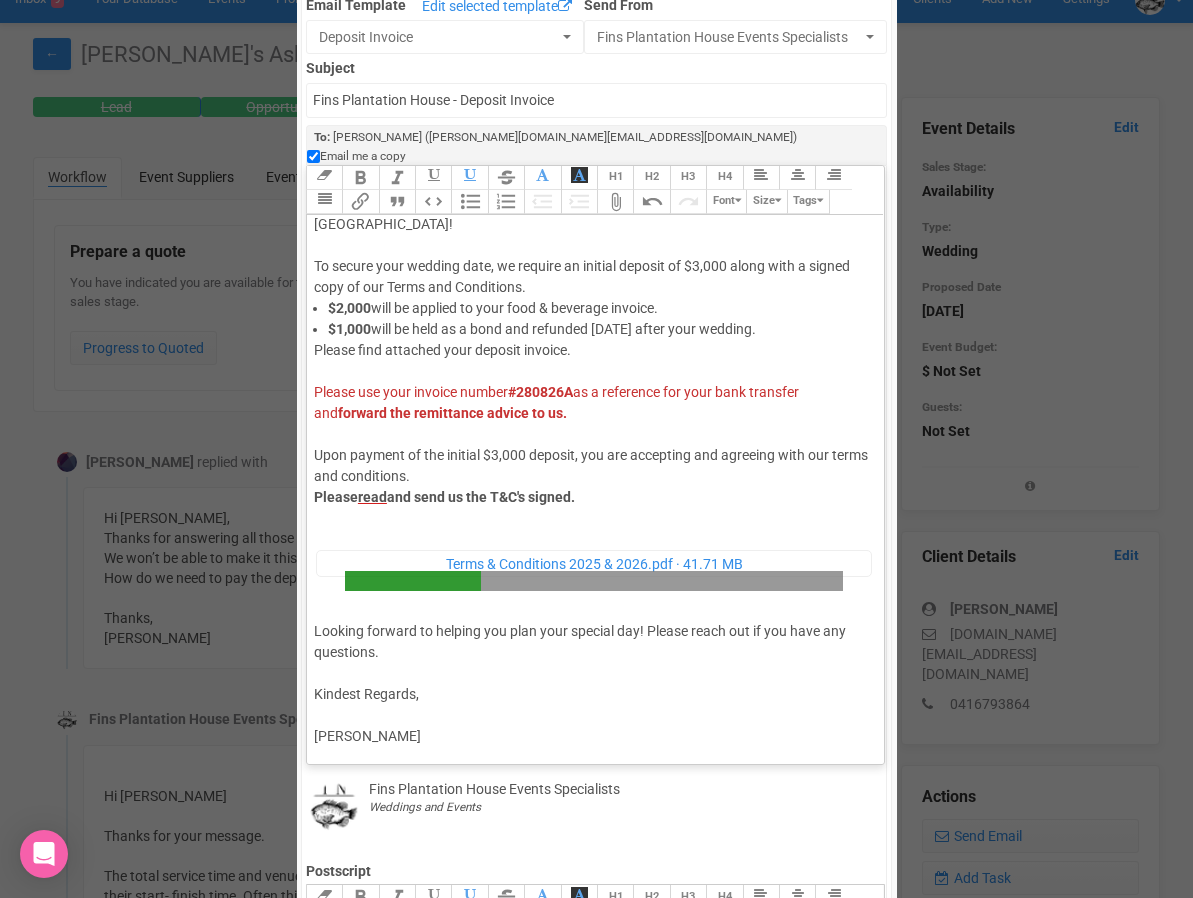 type on "<div>Hi Louisa,<br><br>We are so pleased to hear that you would like to hold your wedding at Fins at Plantation House!&nbsp;<br><br>To secure your wedding date, we require an initial deposit of $3,000 along with a signed copy of our Terms and Conditions.</div><ul><li><strong>$2,000</strong> will be applied to your food &amp; beverage invoice.</li><li><strong>$1,000</strong> will be held as a bond and refunded within 7 days after your wedding.</li></ul><div>Please find attached your deposit invoice. <br><br><span style="background-color: rgb(255, 255, 255); font-size: 14px; color: rgb(199, 51, 51); text-decoration-color: initial;">Please use your invoice number </span><strong style="background-color: rgb(255, 255, 255); font-size: 14px; color: rgb(199, 51, 51); text-decoration-color: initial;">#280826A</strong><span style="background-color: rgb(255, 255, 255); font-size: 14px; color: rgb(199, 51, 51); text-decoration-color: initial;"> as a reference for your bank transfer and </span><strong style="backgroun..." 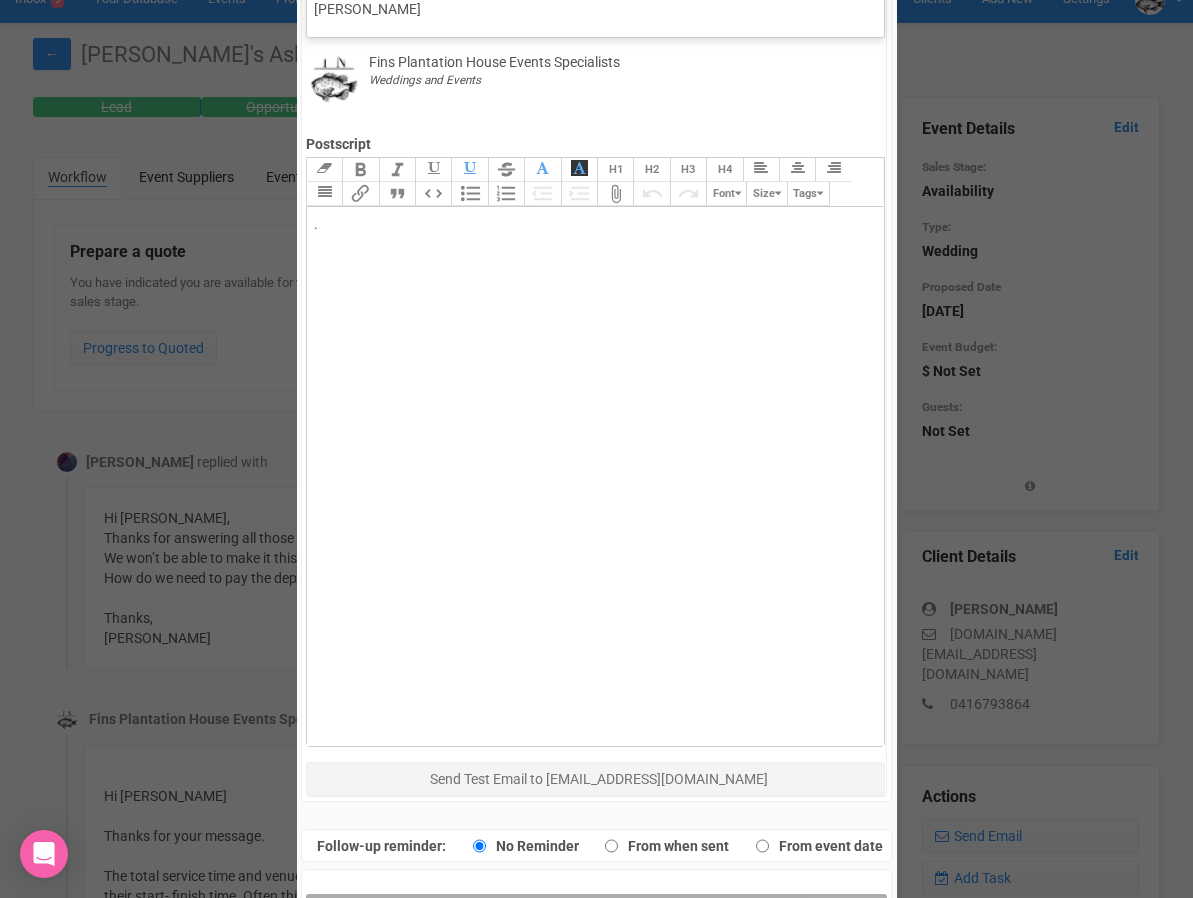 scroll, scrollTop: 953, scrollLeft: 0, axis: vertical 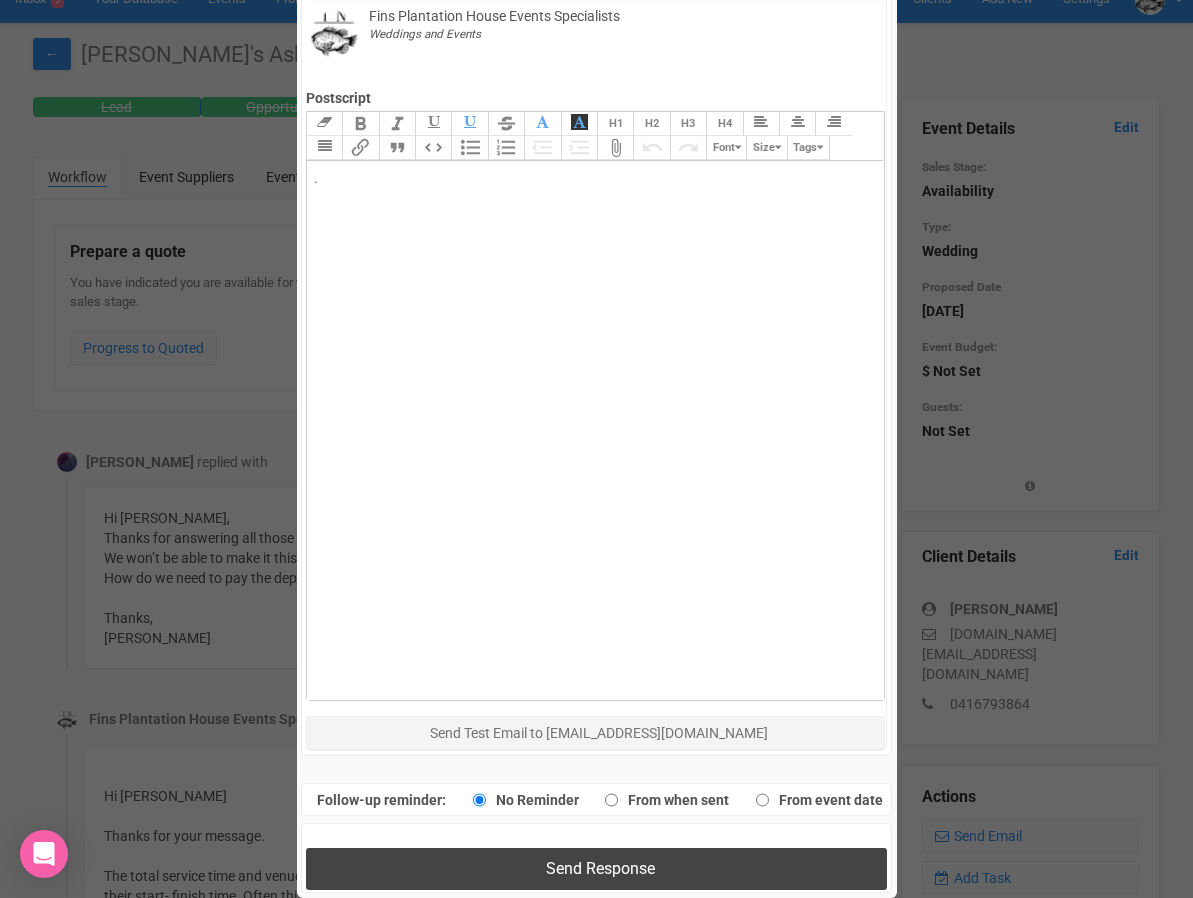 click on "Send Response" at bounding box center (596, 868) 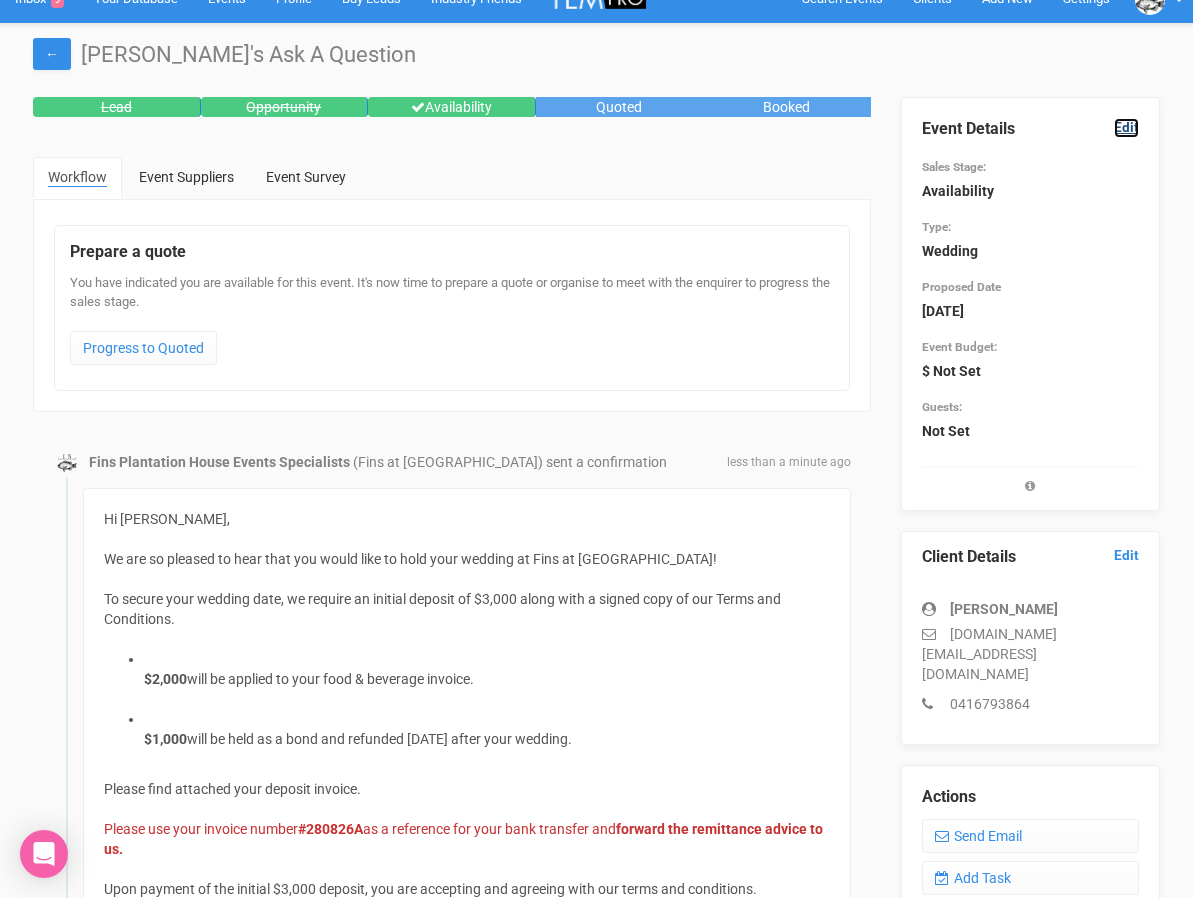 click on "Edit" at bounding box center [1126, 127] 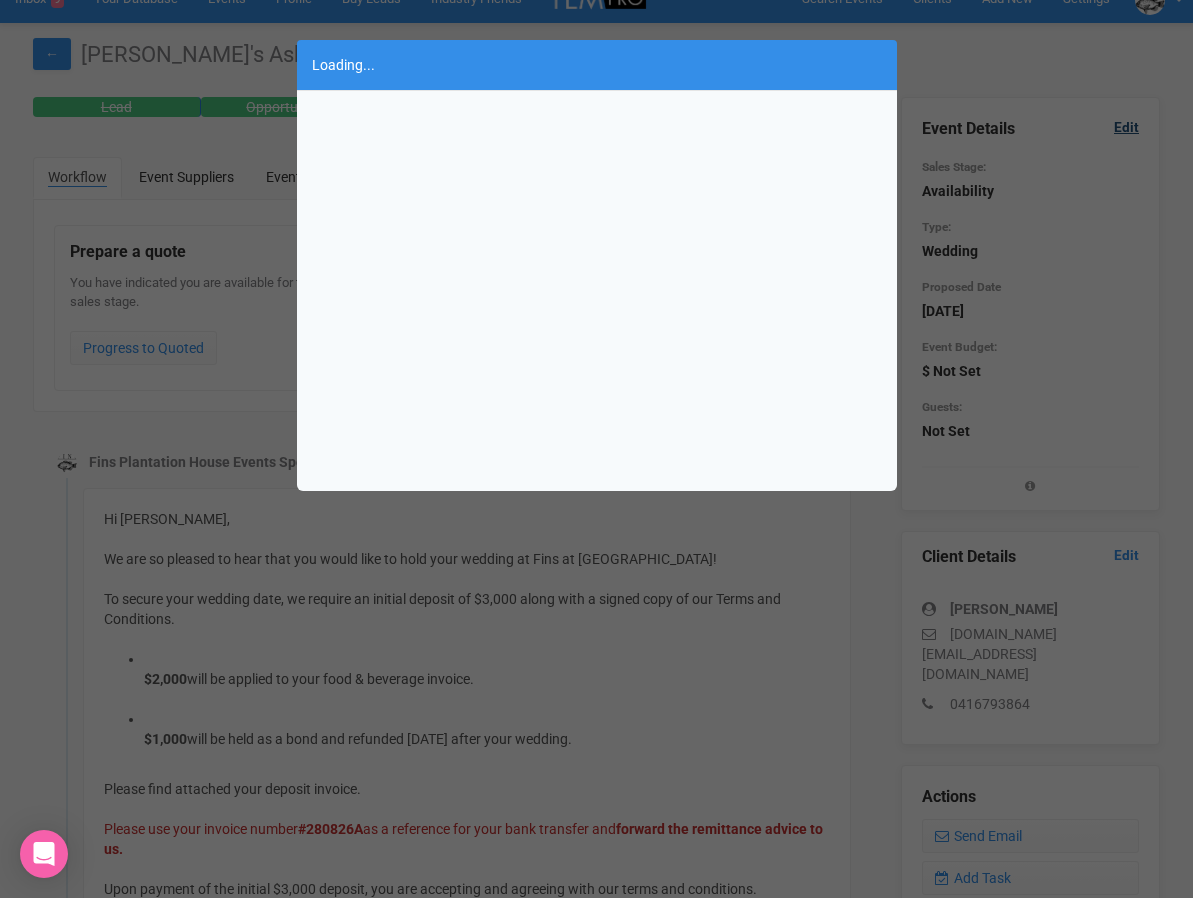 scroll, scrollTop: 543, scrollLeft: 0, axis: vertical 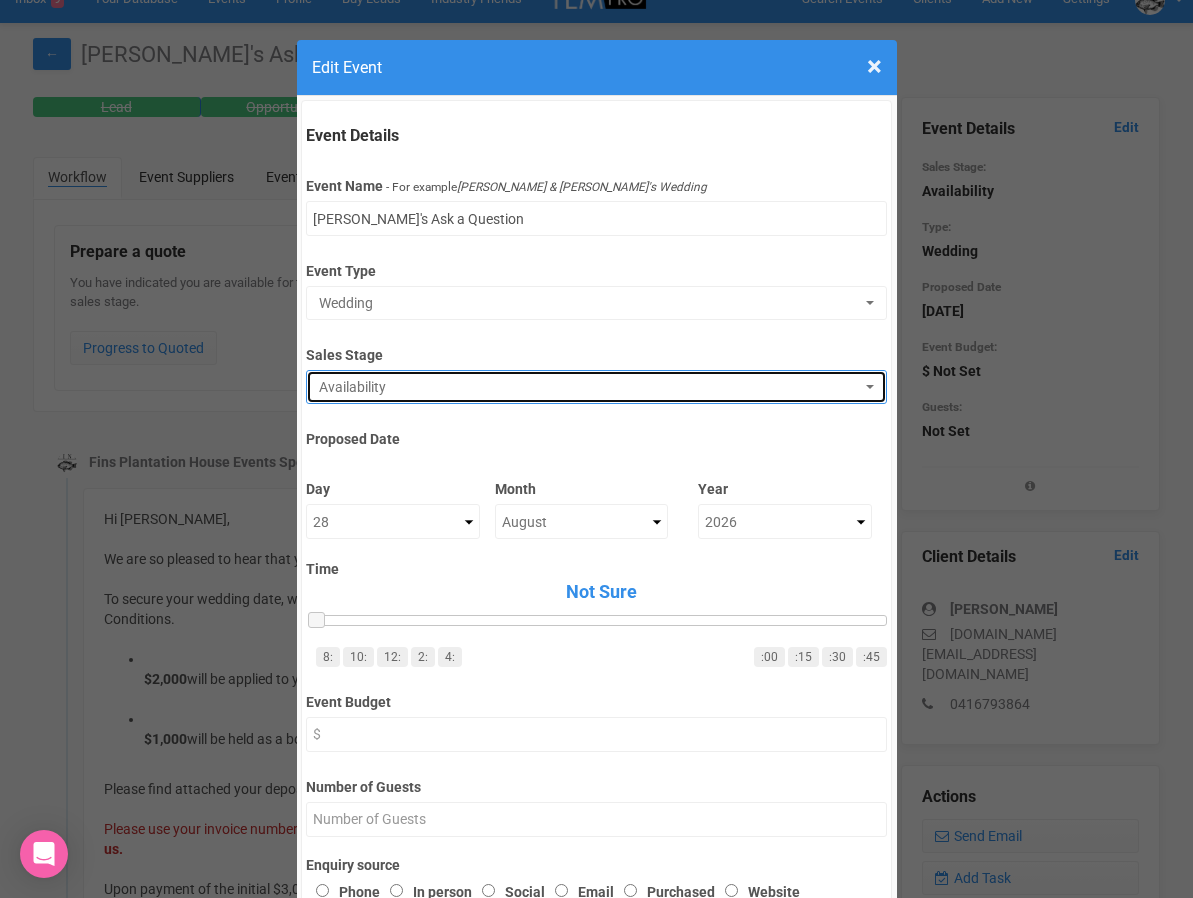 click on "Availability" at bounding box center (590, 387) 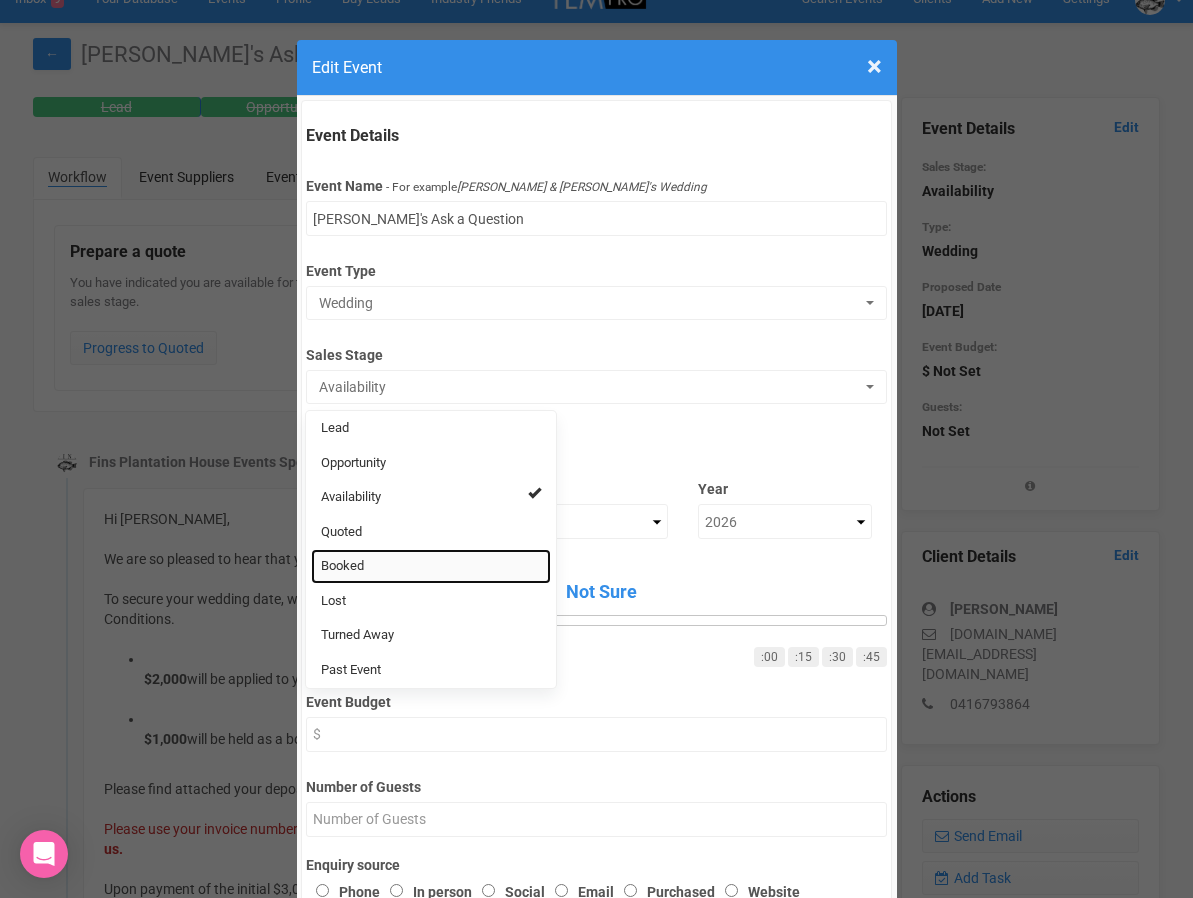 click on "Booked" at bounding box center [431, 566] 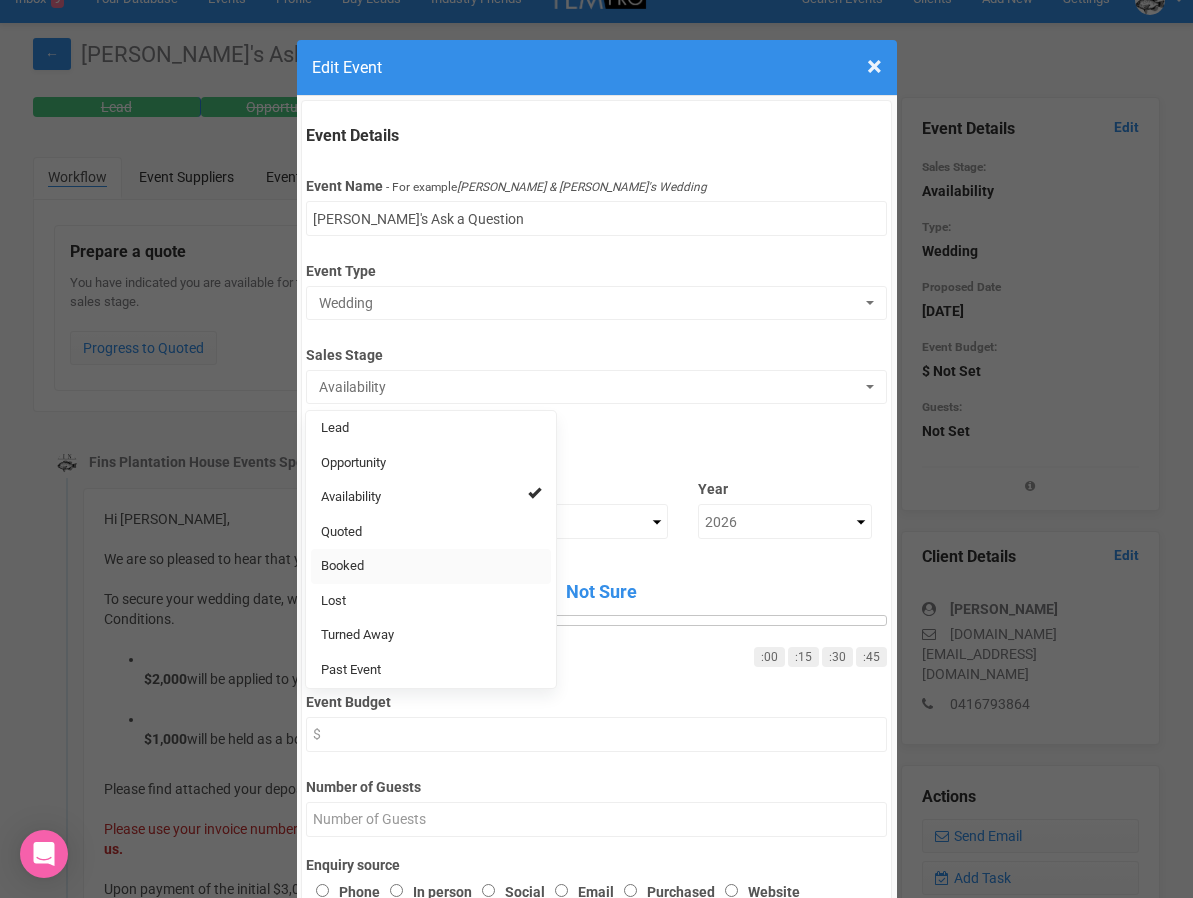 select on "2" 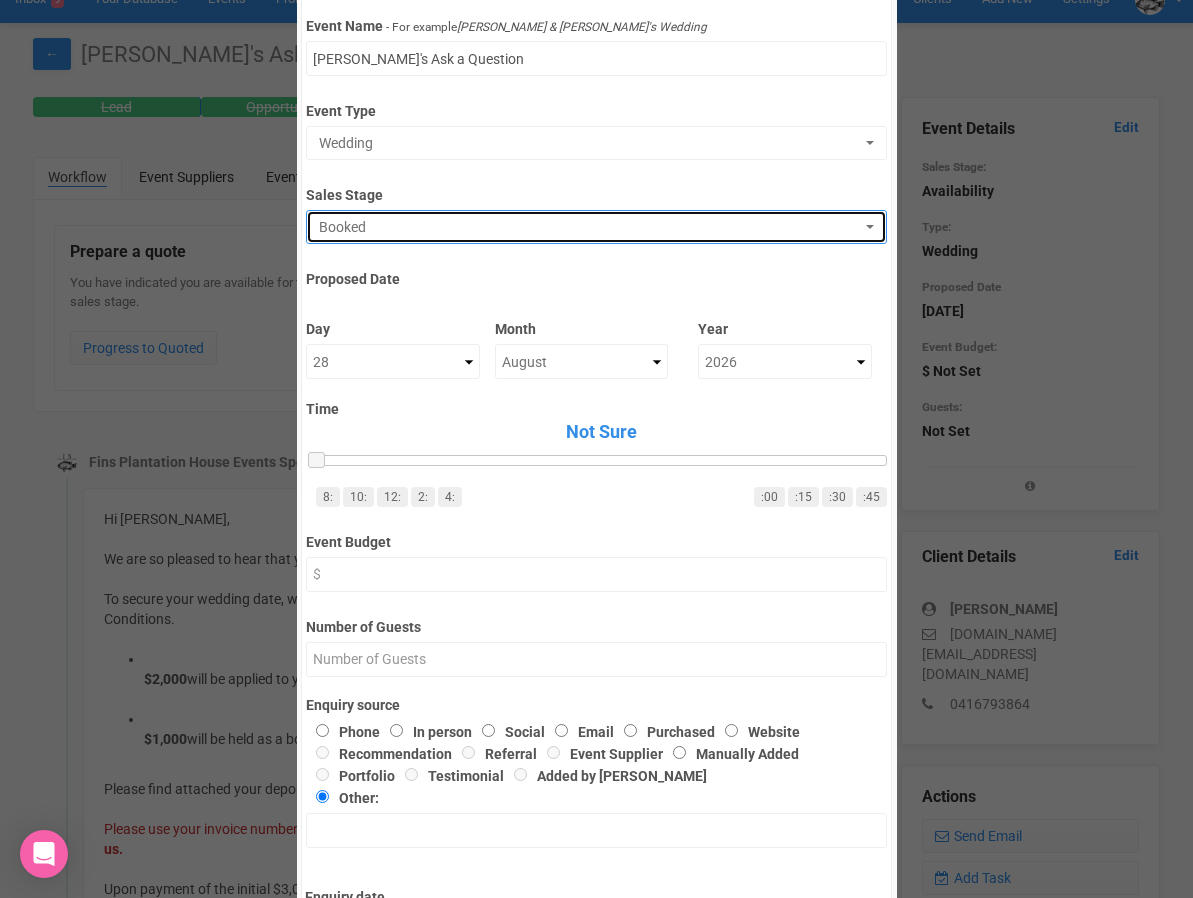scroll, scrollTop: 34, scrollLeft: 0, axis: vertical 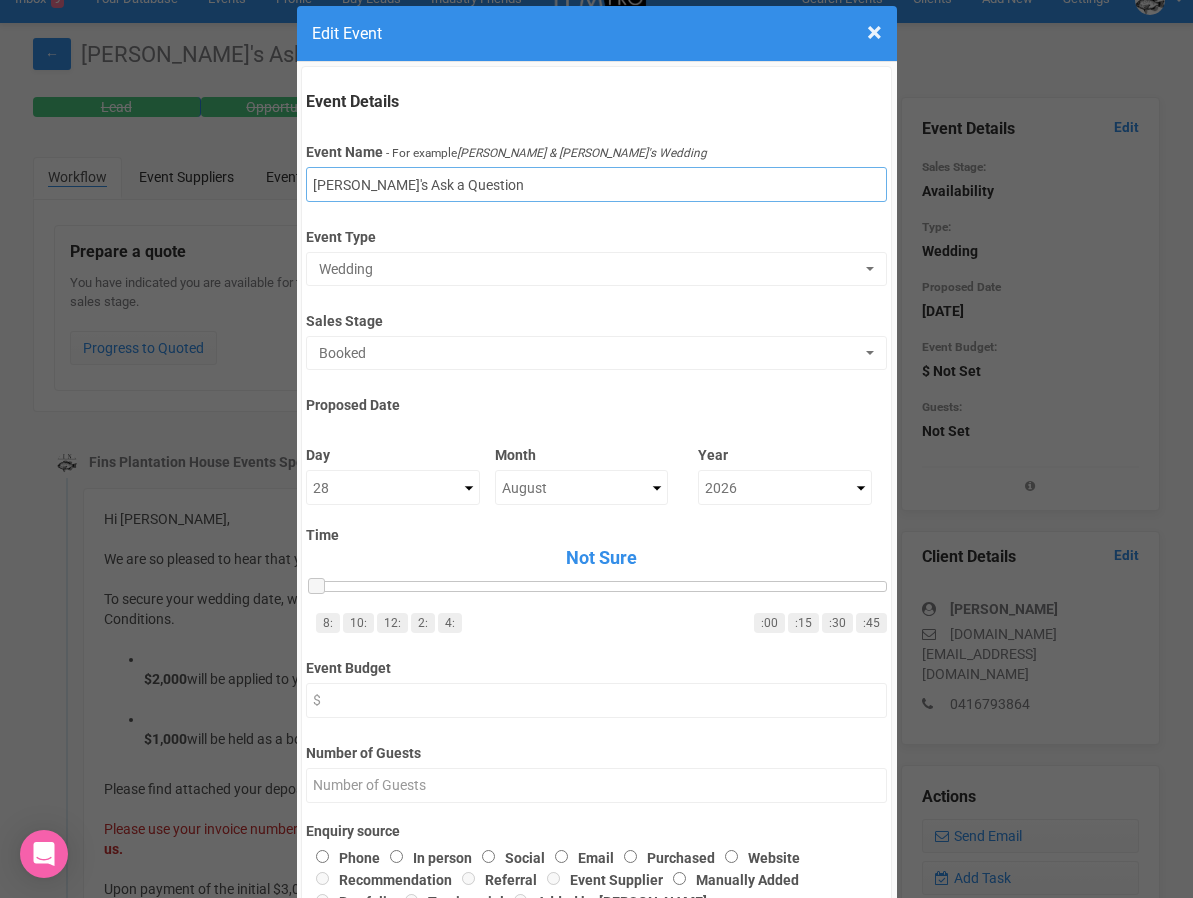 drag, startPoint x: 497, startPoint y: 185, endPoint x: 353, endPoint y: 186, distance: 144.00348 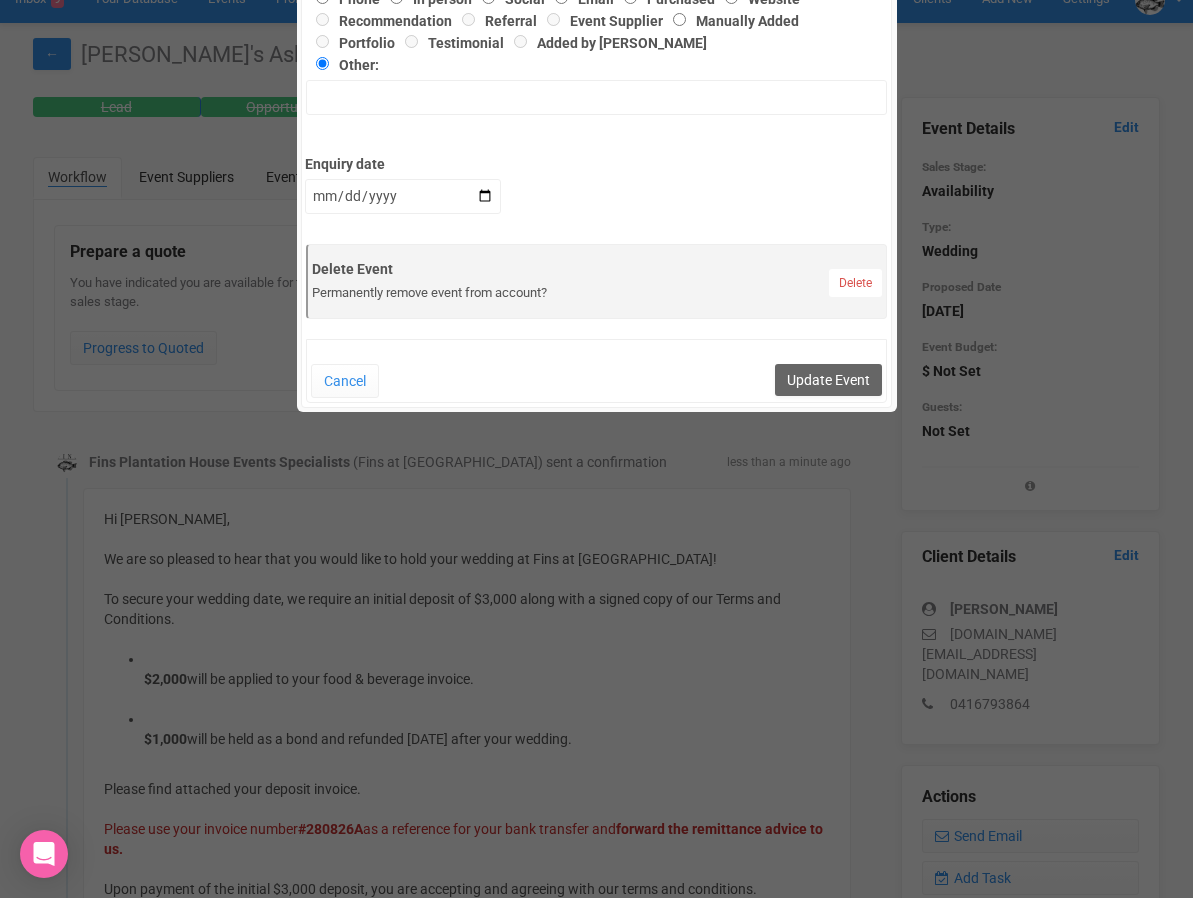 scroll, scrollTop: 1045, scrollLeft: 0, axis: vertical 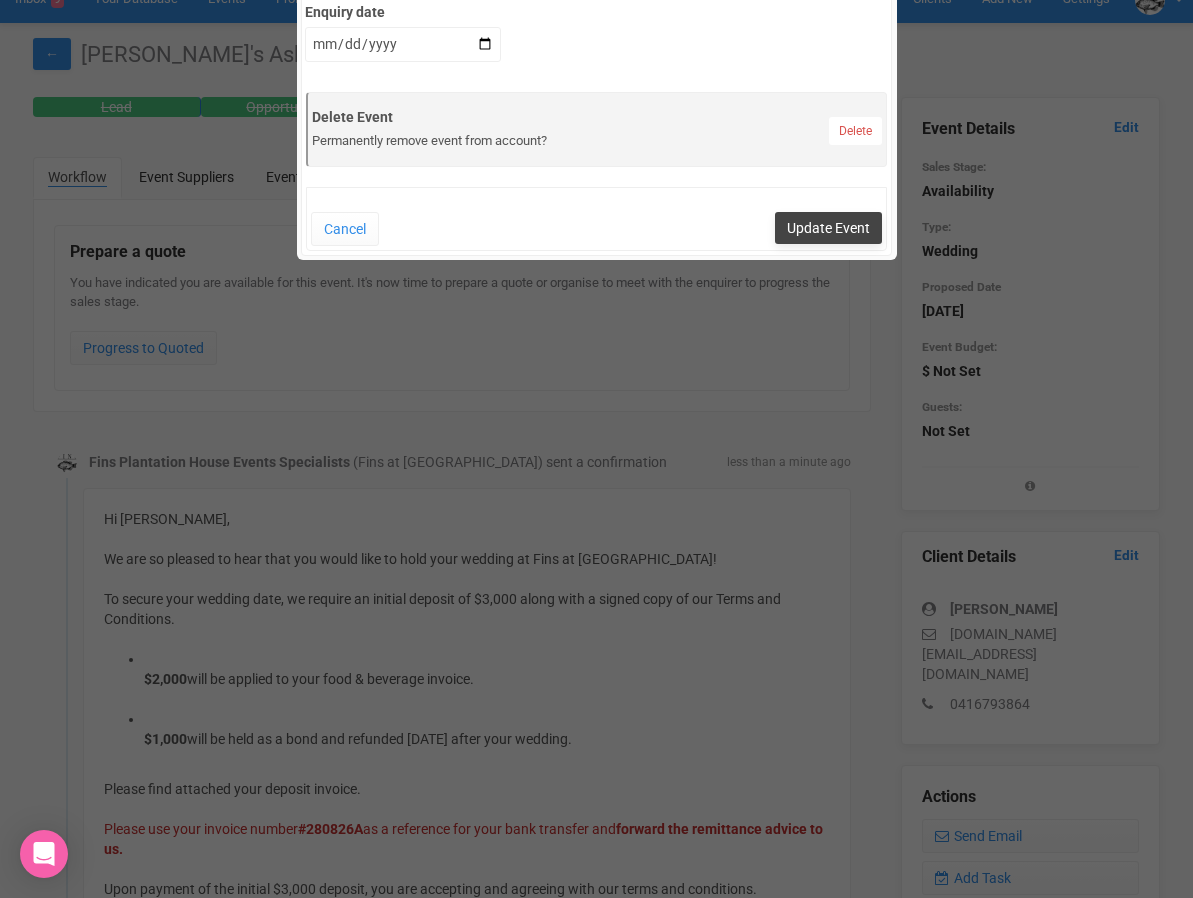 type on "Louisa MacGinley" 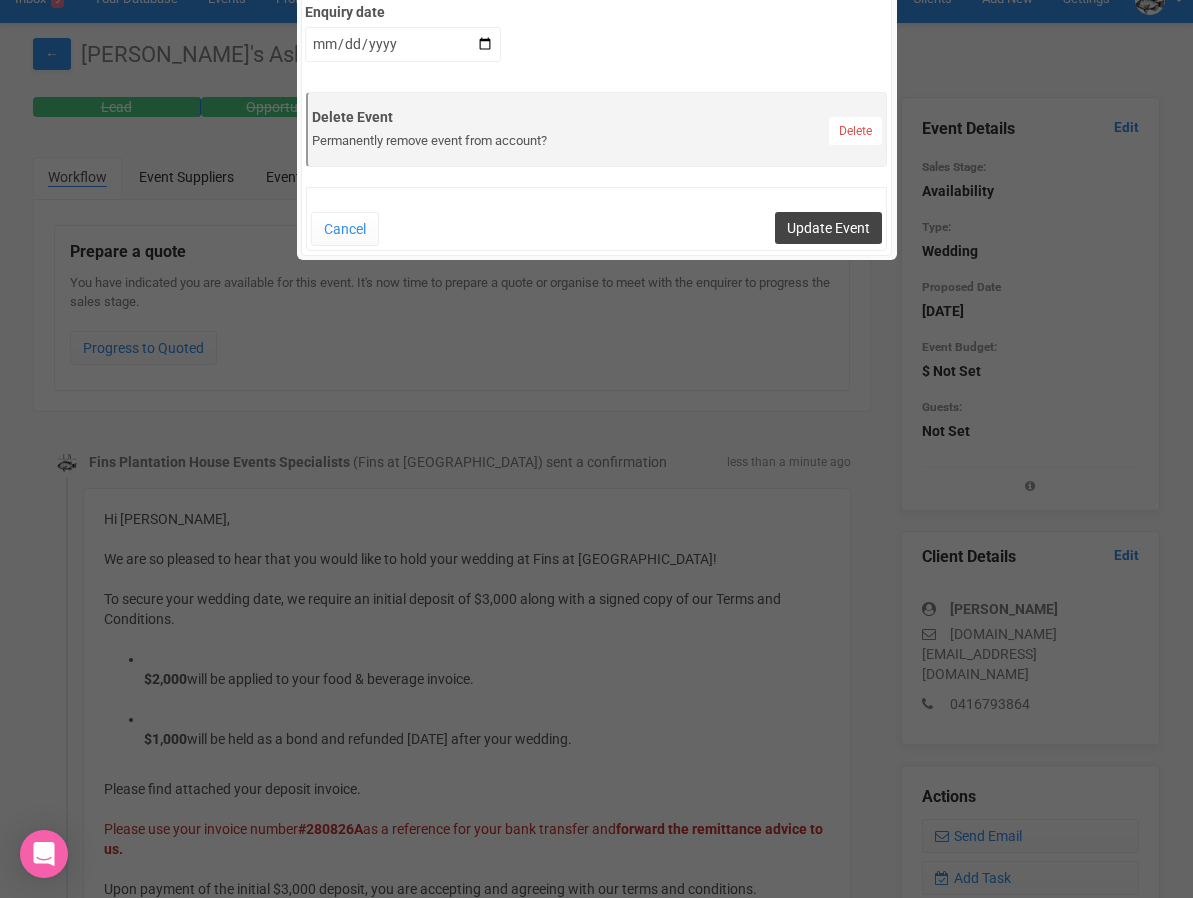 click on "Update Event" at bounding box center [828, 228] 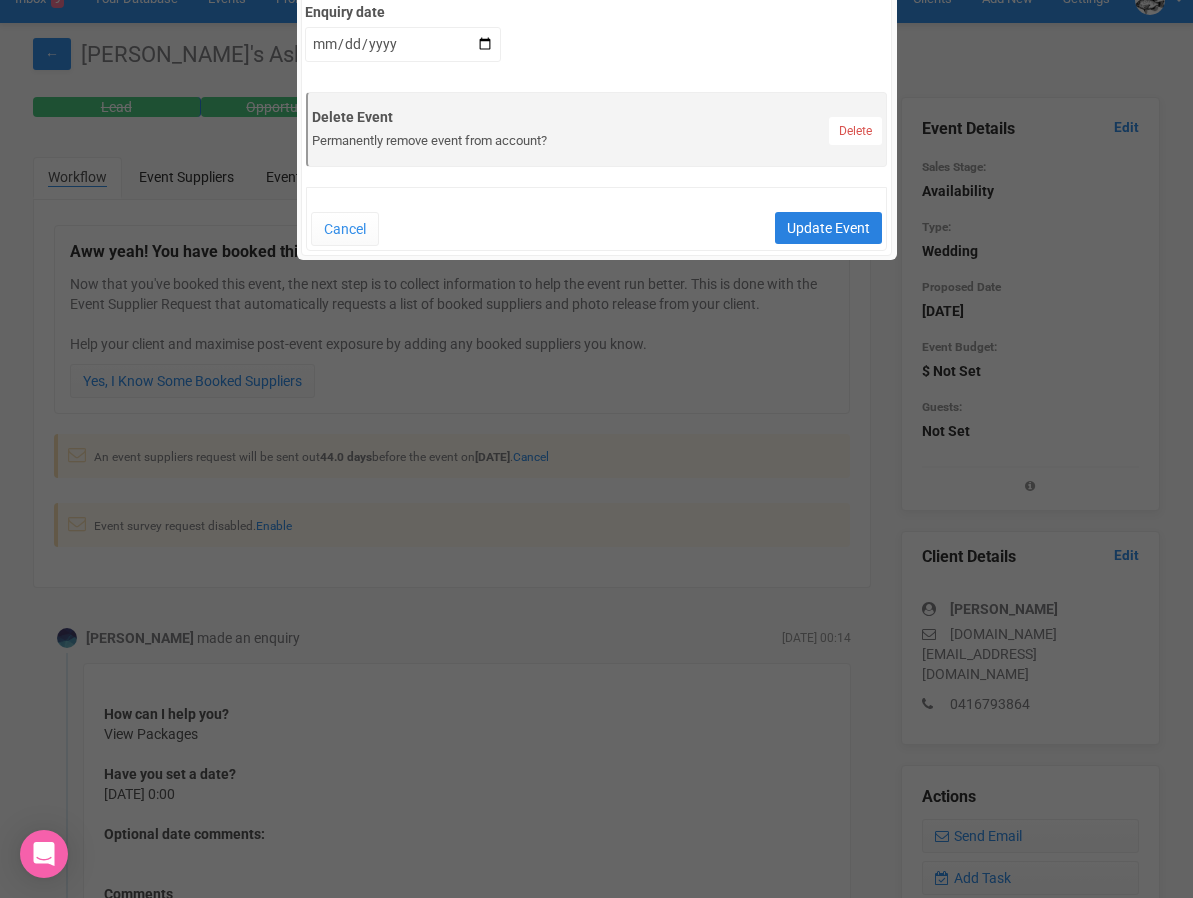 click on "Update Event" at bounding box center (828, 228) 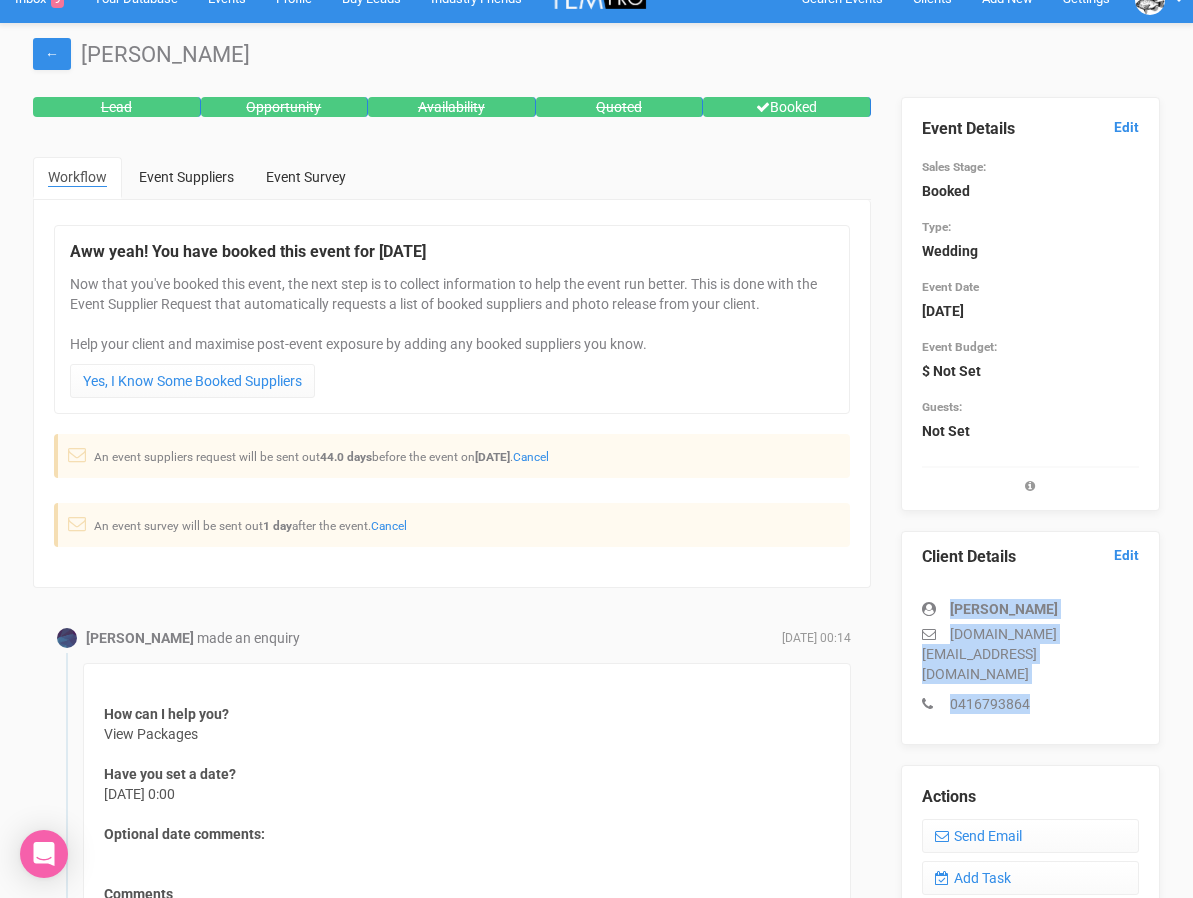 drag, startPoint x: 1033, startPoint y: 660, endPoint x: 949, endPoint y: 610, distance: 97.7548 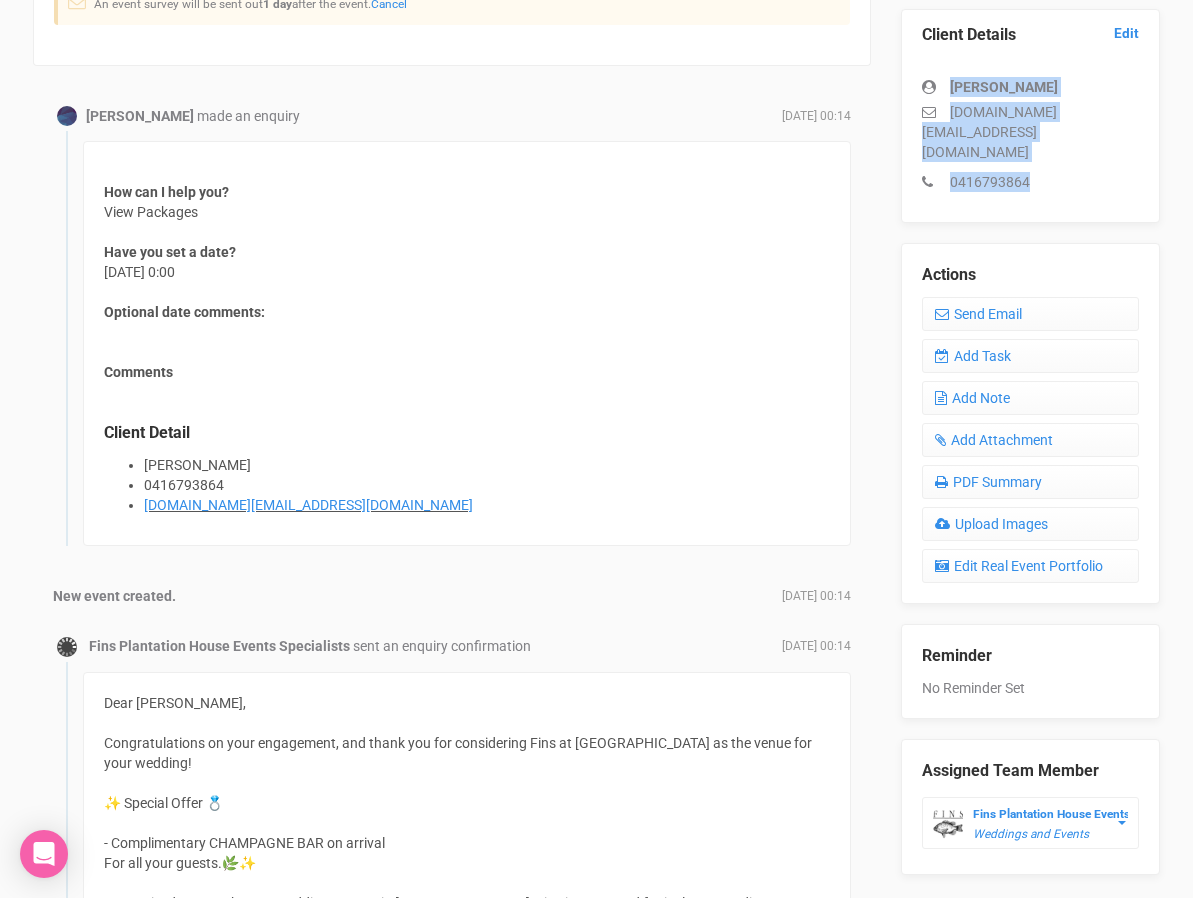 scroll, scrollTop: 446, scrollLeft: 0, axis: vertical 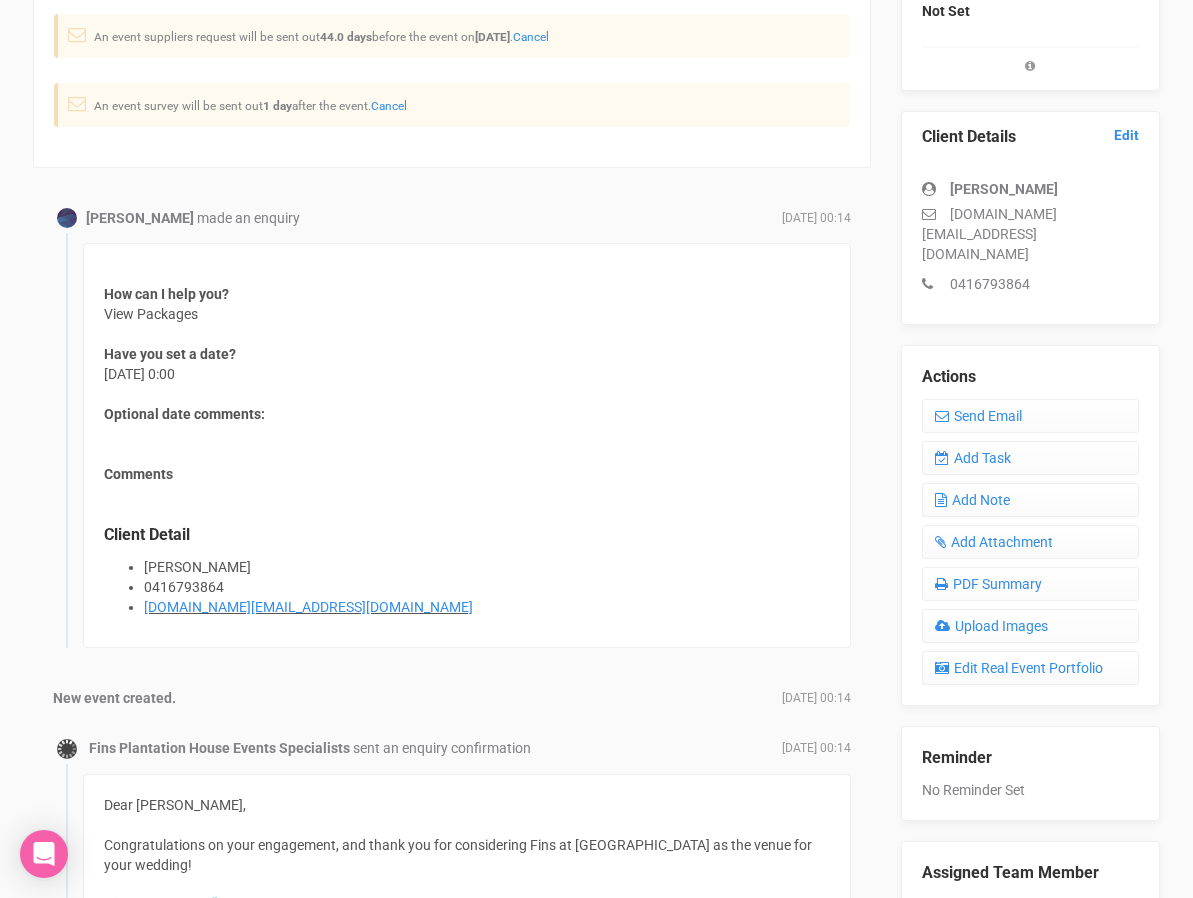 click on "Actions
Send Email
Add Task
Add Note
Add Attachment
PDF Summary
Upload Images
Edit Real Event Portfolio" at bounding box center (1030, 525) 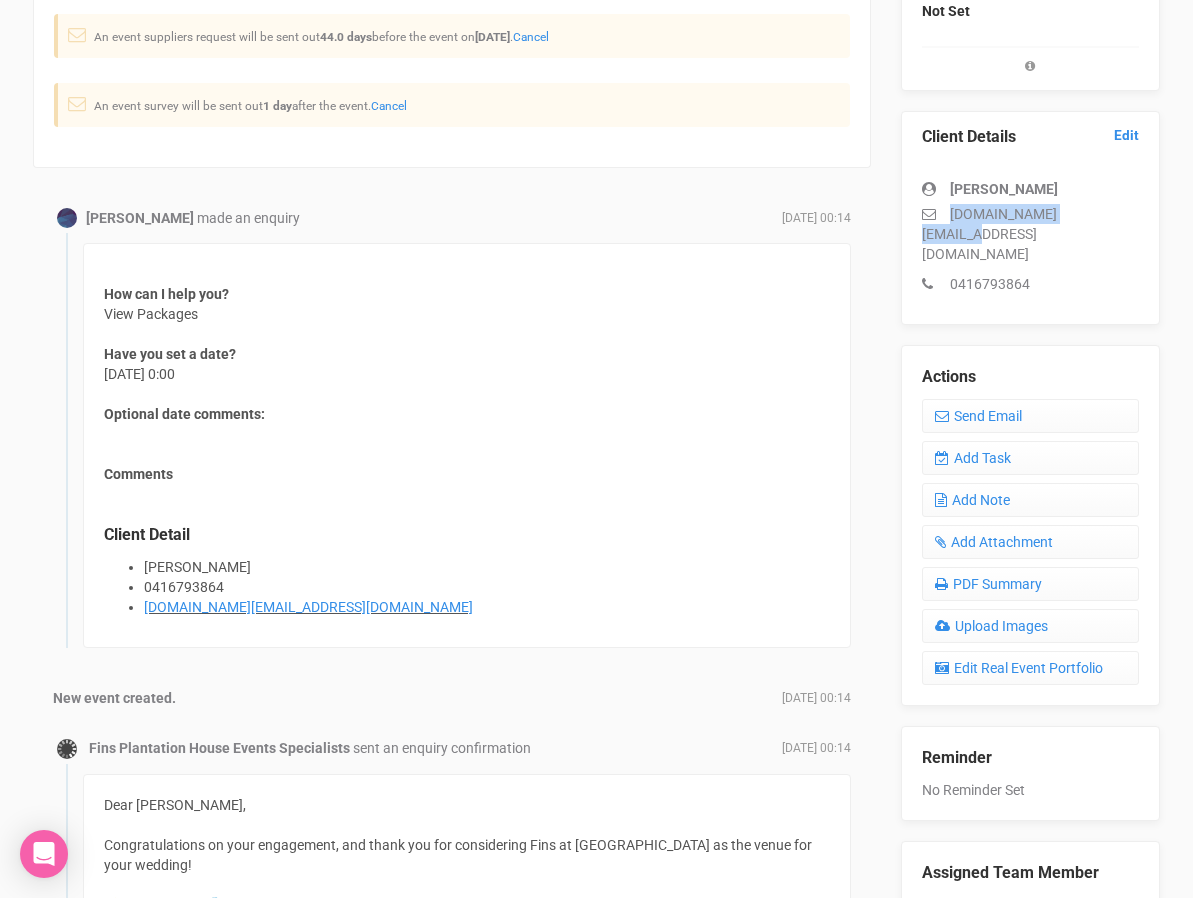 drag, startPoint x: 1105, startPoint y: 207, endPoint x: 950, endPoint y: 214, distance: 155.15799 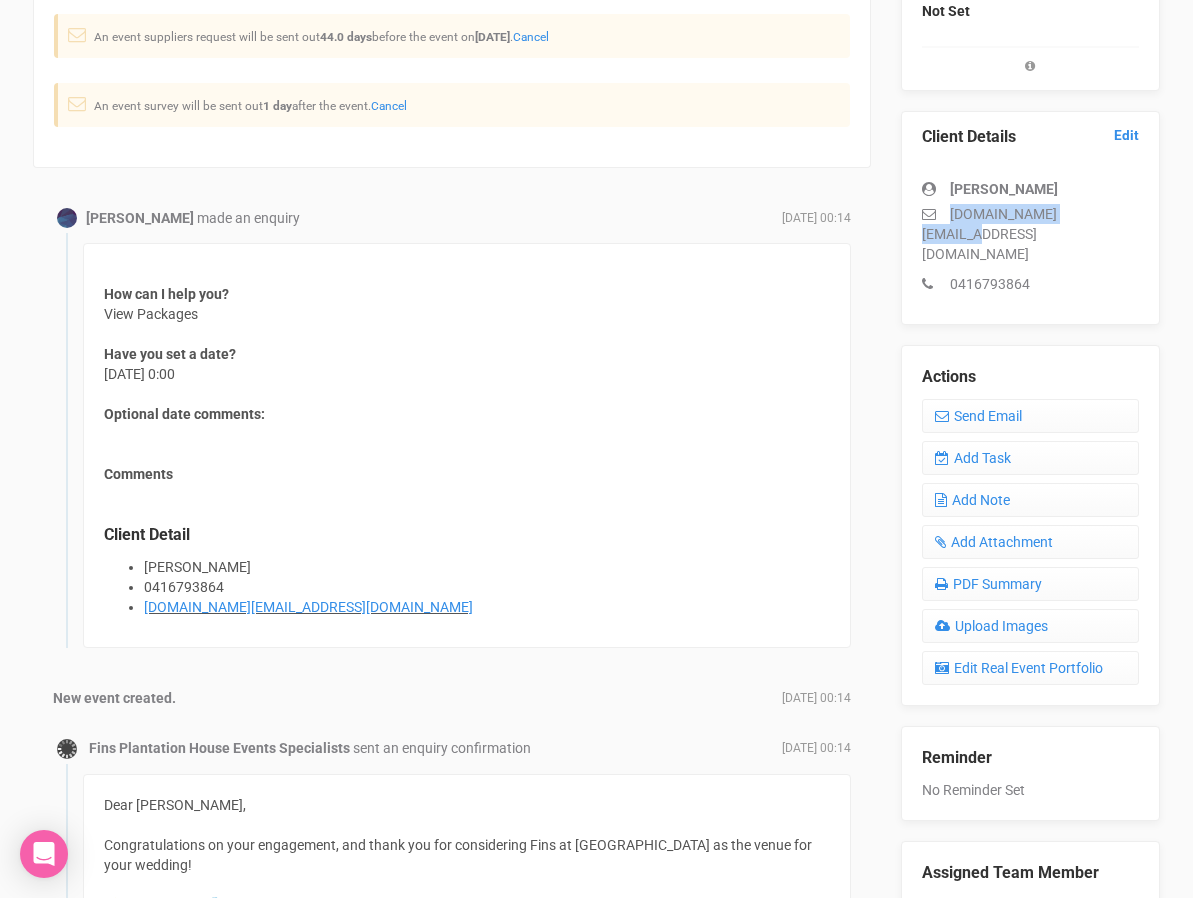 click on "louisa.mg@outlook.com" at bounding box center [1030, 234] 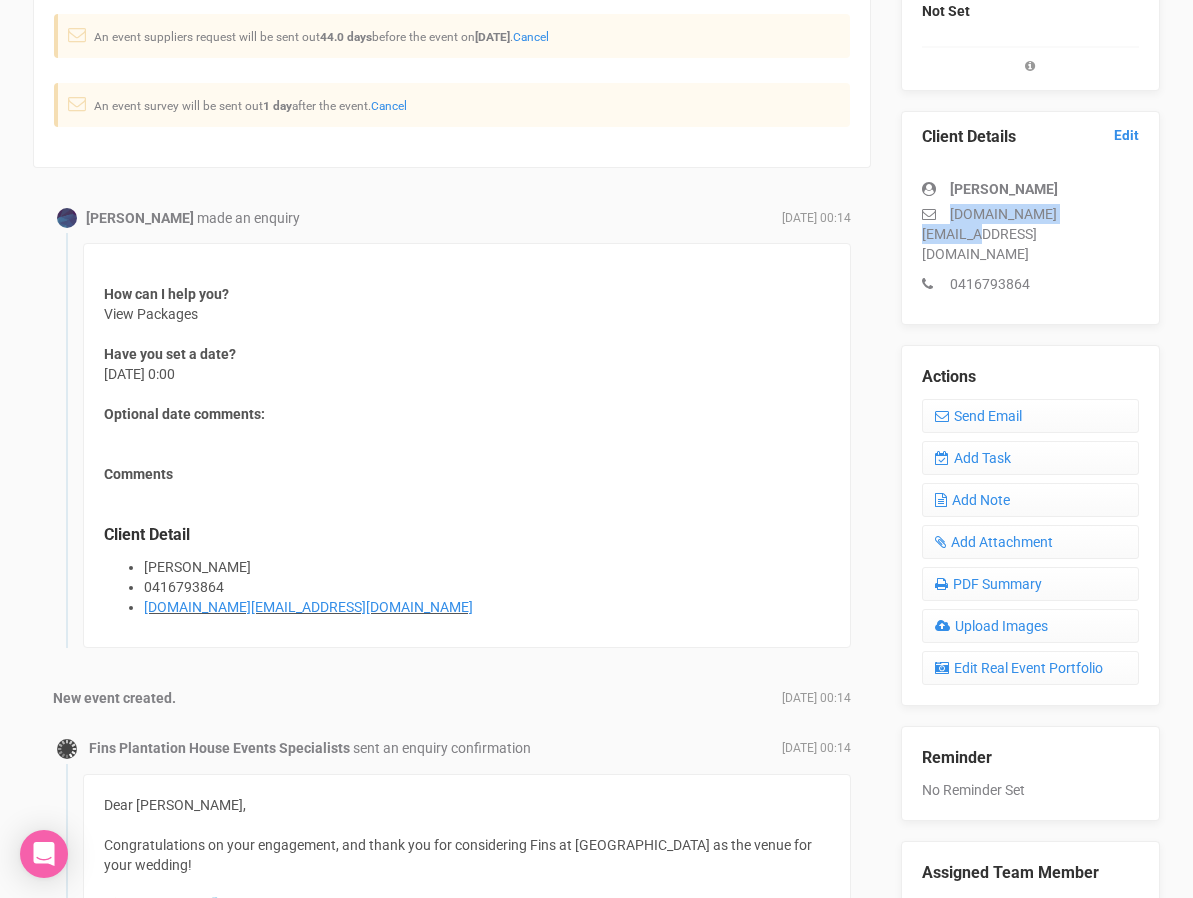 copy on "louisa.mg@outlook.com" 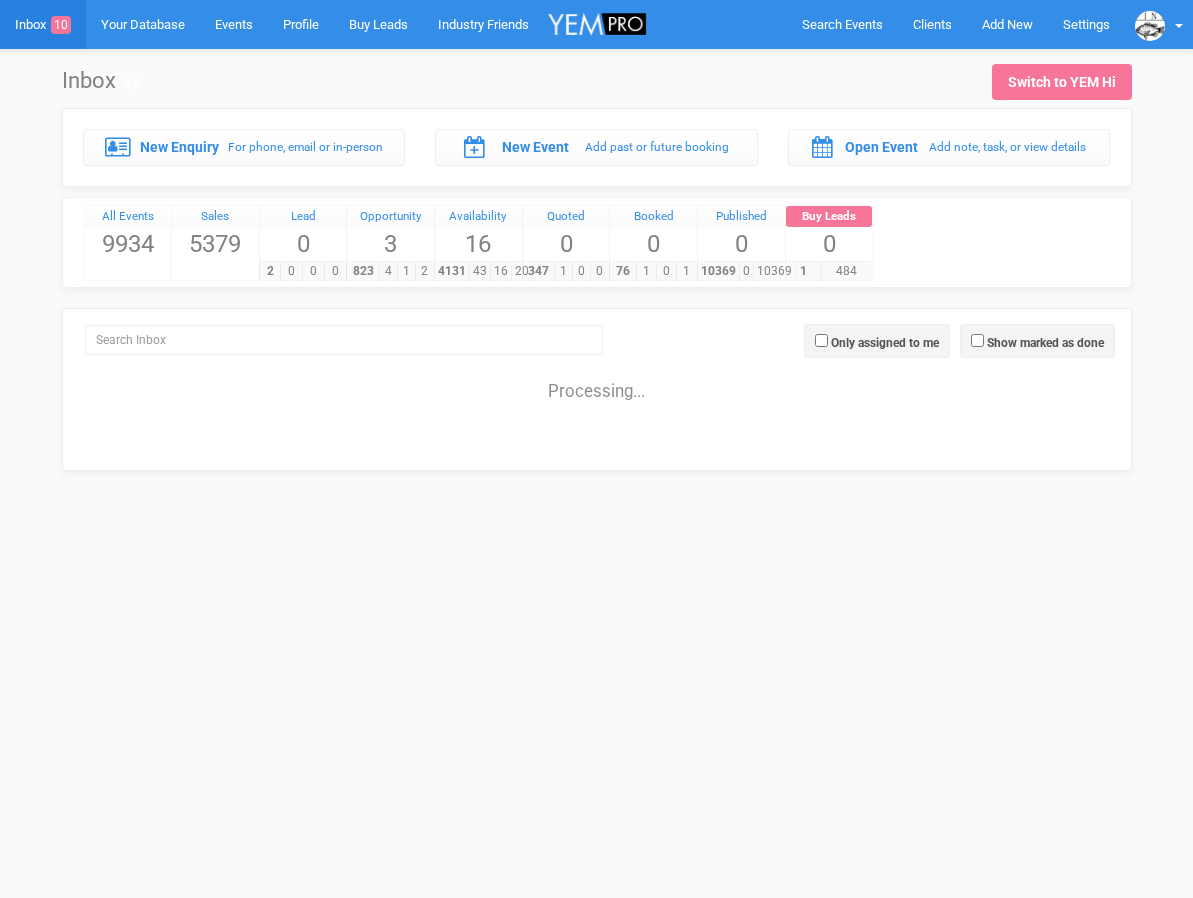 scroll, scrollTop: 0, scrollLeft: 0, axis: both 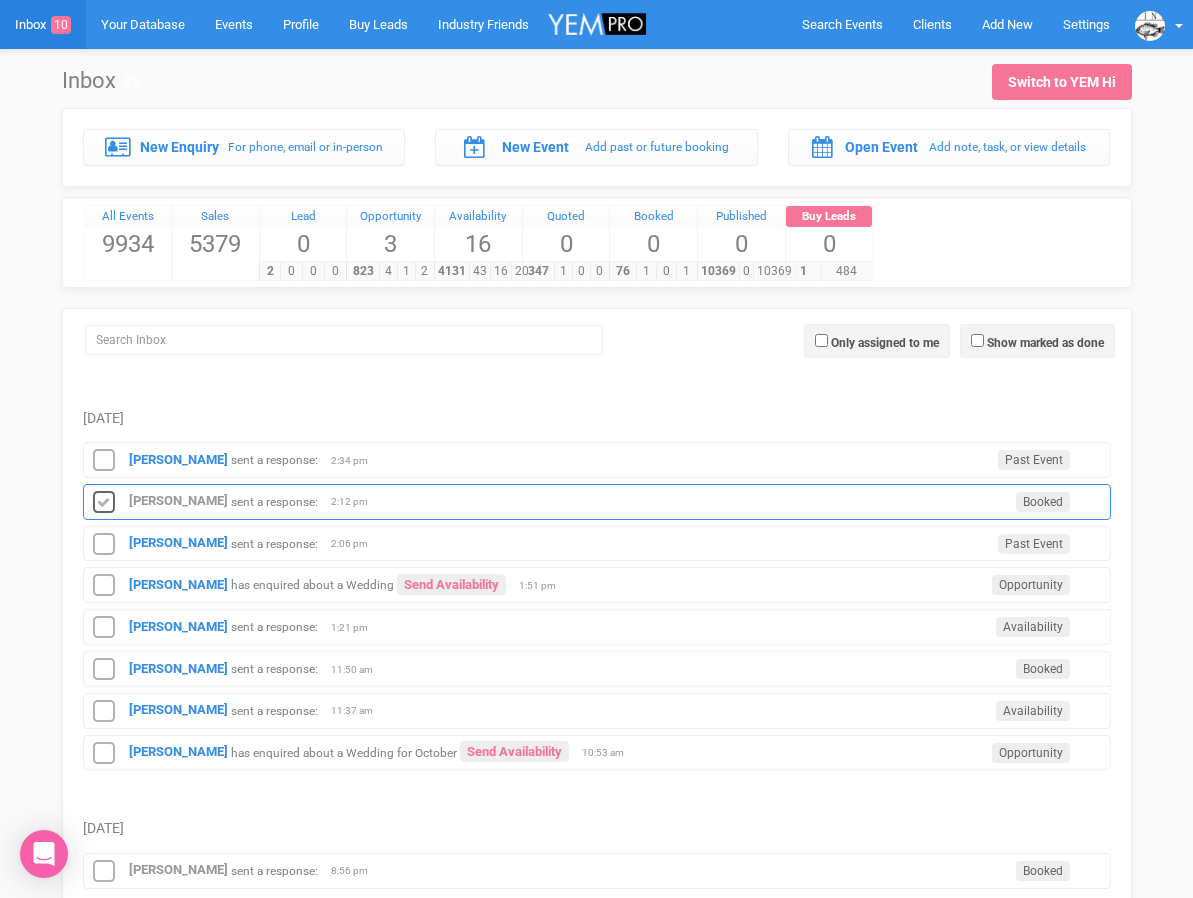 click at bounding box center (104, 503) 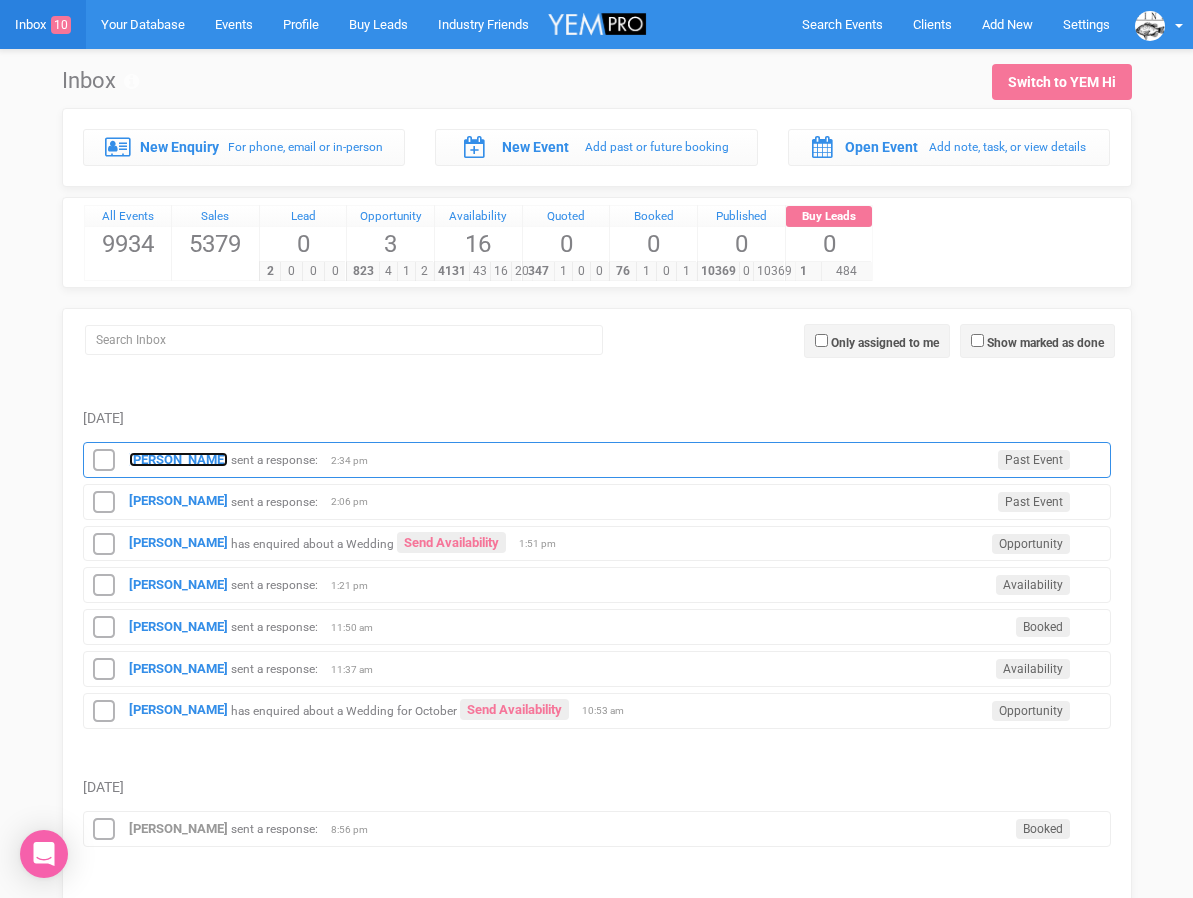 click on "[PERSON_NAME]" at bounding box center [178, 459] 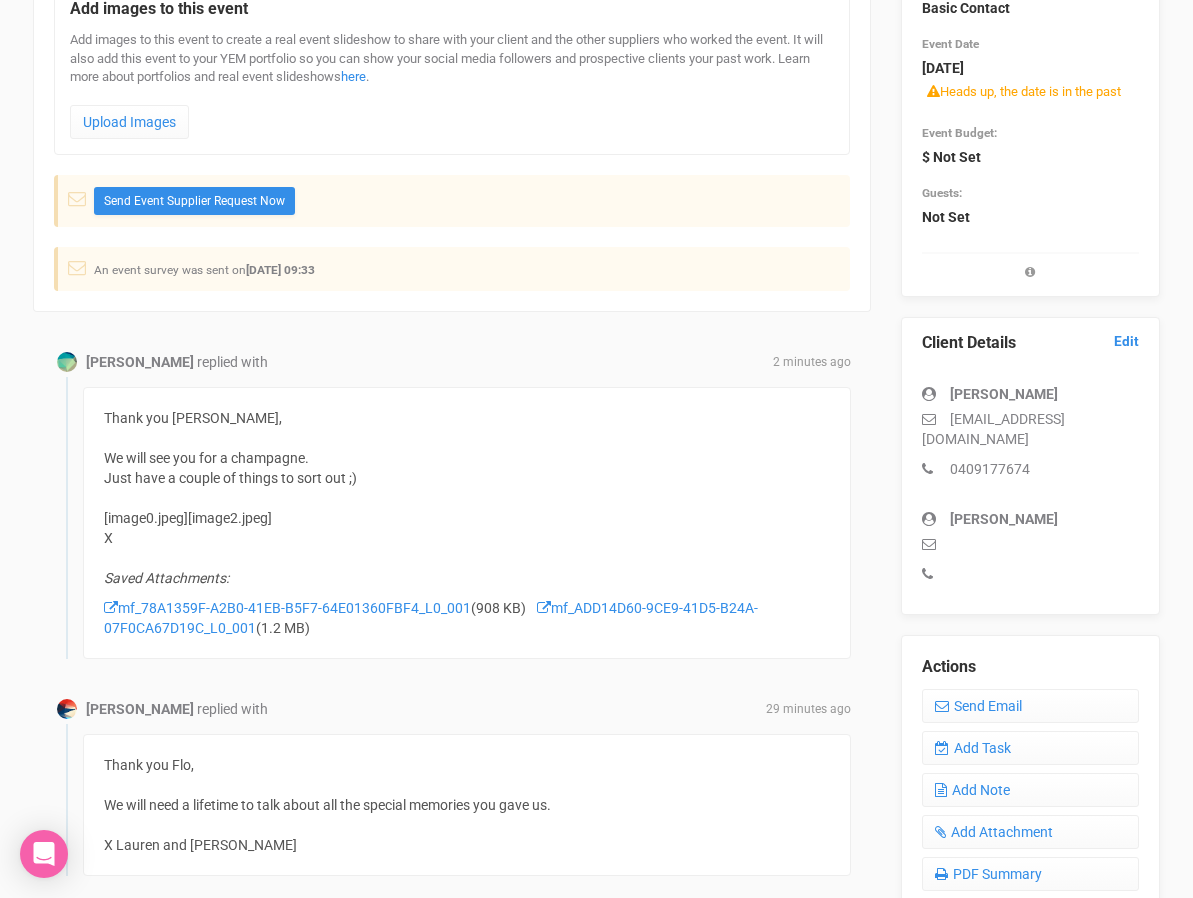 scroll, scrollTop: 270, scrollLeft: 0, axis: vertical 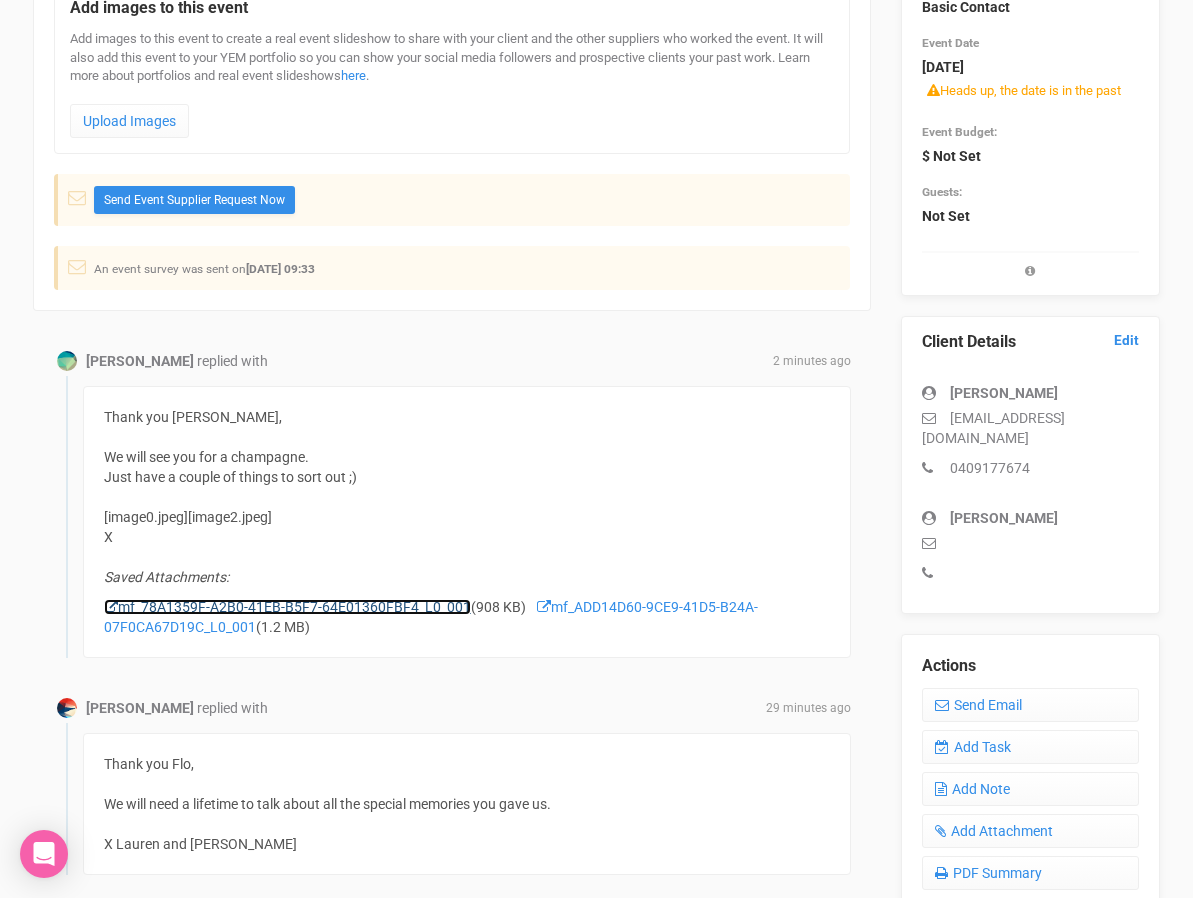 click on "mf_78A1359F-A2B0-41EB-B5F7-64E01360FBF4_L0_001" at bounding box center [287, 607] 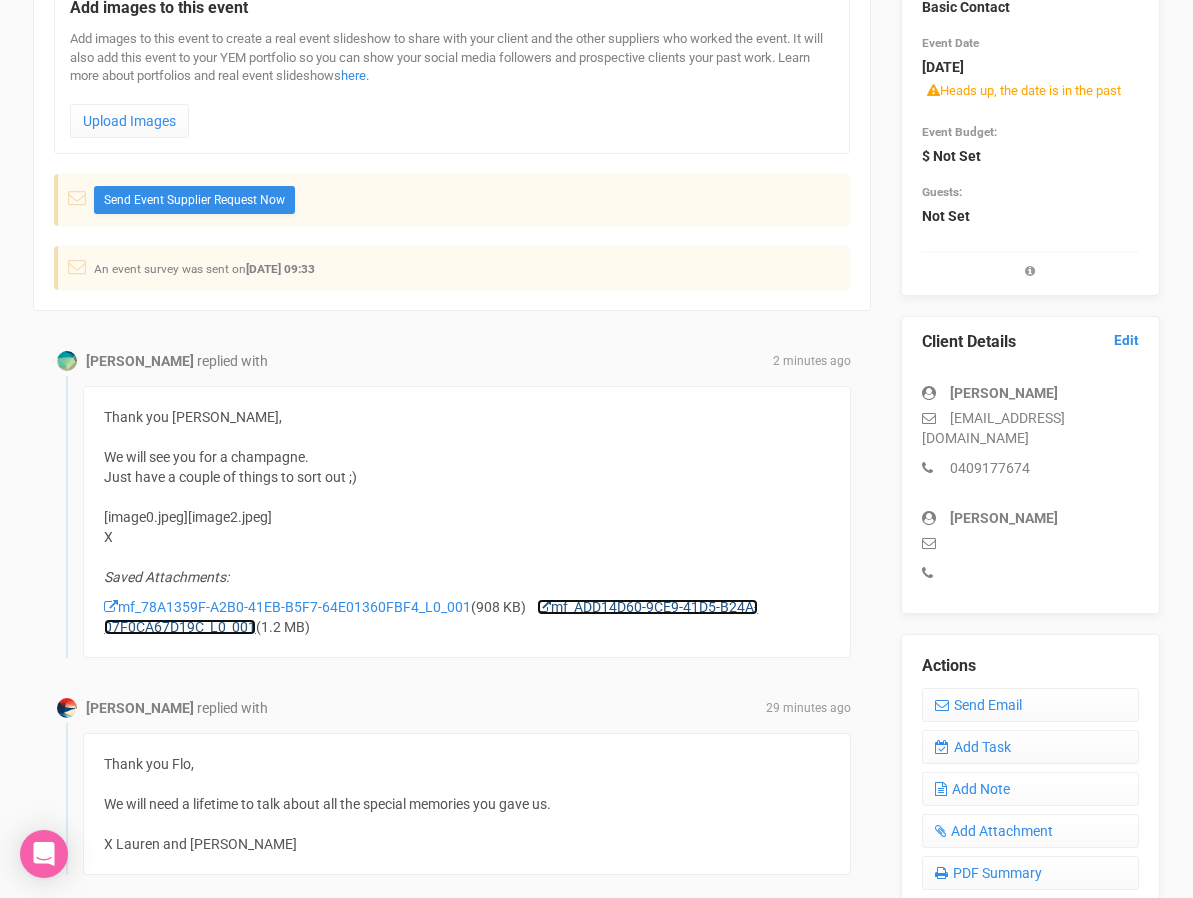 click on "mf_ADD14D60-9CE9-41D5-B24A-07F0CA67D19C_L0_001" at bounding box center [431, 617] 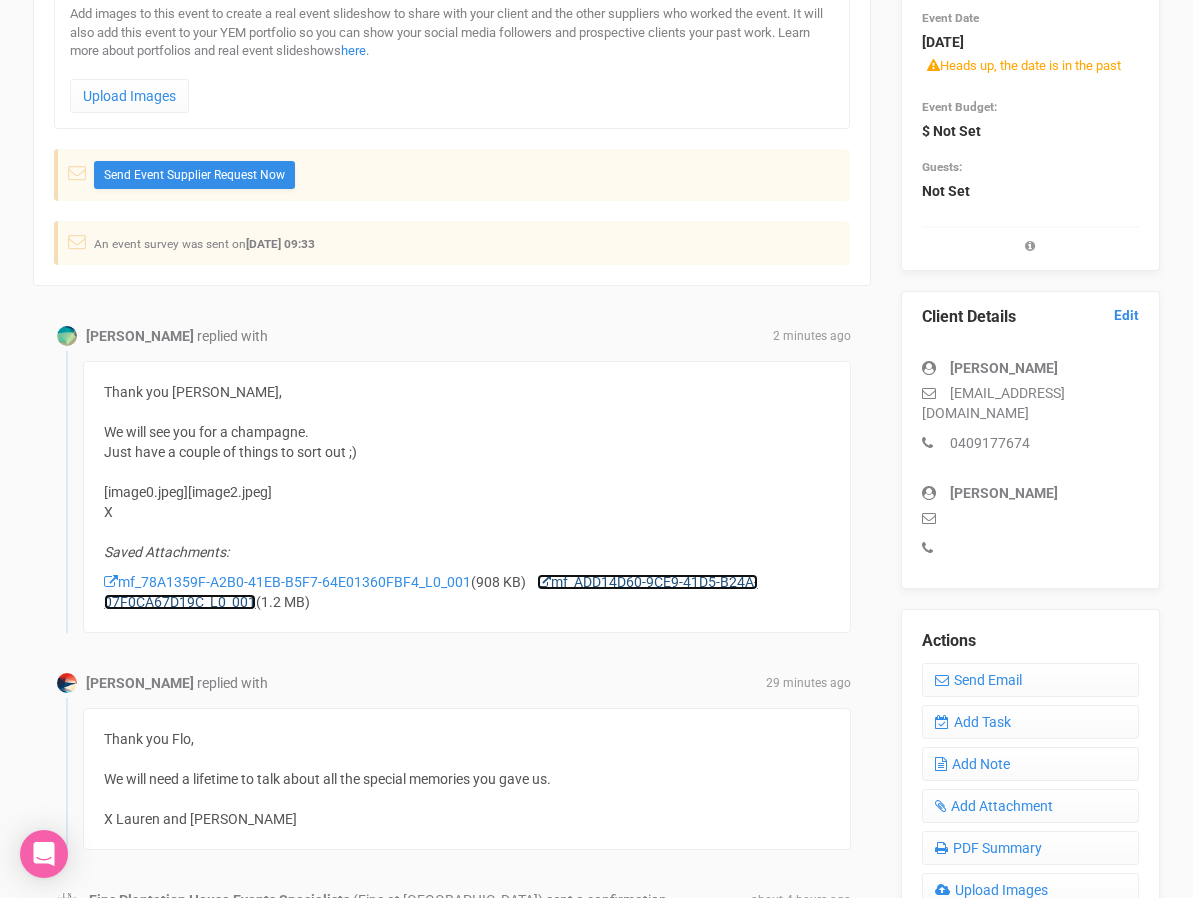 scroll, scrollTop: 304, scrollLeft: 0, axis: vertical 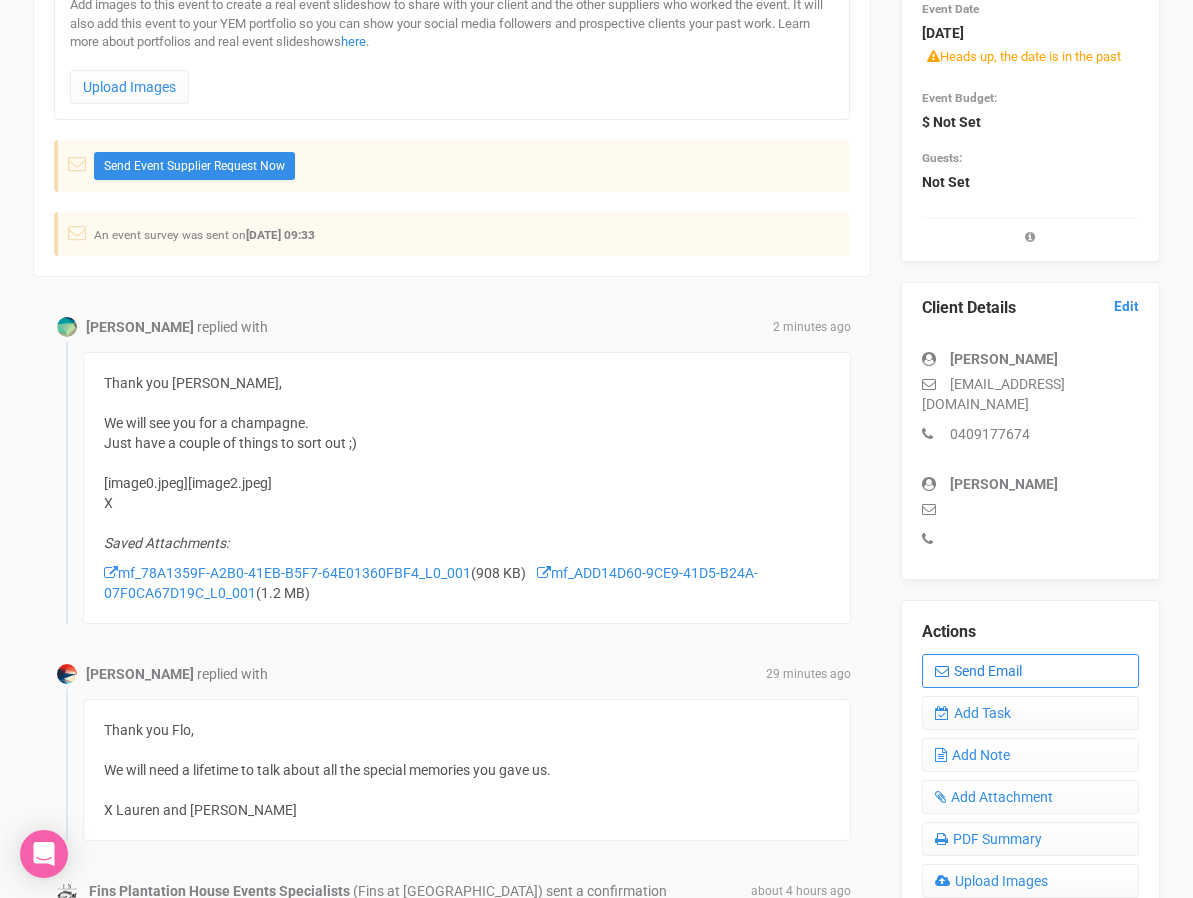 click on "Send Email" at bounding box center [1030, 671] 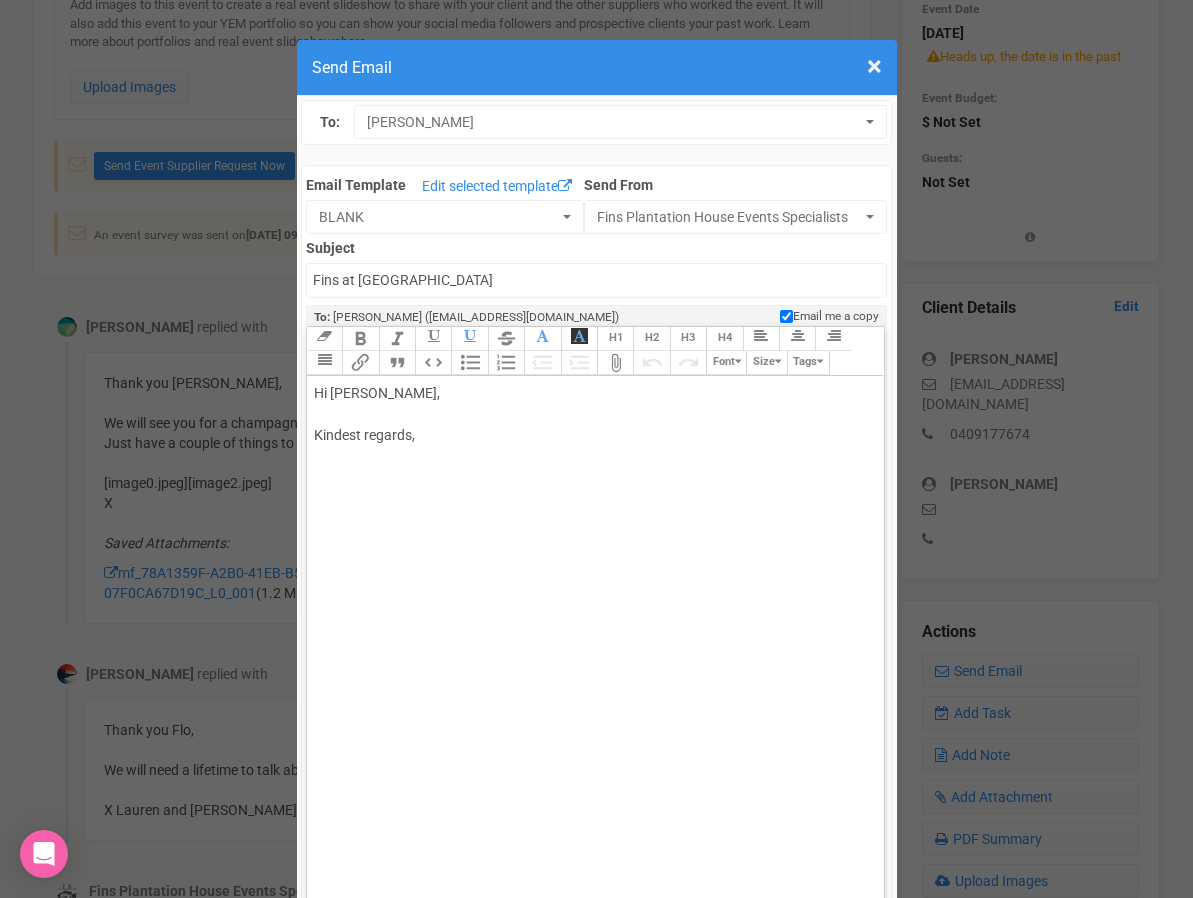 click on "Hi Lauren Walter, Kindest regards," 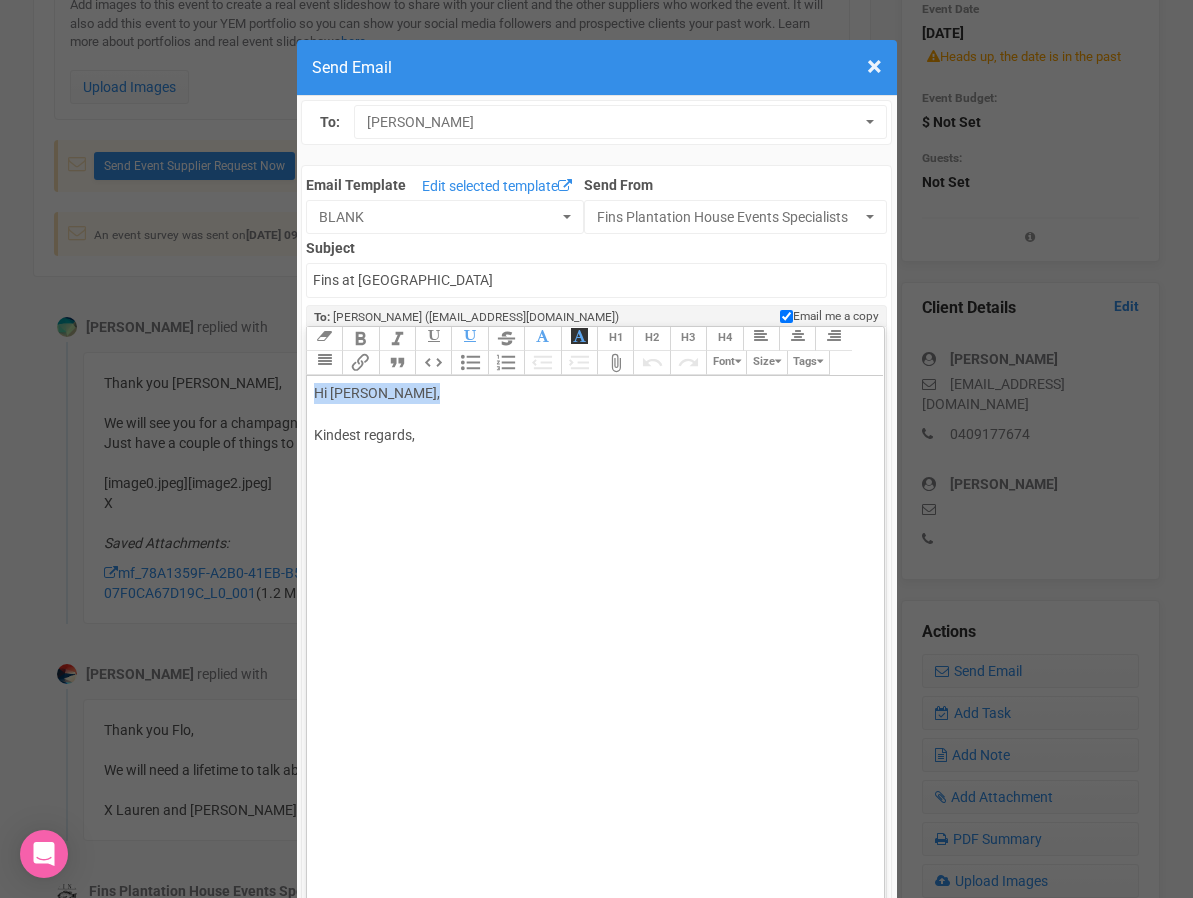 drag, startPoint x: 427, startPoint y: 396, endPoint x: 312, endPoint y: 396, distance: 115 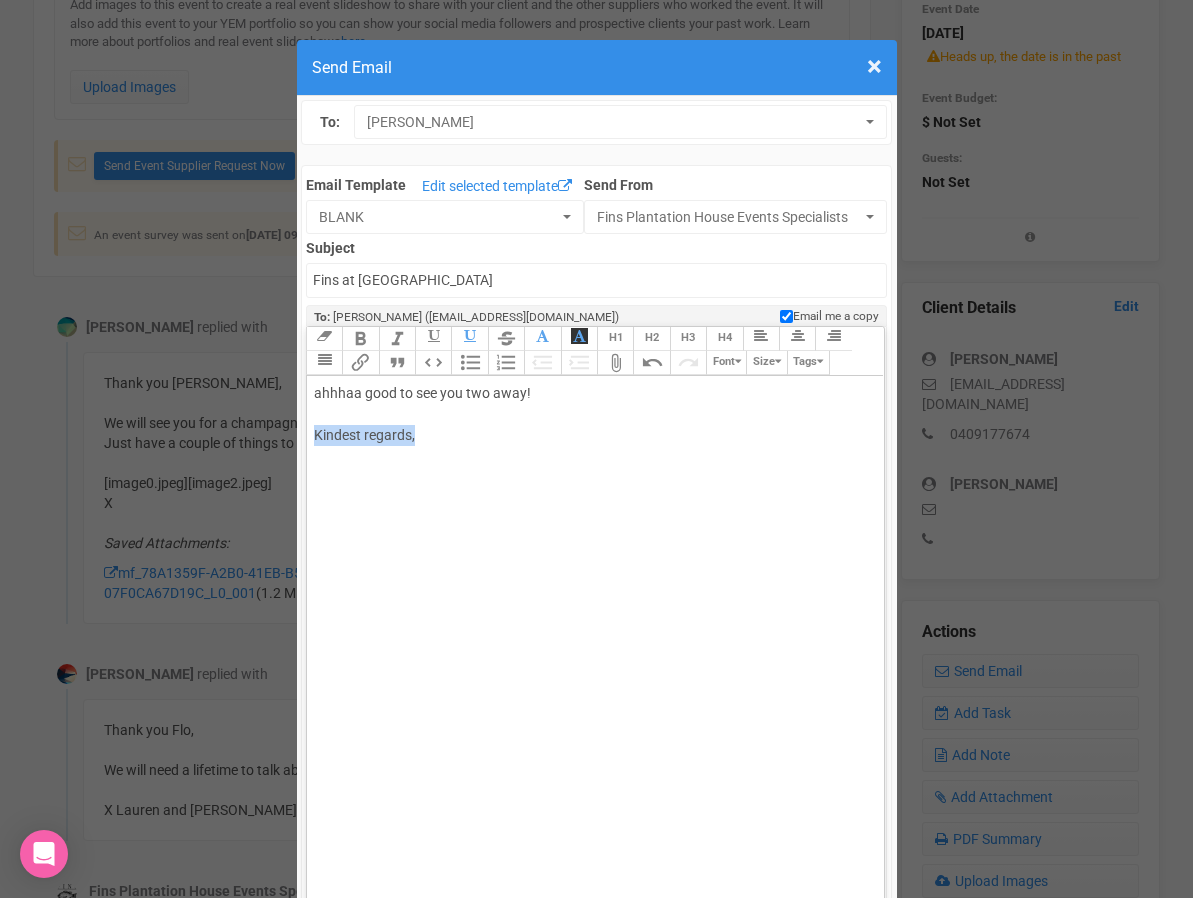 drag, startPoint x: 419, startPoint y: 436, endPoint x: 309, endPoint y: 433, distance: 110.0409 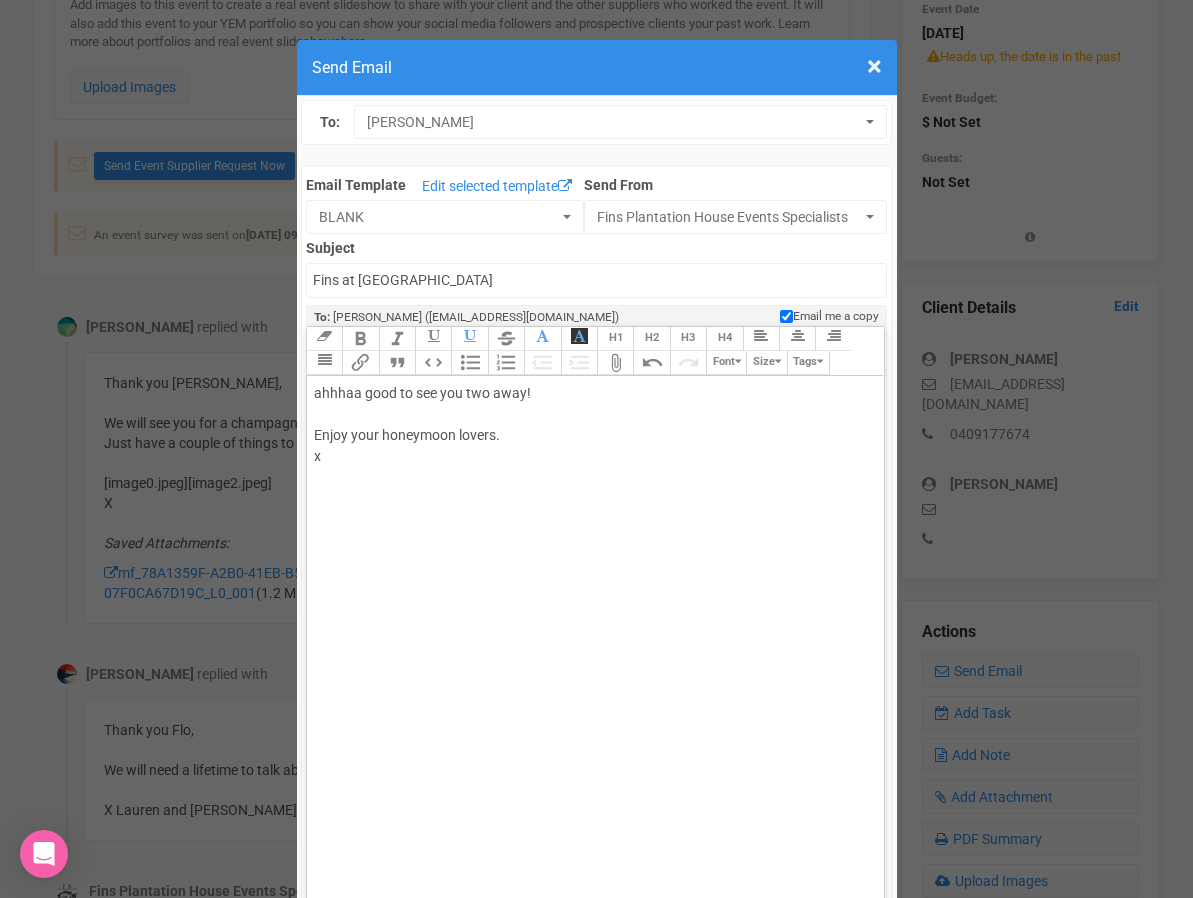 type on "<div>ahhhaa good to see you two away!<br><br>Enjoy your honeymoon lovers.<br>xx<br><br><br></div>" 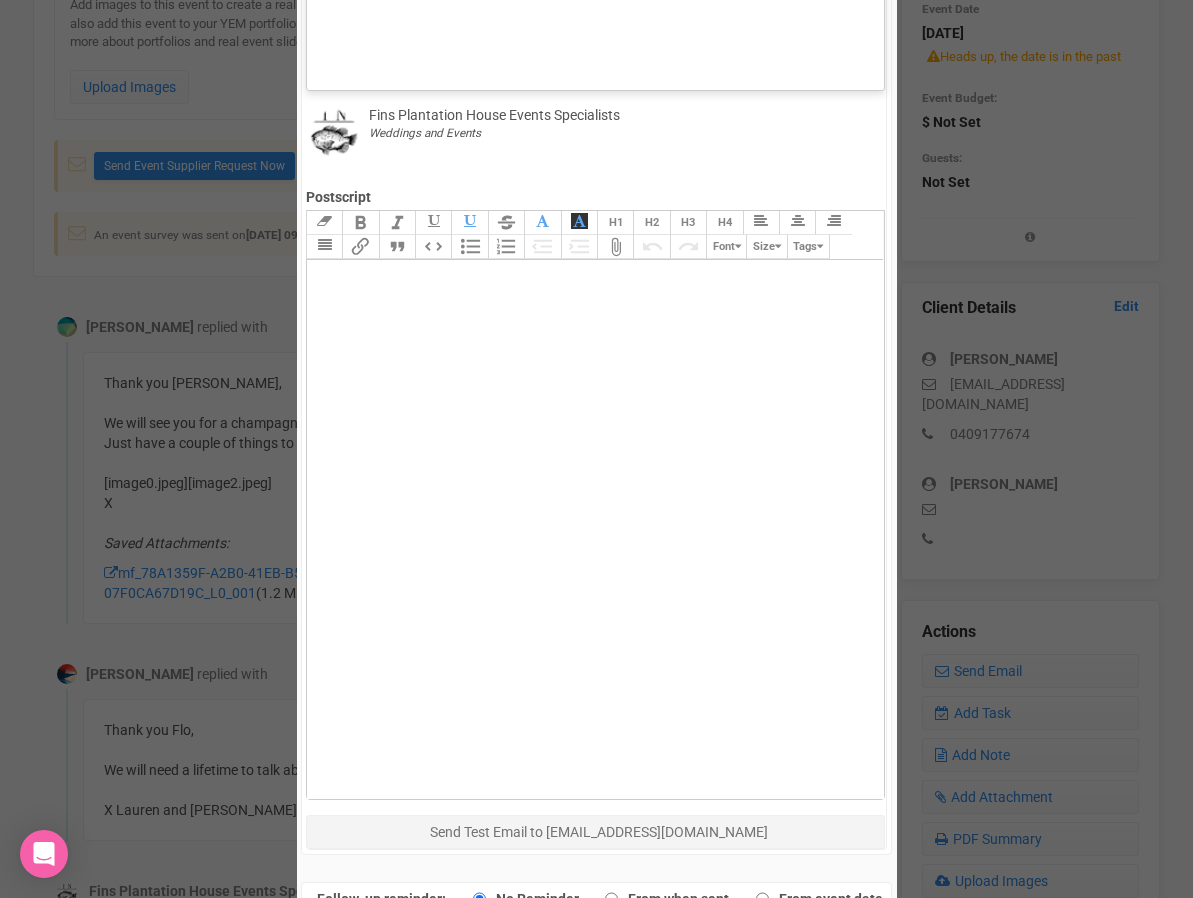 scroll, scrollTop: 1005, scrollLeft: 0, axis: vertical 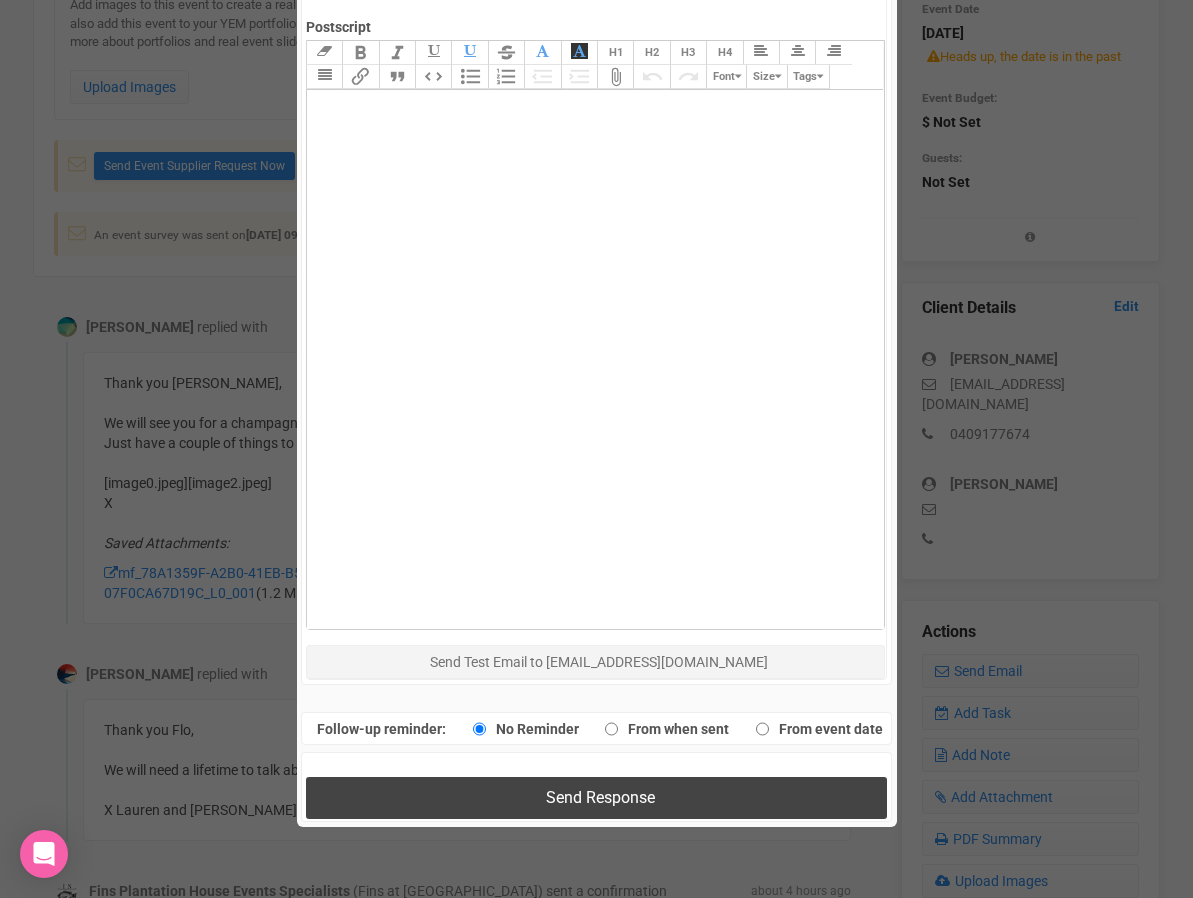 click on "Send Response" at bounding box center [596, 797] 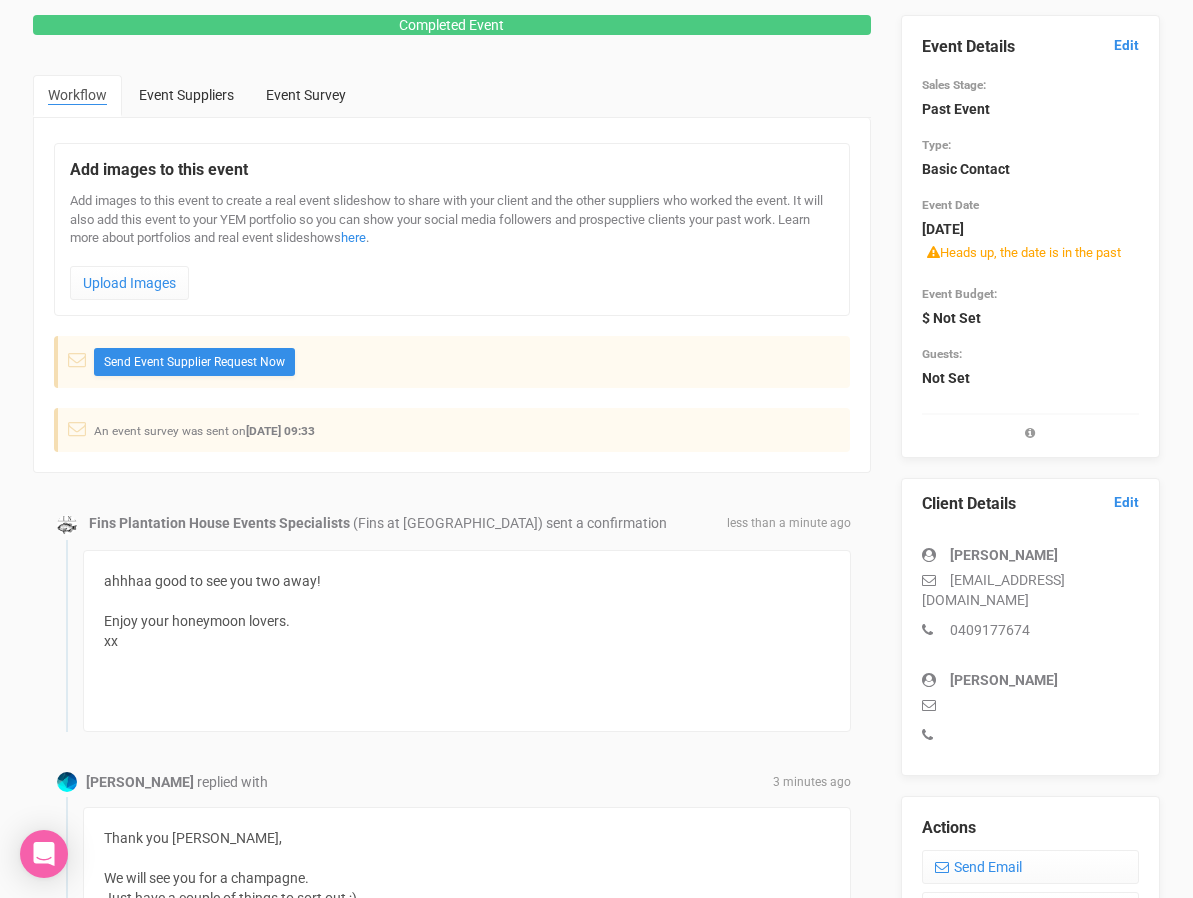 scroll, scrollTop: 0, scrollLeft: 0, axis: both 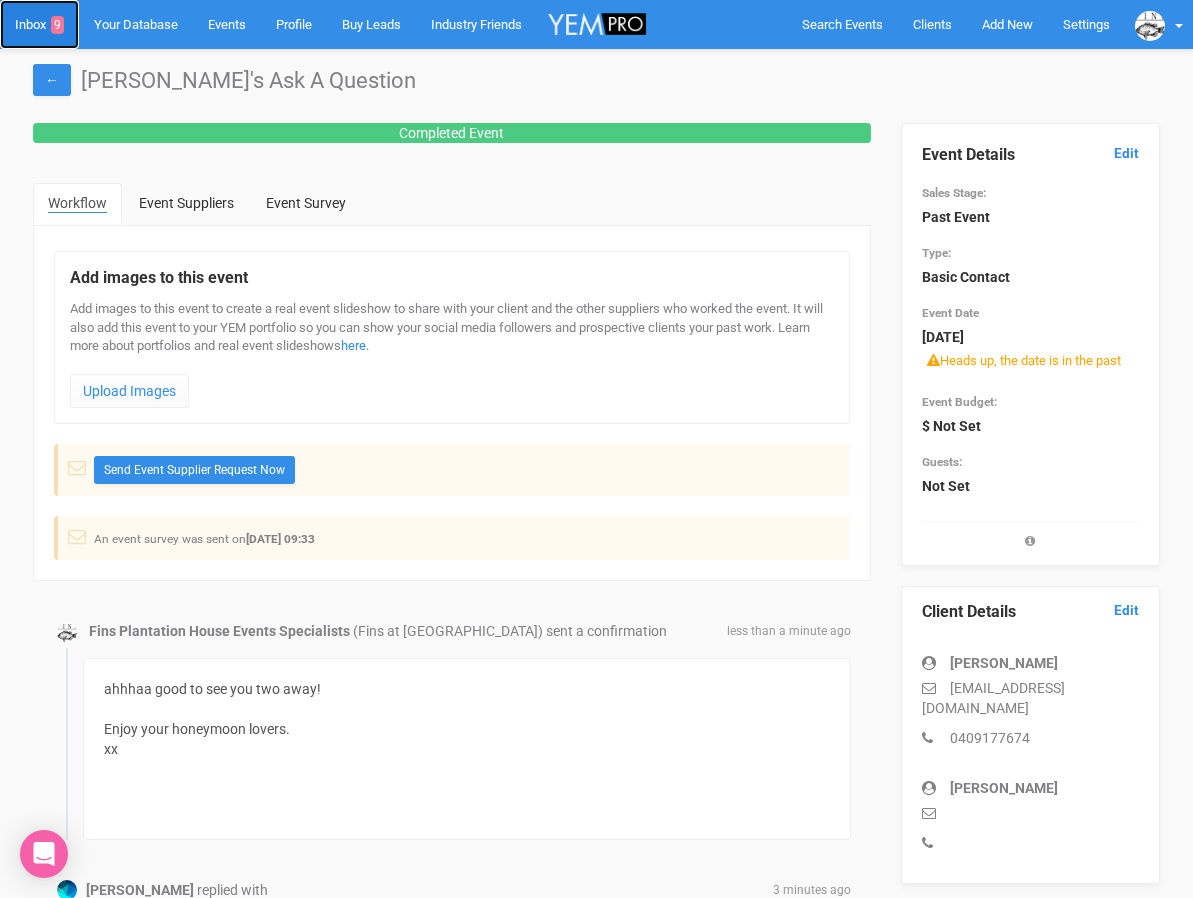 click on "Inbox  9" at bounding box center [39, 24] 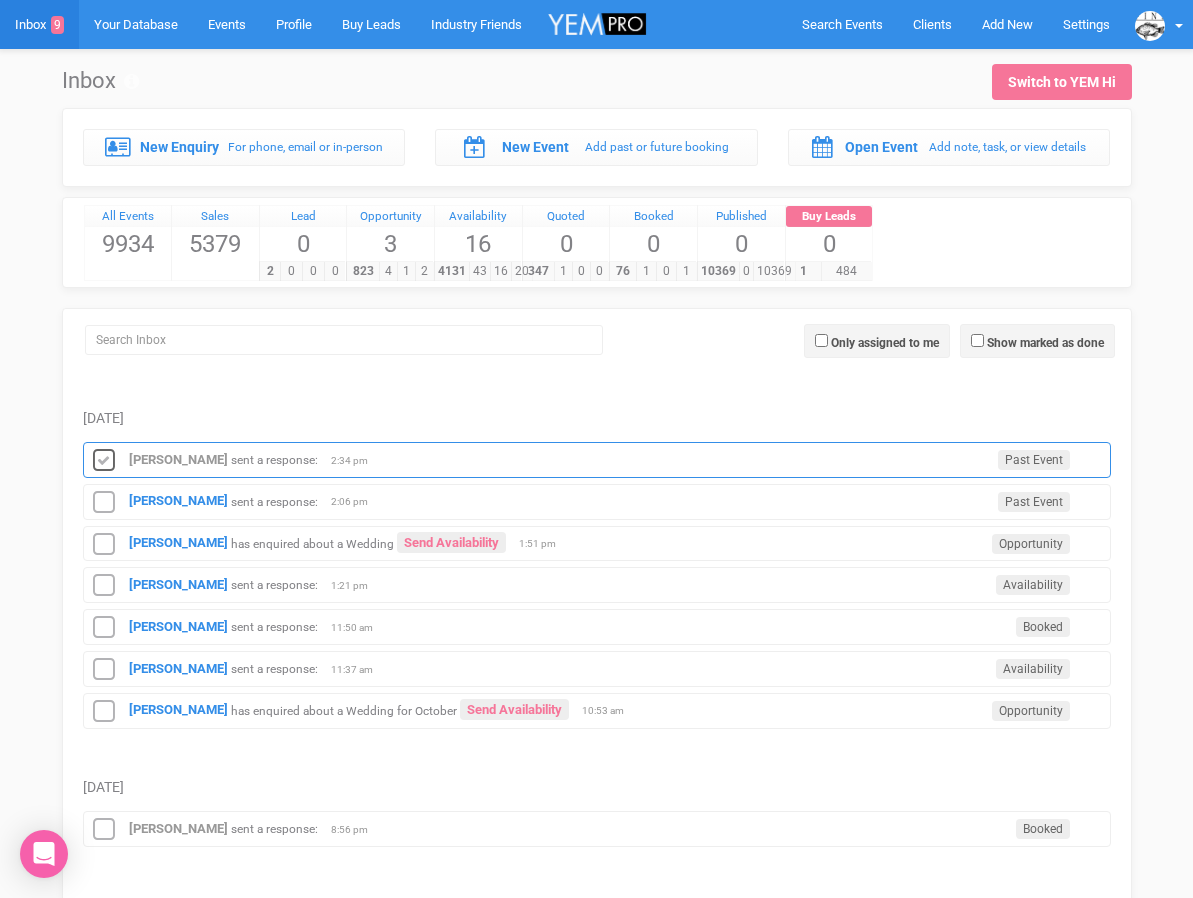 click at bounding box center [104, 461] 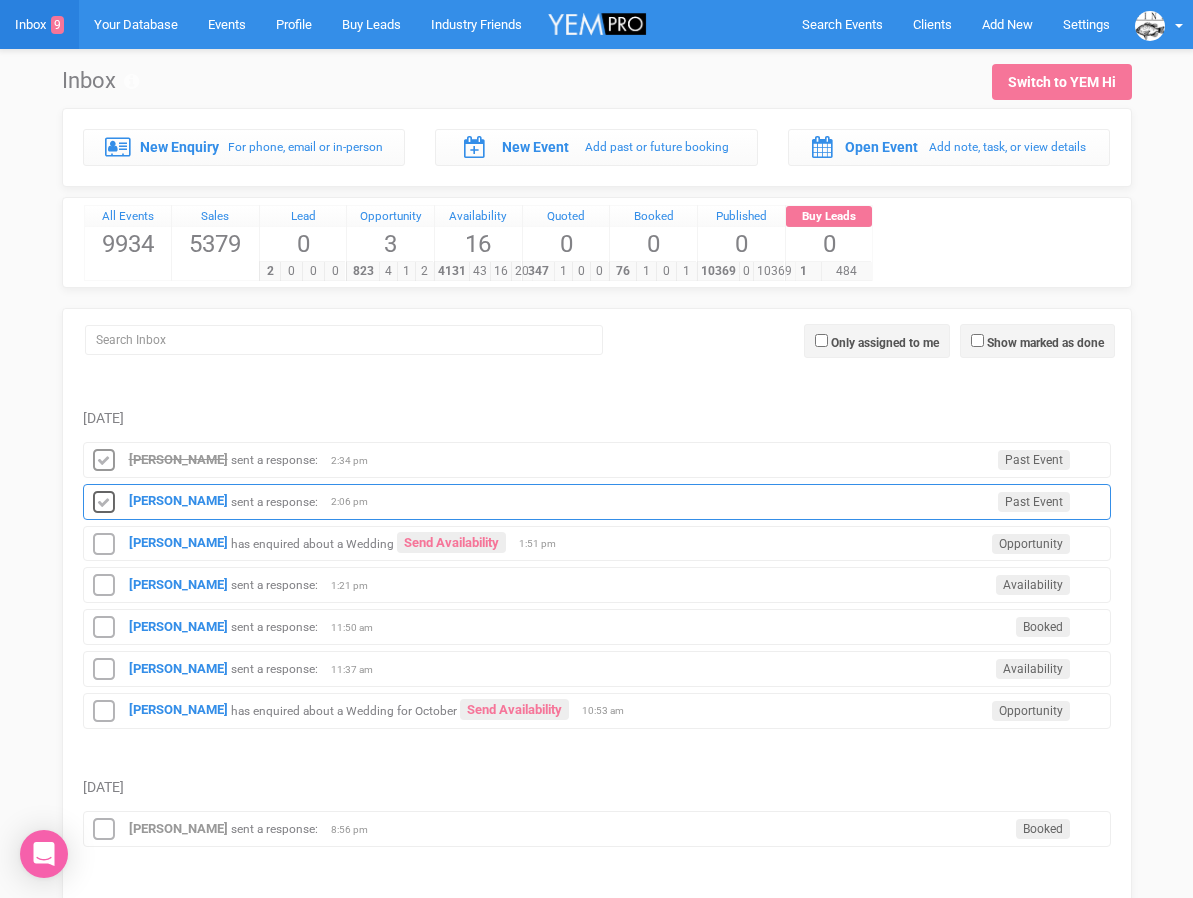 click at bounding box center [104, 503] 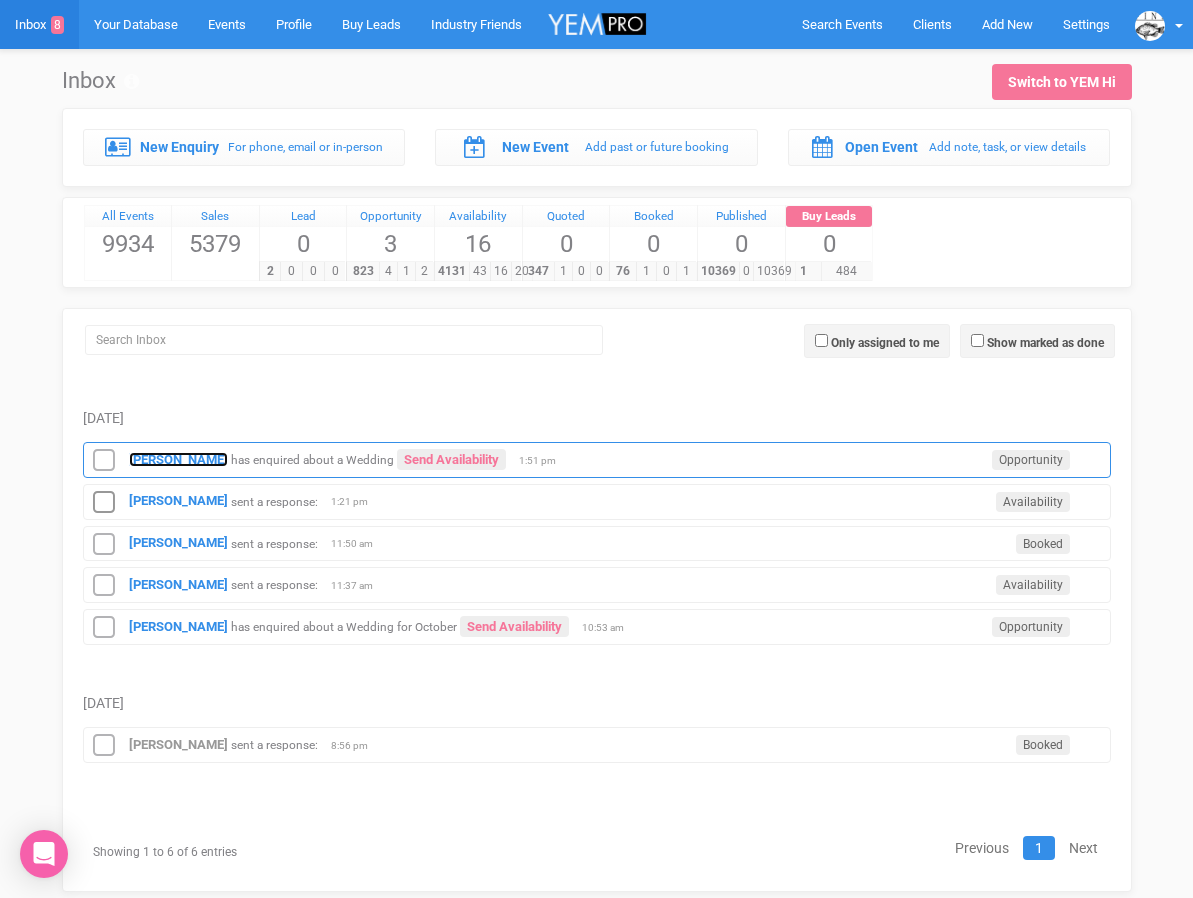 click on "[PERSON_NAME]" at bounding box center [178, 459] 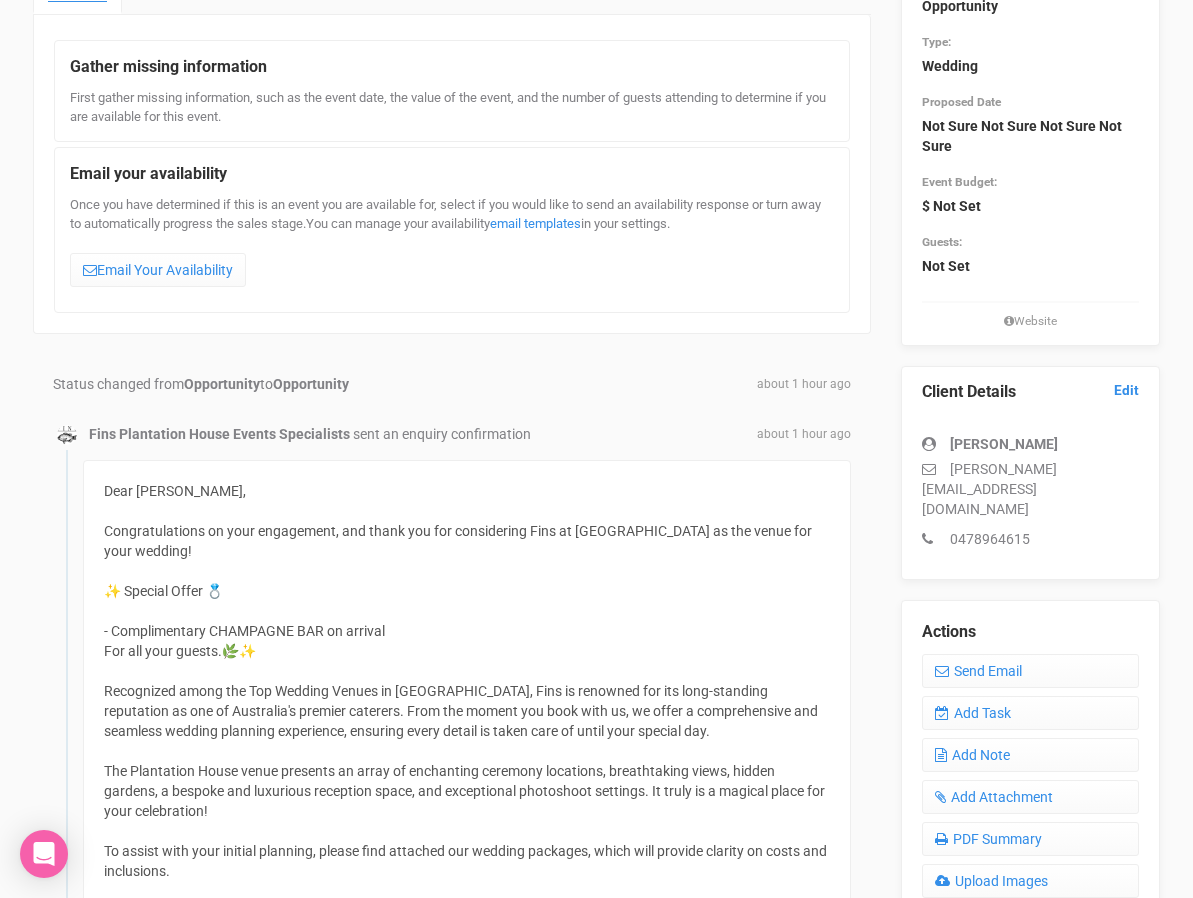 scroll, scrollTop: 111, scrollLeft: 0, axis: vertical 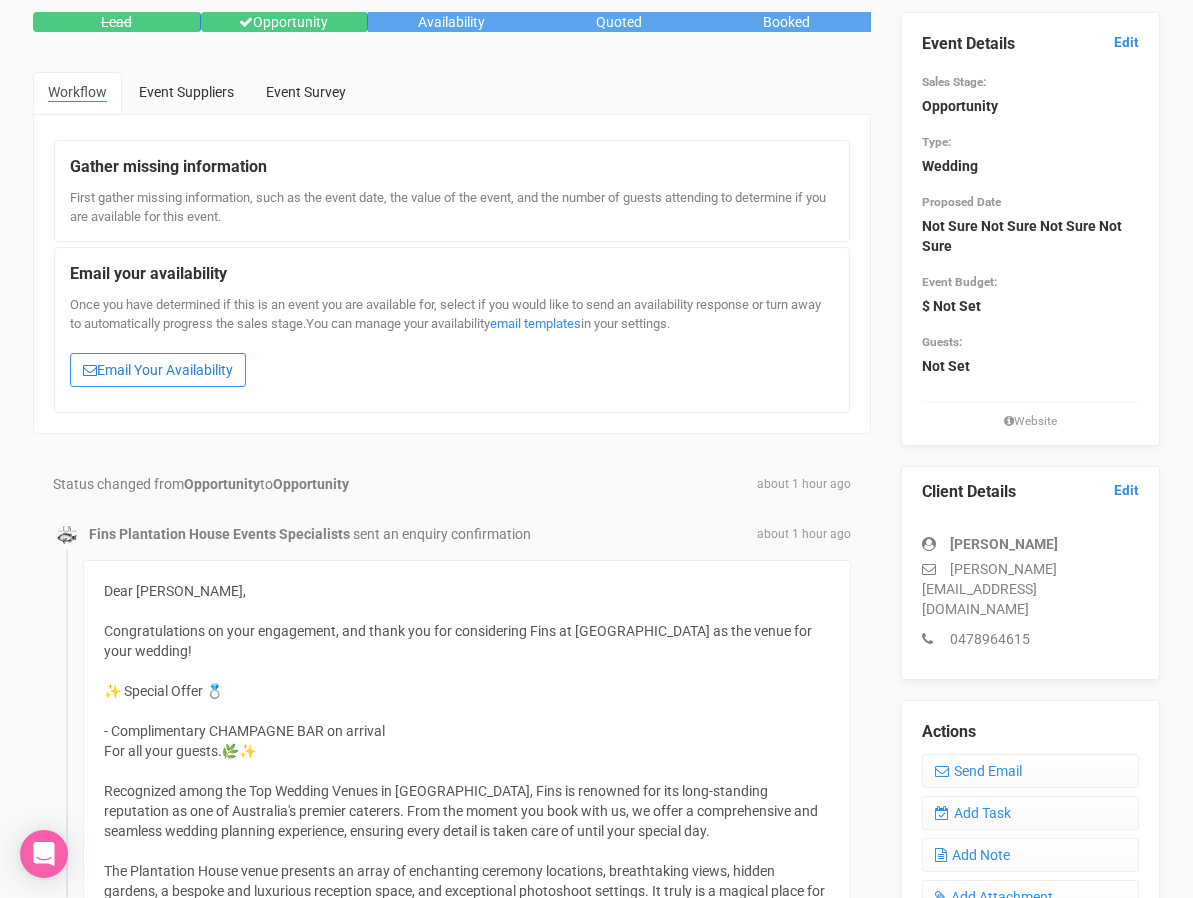 click on "Email Your Availability" at bounding box center (158, 370) 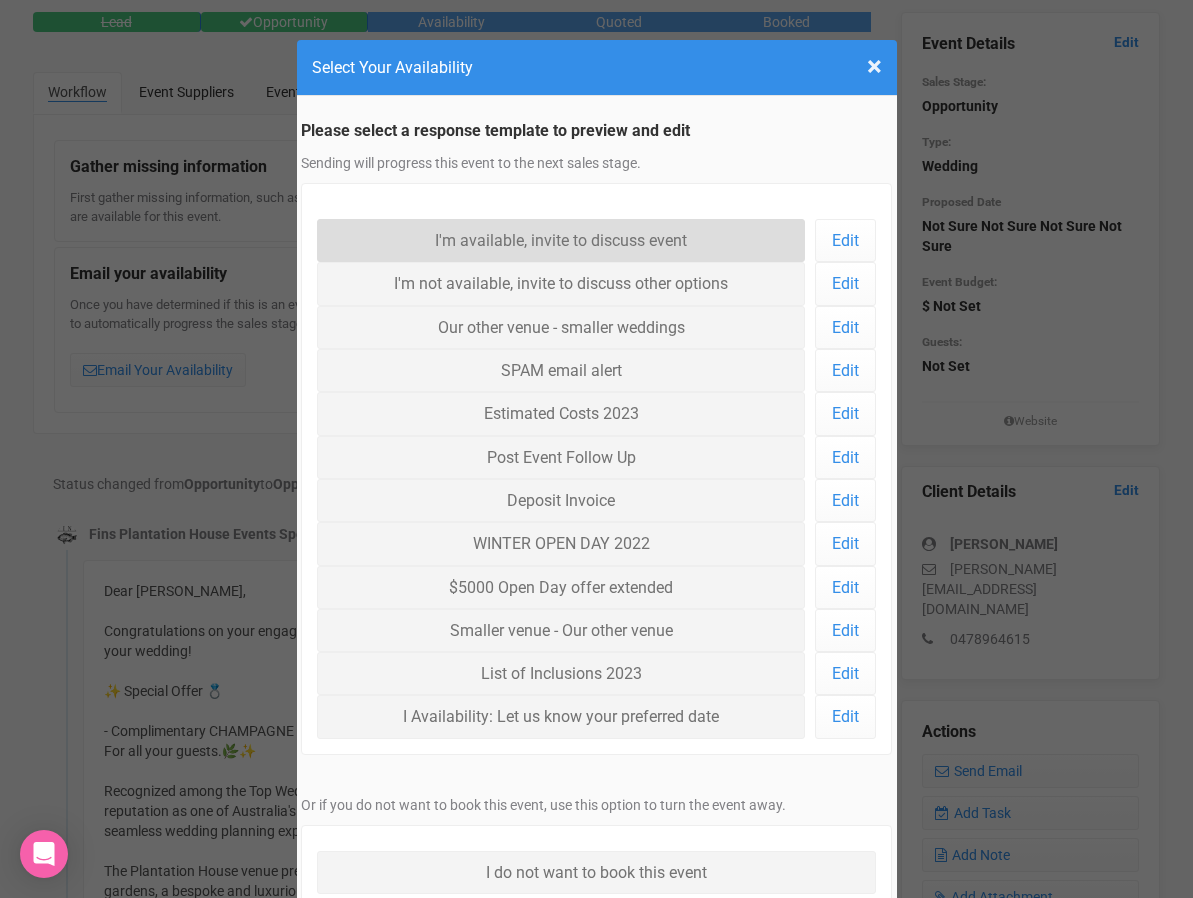 click on "I'm available, invite to discuss event" at bounding box center [561, 240] 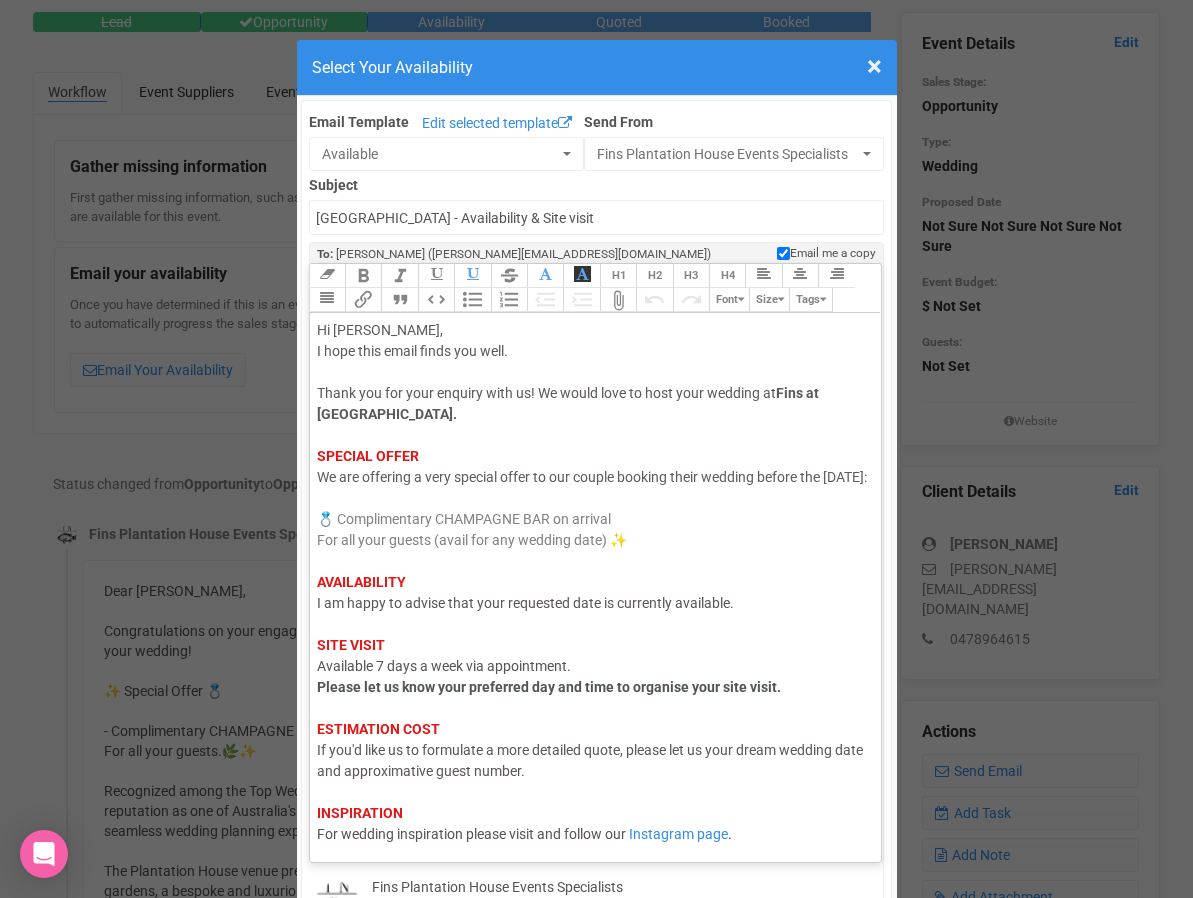 click on "I am happy to advise that your requested date is currently available." 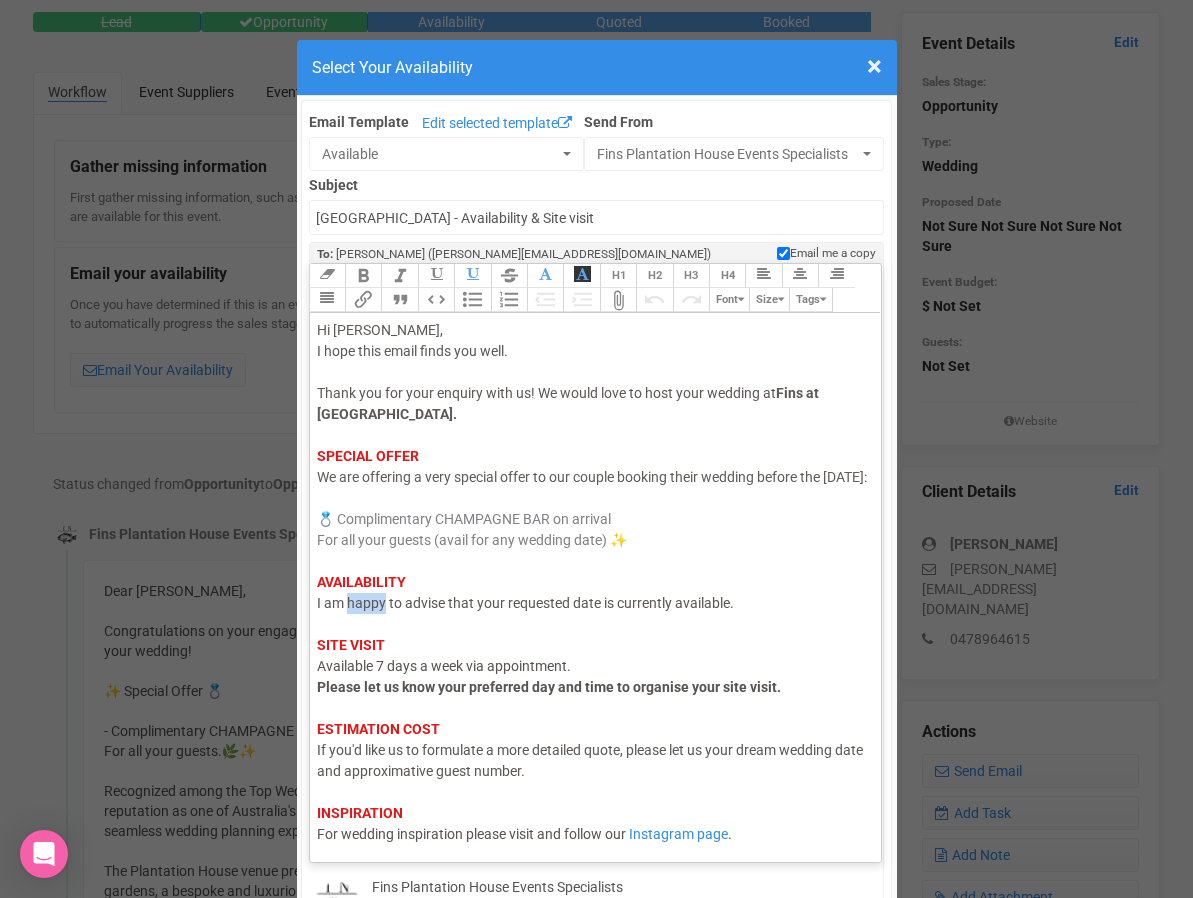 click on "I am happy to advise that your requested date is currently available." 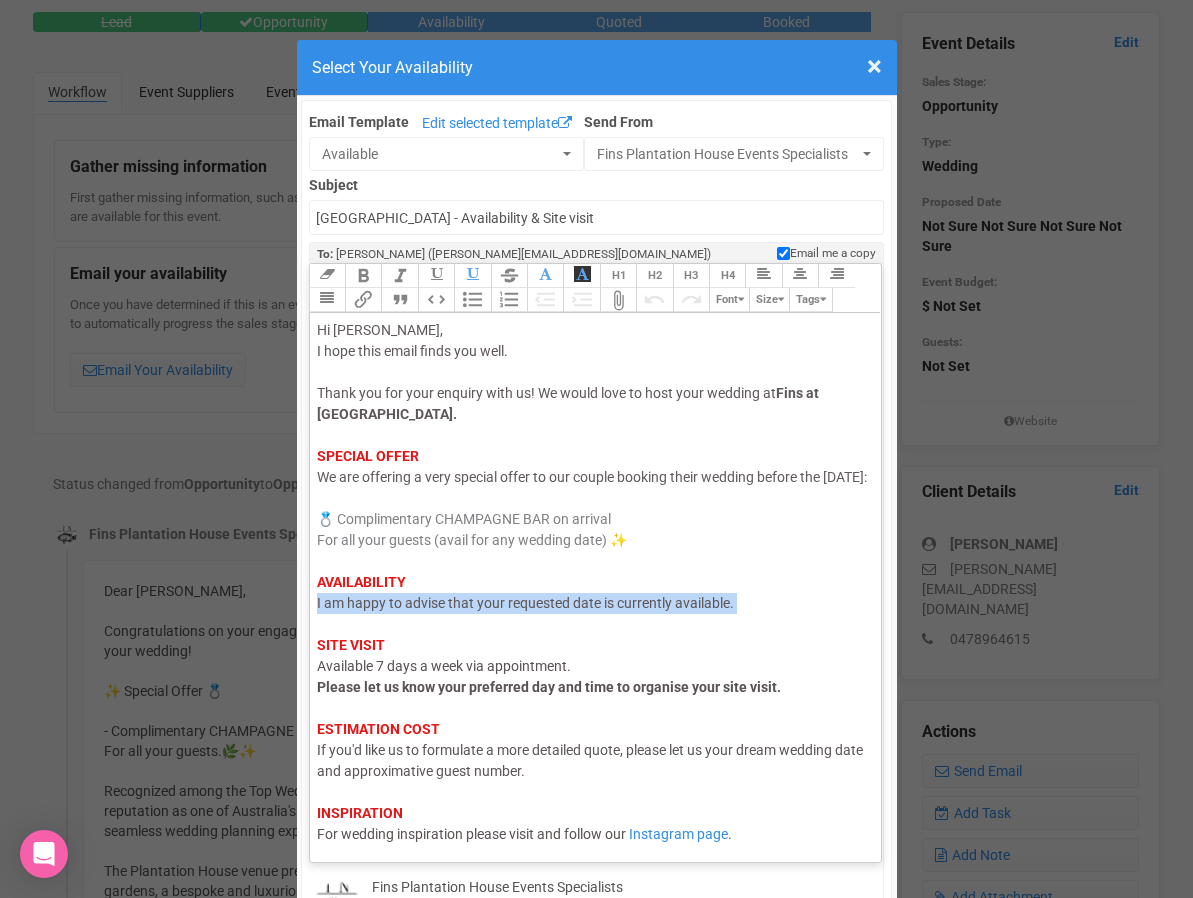 click on "I am happy to advise that your requested date is currently available." 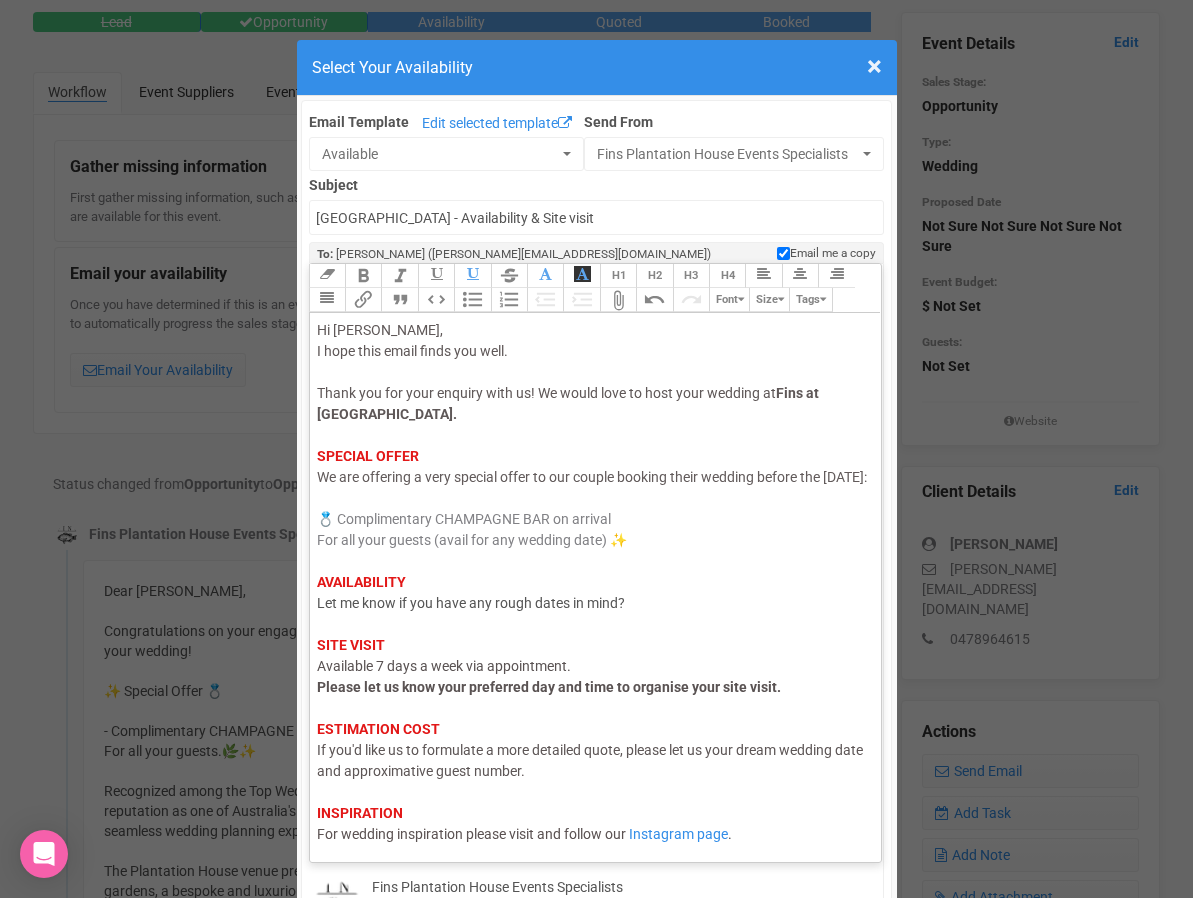 scroll, scrollTop: 63, scrollLeft: 0, axis: vertical 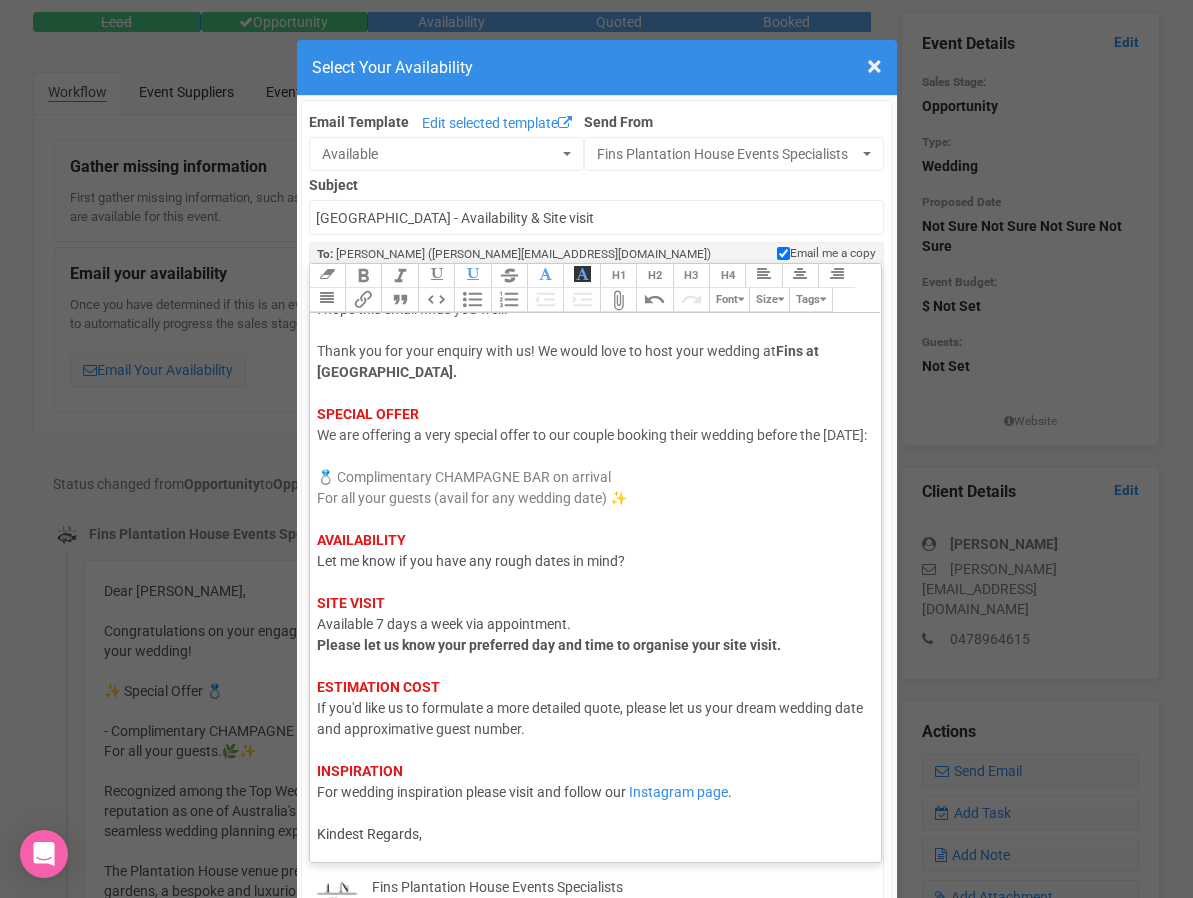 click on "Hi Phoebe, I hope this email finds you well. Thank you for your enquiry with us! We would love to host your wedding at  Fins at Plantation House.     SPECIAL OFFER We are offering a very special offer to our couple booking their wedding before the 31 July 2025:  💍   Complimentary CHAMPAGNE BAR on arrival For all your guests (avail for any wedding date) ✨ AVAILABILITY Let me know if you have any rough dates in mind?   SITE VISIT   Available 7 days a week via appointment.  Please let us know your preferred day and time to organise your site visit.    ESTIMATION COST If you'd like us to formulate a more detailed quote, please let us your dream wedding date and approximative guest number.   INSPIRATION For wedding inspiration please visit and follow our   Instagram page . Kindest Regards," 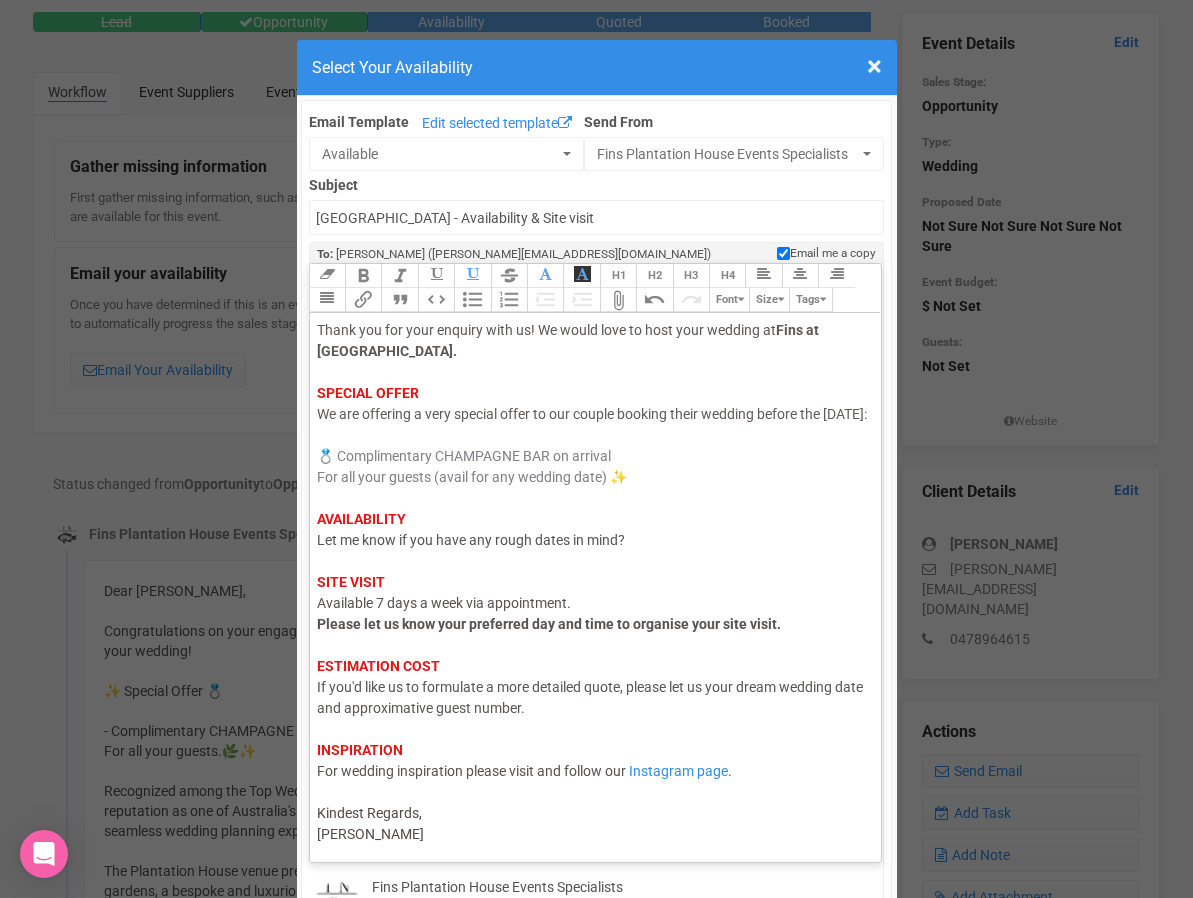 type on "<div><span style="color: rgb(95, 88, 88);">Hi Phoebe,</span><br><span style="color: rgb(95, 88, 88);">I hope this email finds you well.</span><br><br><span style="color: rgb(95, 88, 88);">Thank you for your enquiry with us! We would love to host your wedding at </span><strong style="color: rgb(95, 88, 88);">Fins at Plantation House.</strong> <br> <br><strong style="background-color: rgb(255, 255, 255); font-family: Roboto, Helvetica, Arial, sans-serif; font-size: 14px; color: rgb(226, 24, 24); text-decoration-color: initial;">SPECIAL OFFER</strong><br><span style="background-color: rgb(255, 255, 255); font-family: Roboto, Helvetica, Arial, sans-serif; font-size: 14px; color: rgb(98, 91, 91); text-decoration-color: initial;">We are offering a very special offer to our couple booking their wedding before the 31 July 2025:</span><br><br><span style="background-color: rgb(255, 255, 255); font-family: Roboto, Helvetica, Arial, sans-serif; font-size: 14px; color: rgb(130, 130, 134); text-decoration-color: initia..." 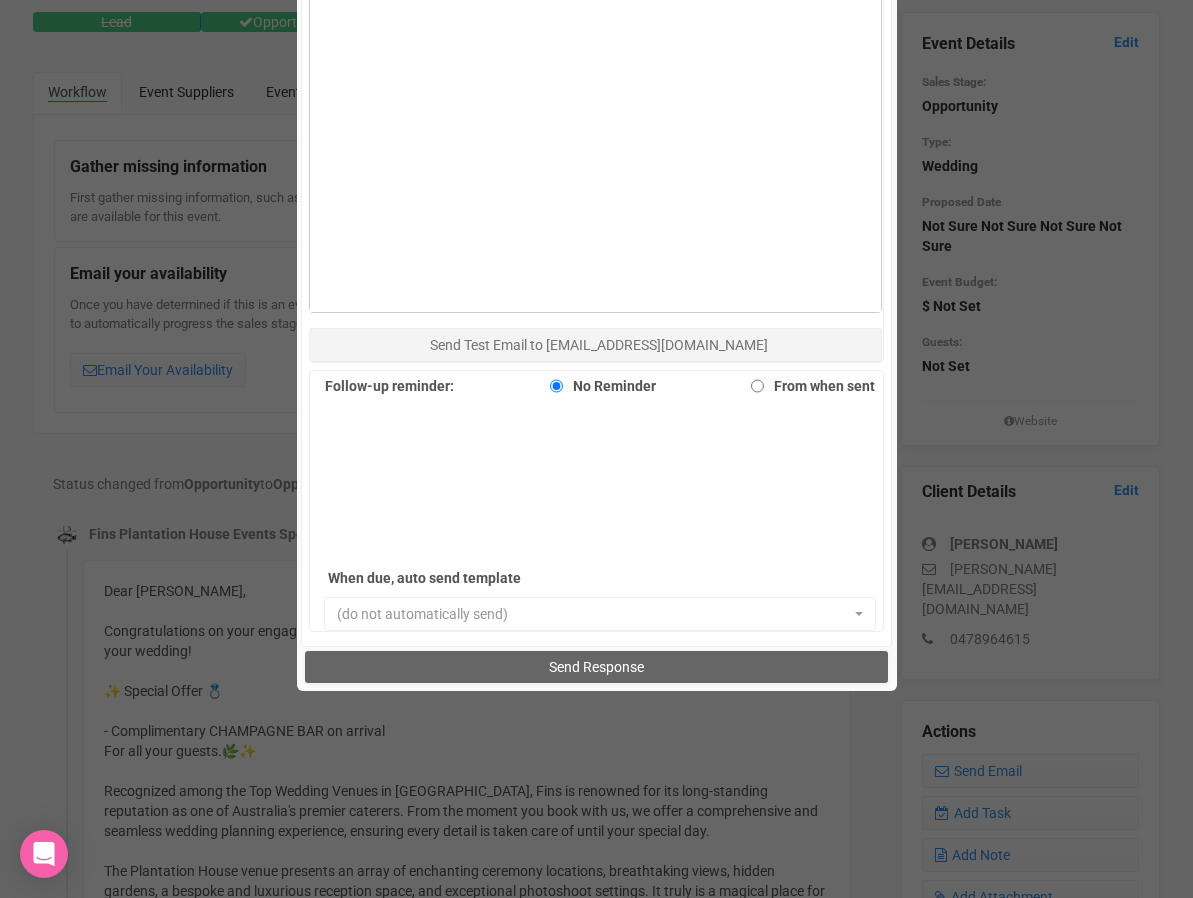 scroll, scrollTop: 1264, scrollLeft: 0, axis: vertical 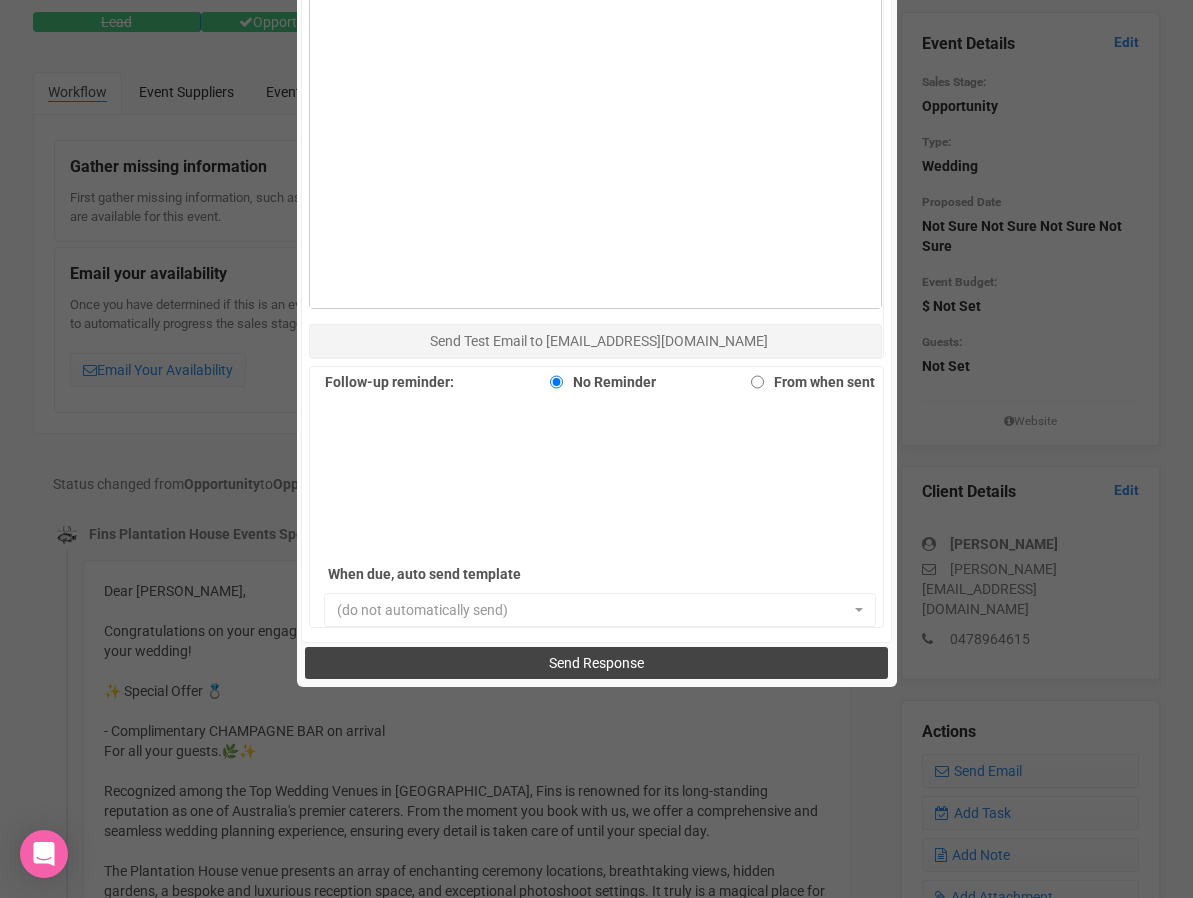 click on "Send Response" at bounding box center (596, 663) 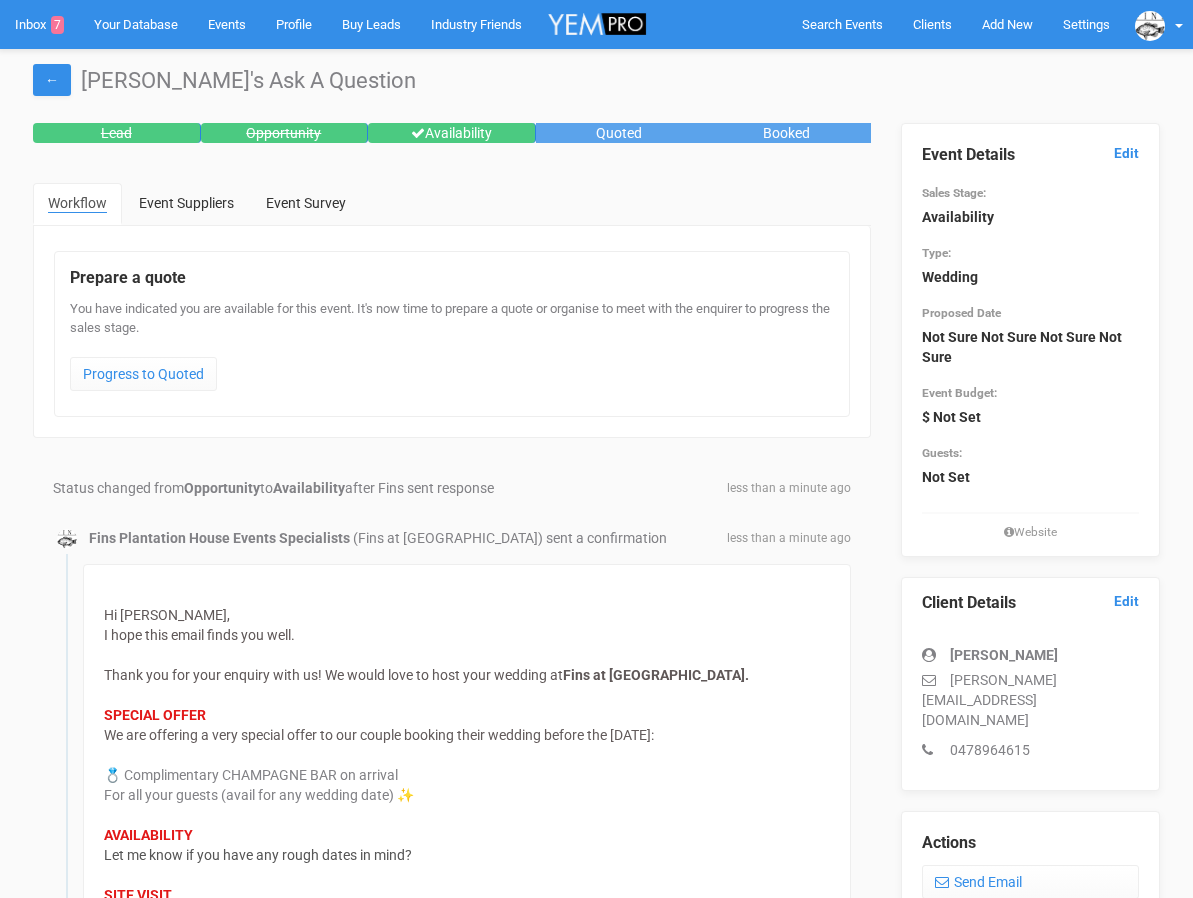 scroll, scrollTop: 0, scrollLeft: 0, axis: both 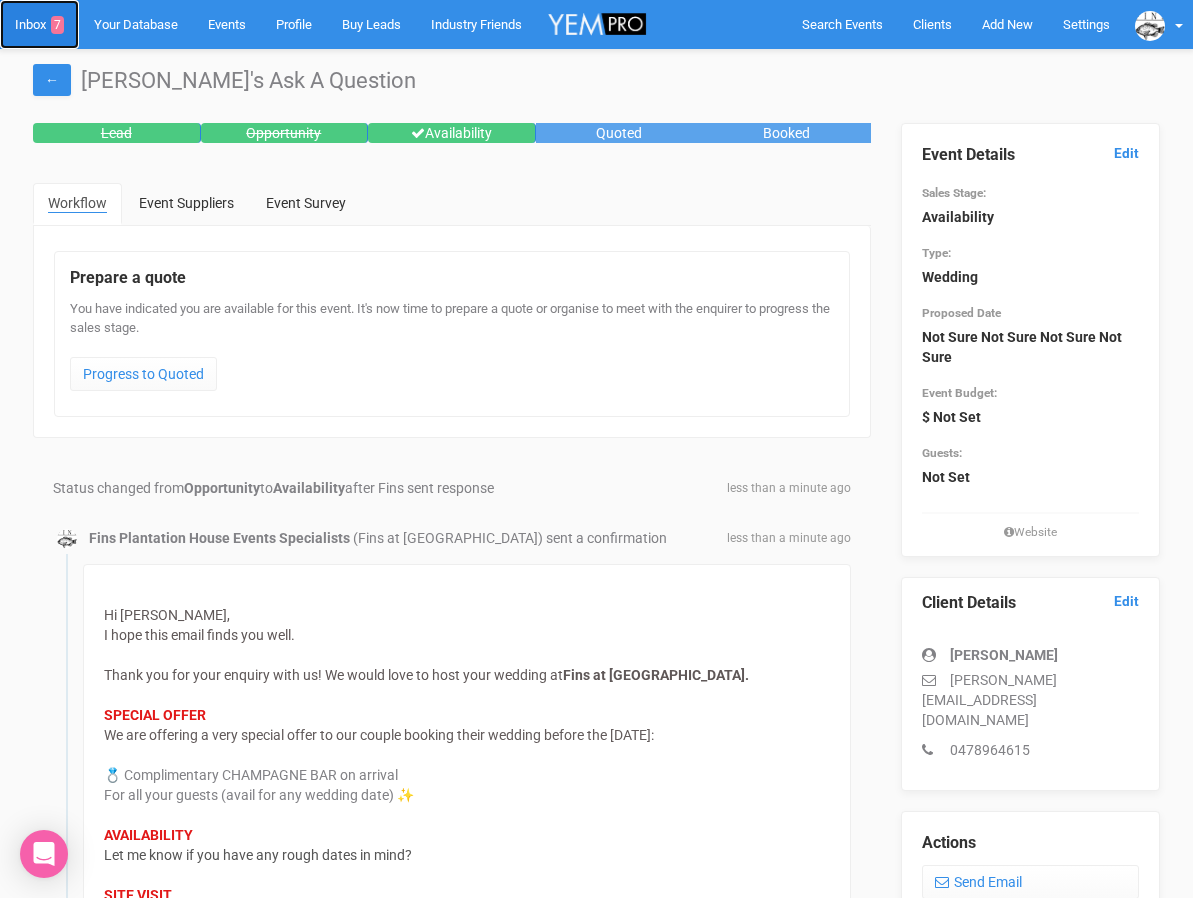 click on "Inbox  7" at bounding box center (39, 24) 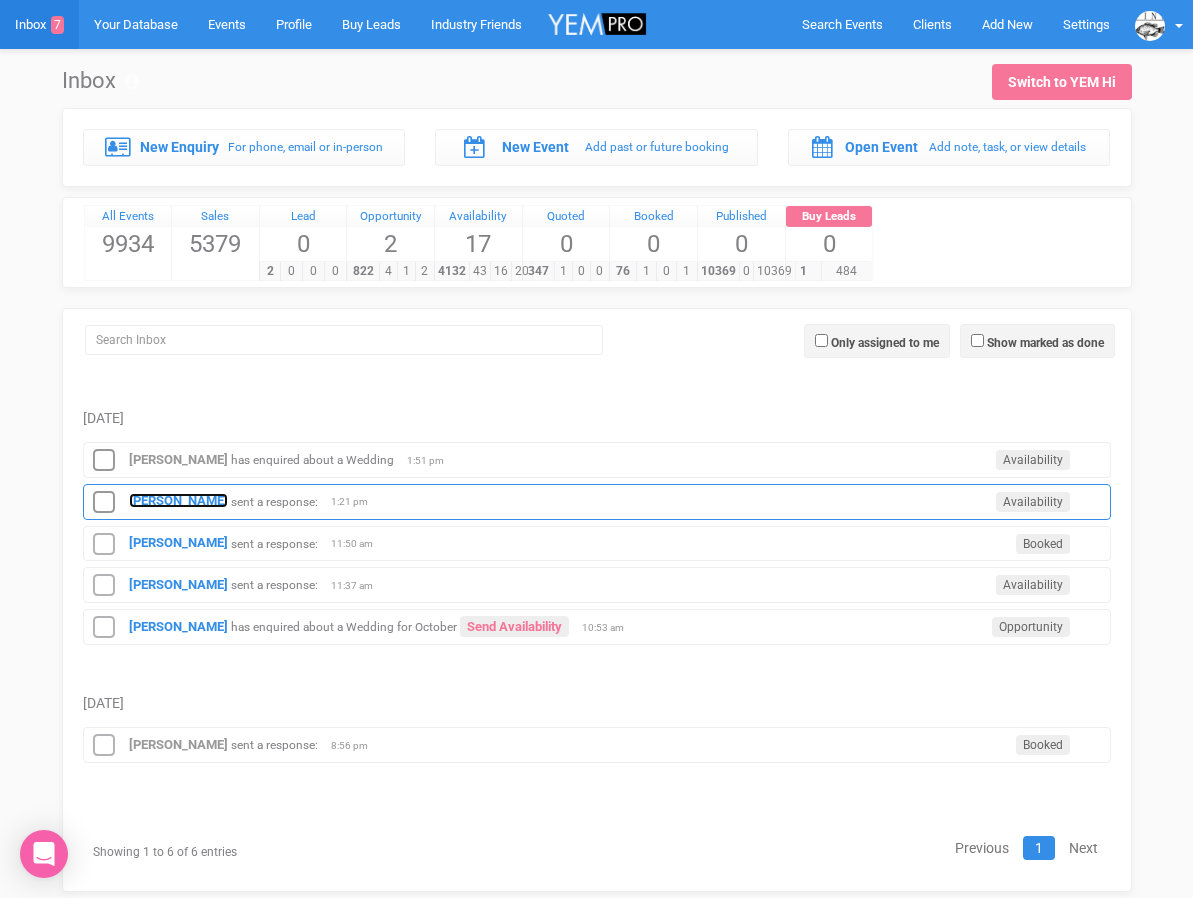 click on "[PERSON_NAME]" at bounding box center [178, 500] 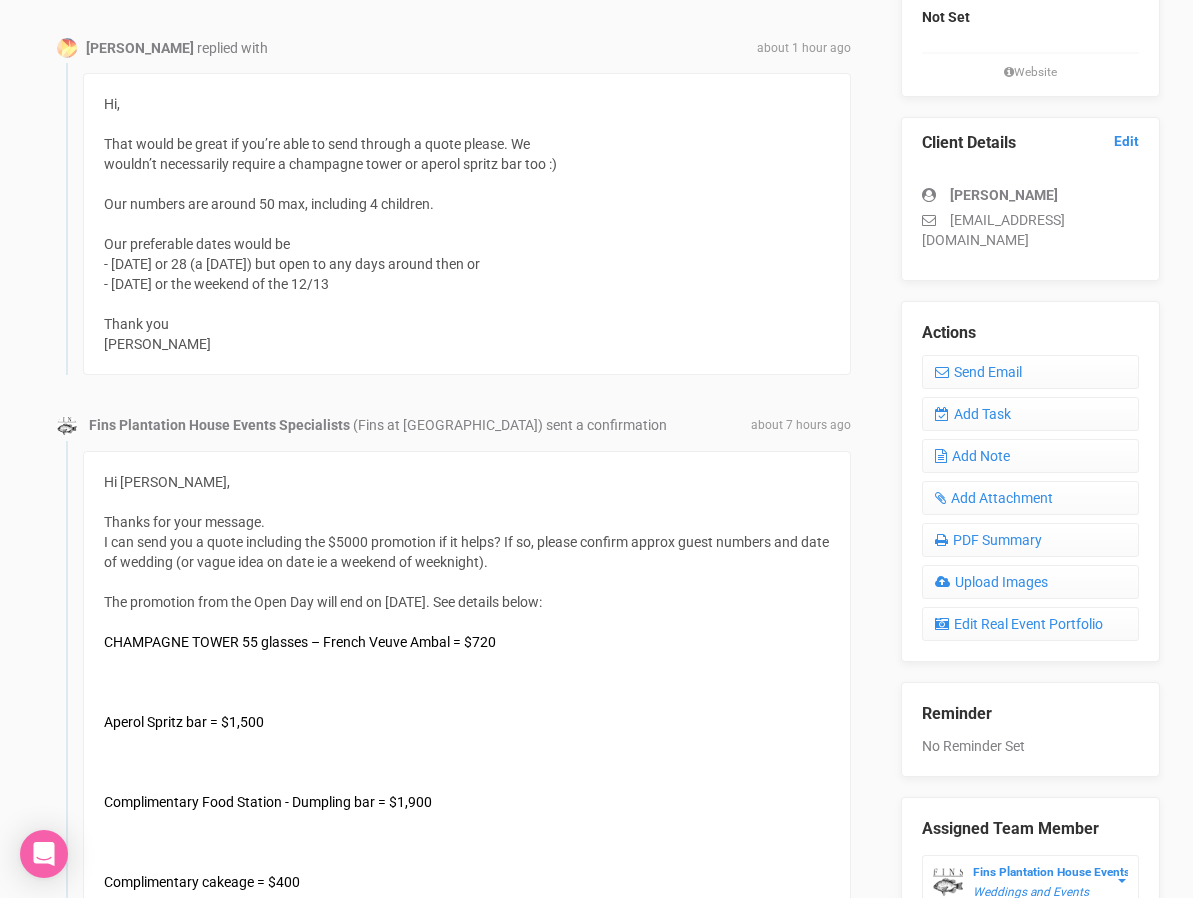 scroll, scrollTop: 441, scrollLeft: 0, axis: vertical 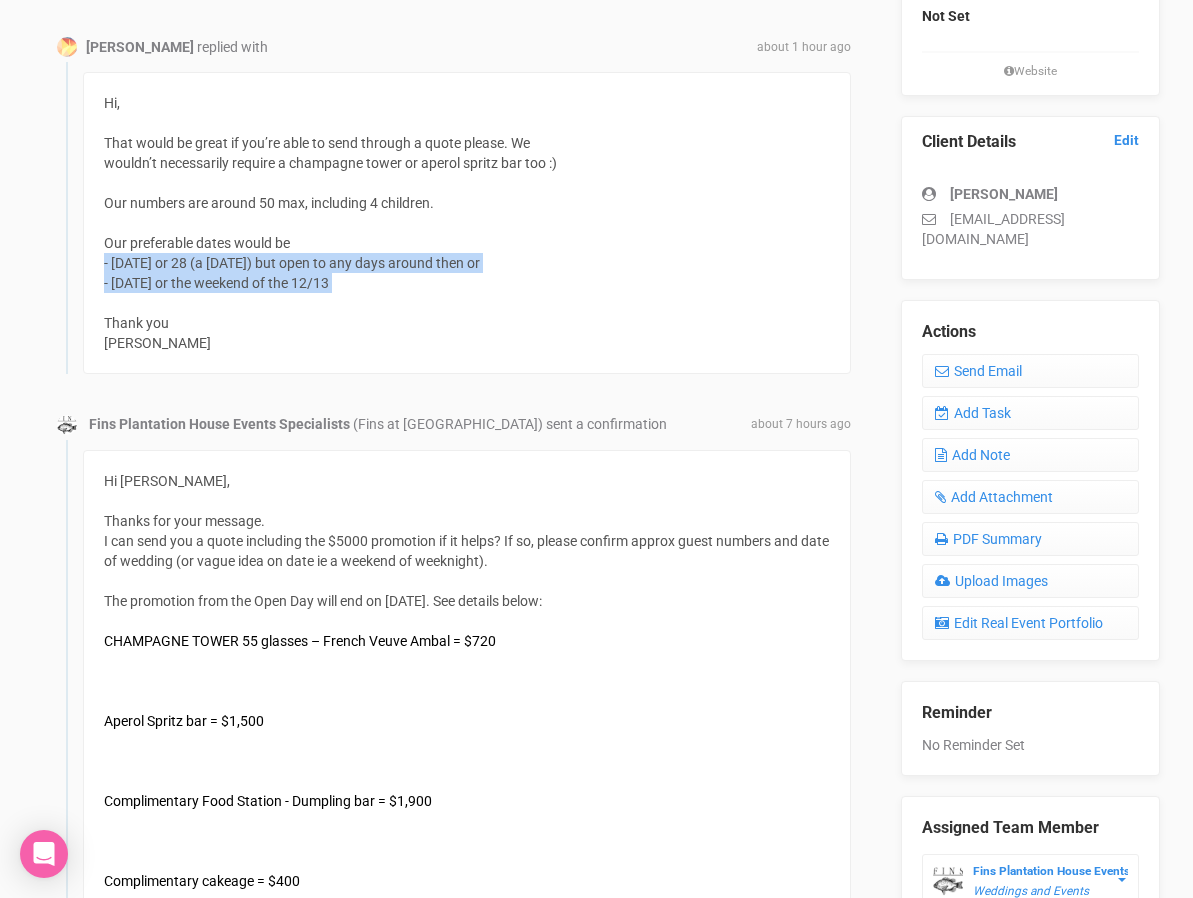 drag, startPoint x: 210, startPoint y: 299, endPoint x: 99, endPoint y: 268, distance: 115.24756 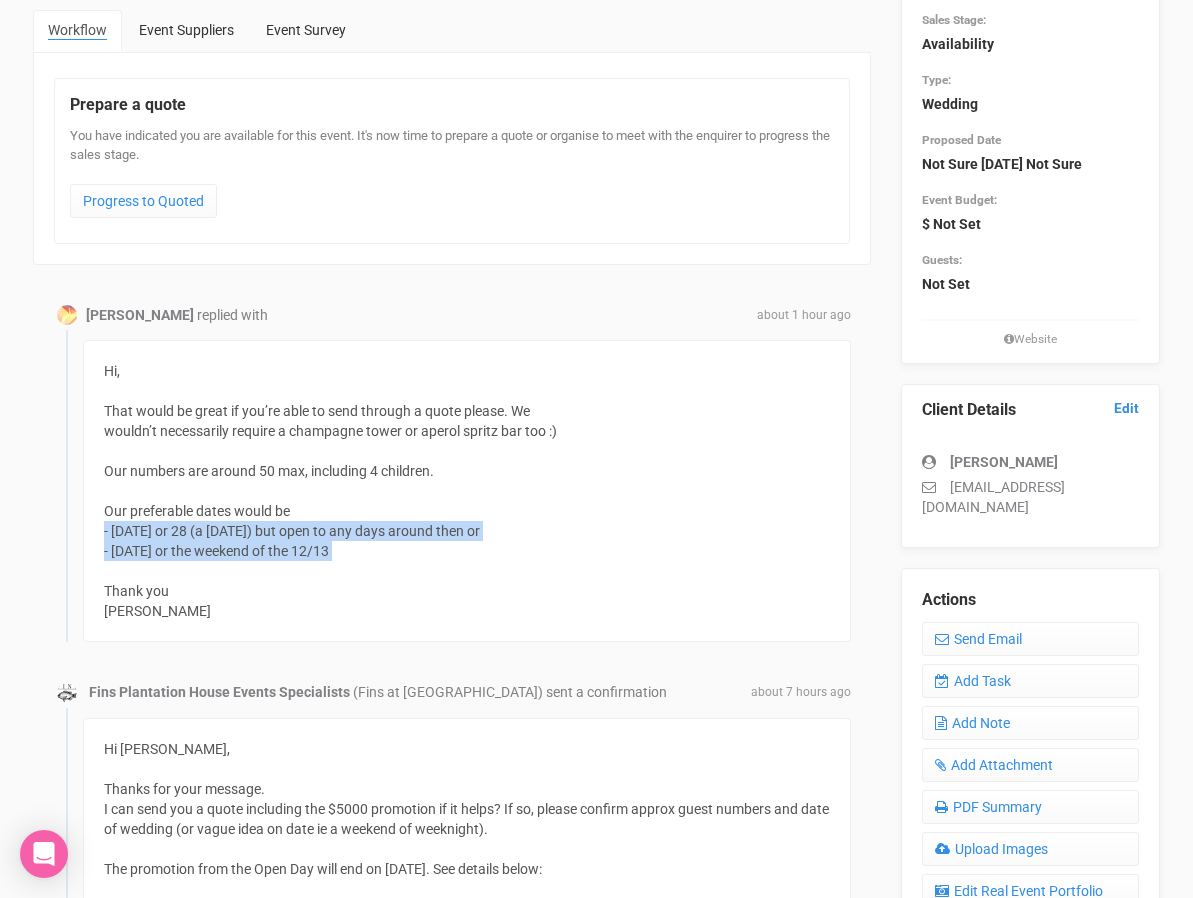 scroll, scrollTop: 166, scrollLeft: 0, axis: vertical 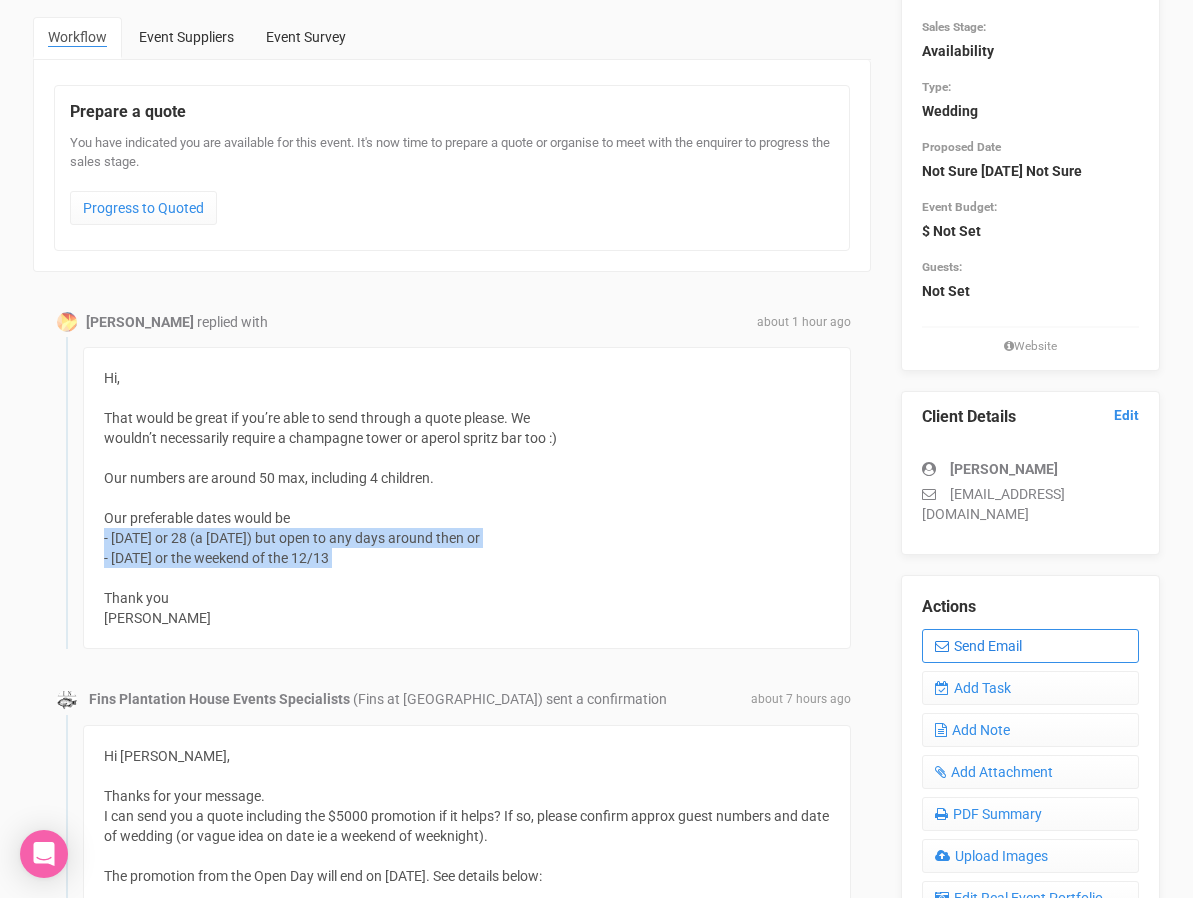 click on "Send Email" at bounding box center (1030, 646) 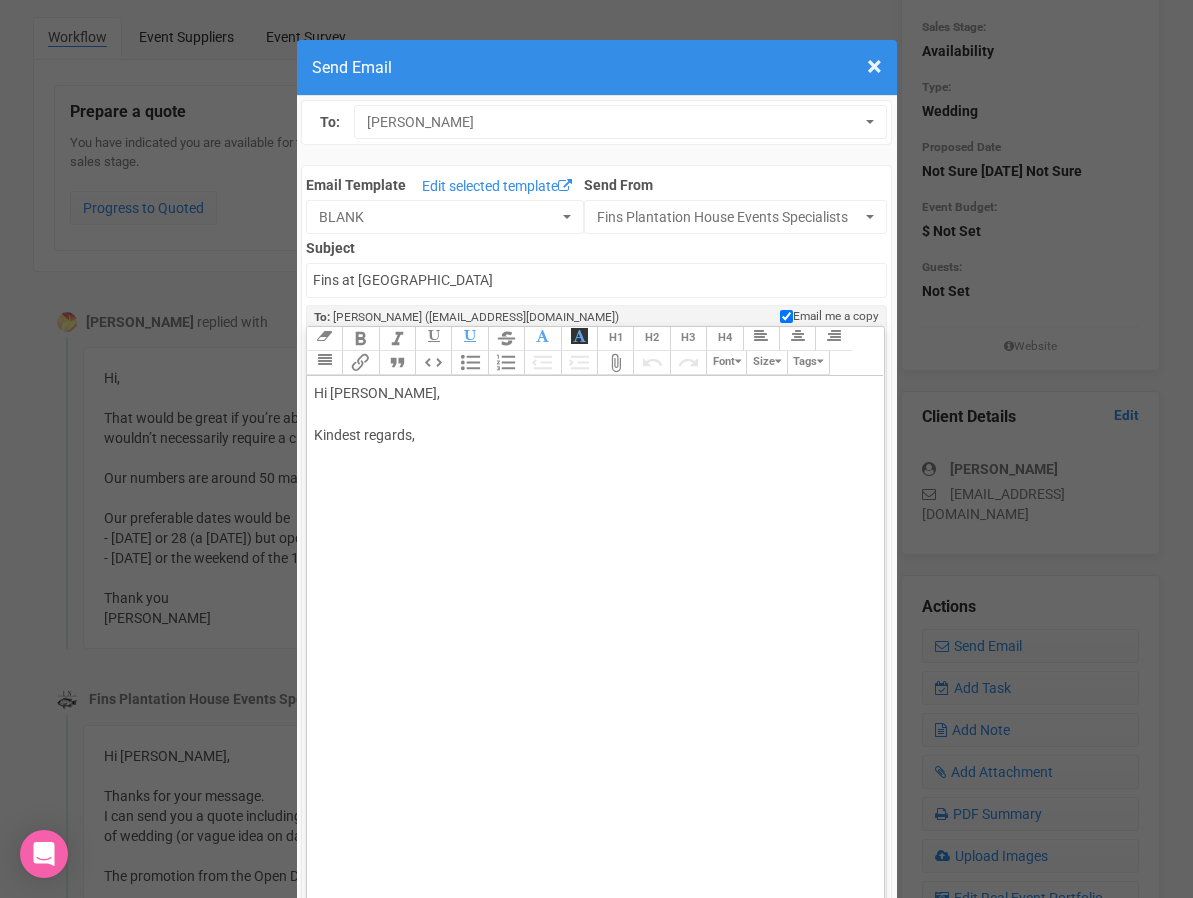 click on "× Close
Send Email
To:
[PERSON_NAME]   [PERSON_NAME] [PERSON_NAME]
Email Template
Edit selected template
BLANK   To Clients BLANK Bridal Suite BYO Alcohol CANCELATION Communication  Confirming your Function form  Corporate Event CORPORATE HELPLIST COVID OPTIONS 2021 Deposit Invoice Deposit paid - step by step Direction + Site Visit confirmation  Elopement Costs 2024/2025 - 35 Guests  Elopement Package Email to Bride COVID safe business Email to MC  Estimated costs 2022 Estimated costs 2025/2026 Estimated Costs 2027 Events Coordinator Fairy lights for dance floor  Final account + feedback Fins Plantation currently closed Fins Plantation House auto response Follow up email Follow up upcoming wedding Food & Beverage Invoice Front lawn - smaller events Future pricing HELLO NEW COVID LIFE HELLO NEW COVID LIFE (2) Music" at bounding box center [596, 926] 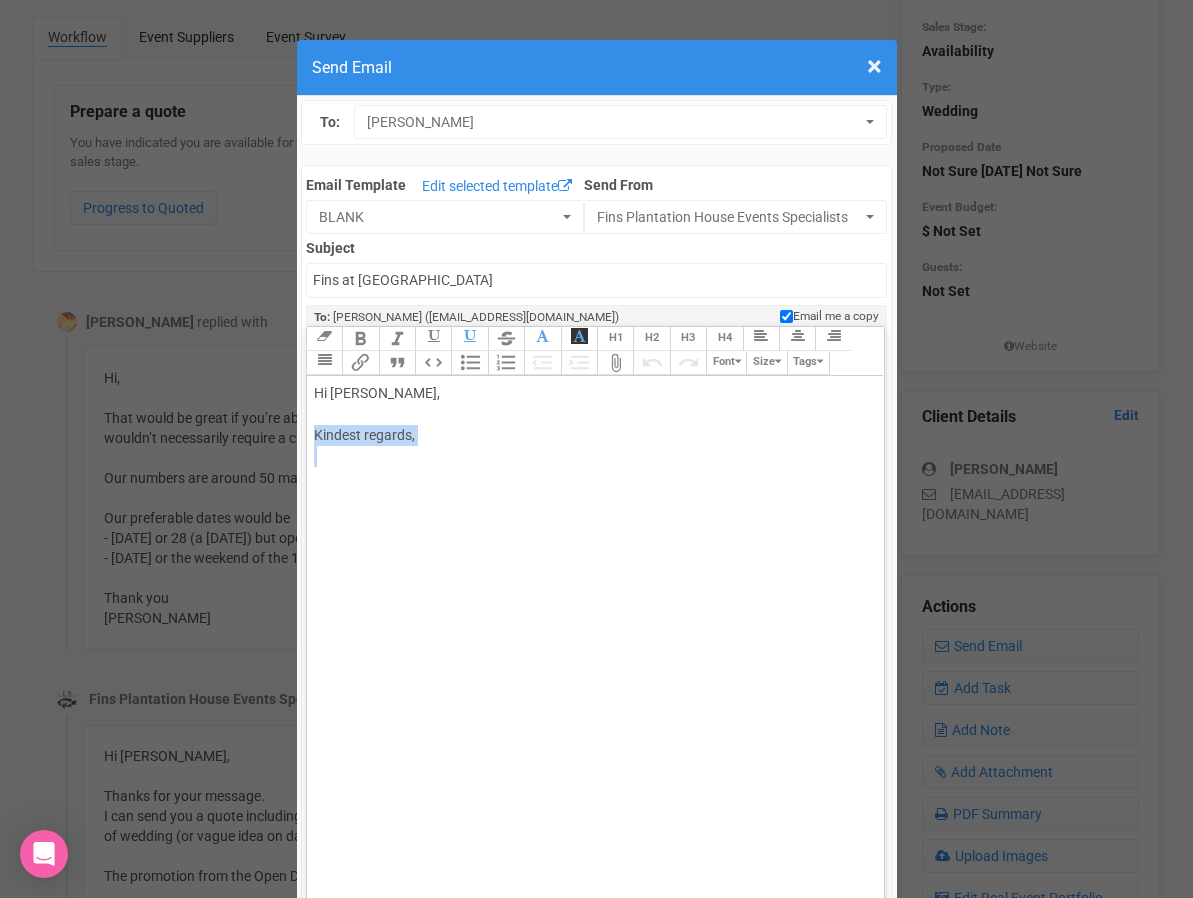 drag, startPoint x: 335, startPoint y: 513, endPoint x: 318, endPoint y: 432, distance: 82.764725 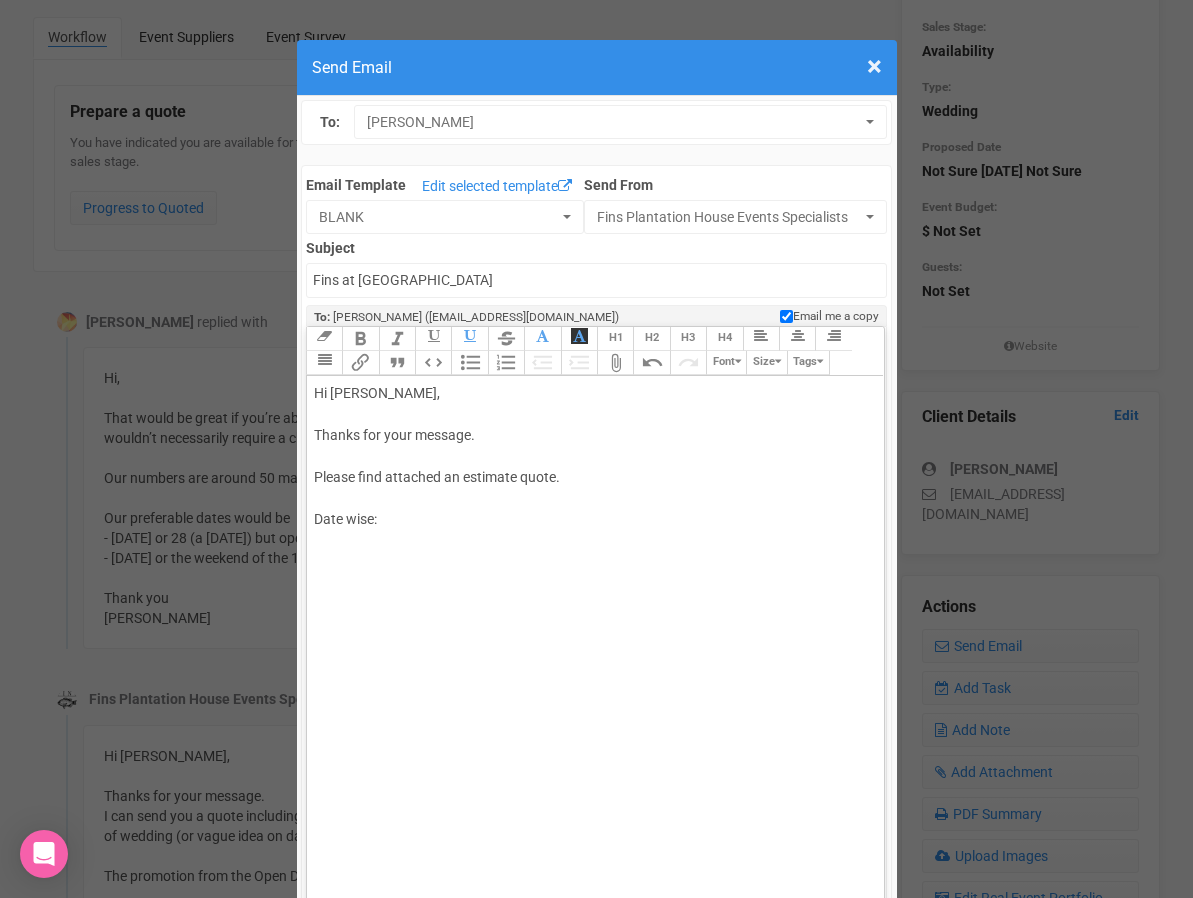 paste on "span style="background-color: rgb(255, 255, 255); font-family: Roboto, Helvetica, Arial, sans-serif; font-size: 14px; color: rgb(85, 85, 85); text-decoration-color: initial;">- September 21 or 28 (a Monday) but open to any days around then or</span><span style="font-family: Roboto, Helvetica, Arial, sans-serif; font-size: 14px; color: rgb(85, 85, 85); text-decoration-color: initial;"><br></span><span style="background-color: rgb(255, 255, 255); font-family: Roboto, Helvetica, Arial, sans-serif; font-size: 14px; color: rgb(85, 85, 85); text-decoration-color: initial;">- December 14 or the weekend of the 12/13</span" 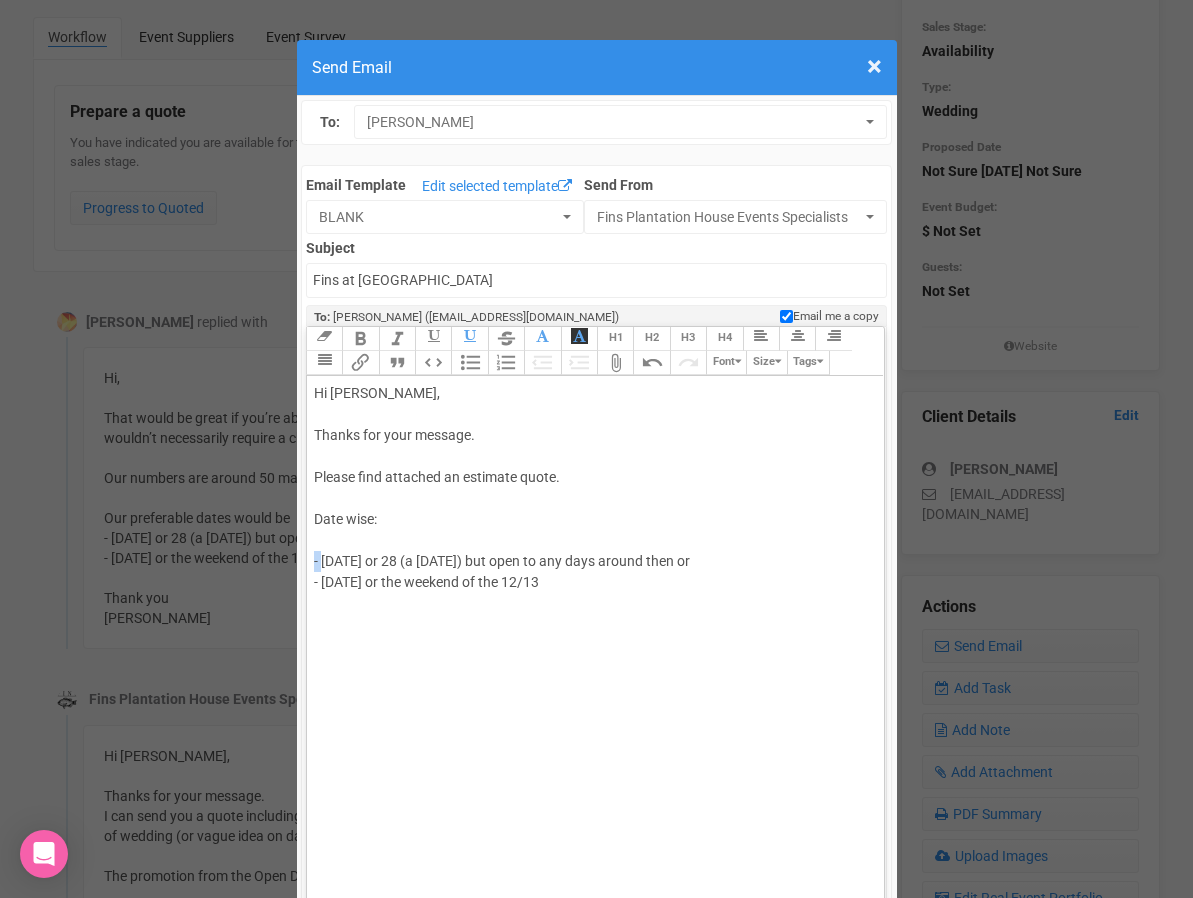 drag, startPoint x: 322, startPoint y: 559, endPoint x: 309, endPoint y: 559, distance: 13 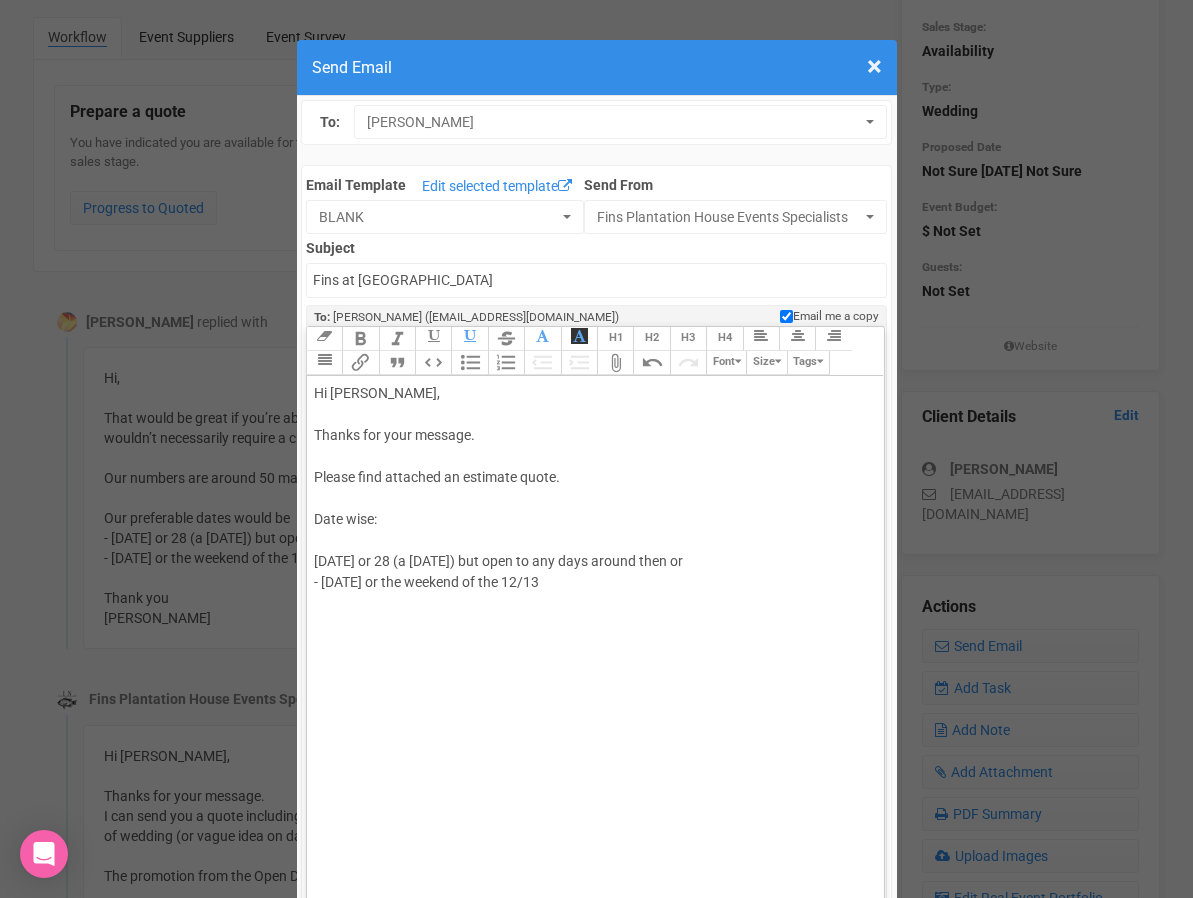 click on "September 21 or 28 (a Monday) but open to any days around then or" 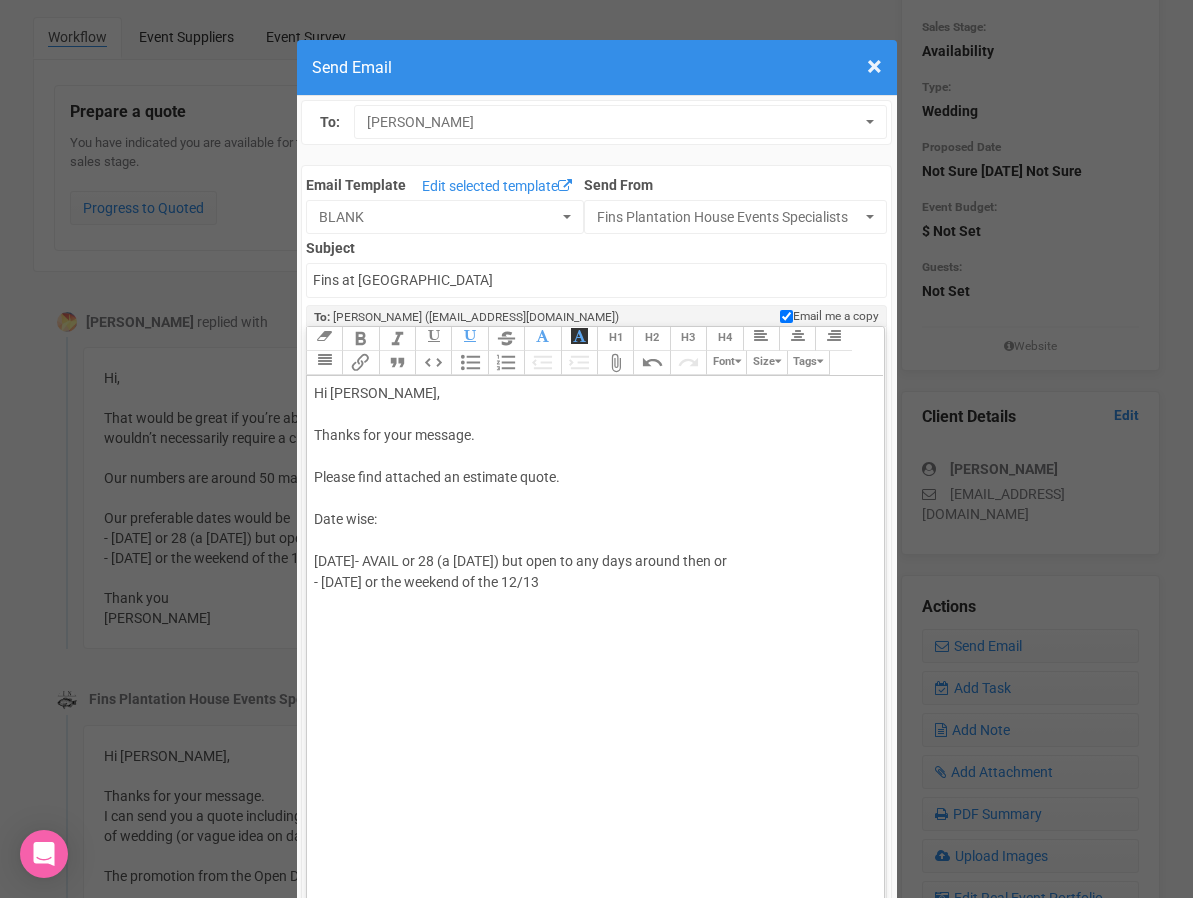 click on "September 21- AVAIL or 28 (a Monday) but open to any days around then or" 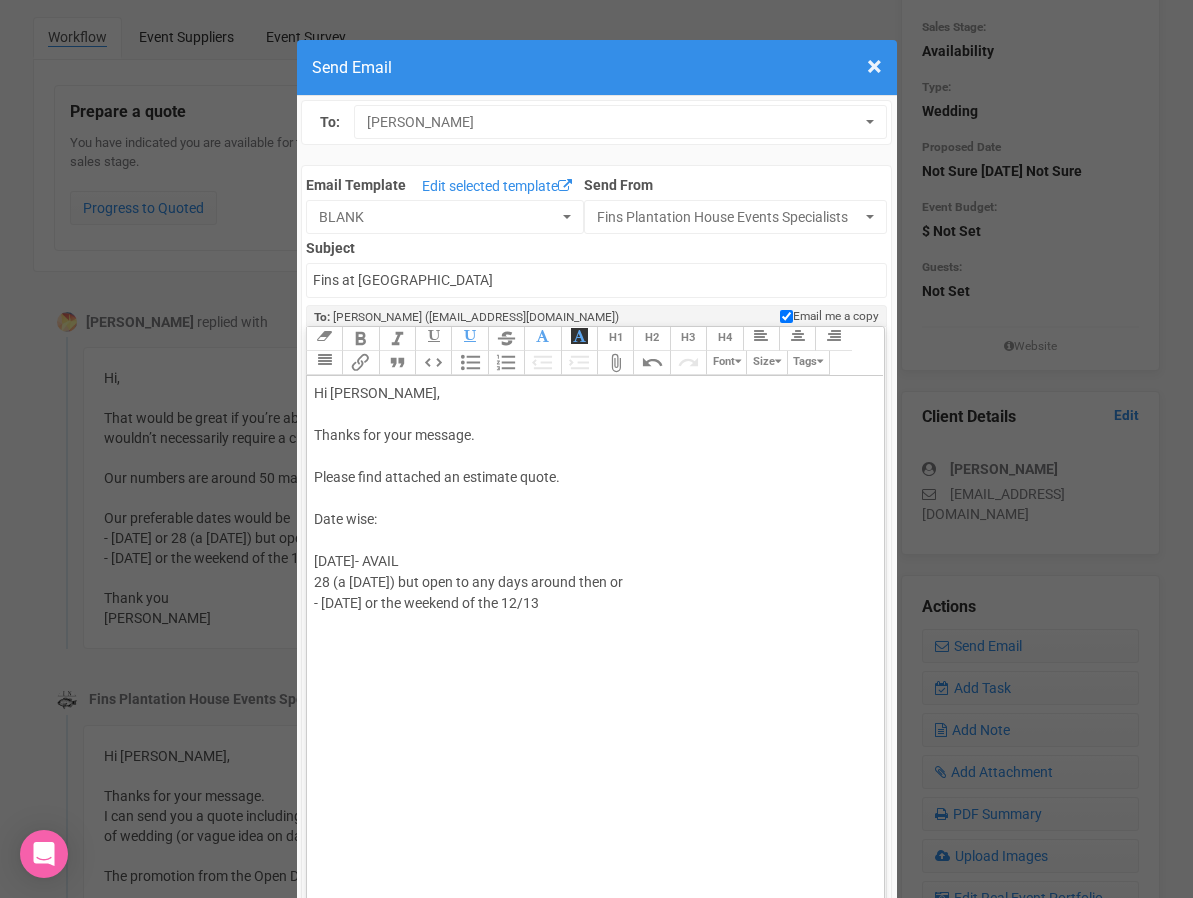 click on "September 21- AVAIL  28 (a Monday) but open to any days around then or" 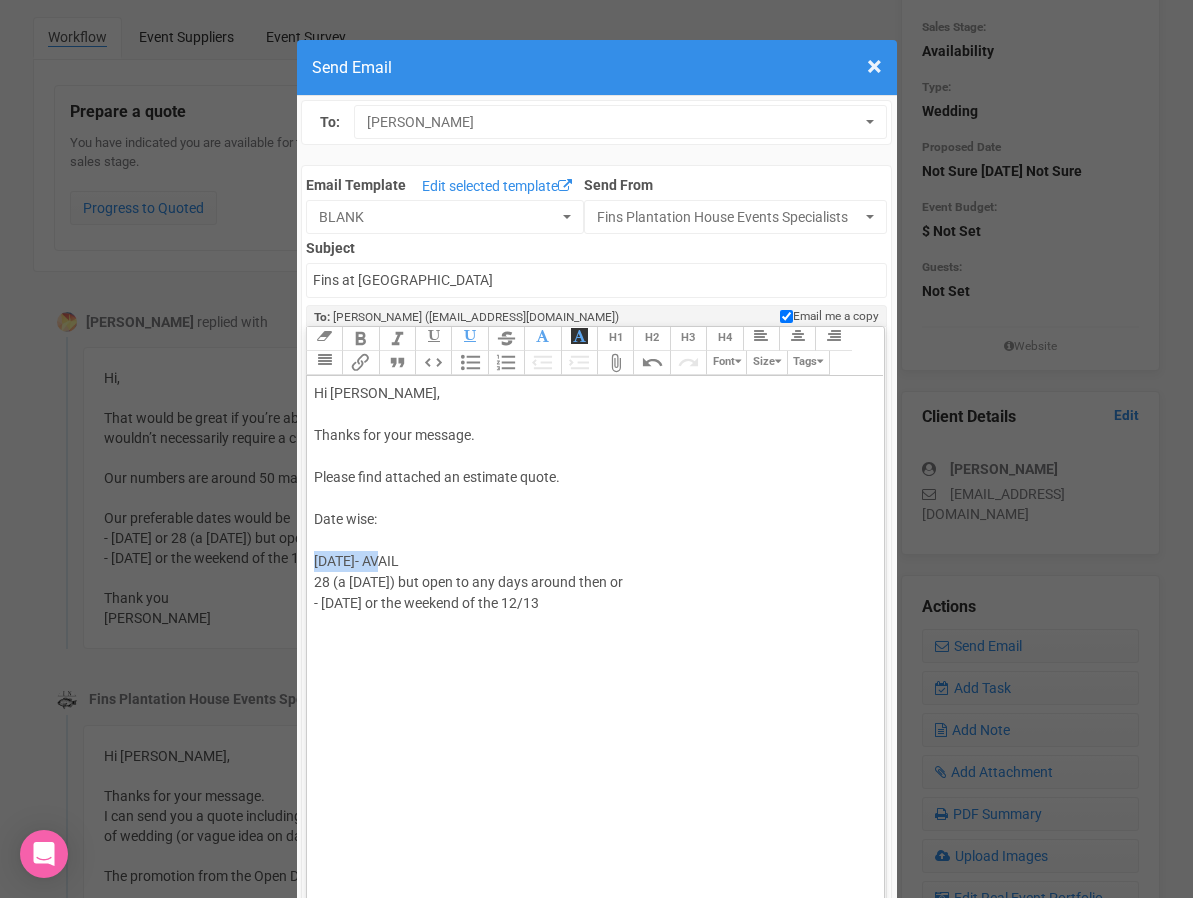 drag, startPoint x: 384, startPoint y: 561, endPoint x: 299, endPoint y: 561, distance: 85 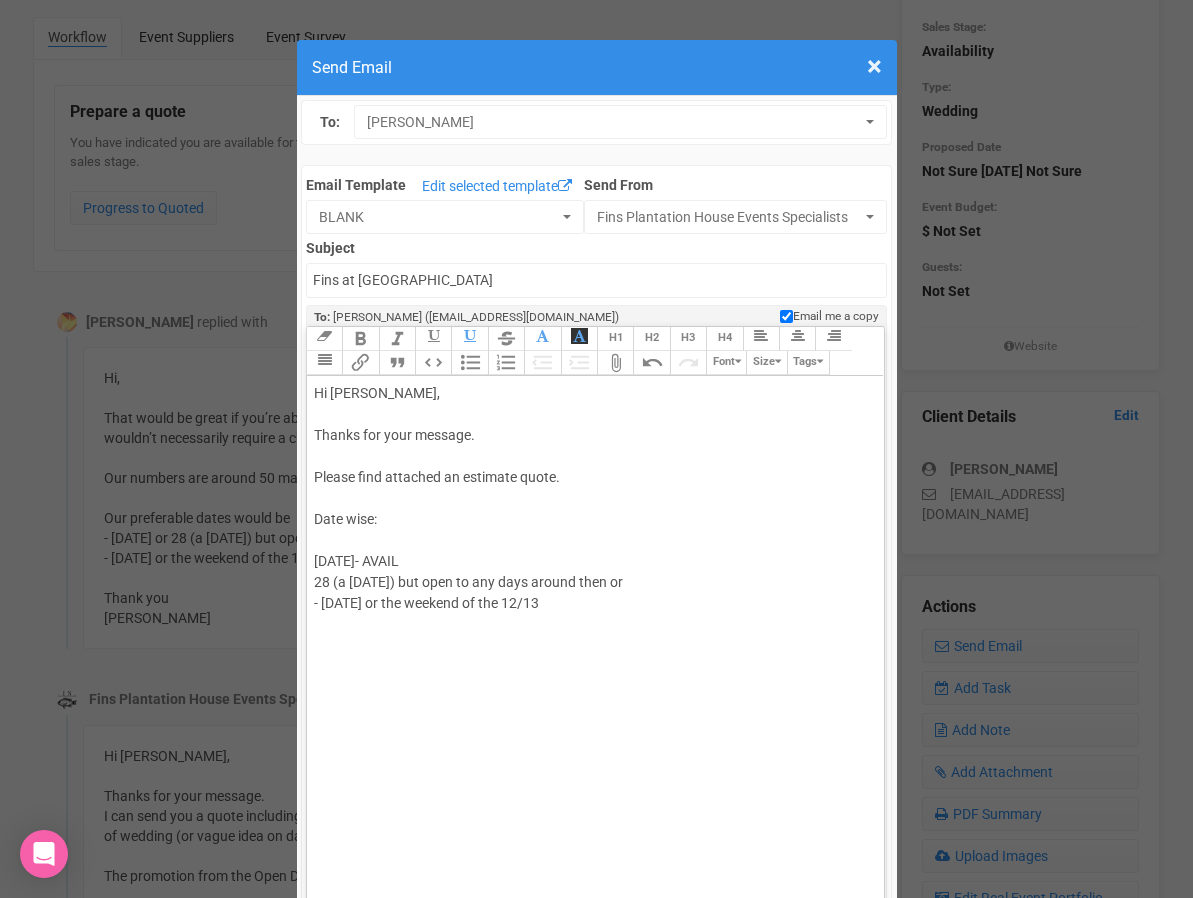 click on "September 21- AVAIL  28 (a Monday) but open to any days around then or" 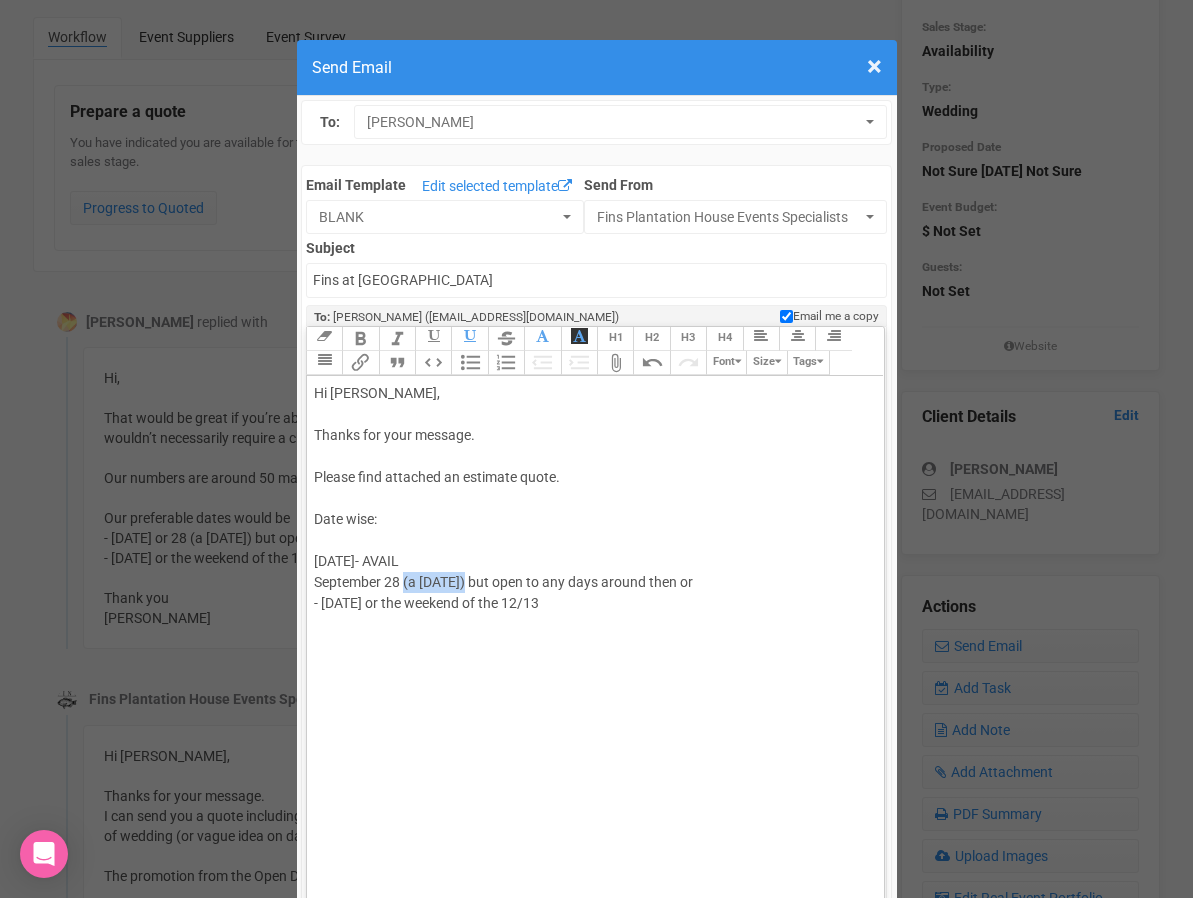 drag, startPoint x: 474, startPoint y: 581, endPoint x: 405, endPoint y: 583, distance: 69.02898 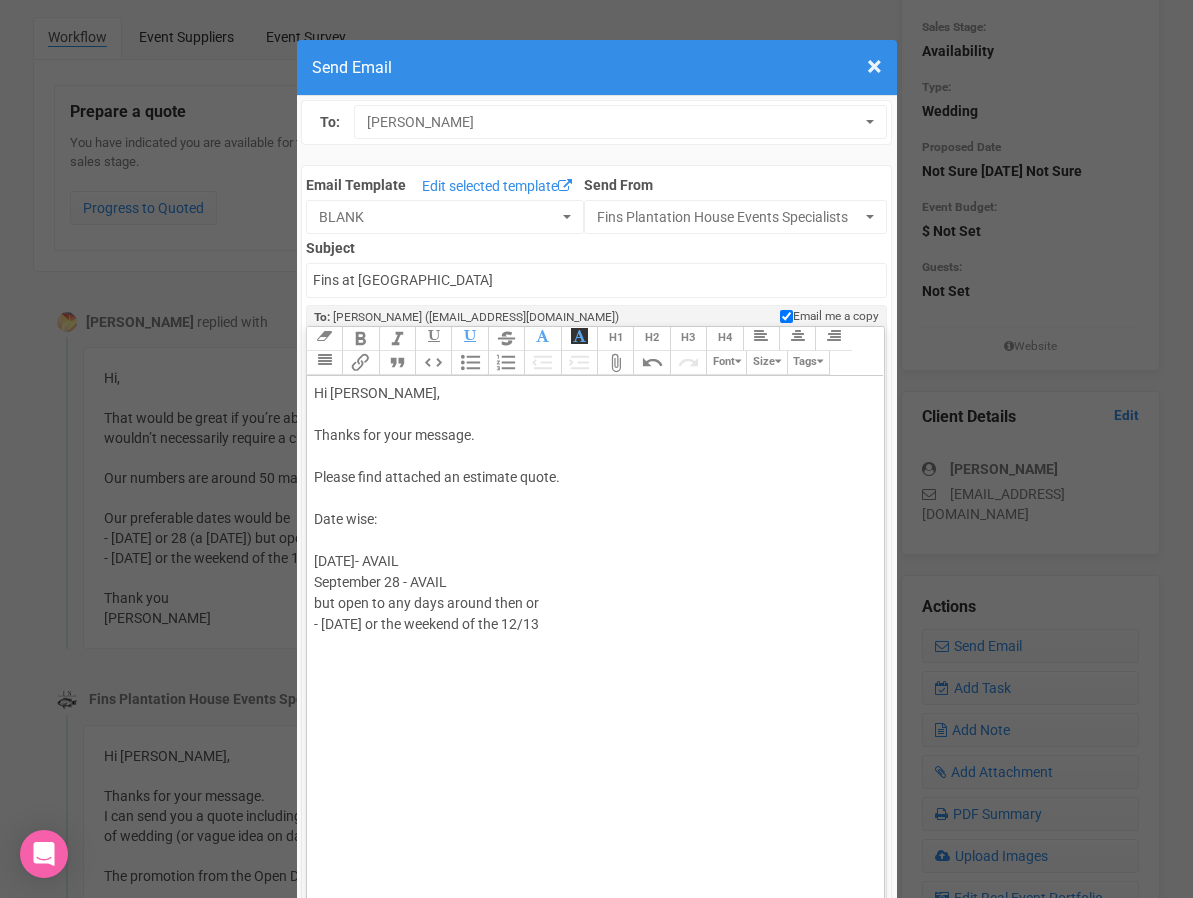 drag, startPoint x: 558, startPoint y: 604, endPoint x: 310, endPoint y: 609, distance: 248.0504 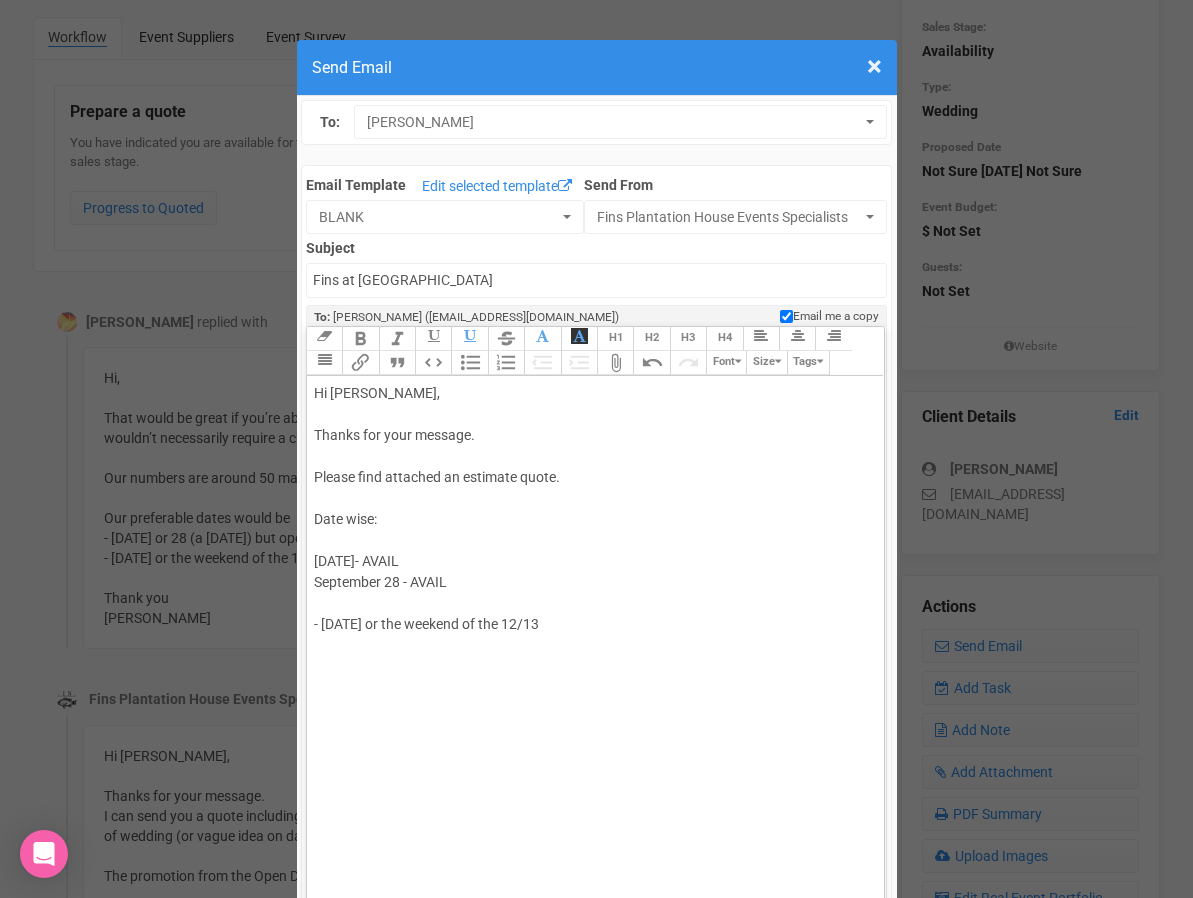 click on "- December 14 or the weekend of the 12/13" 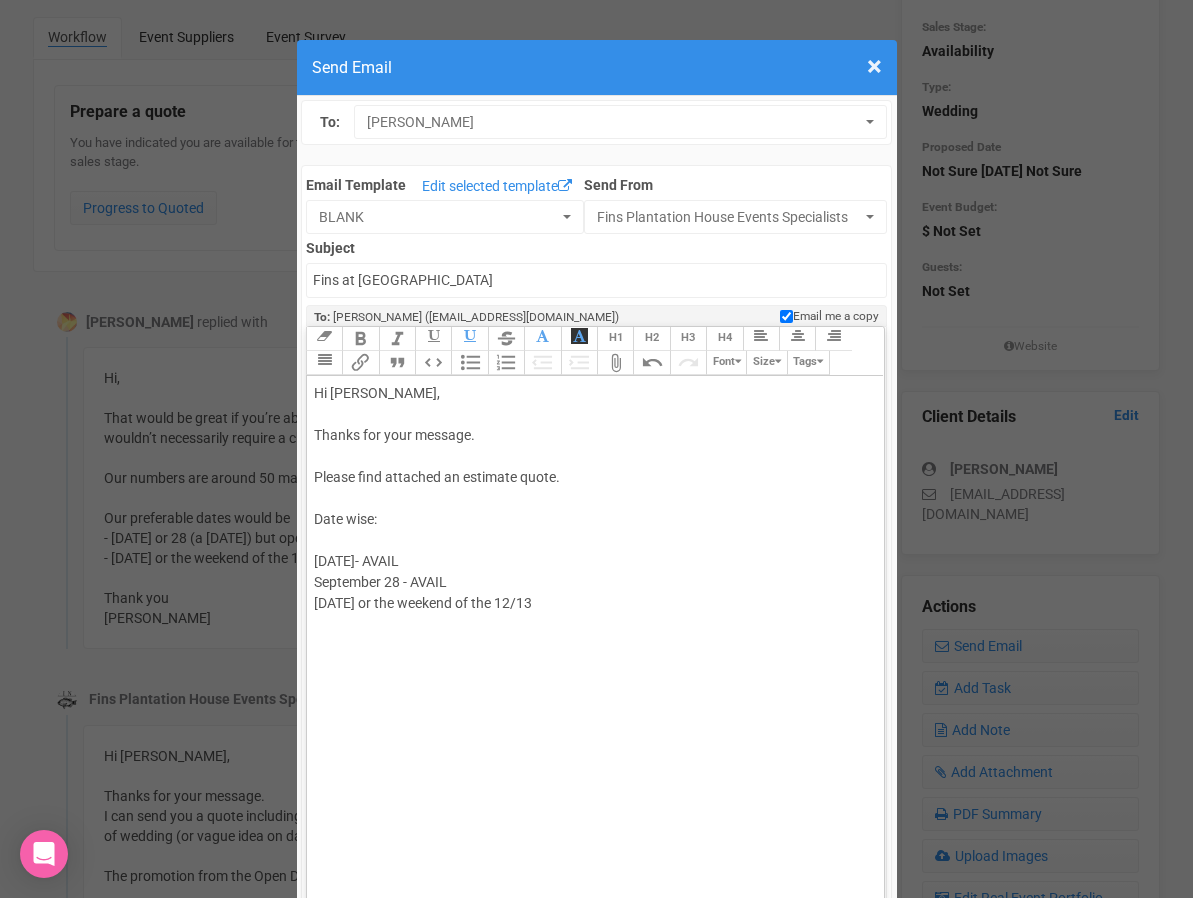 click on "28 - AVAIL  December 14 or the weekend of the 12/13" 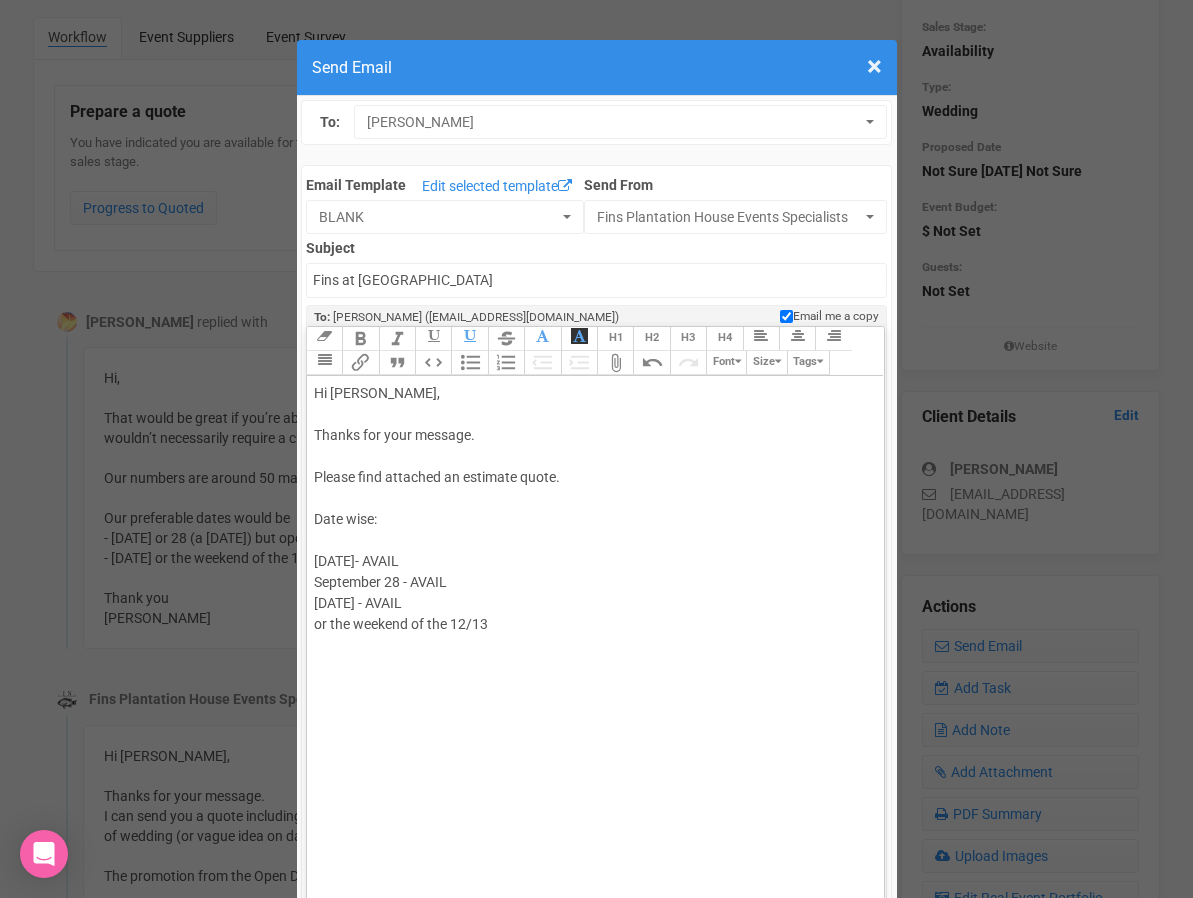 click on "28 - AVAIL  December 14 - AVAIL or the weekend of the 12/13" 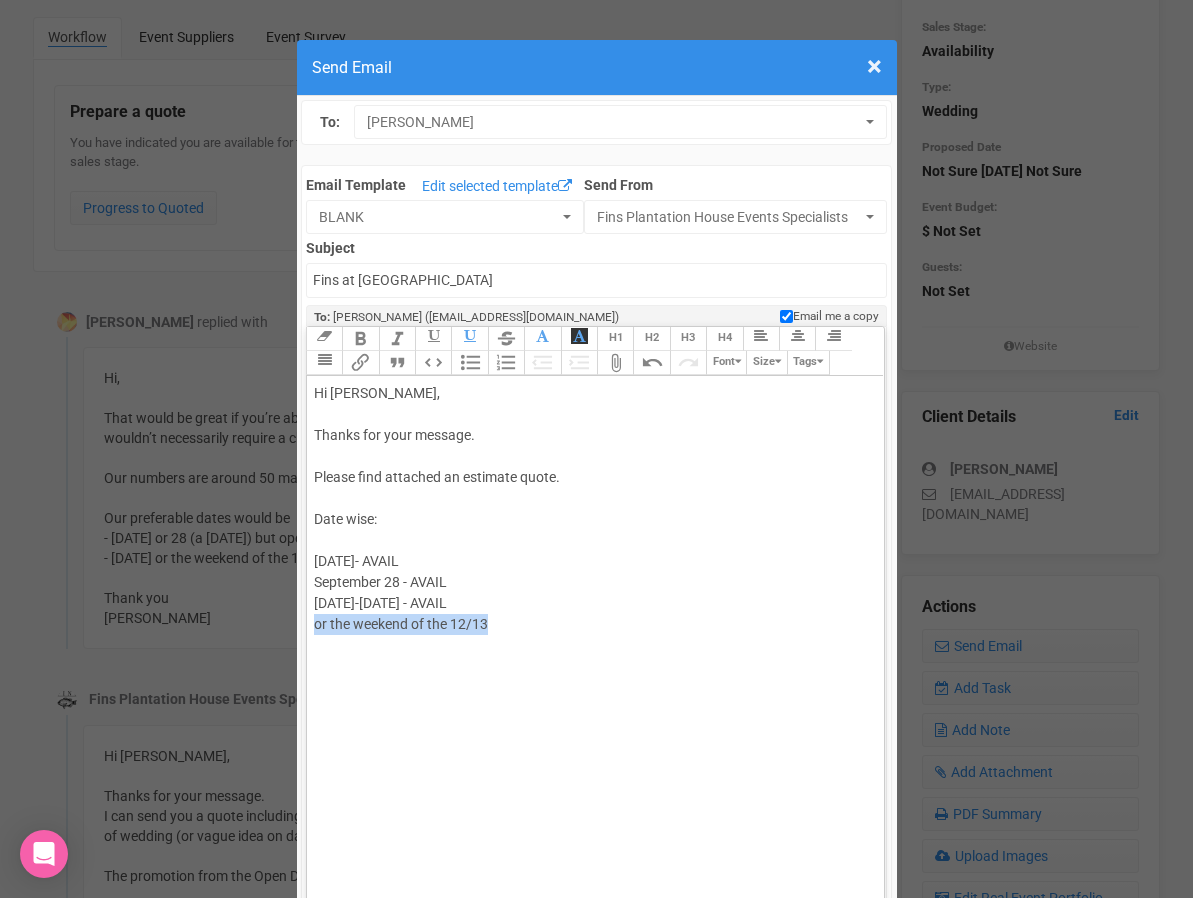 drag, startPoint x: 507, startPoint y: 624, endPoint x: 297, endPoint y: 629, distance: 210.05951 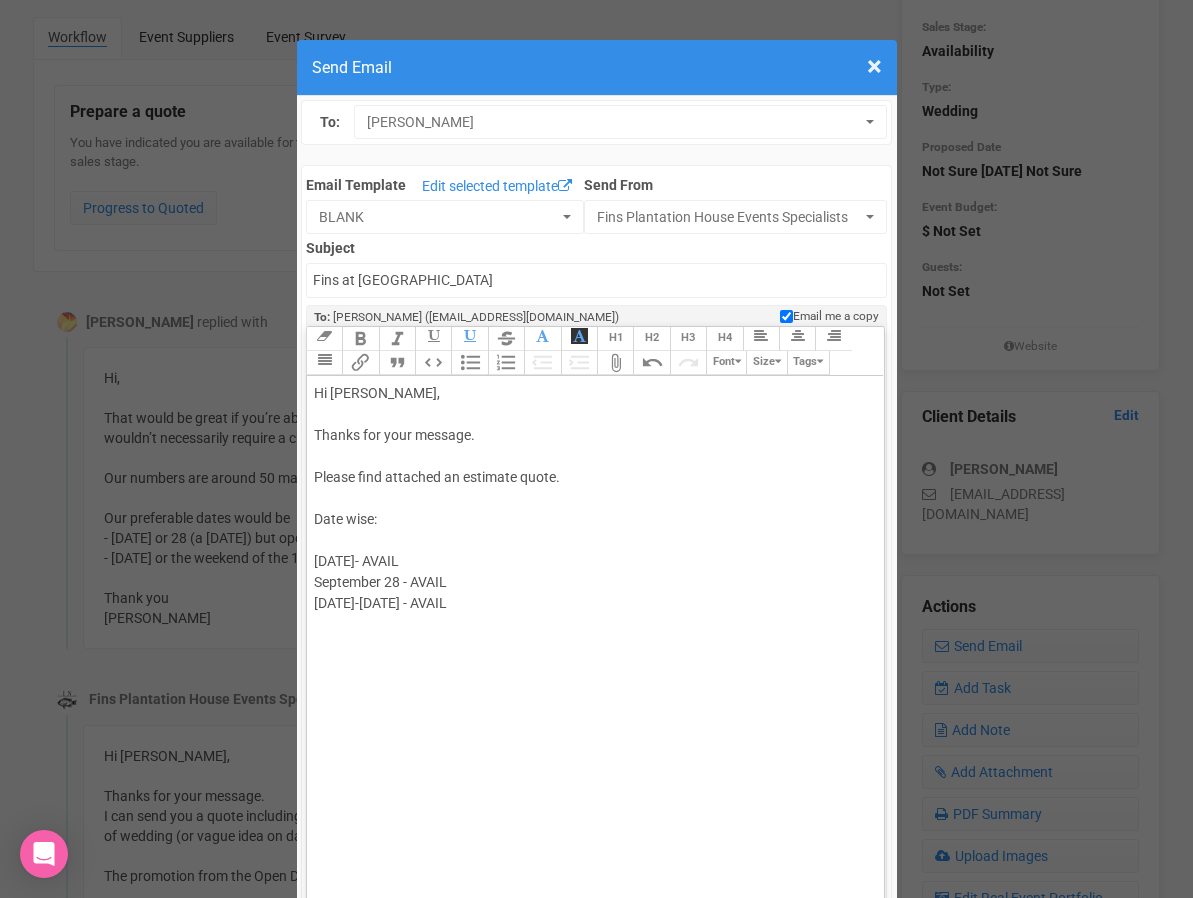 click on "Hi Phoebe, Thanks for your message. Please find attached an estimate quote.  Date wise: September 21- AVAIL  September   28 - AVAIL  December  12-14 - AVAIL" 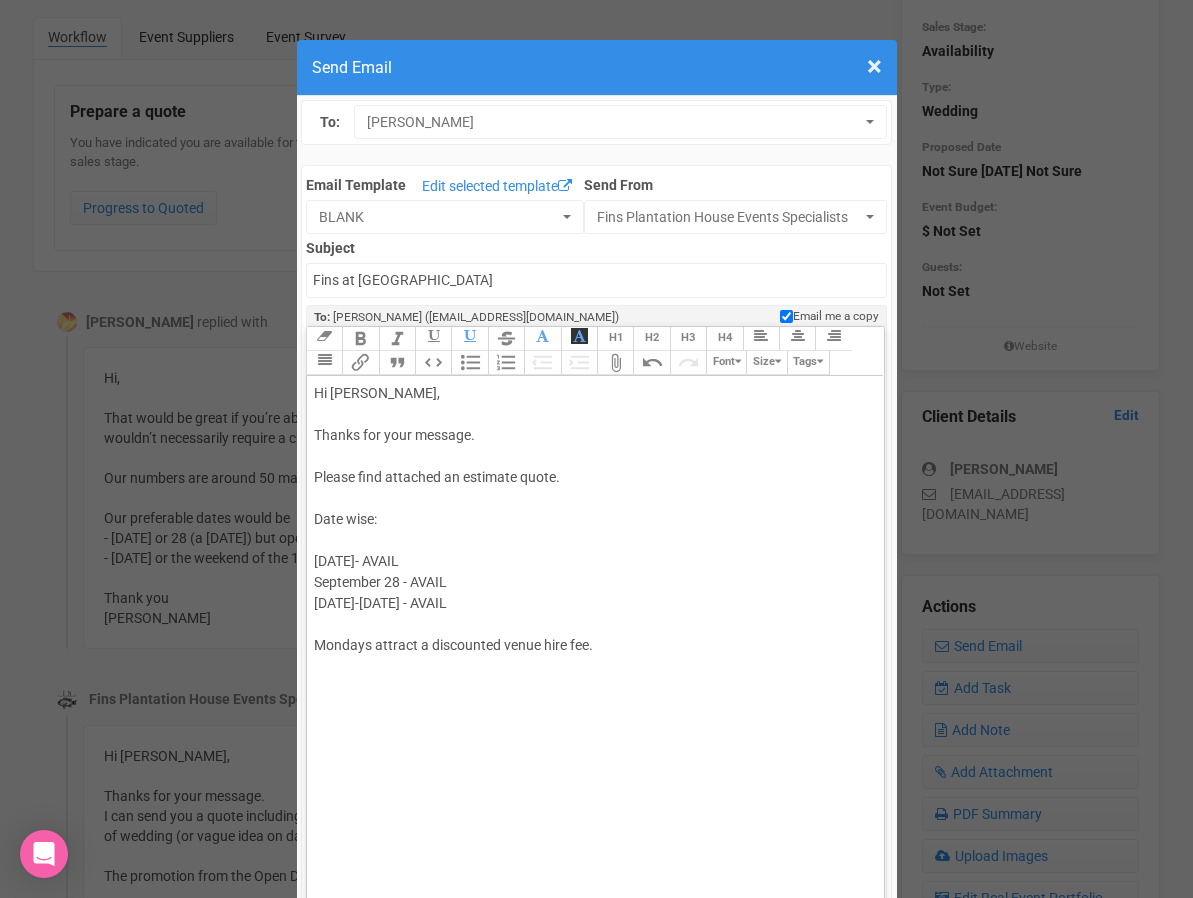 type on "<div>Hi Phoebe,<br><br>Thanks for your message.<br><br>Please find attached an estimate quote.&nbsp;<br><br>Date wise:<br><br><span style="background-color: rgb(255, 255, 255); font-family: Roboto, Helvetica, Arial, sans-serif; font-size: 14px; color: rgb(85, 85, 85); text-decoration-color: initial;">September 21- AVAIL <br>September</span> <span style="background-color: rgb(255, 255, 255); font-family: Roboto, Helvetica, Arial, sans-serif; font-size: 14px; color: rgb(85, 85, 85); text-decoration-color: initial;">28 - AVAIL&nbsp;<br>December&nbsp; 12-14 - AVAIL<br><br>Mondays attract a discounted venue hire fee.<br><br></span><br></div>" 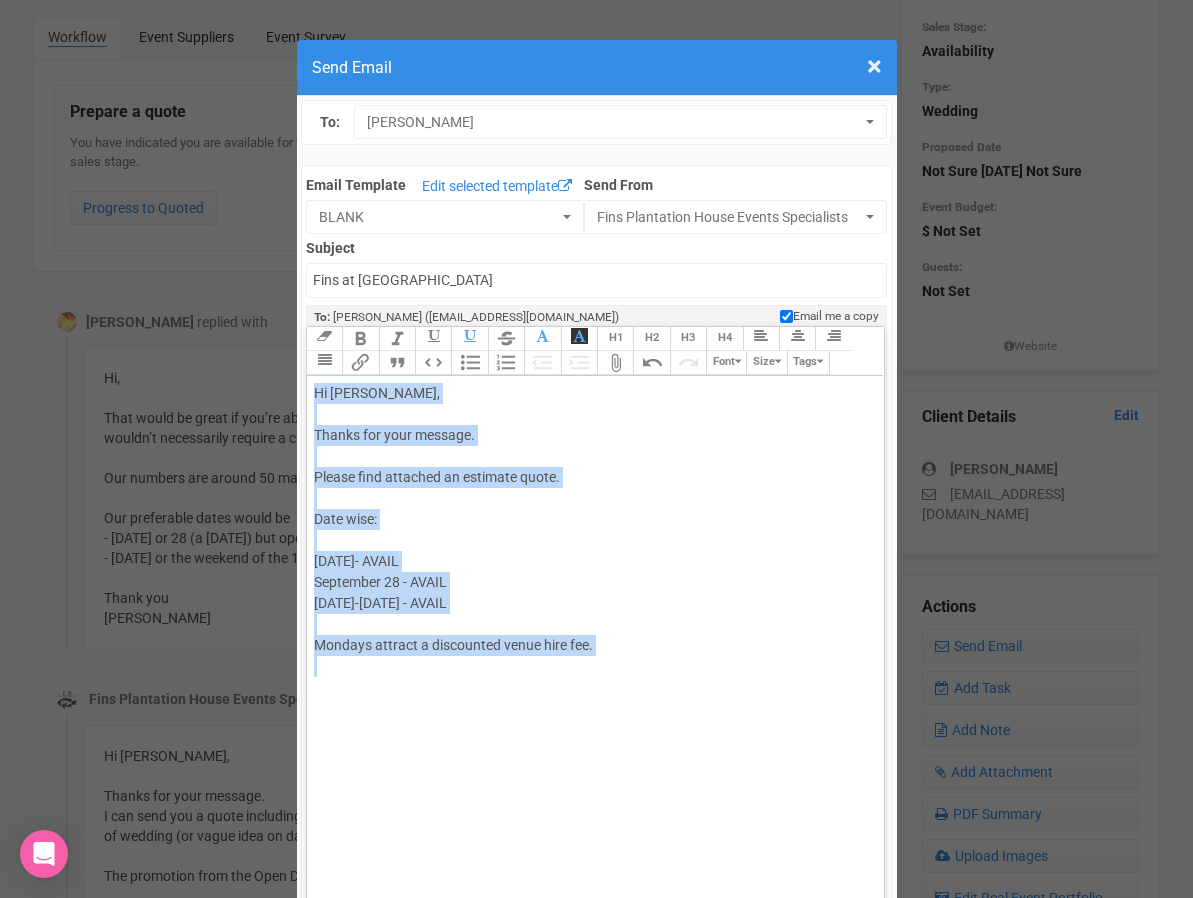 drag, startPoint x: 372, startPoint y: 706, endPoint x: 313, endPoint y: 395, distance: 316.547 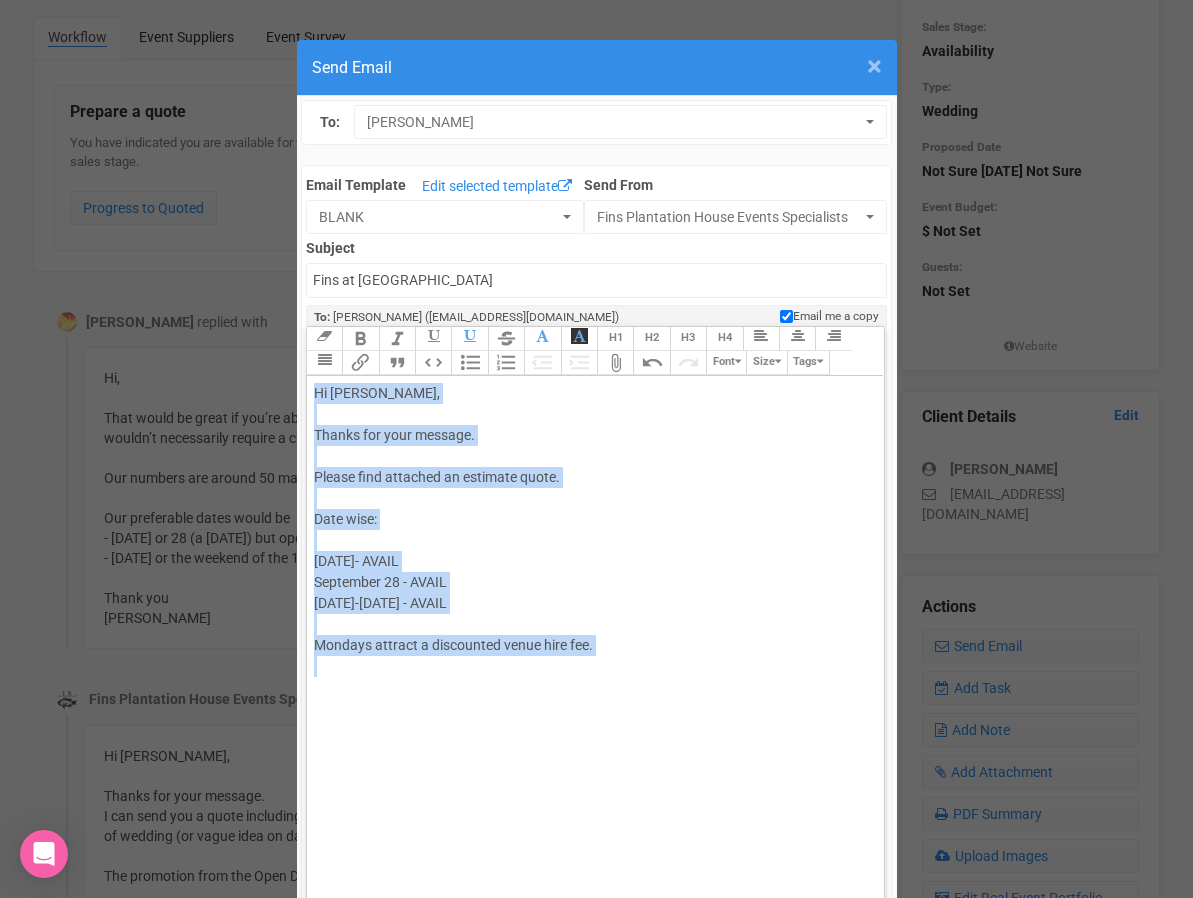 click on "×" at bounding box center [874, 66] 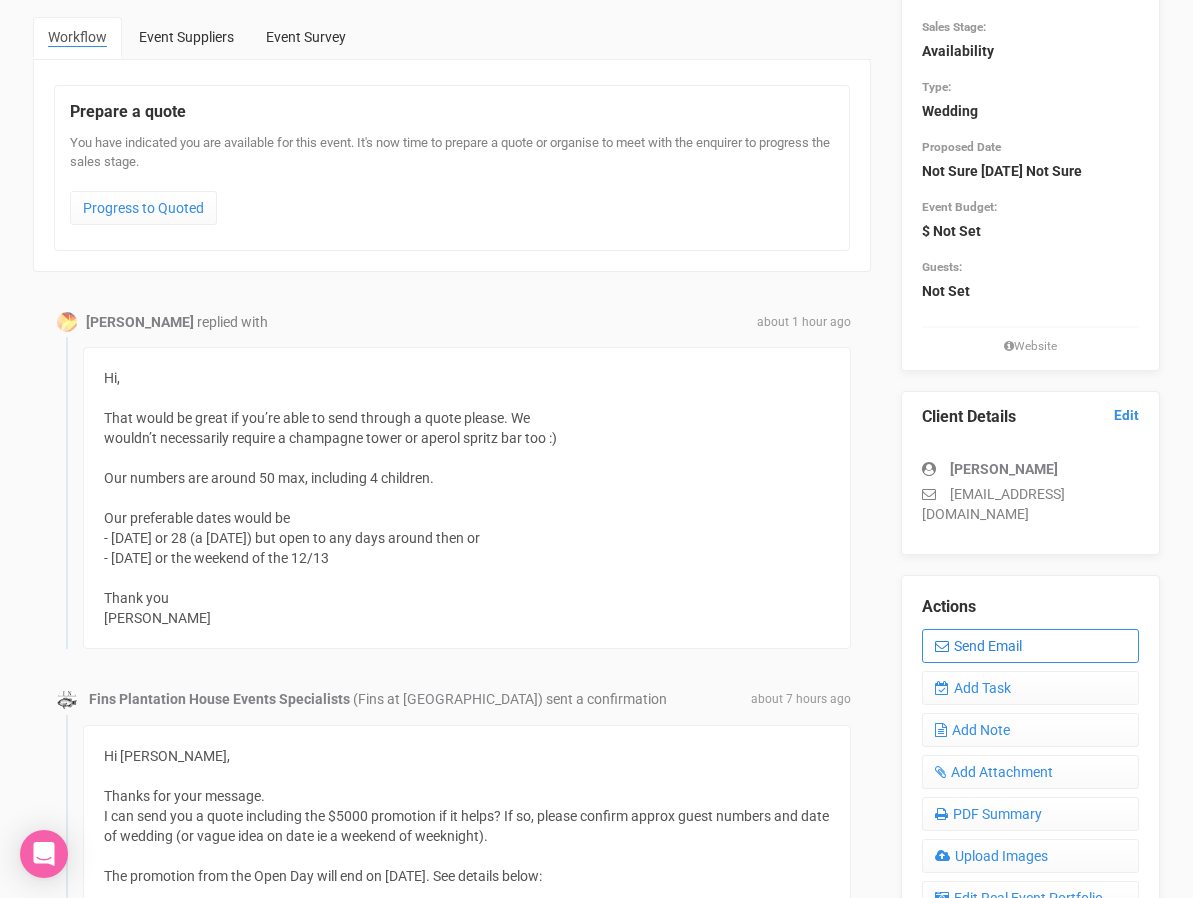 click on "Send Email" at bounding box center (1030, 646) 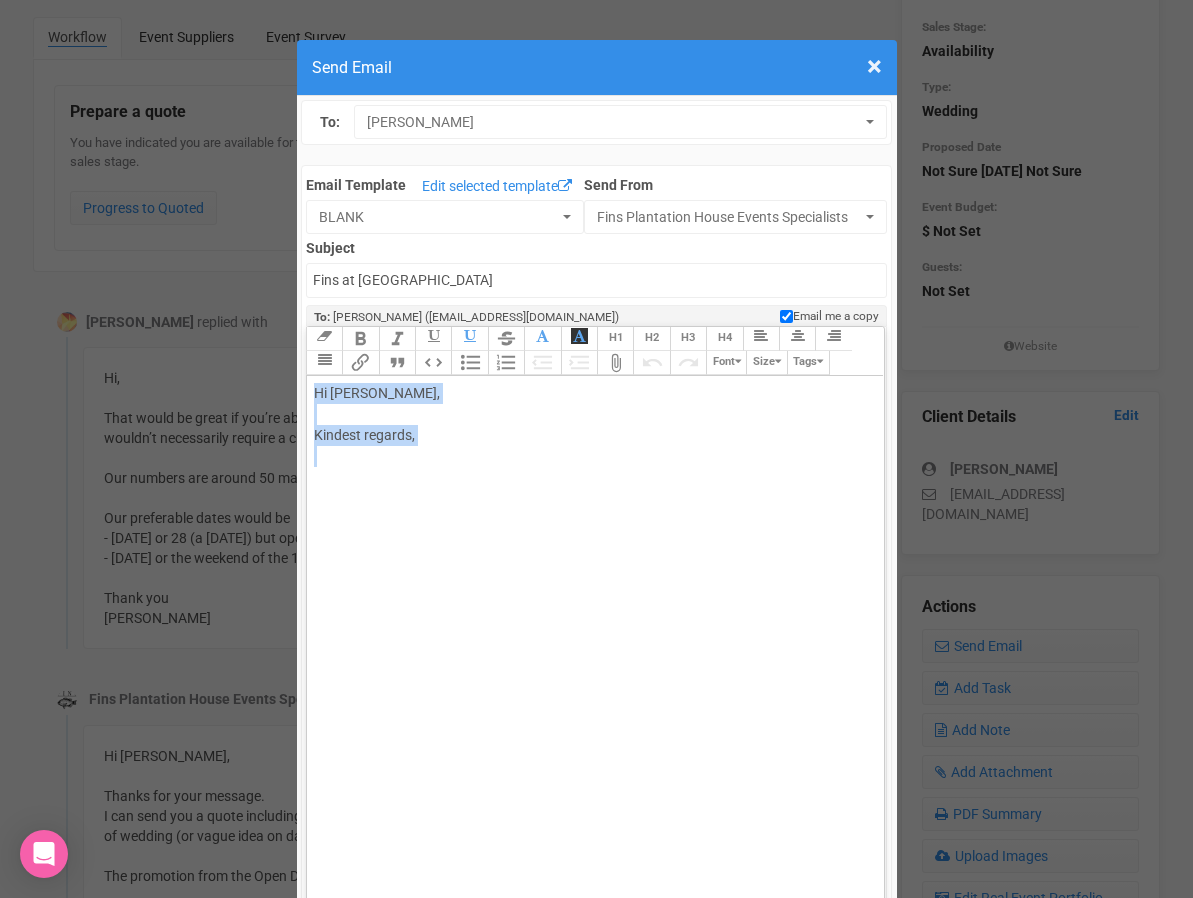 drag, startPoint x: 347, startPoint y: 571, endPoint x: 312, endPoint y: 398, distance: 176.50496 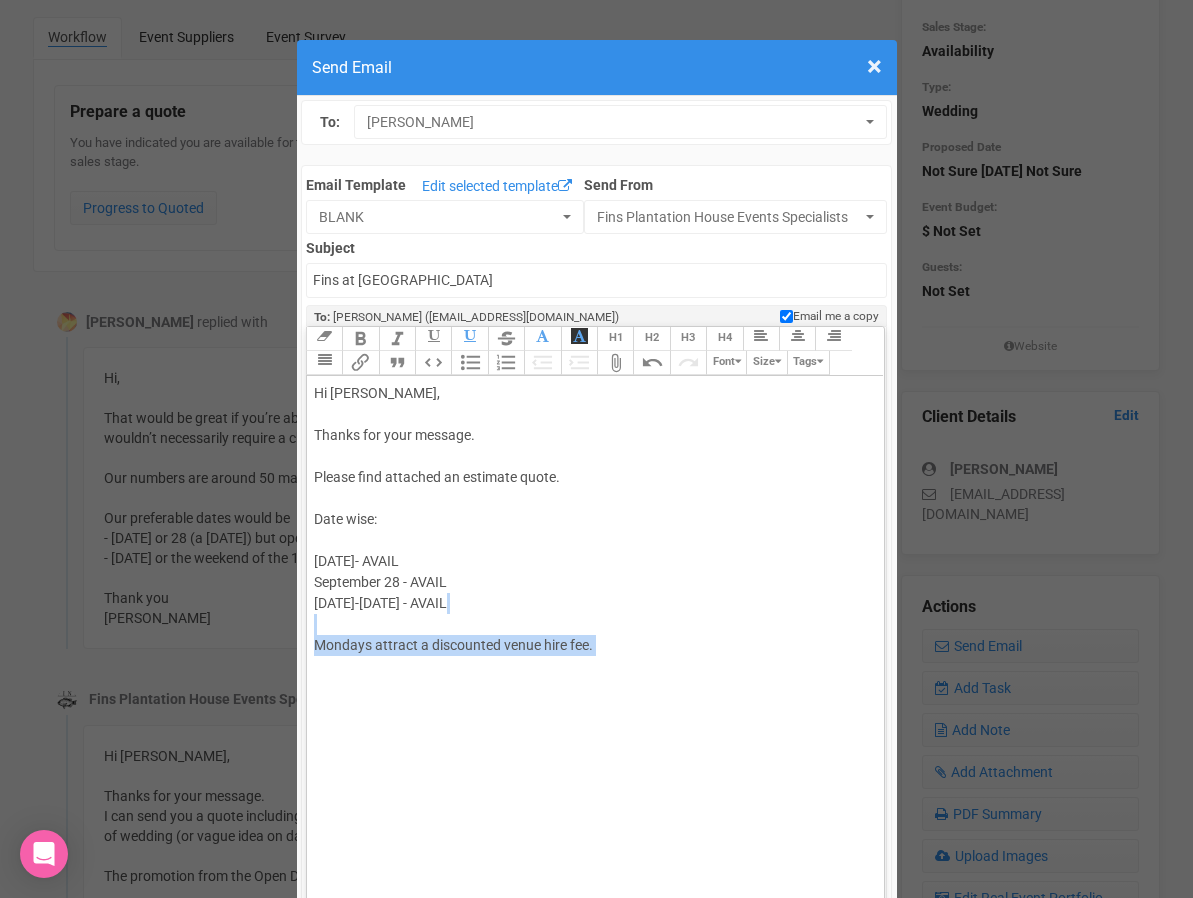 drag, startPoint x: 368, startPoint y: 661, endPoint x: 324, endPoint y: 633, distance: 52.153618 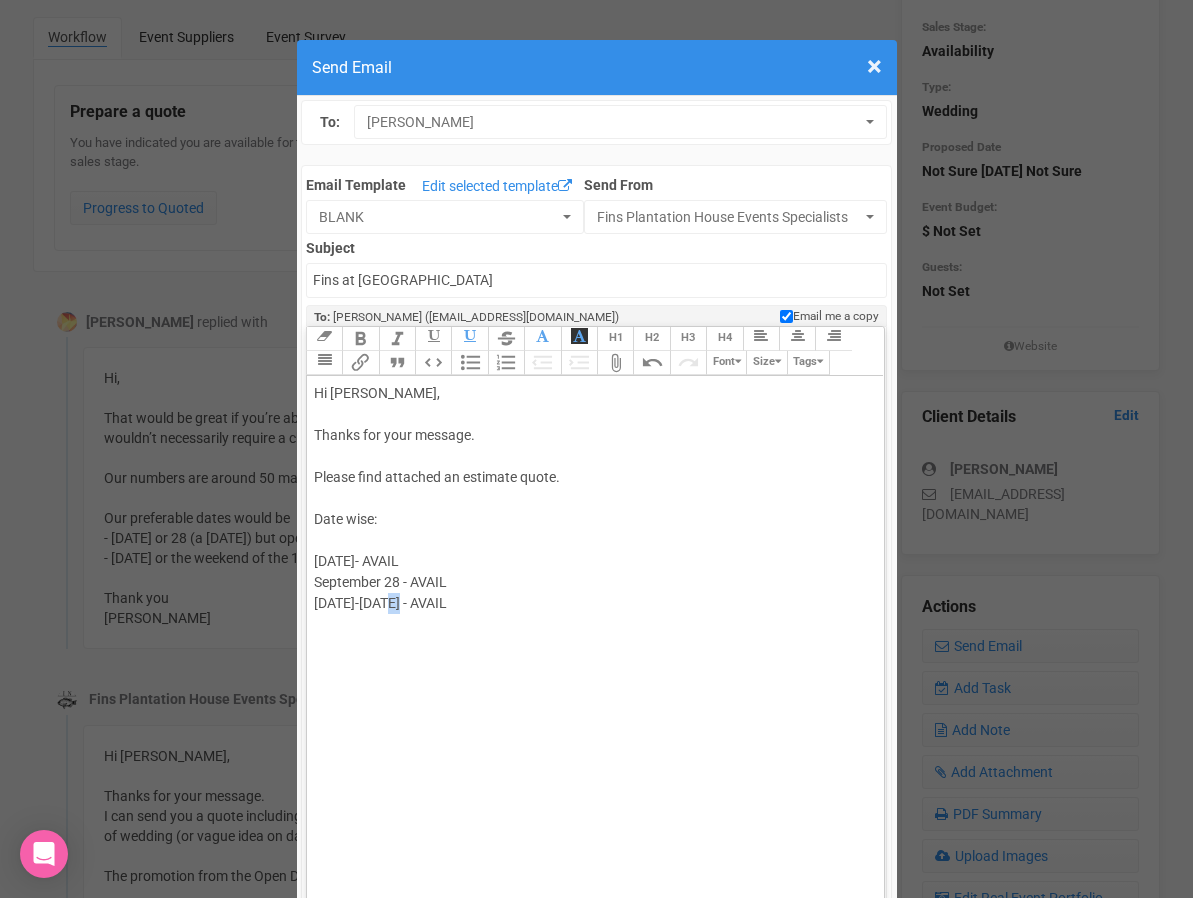 drag, startPoint x: 407, startPoint y: 601, endPoint x: 391, endPoint y: 601, distance: 16 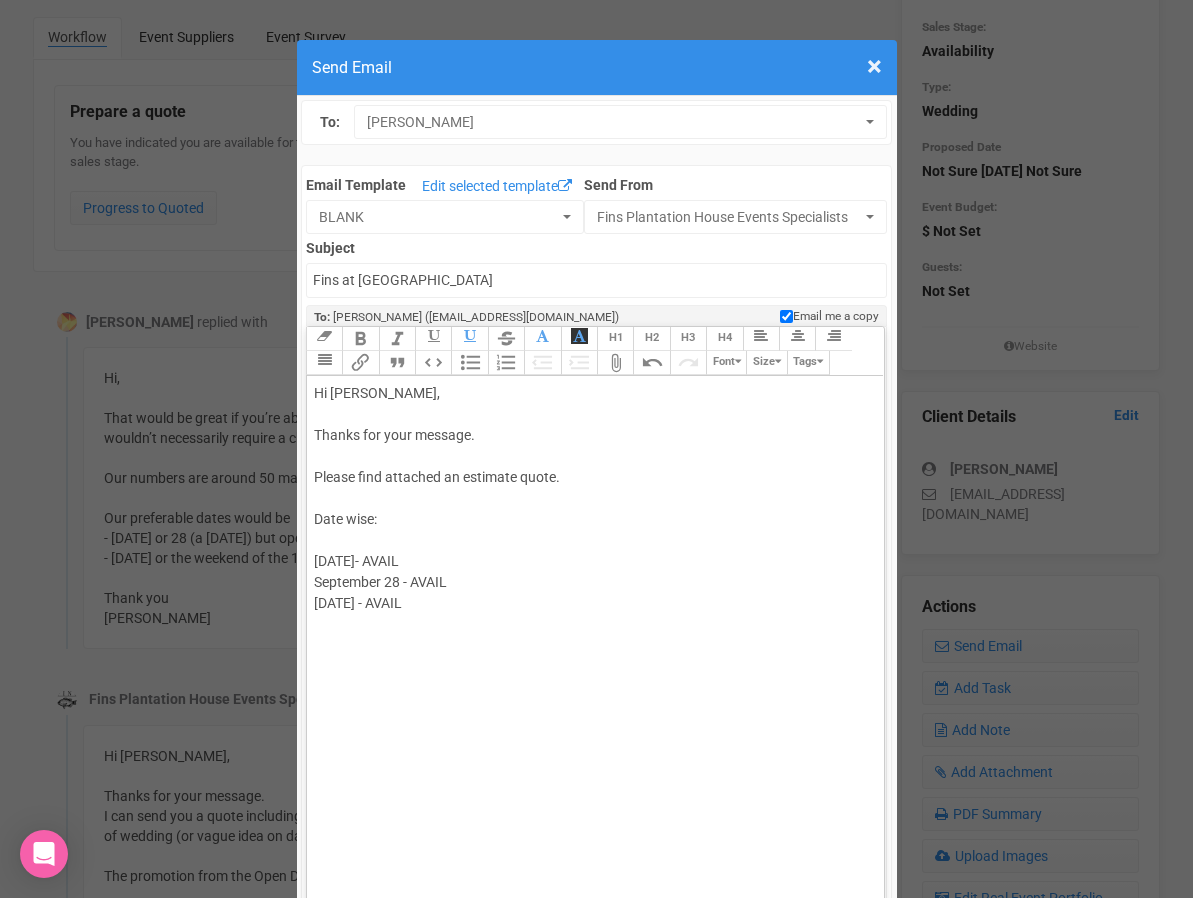 click on "Hi Phoebe, Thanks for your message. Please find attached an estimate quote.  Date wise: September 21- AVAIL September   28 - AVAIL  December  14 - AVAIL" 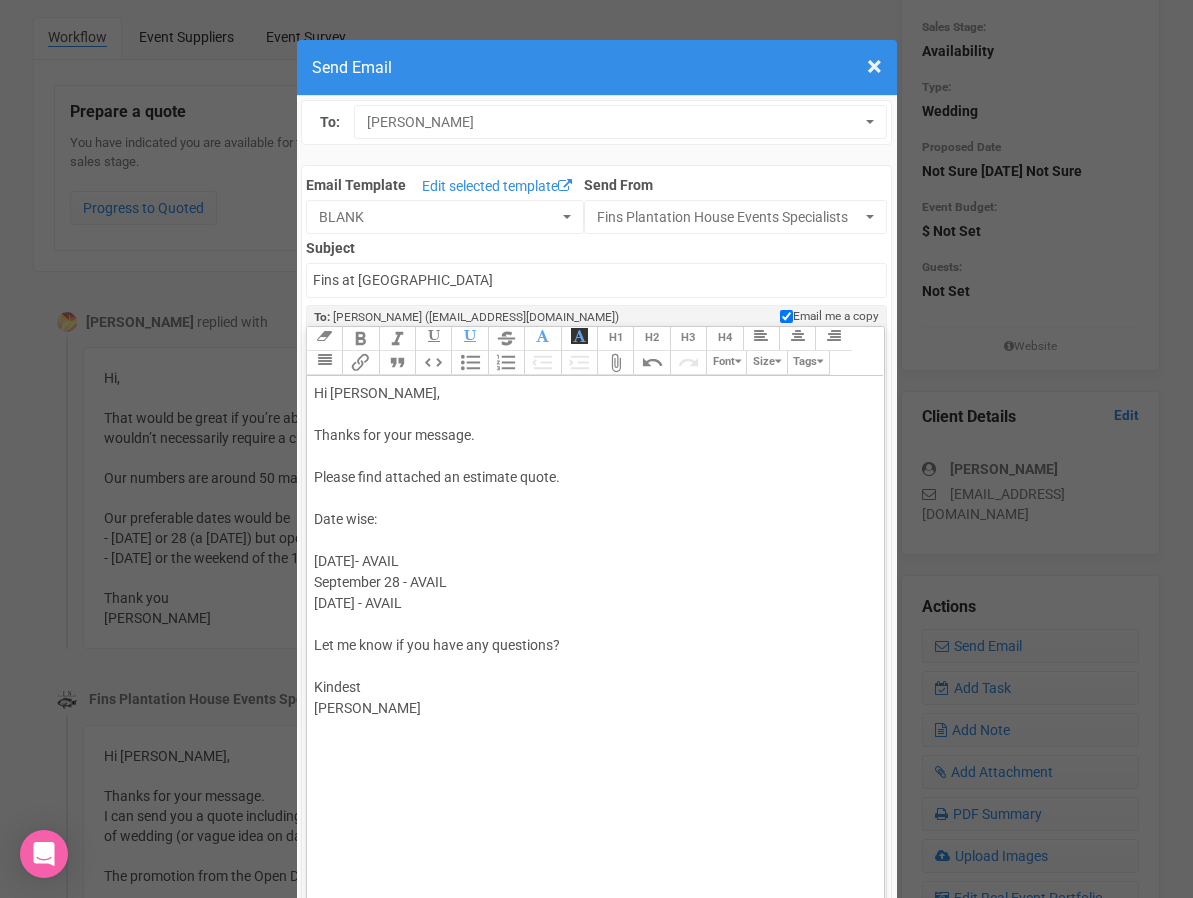 click on "Hi Phoebe, Thanks for your message. Please find attached an estimate quote.  Date wise: September 21- AVAIL September   28 - AVAIL  December  14 - AVAIL Let me know if you have any questions? Kindest Morgan" 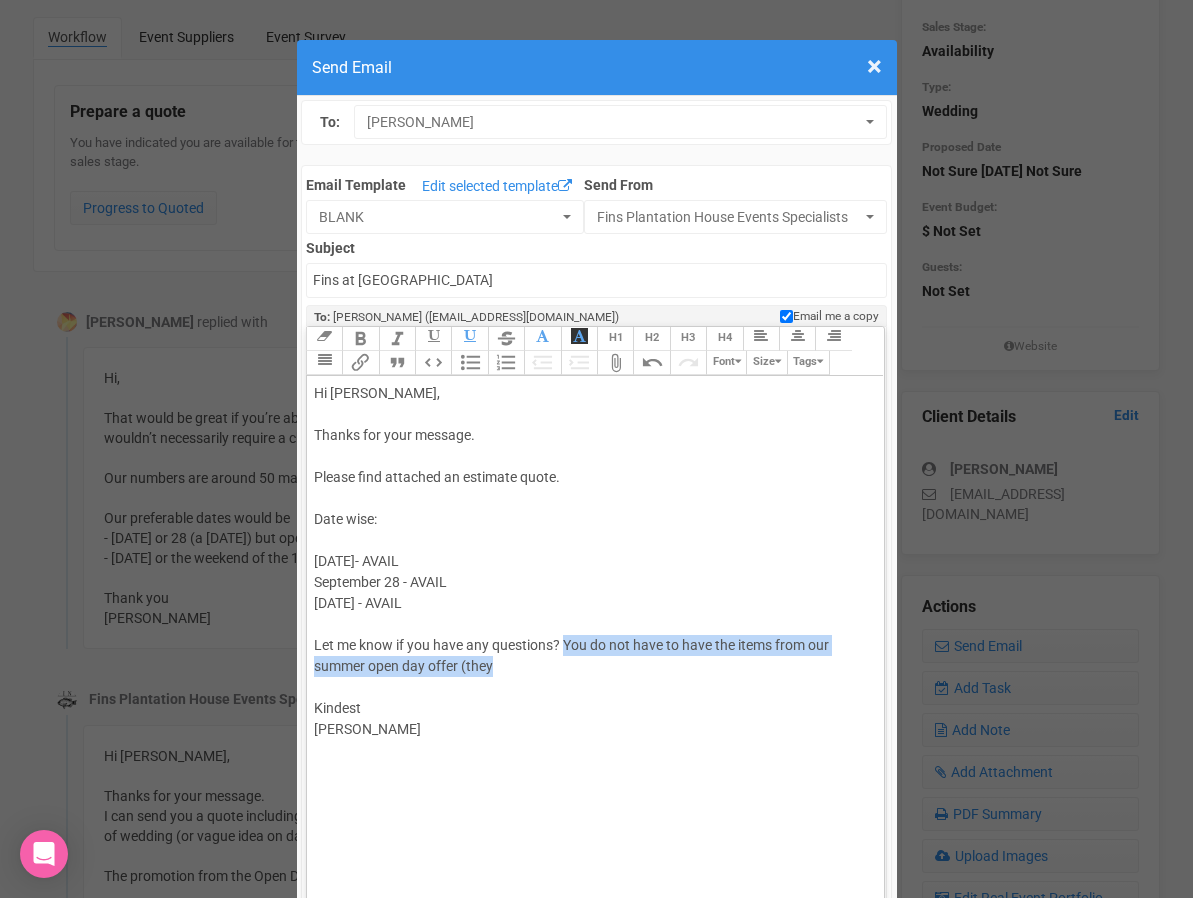 drag, startPoint x: 564, startPoint y: 643, endPoint x: 564, endPoint y: 656, distance: 13 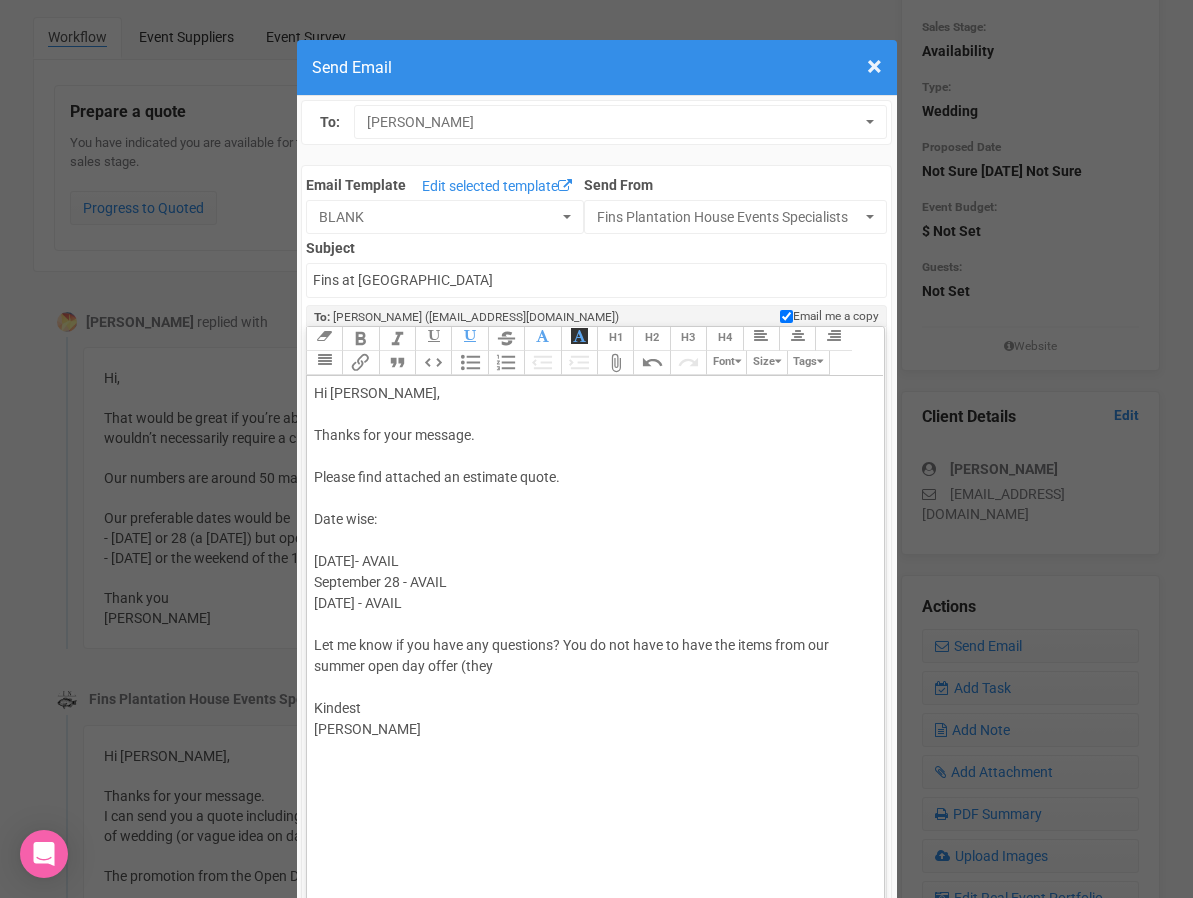 type on "<div><span style="background-color: rgb(255, 255, 255); font-family: Roboto, Helvetica, Arial, sans-serif; font-size: 14px; color: rgb(85, 85, 85); text-decoration-color: initial;">Hi Phoebe,<br><br>Thanks for your message.<br><br>Please find attached an estimate quote. <br><br>Date wise:<br><br>September 21- AVAIL</span><br><span style="background-color: rgb(255, 255, 255); font-family: Roboto, Helvetica, Arial, sans-serif; font-size: 14px; color: rgb(85, 85, 85); text-decoration-color: initial;">September</span> <span style="background-color: rgb(255, 255, 255); font-family: Roboto, Helvetica, Arial, sans-serif; font-size: 14px; color: rgb(85, 85, 85); text-decoration-color: initial;">28 - AVAIL </span><br><span style="background-color: rgb(255, 255, 255); font-family: Roboto, Helvetica, Arial, sans-serif; font-size: 14px; color: rgb(85, 85, 85); text-decoration-color: initial;">December&nbsp; 14 - AVAIL</span><br><br>Let me know if you have any questions?&nbsp;<br><br>Kindest<br>Morgan<br><br></div>" 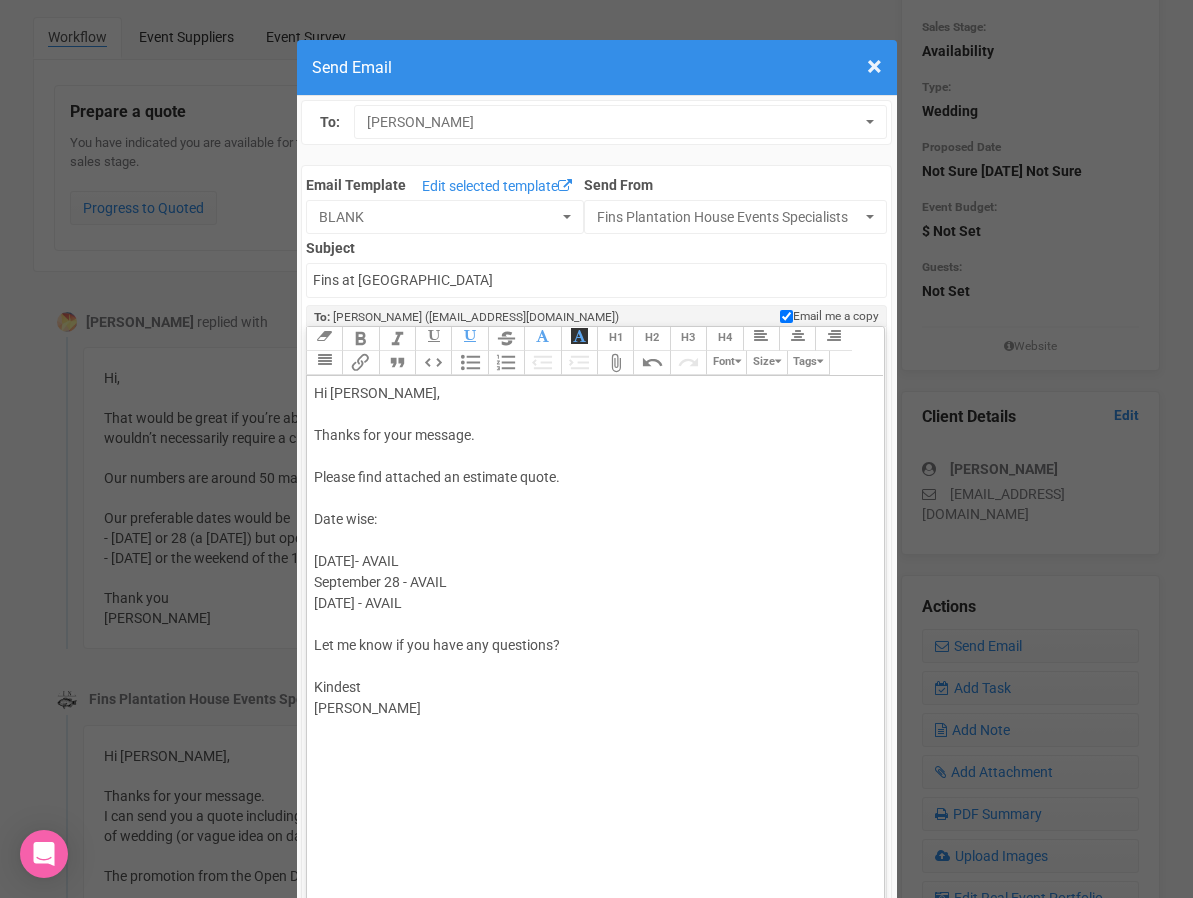 click on "Hi Phoebe, Thanks for your message. Please find attached an estimate quote.  Date wise: September 21- AVAIL September   28 - AVAIL  December  14 - AVAIL Let me know if you have any questions?  Kindest Morgan" 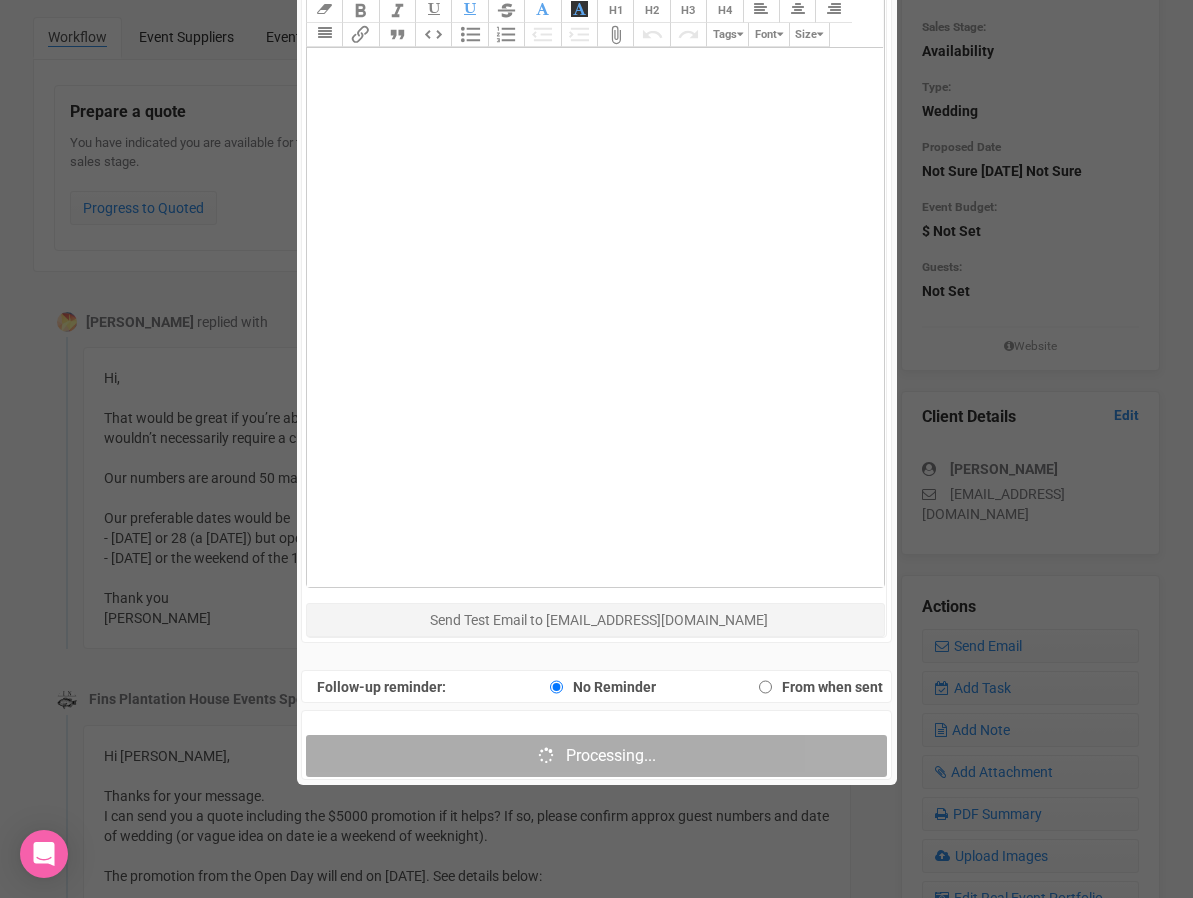 scroll, scrollTop: 1051, scrollLeft: 0, axis: vertical 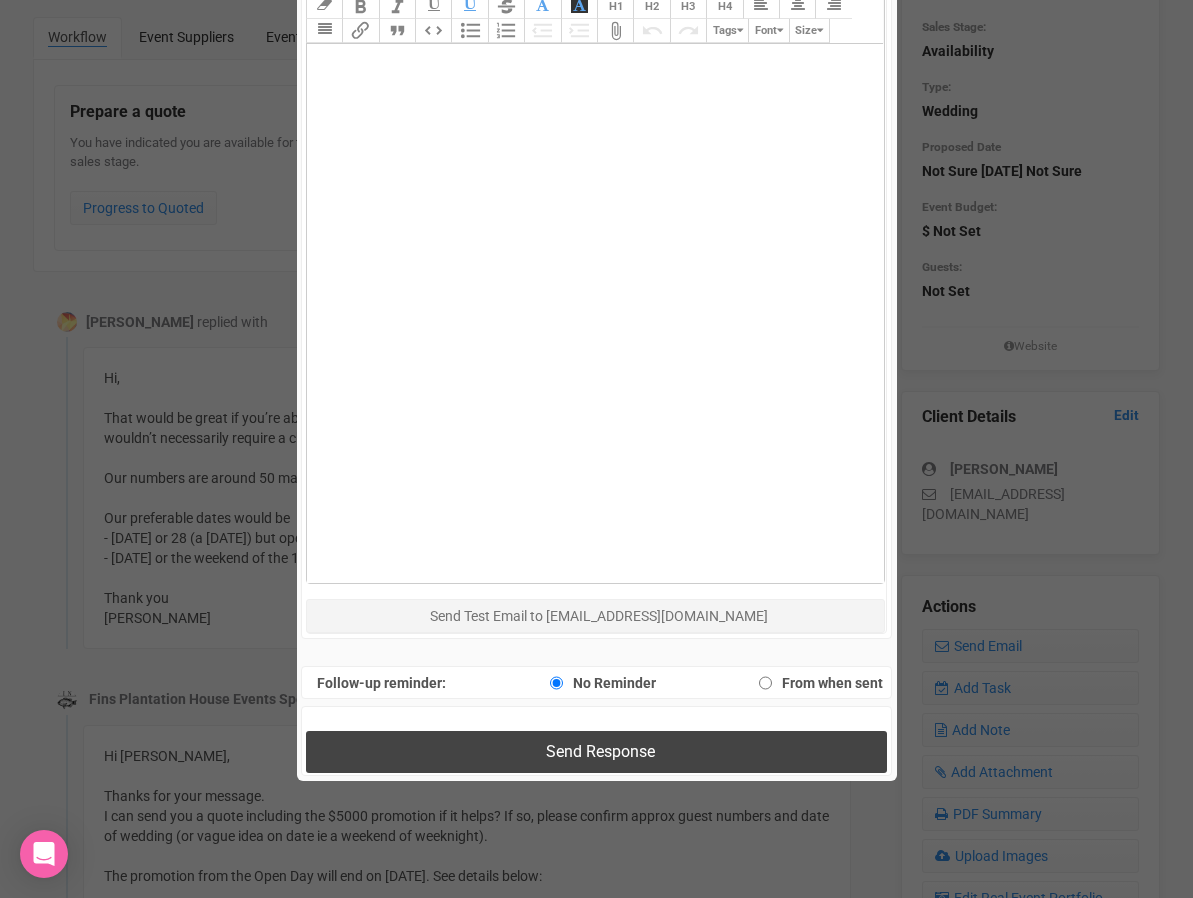 click on "Send Response" at bounding box center (596, 751) 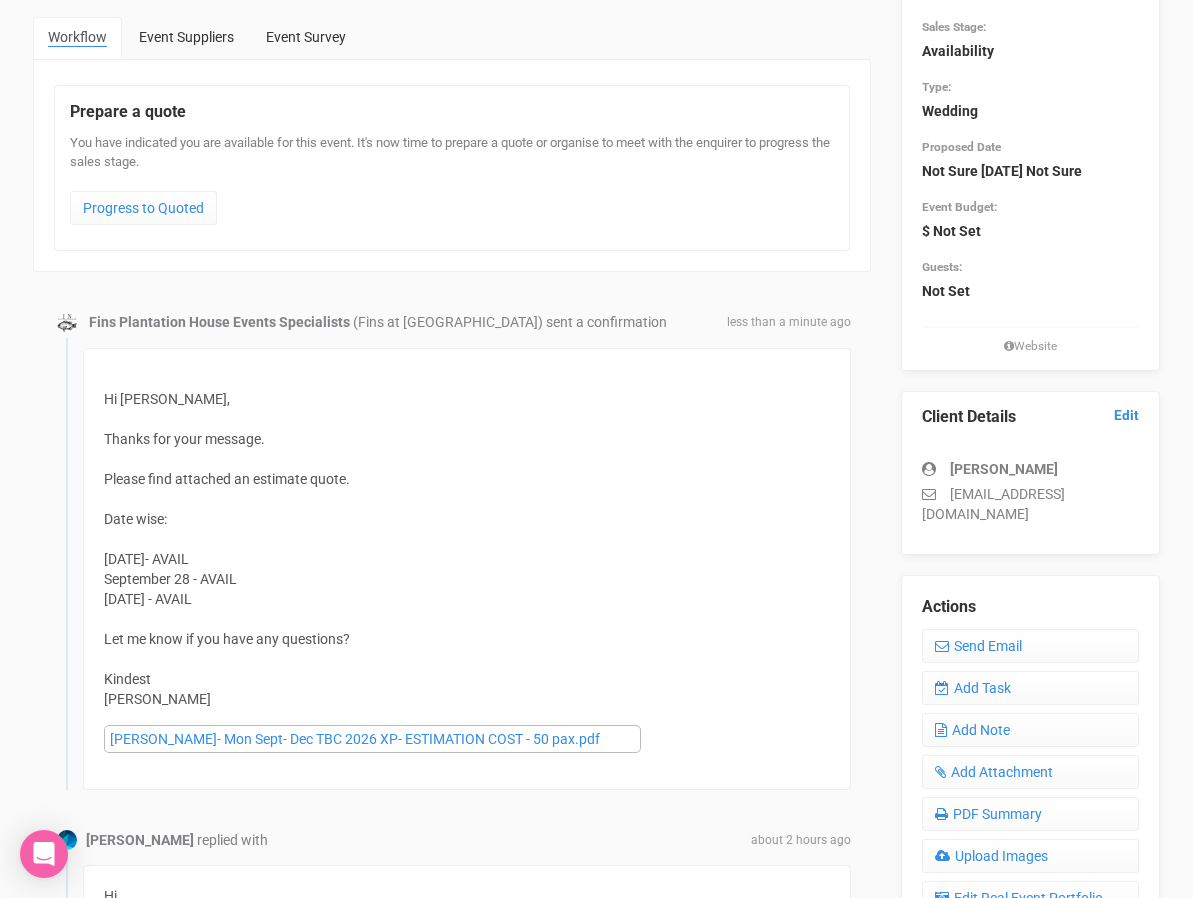 scroll, scrollTop: 0, scrollLeft: 0, axis: both 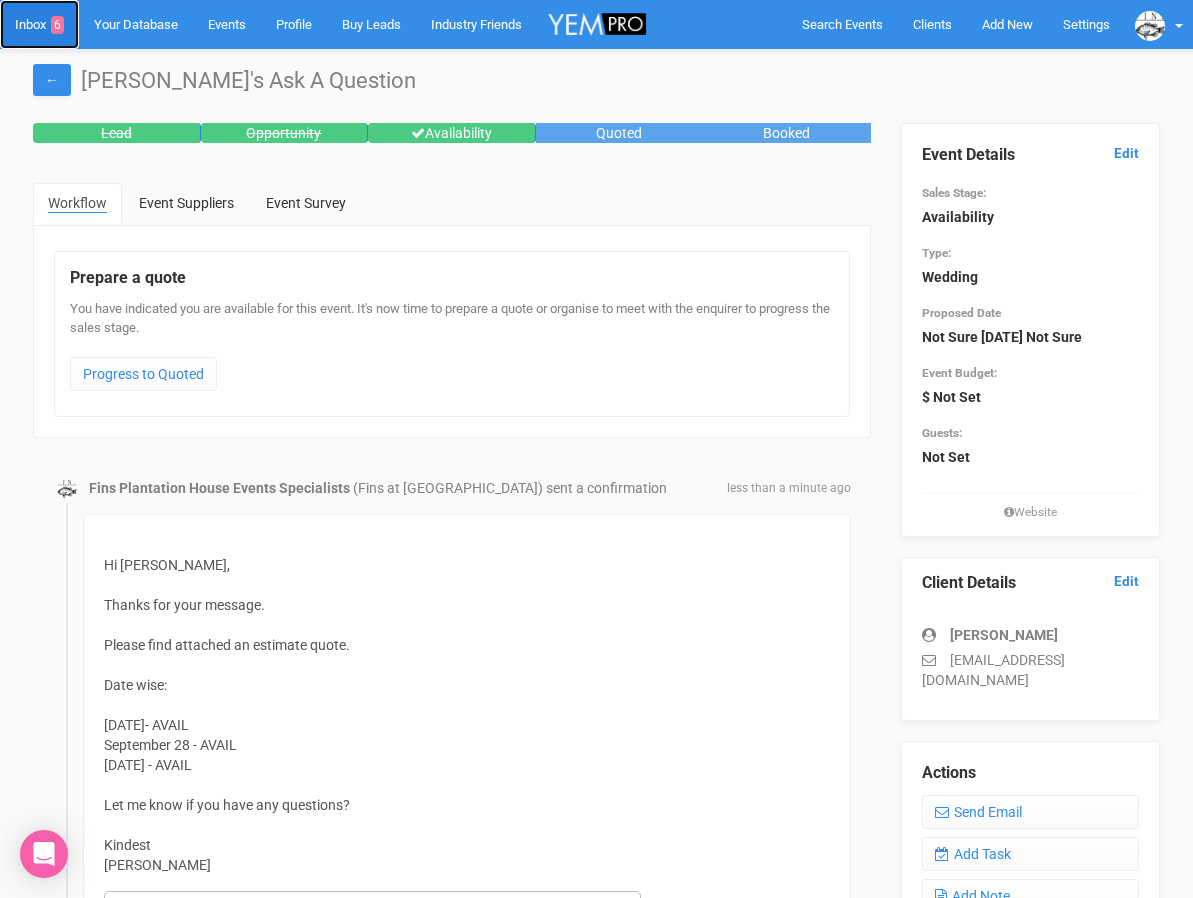 click on "Inbox  6" at bounding box center (39, 24) 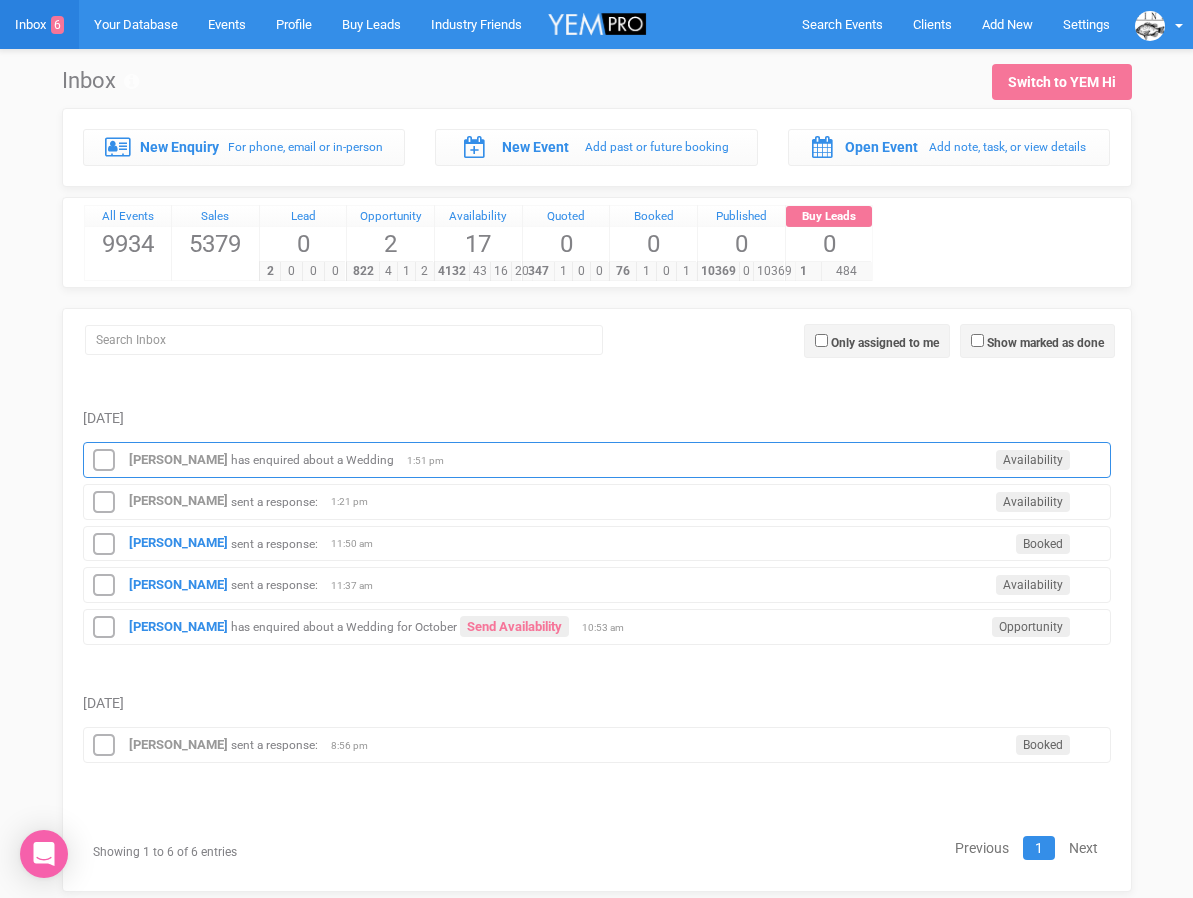 click on "Phoebe
has enquired about a Wedding          Availability  1:51 pm" at bounding box center (597, 460) 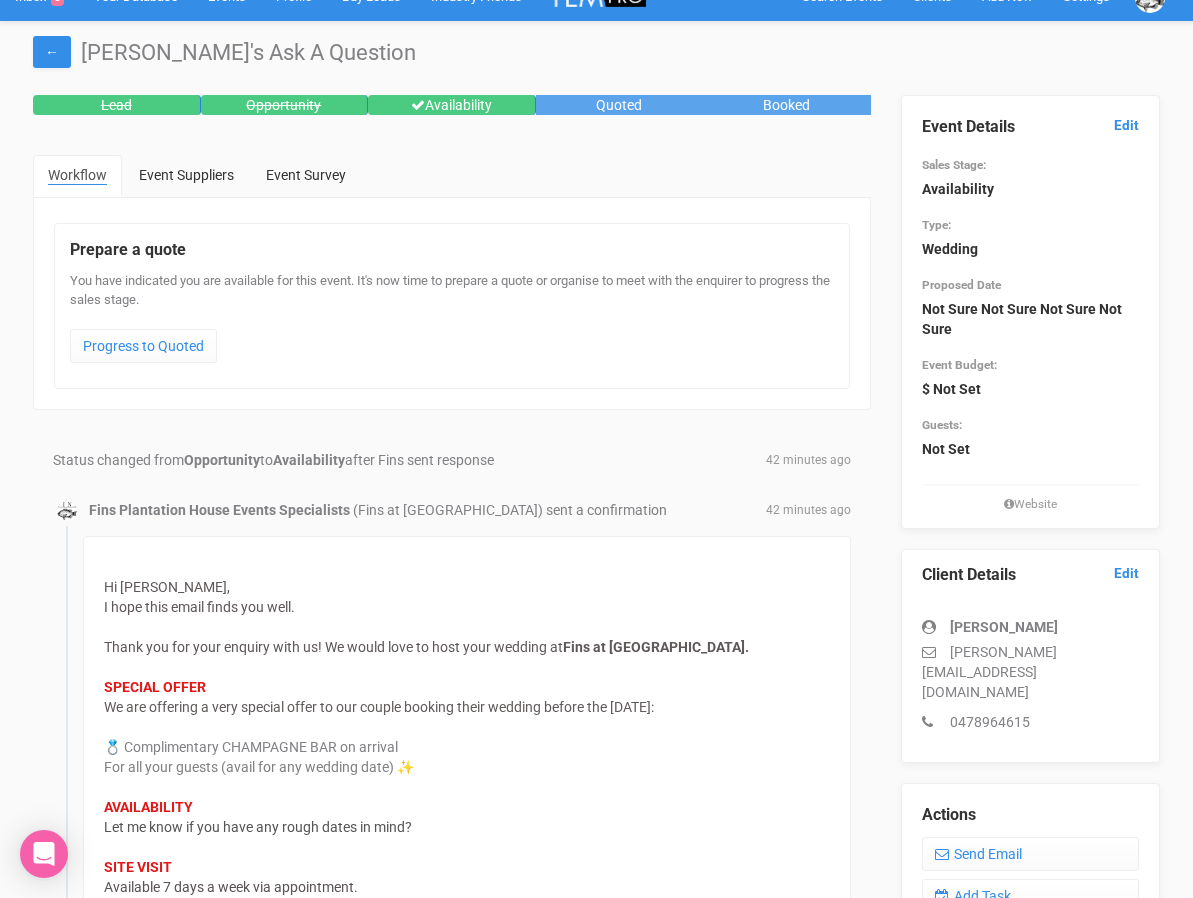scroll, scrollTop: 0, scrollLeft: 0, axis: both 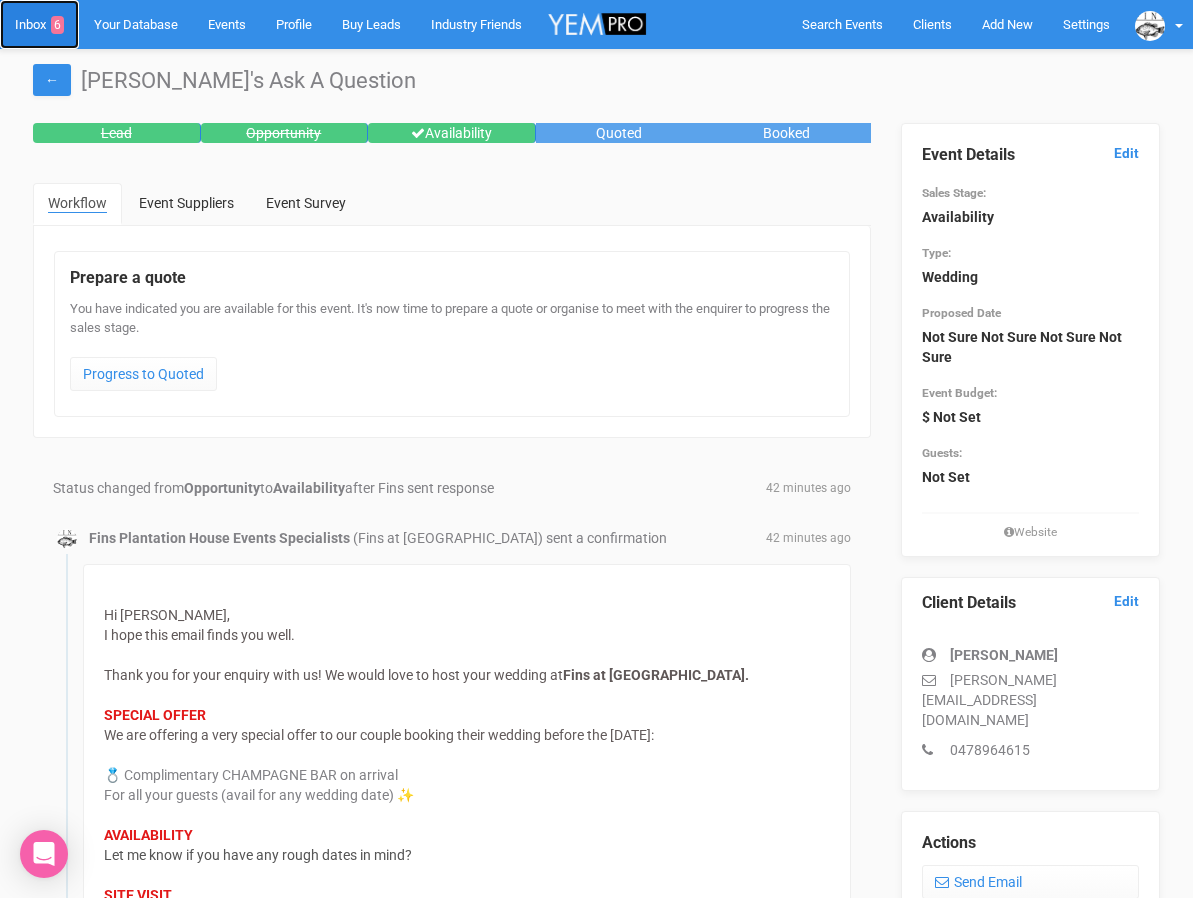 click on "Inbox  6" at bounding box center (39, 24) 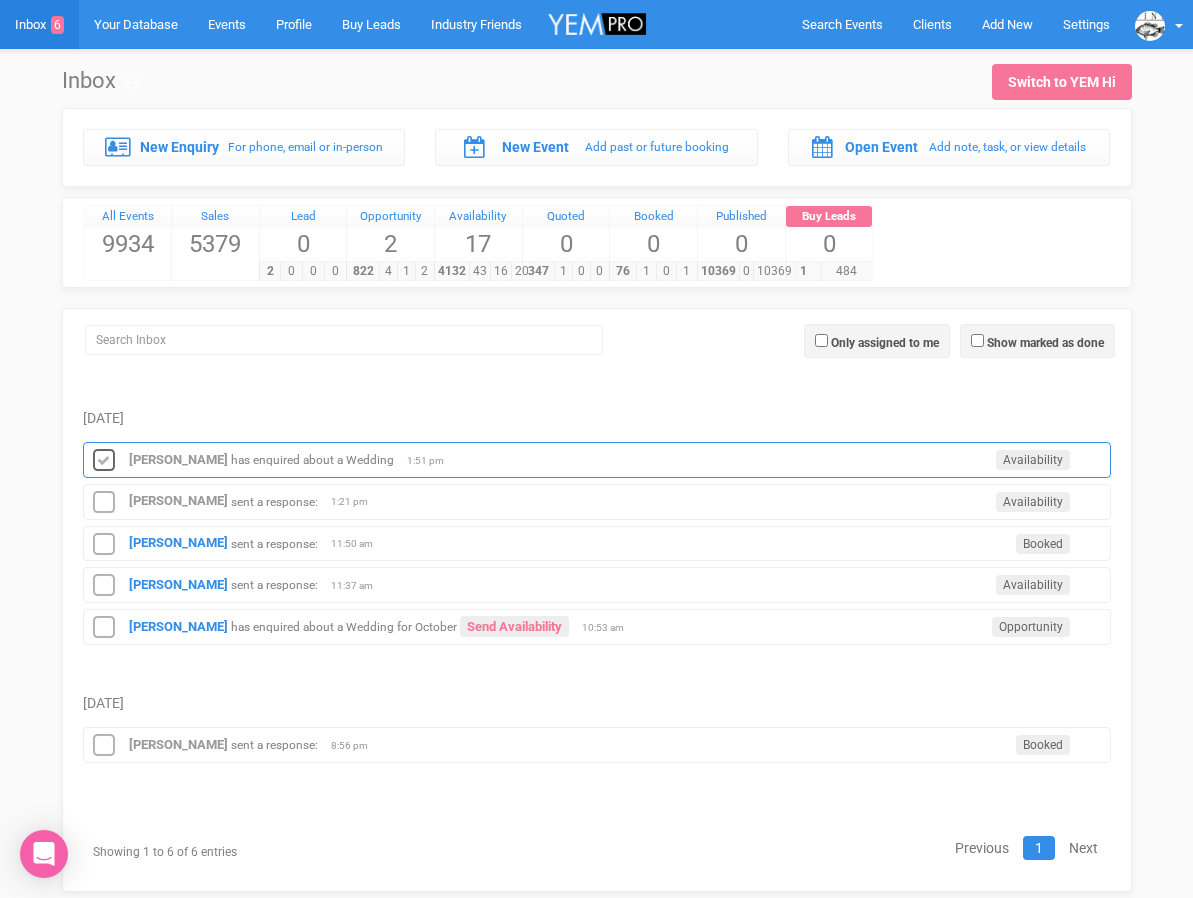 click at bounding box center [104, 461] 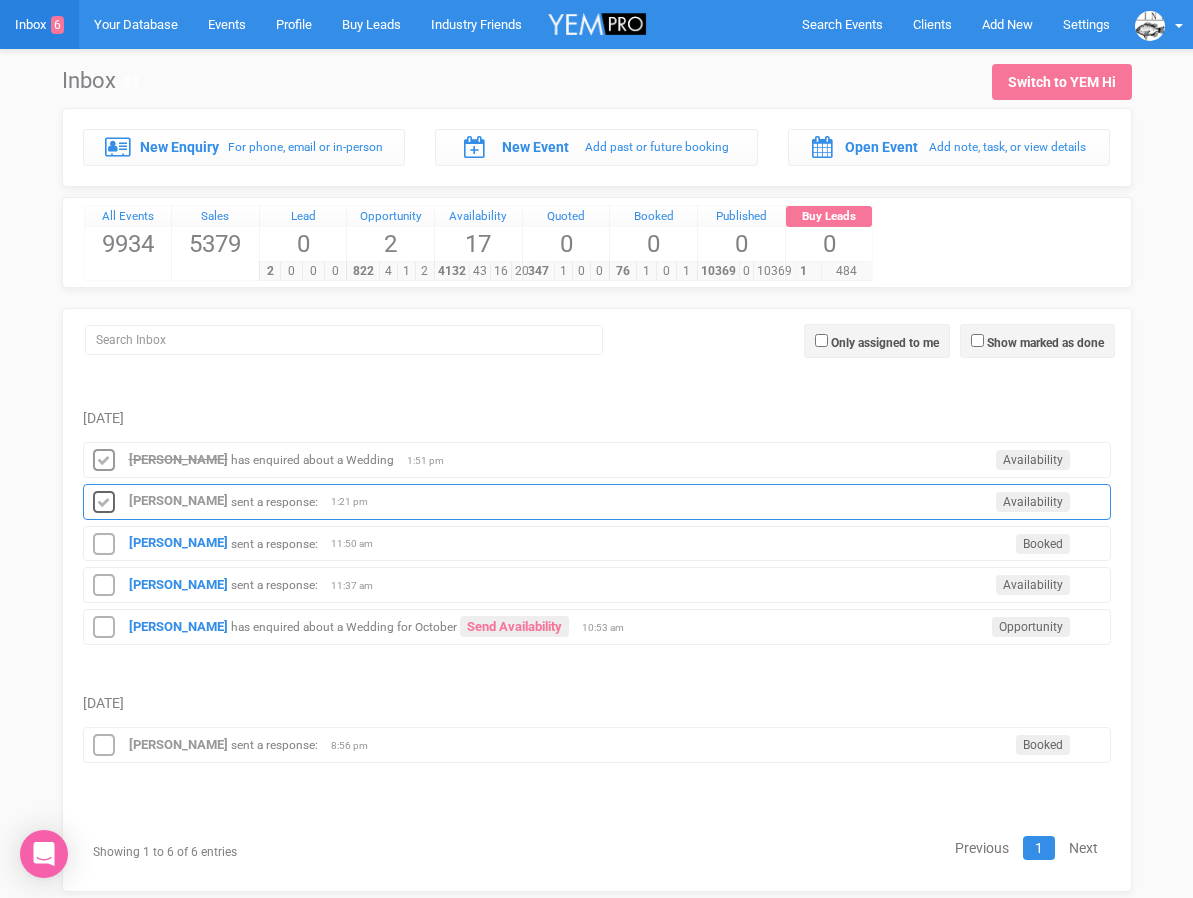 click at bounding box center [104, 503] 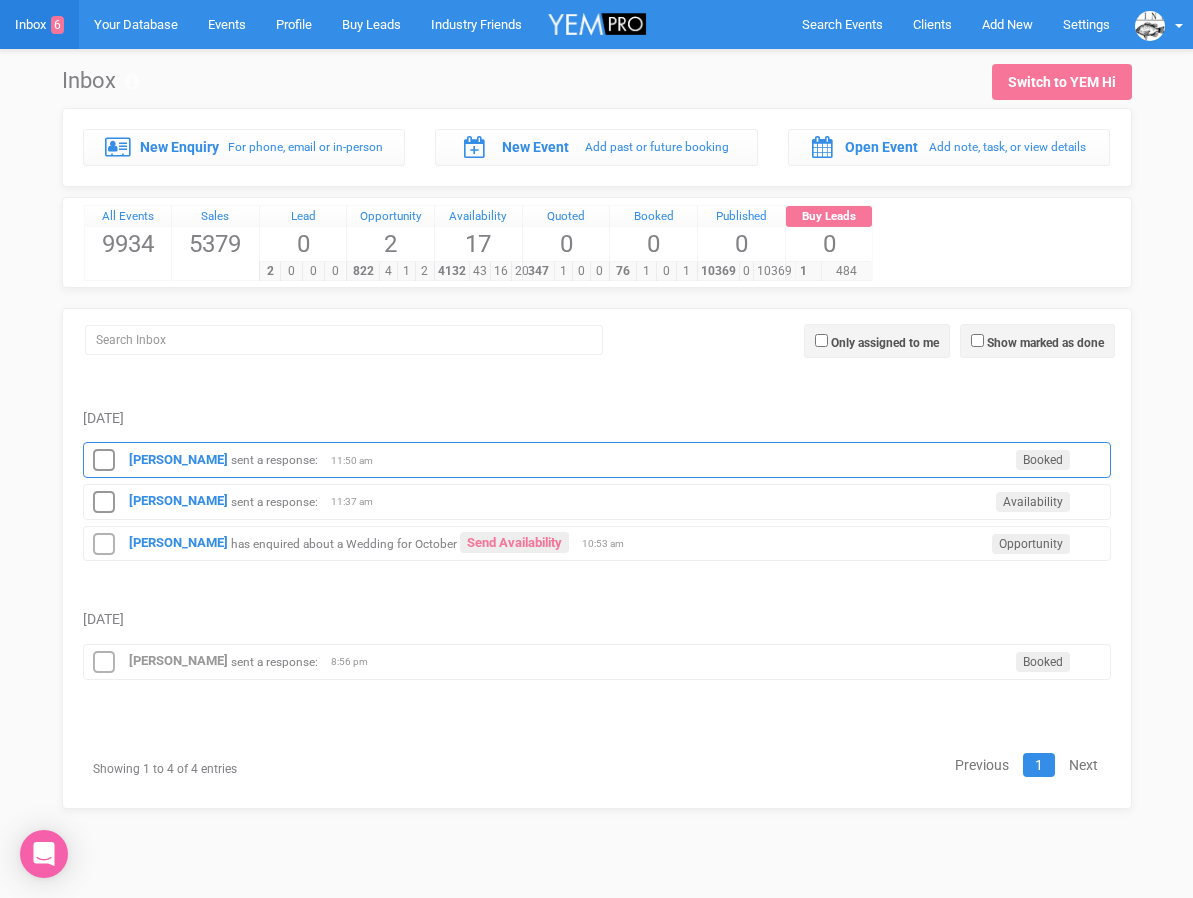 click on "Molly Keir
sent a response:          Booked 11:50 am" at bounding box center [597, 460] 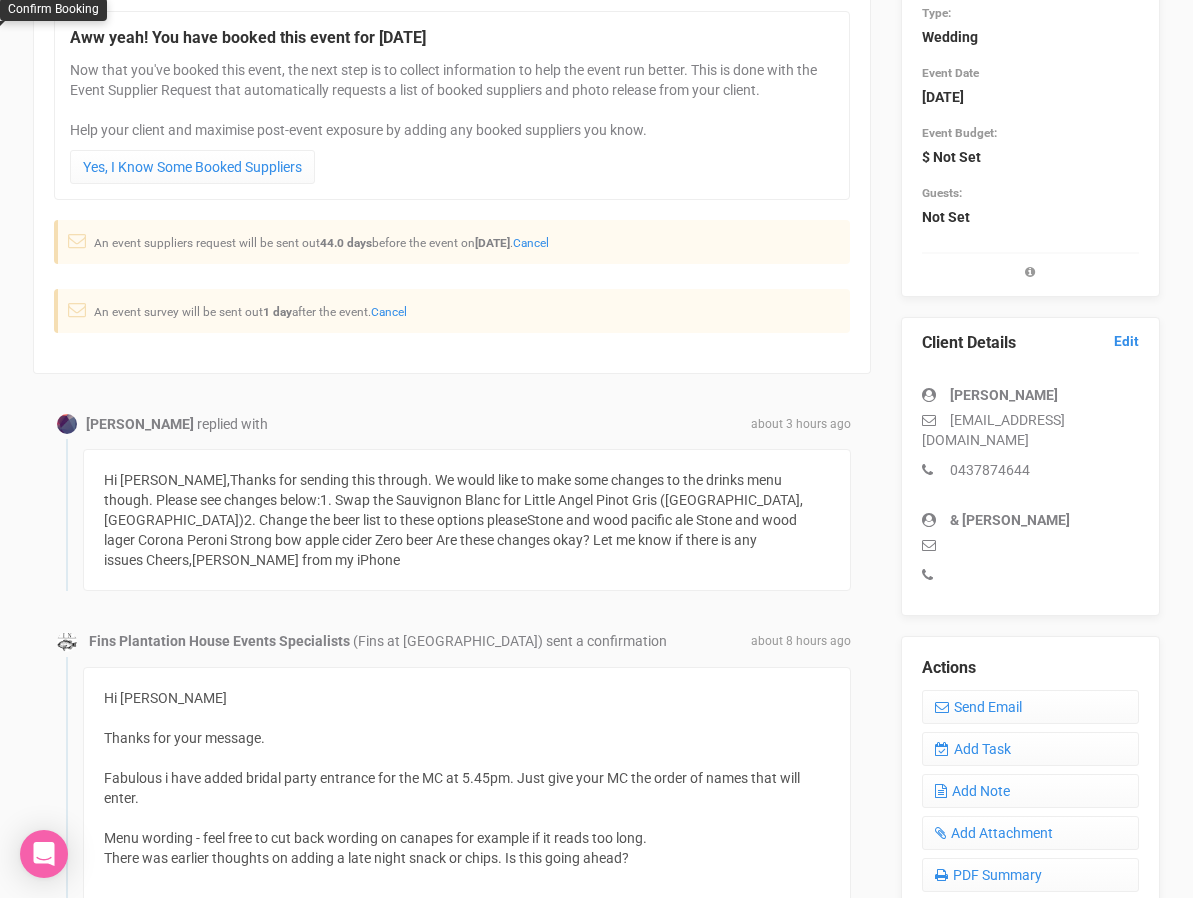 scroll, scrollTop: 233, scrollLeft: 0, axis: vertical 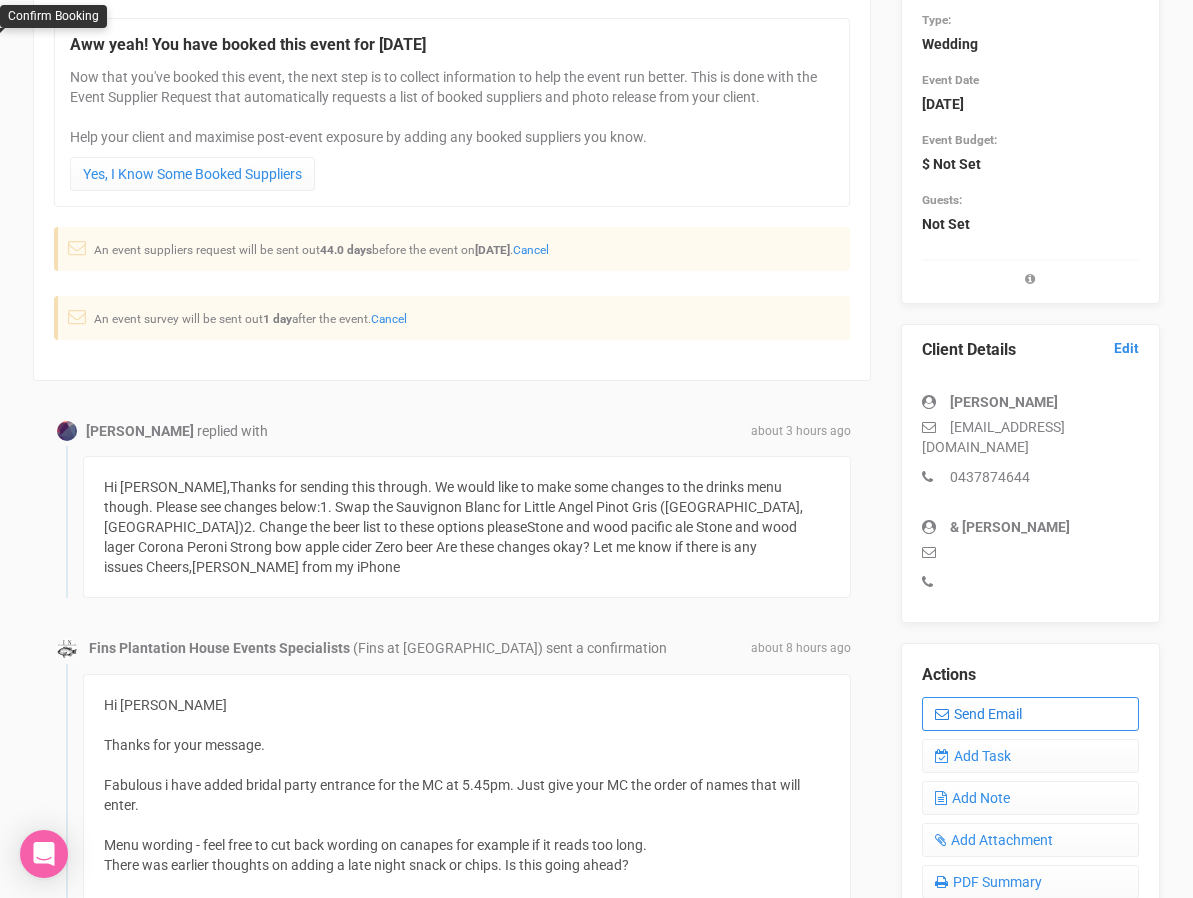 click on "Send Email" at bounding box center (1030, 714) 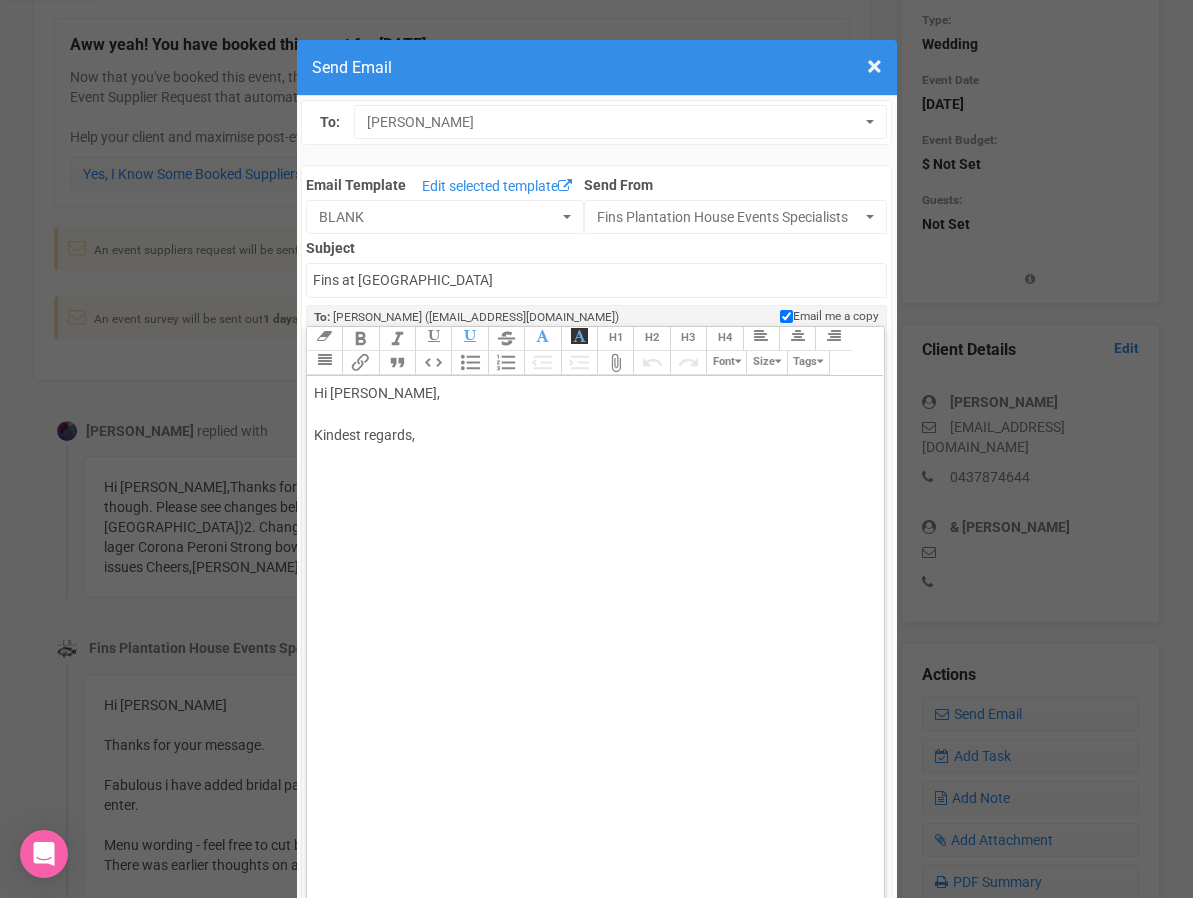 drag, startPoint x: 368, startPoint y: 394, endPoint x: 378, endPoint y: 395, distance: 10.049875 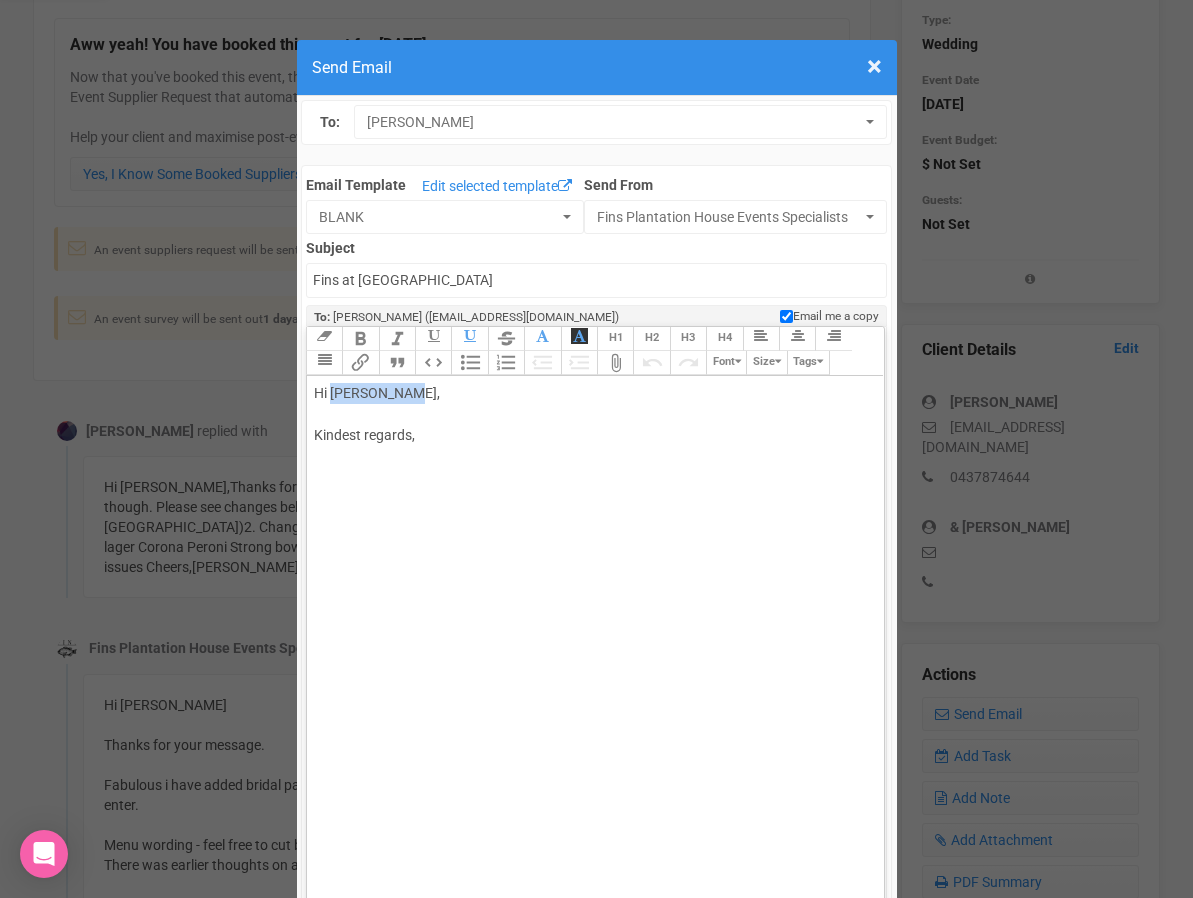 drag, startPoint x: 398, startPoint y: 394, endPoint x: 336, endPoint y: 394, distance: 62 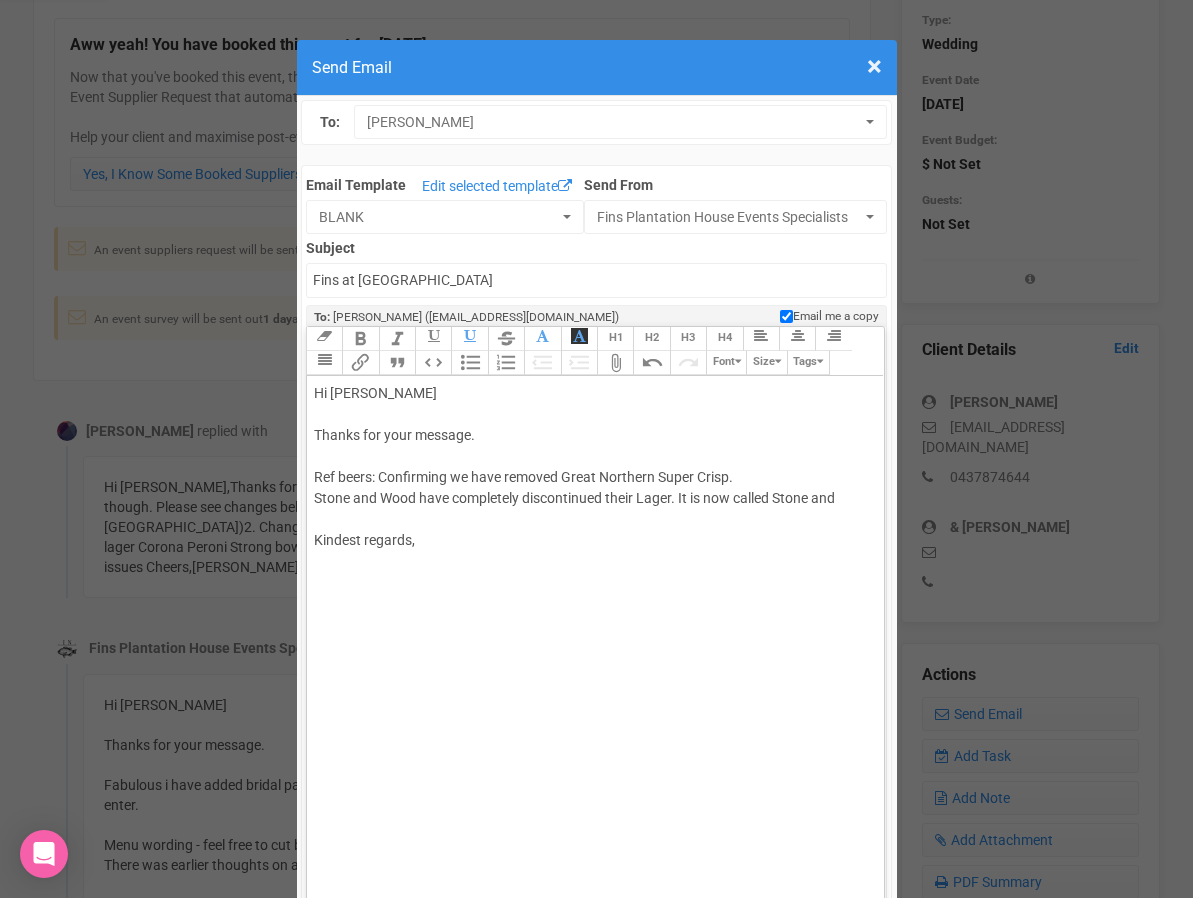 click on "Hi Aaron Thanks for your message.  Ref beers: Confirming we have removed Great Northern Super Crisp.  Stone and Wood have completely discontinued their Lager. It is now called Stone and Kindest regards," 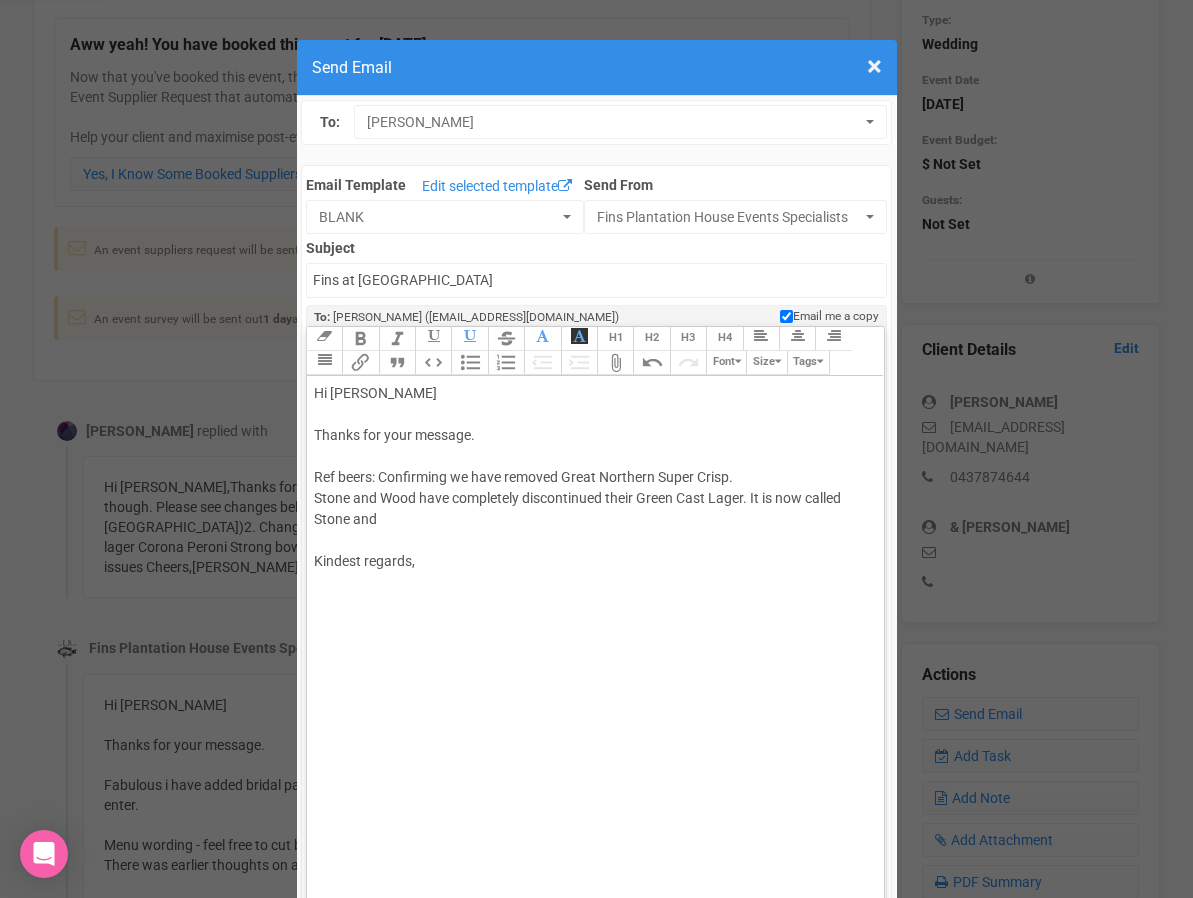 click on "Hi Aaron Thanks for your message.  Ref beers: Confirming we have removed Great Northern Super Crisp.  Stone and Wood have completely discontinued their Green Cast Lager. It is now called Stone and Kindest regards," 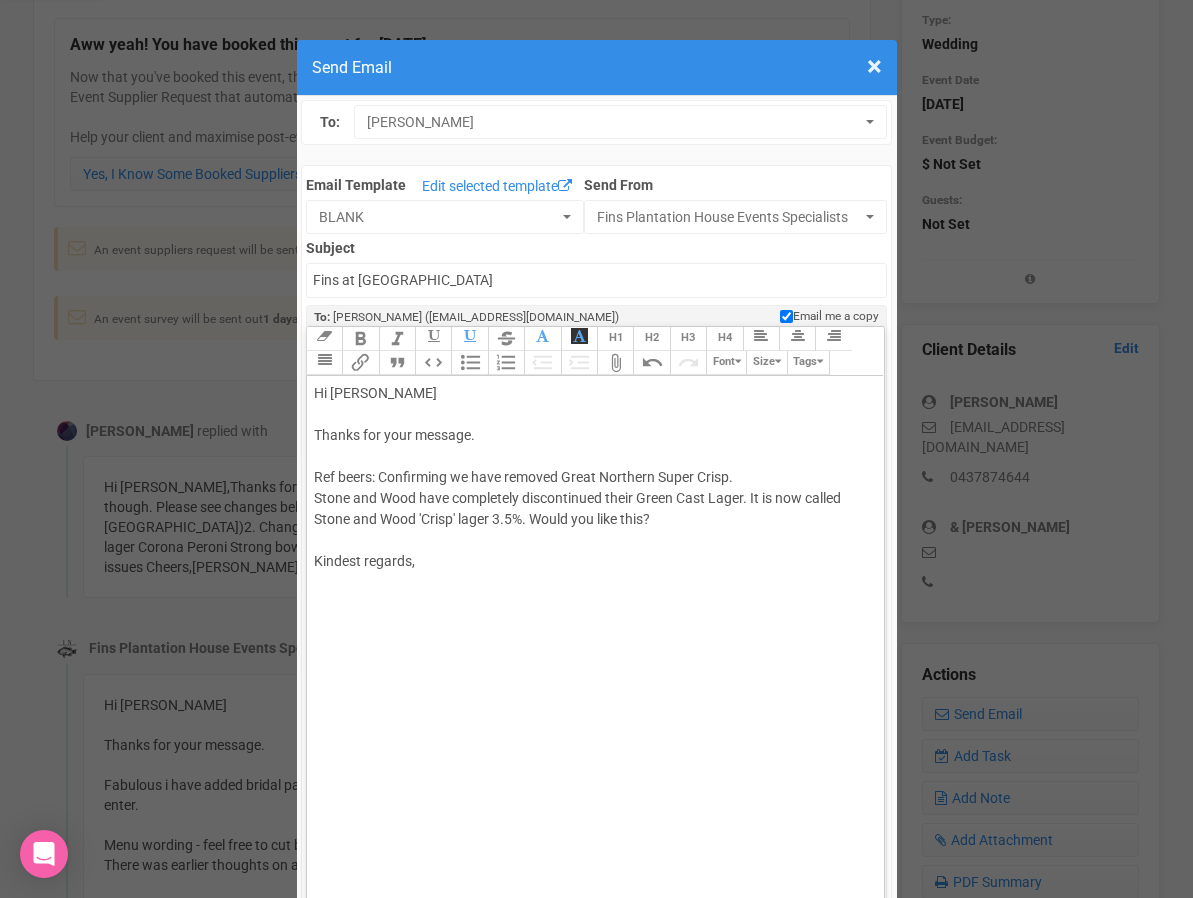 click on "Hi Aaron Thanks for your message.  Ref beers: Confirming we have removed Great Northern Super Crisp.  Stone and Wood have completely discontinued their Green Cast Lager. It is now called Stone and Wood 'Crisp' lager 3.5%. Would you like this?  Kindest regards," 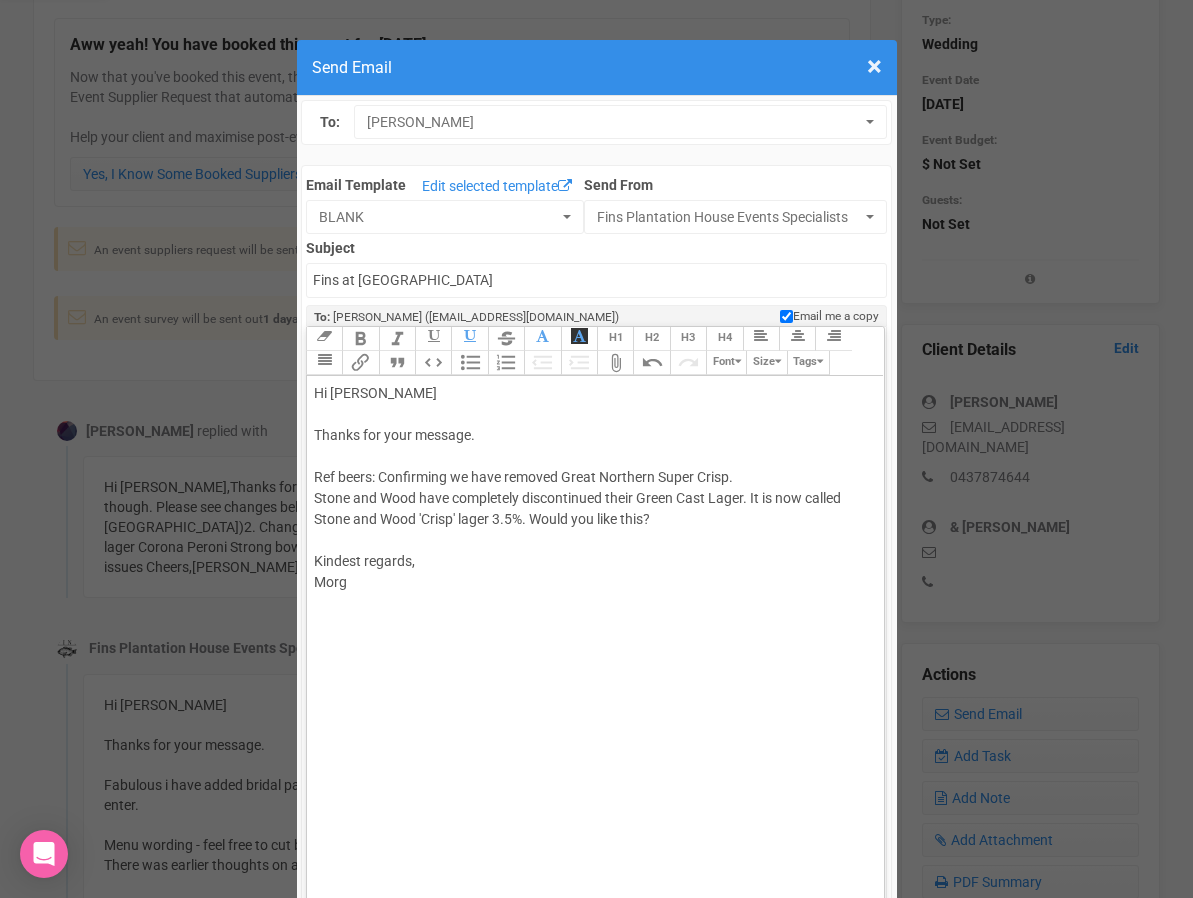 type on "<div>Hi Aaron<br><br>Thanks for your message.&nbsp;<br><br>Ref beers: Confirming we have removed Great Northern Super Crisp.&nbsp;<br>Stone and Wood have completely discontinued their Green Cast Lager. It is now called Stone and Wood 'Crisp' lager 3.5%. Would you like this?&nbsp;<br><br>Kindest regards,<br>Morgan<br><br></div>" 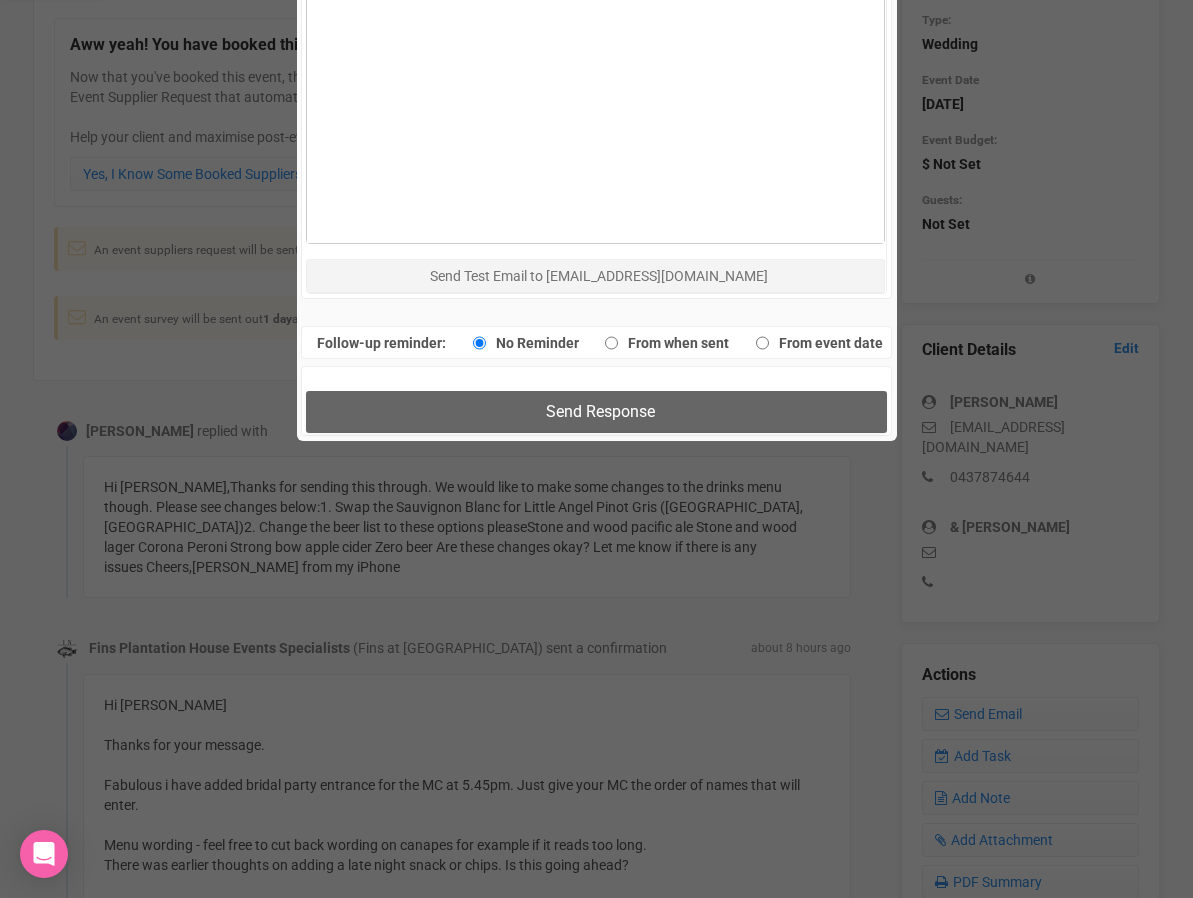 scroll, scrollTop: 1412, scrollLeft: 0, axis: vertical 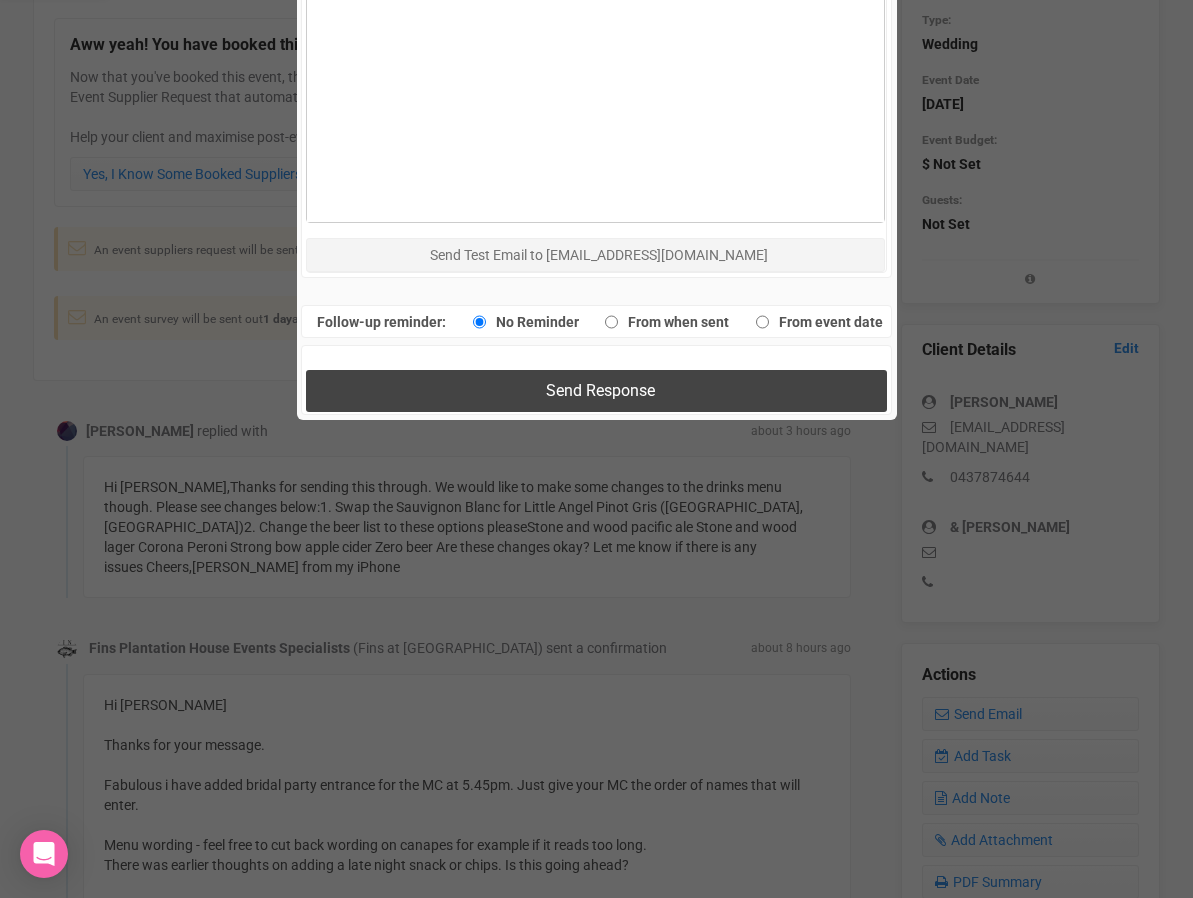 click on "Send Response" at bounding box center (600, 390) 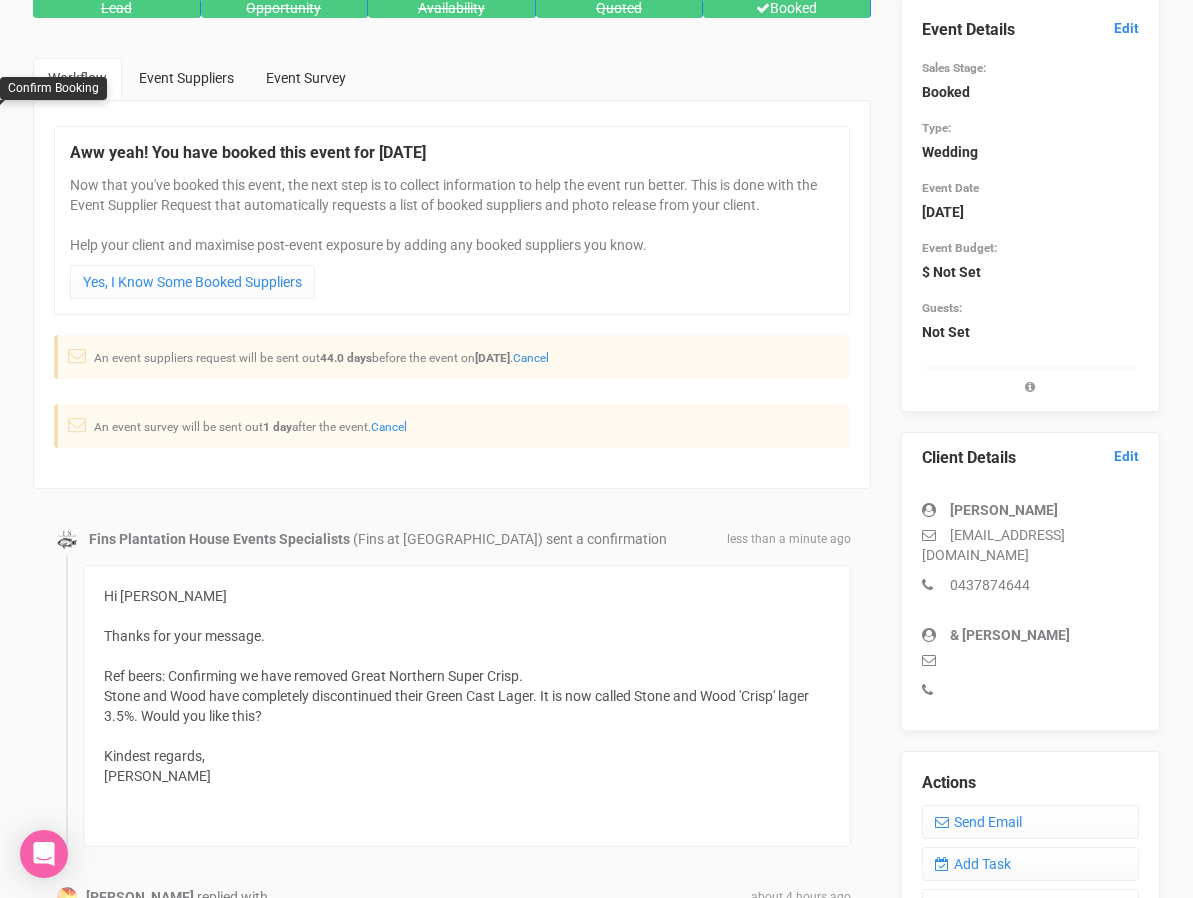 scroll, scrollTop: 0, scrollLeft: 0, axis: both 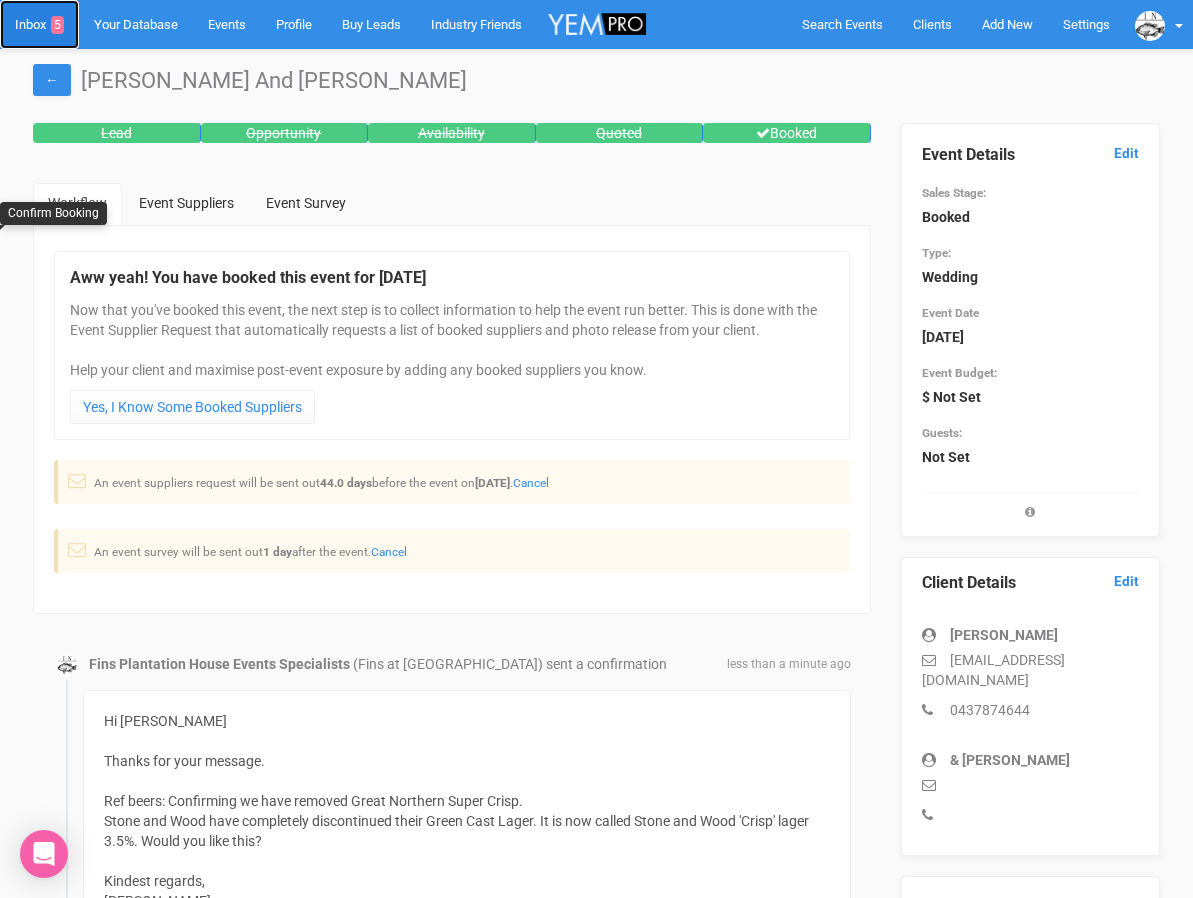 click on "Inbox  5" at bounding box center (39, 24) 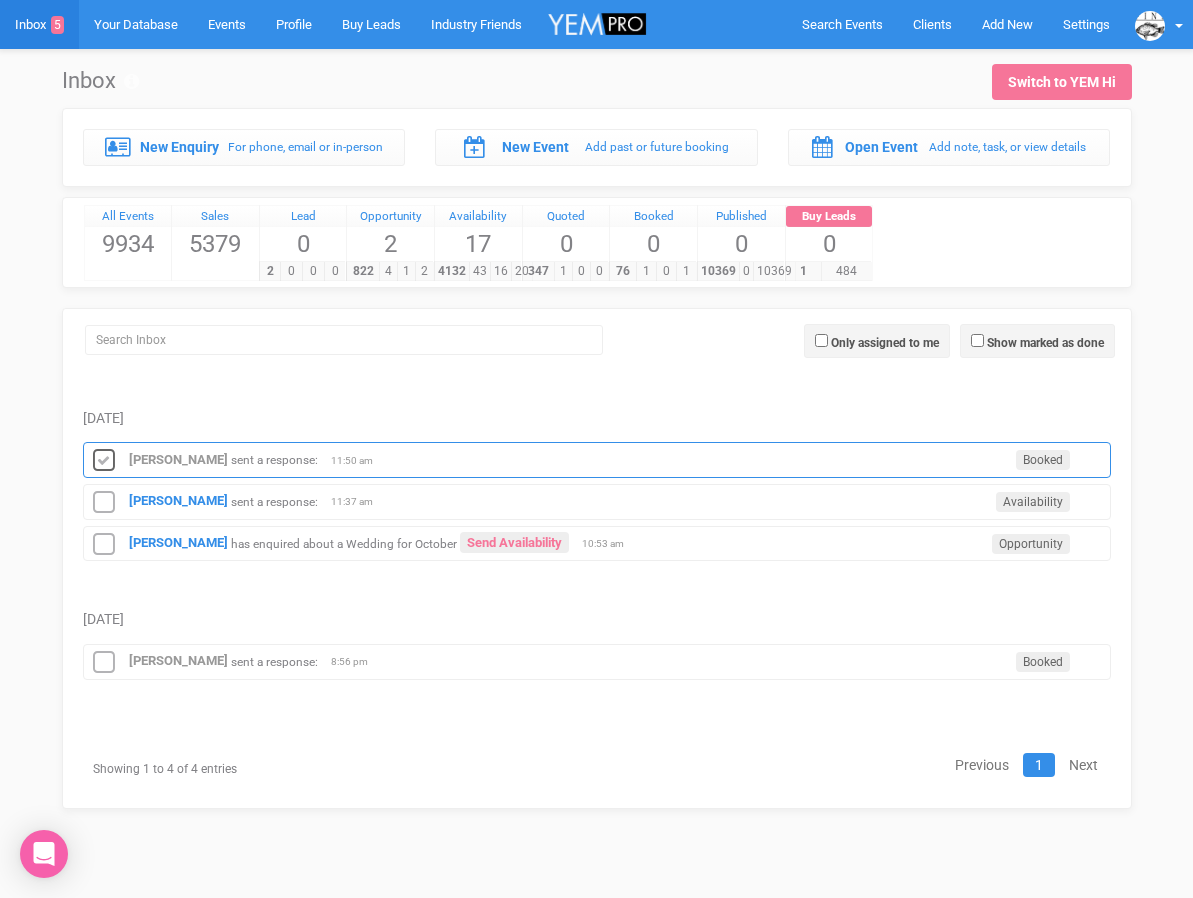 click at bounding box center (104, 461) 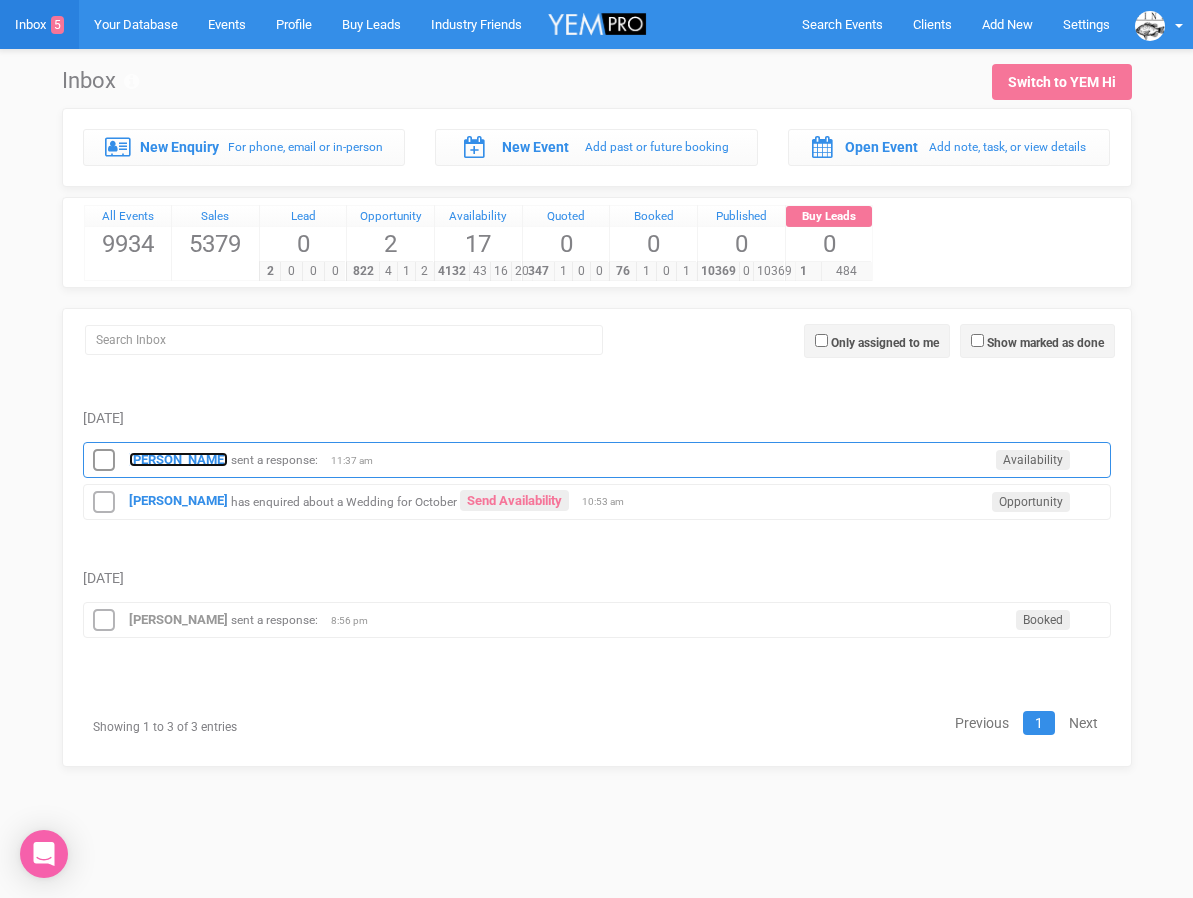 click on "Leticia Matos" at bounding box center [178, 459] 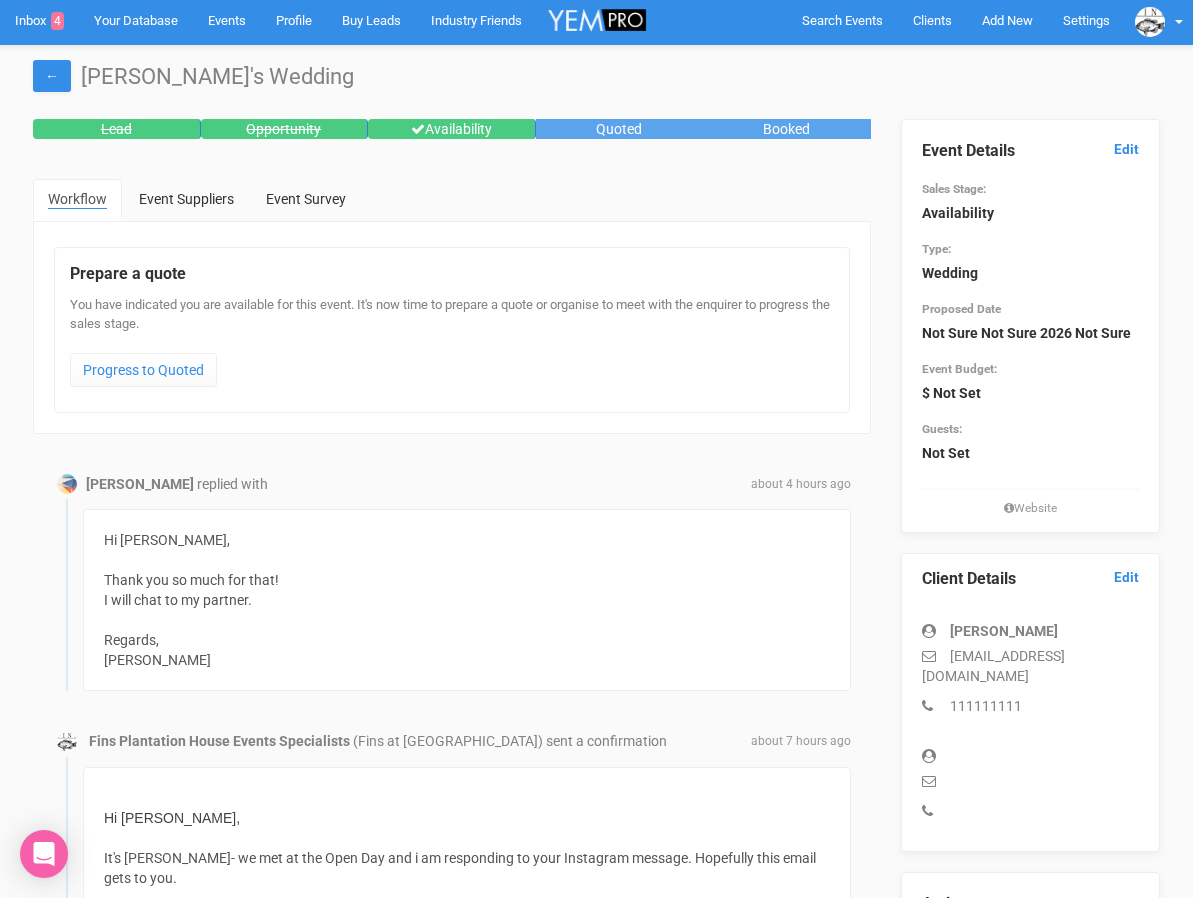 scroll, scrollTop: 0, scrollLeft: 0, axis: both 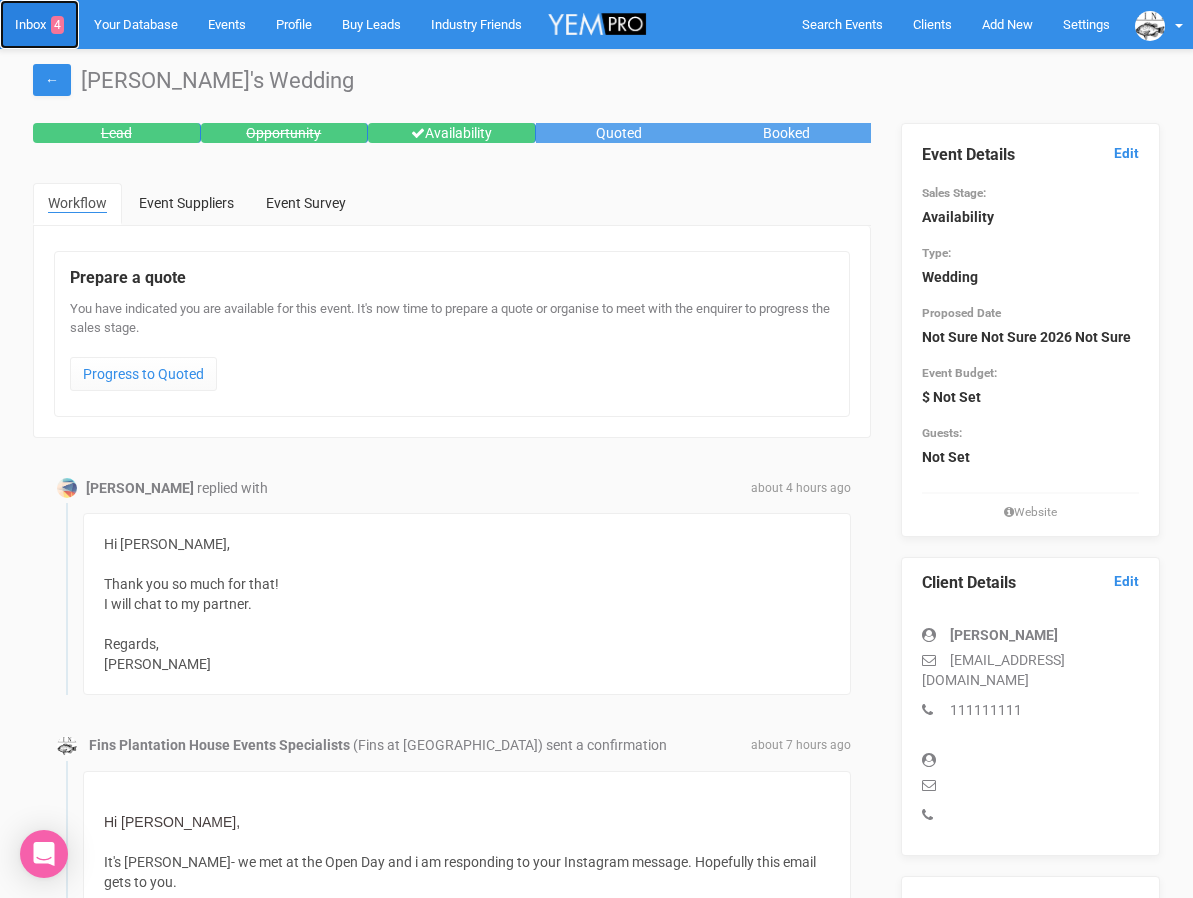 click on "Inbox  4" at bounding box center (39, 24) 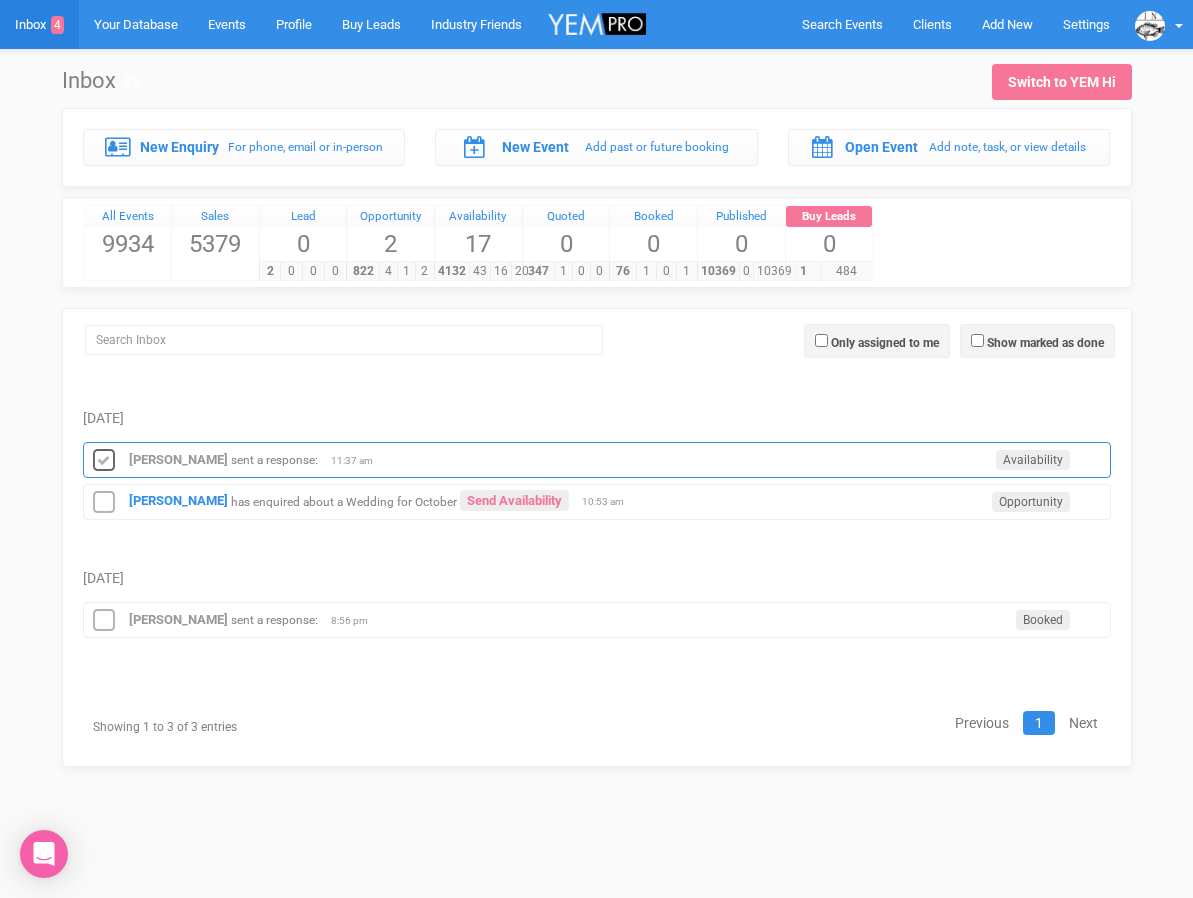 click at bounding box center [104, 461] 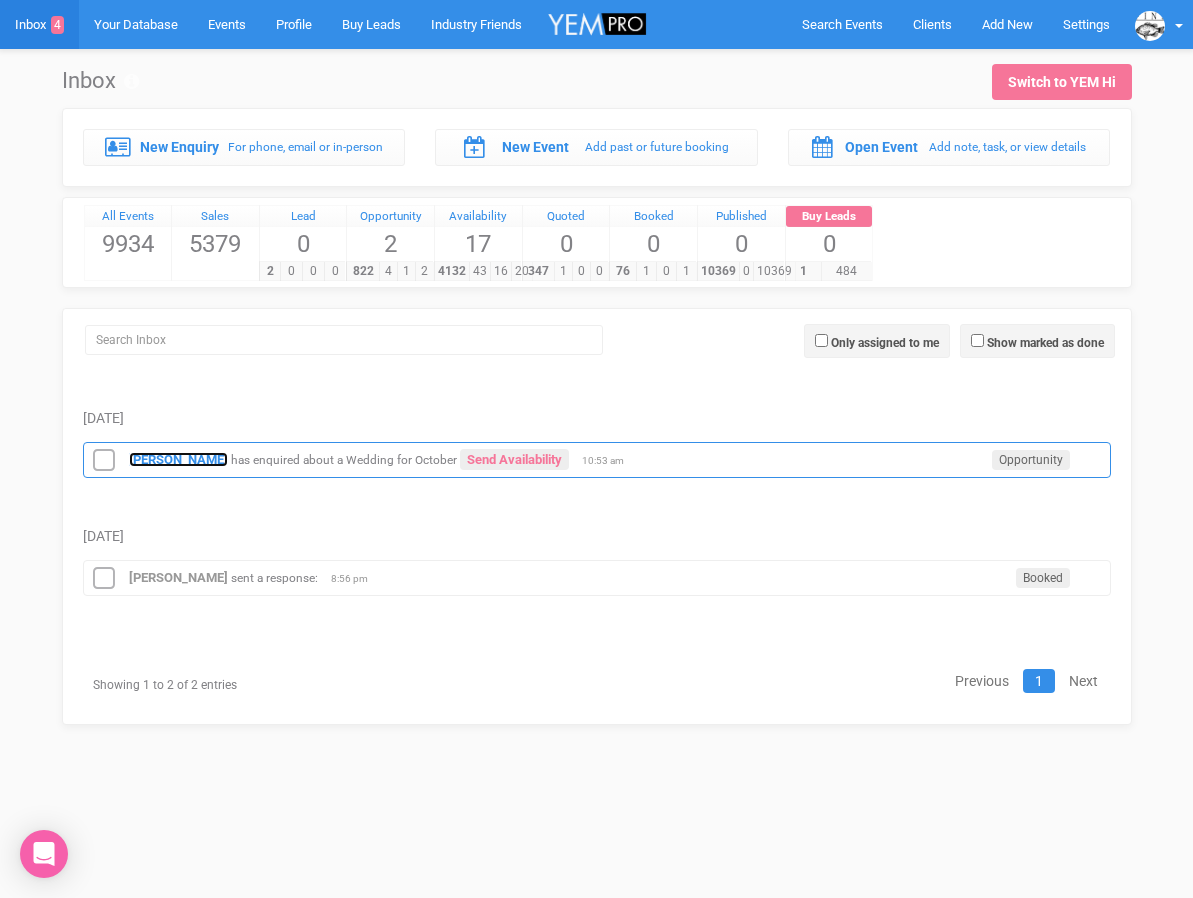 click on "Jenna" at bounding box center (178, 459) 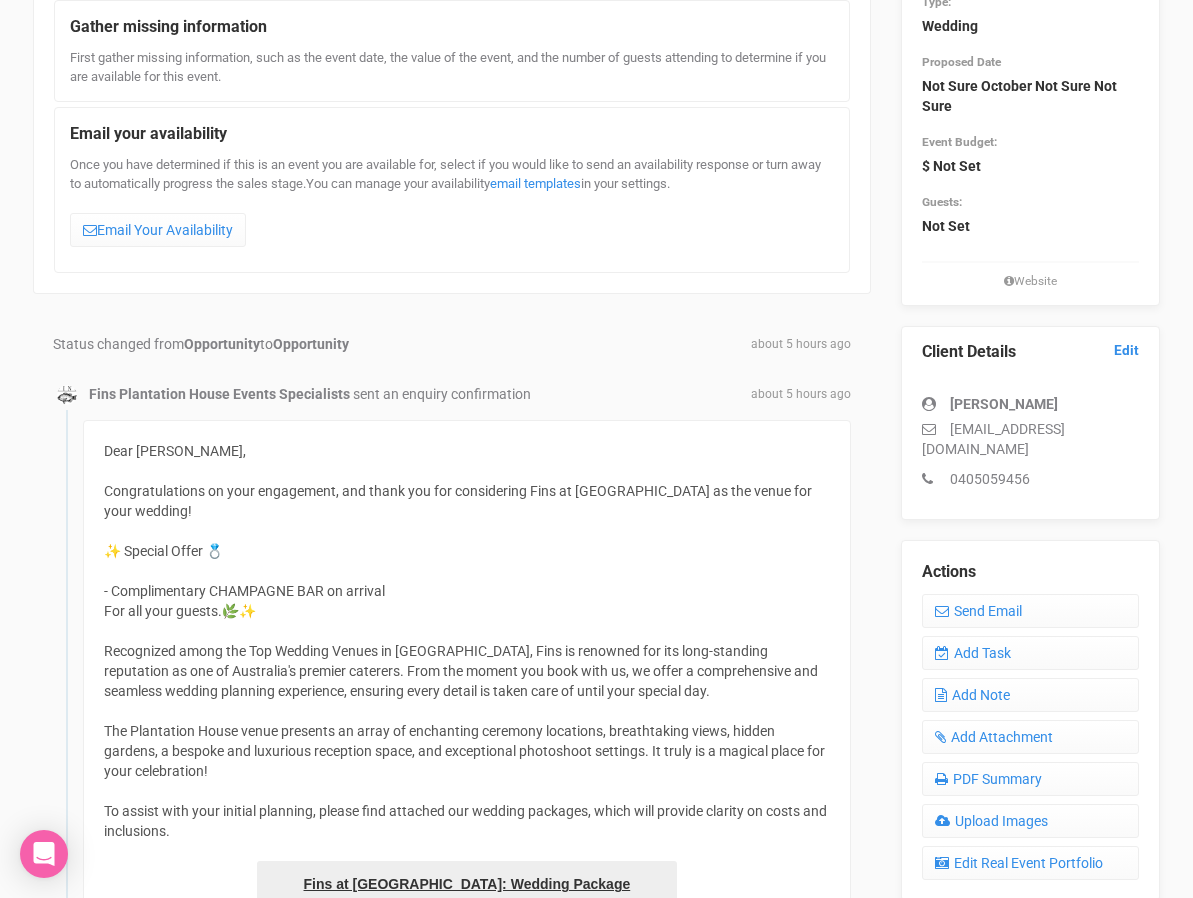 scroll, scrollTop: 236, scrollLeft: 0, axis: vertical 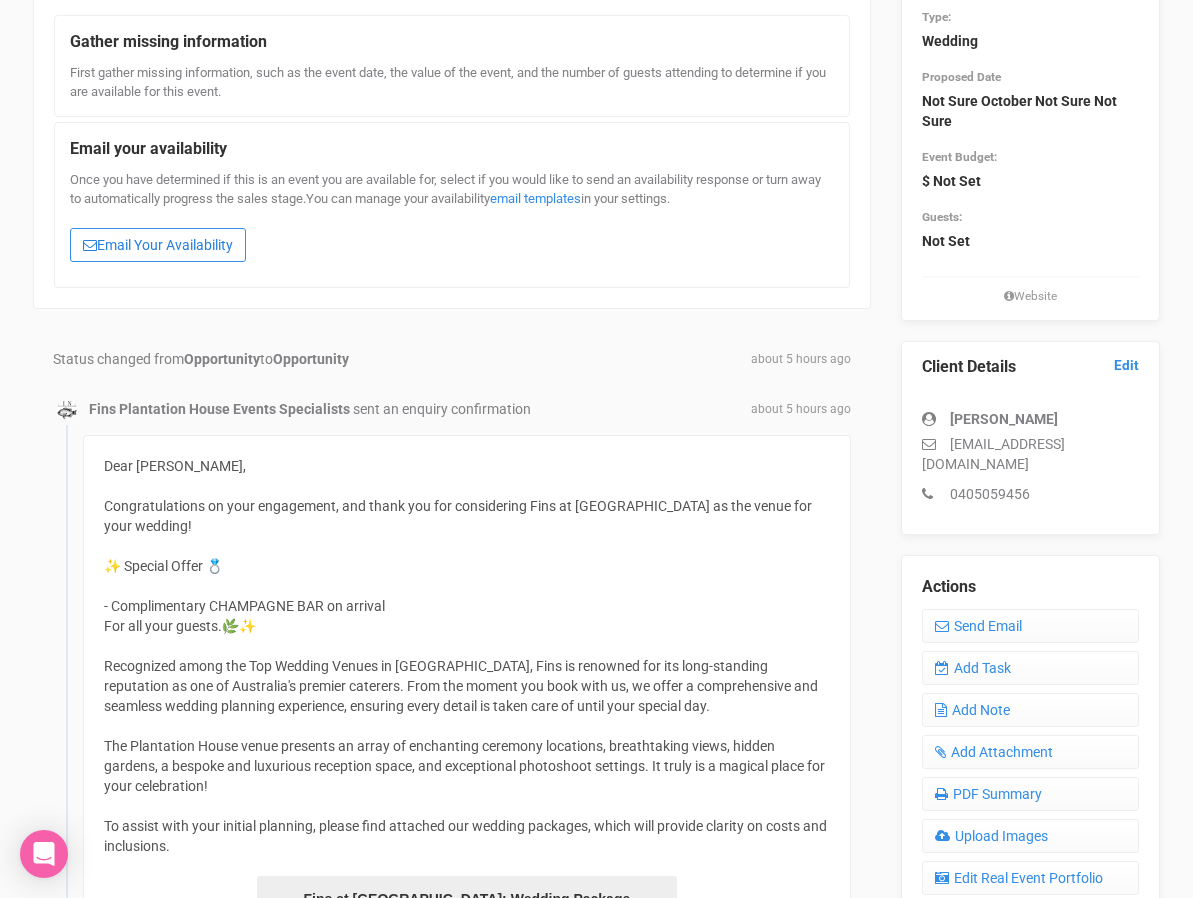 click on "Email Your Availability" at bounding box center (158, 245) 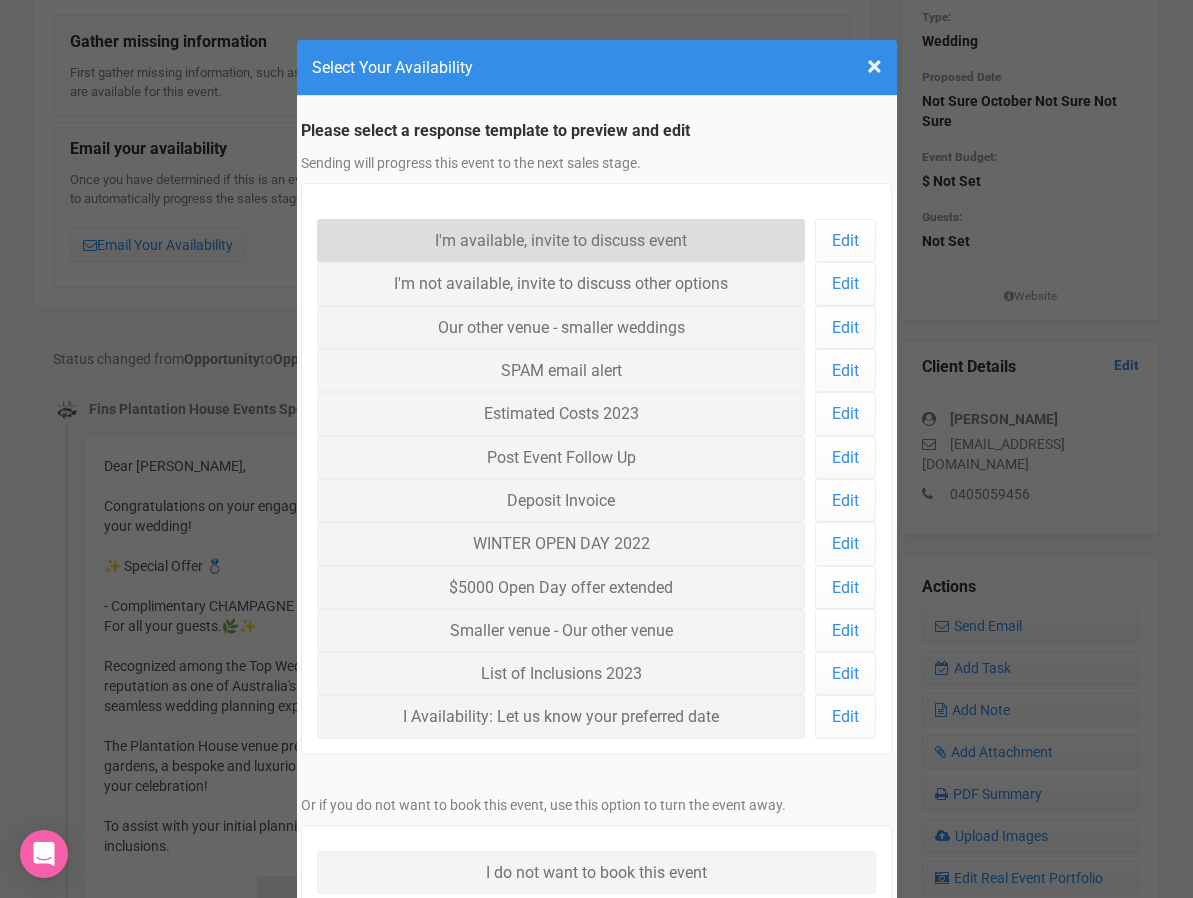 click on "I'm available, invite to discuss event" at bounding box center (561, 240) 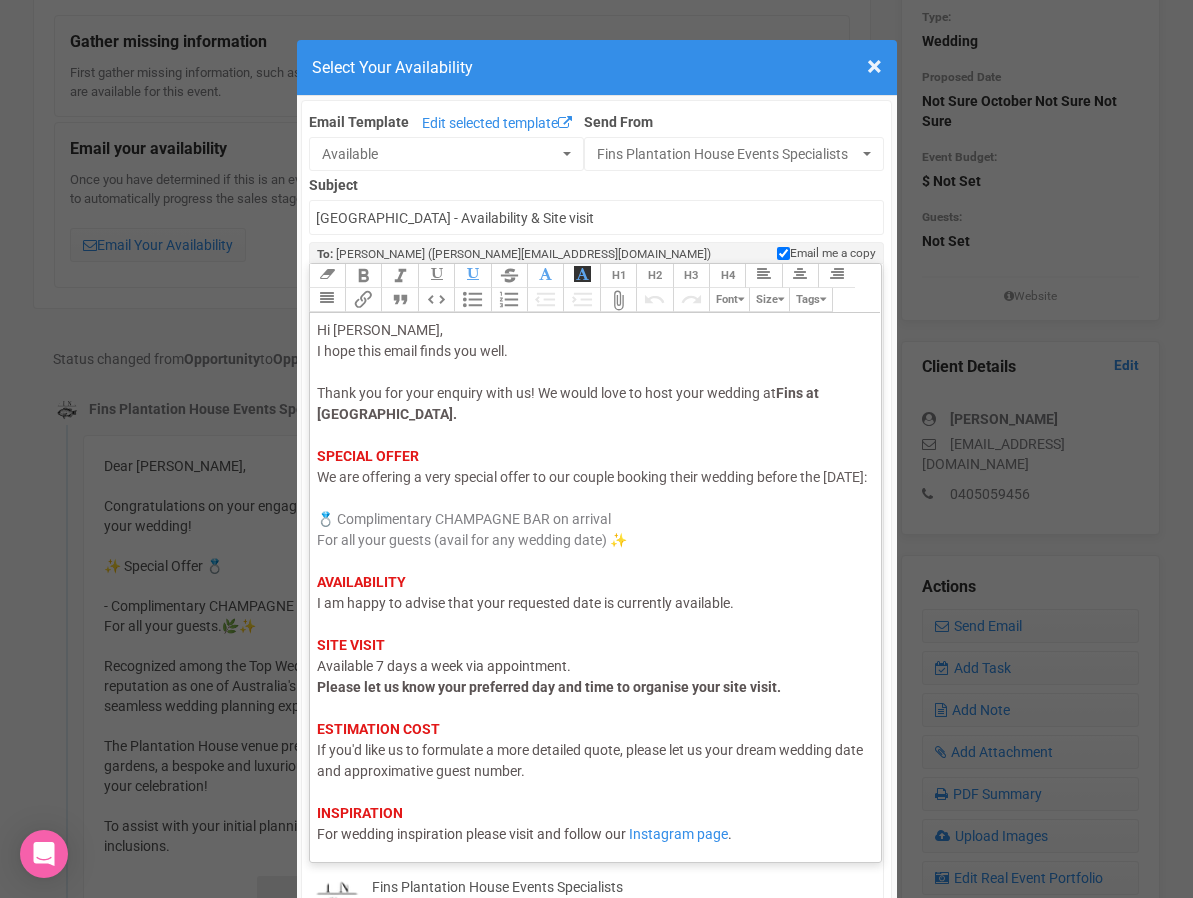 click on "I am happy to advise that your requested date is currently available." 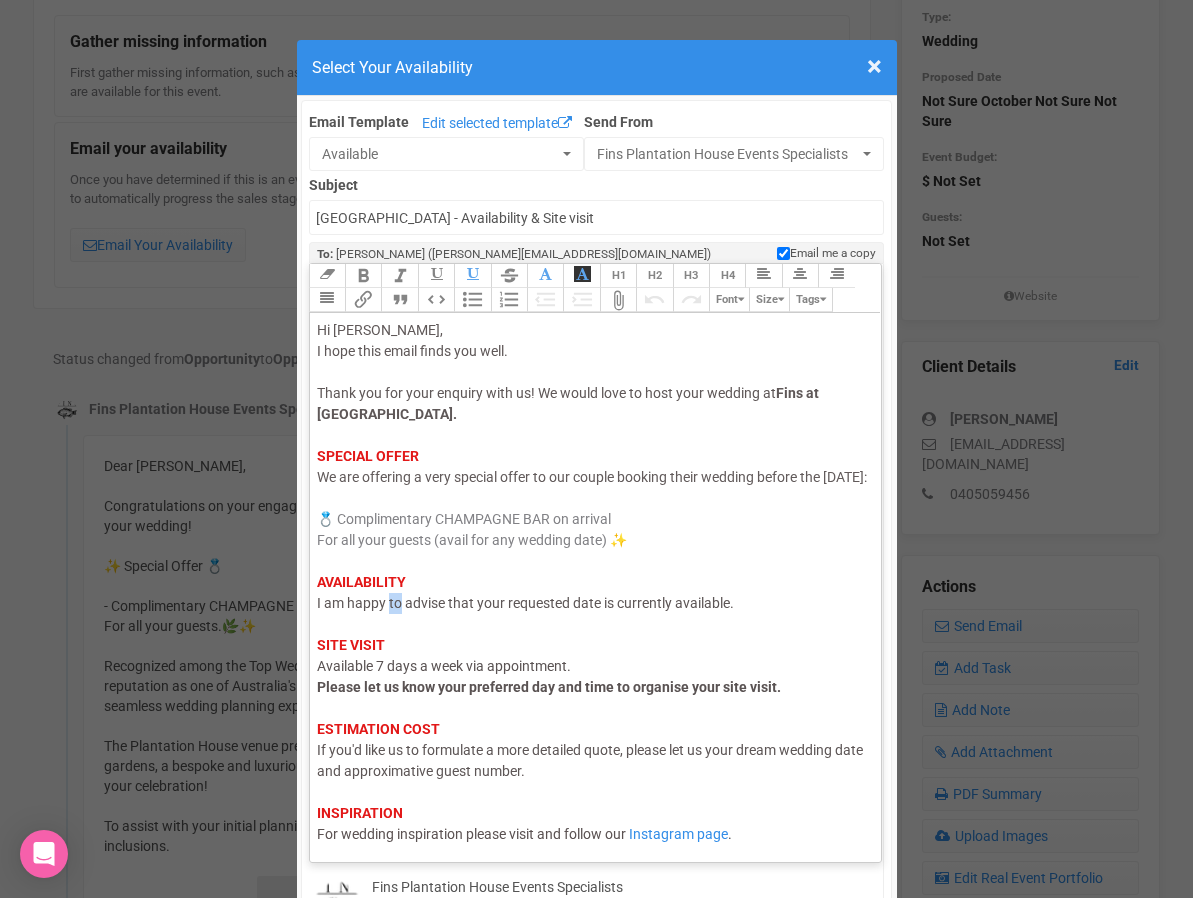 click on "I am happy to advise that your requested date is currently available." 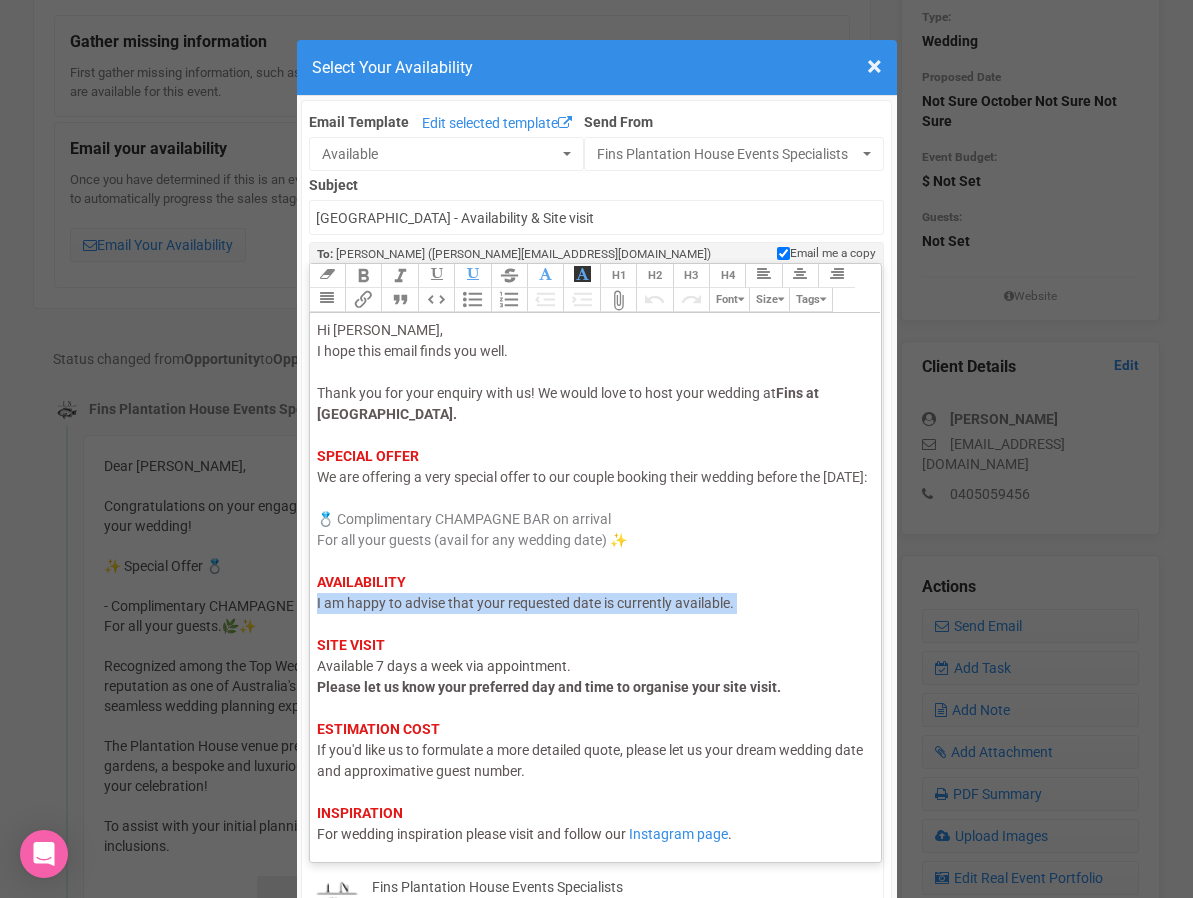 click on "I am happy to advise that your requested date is currently available." 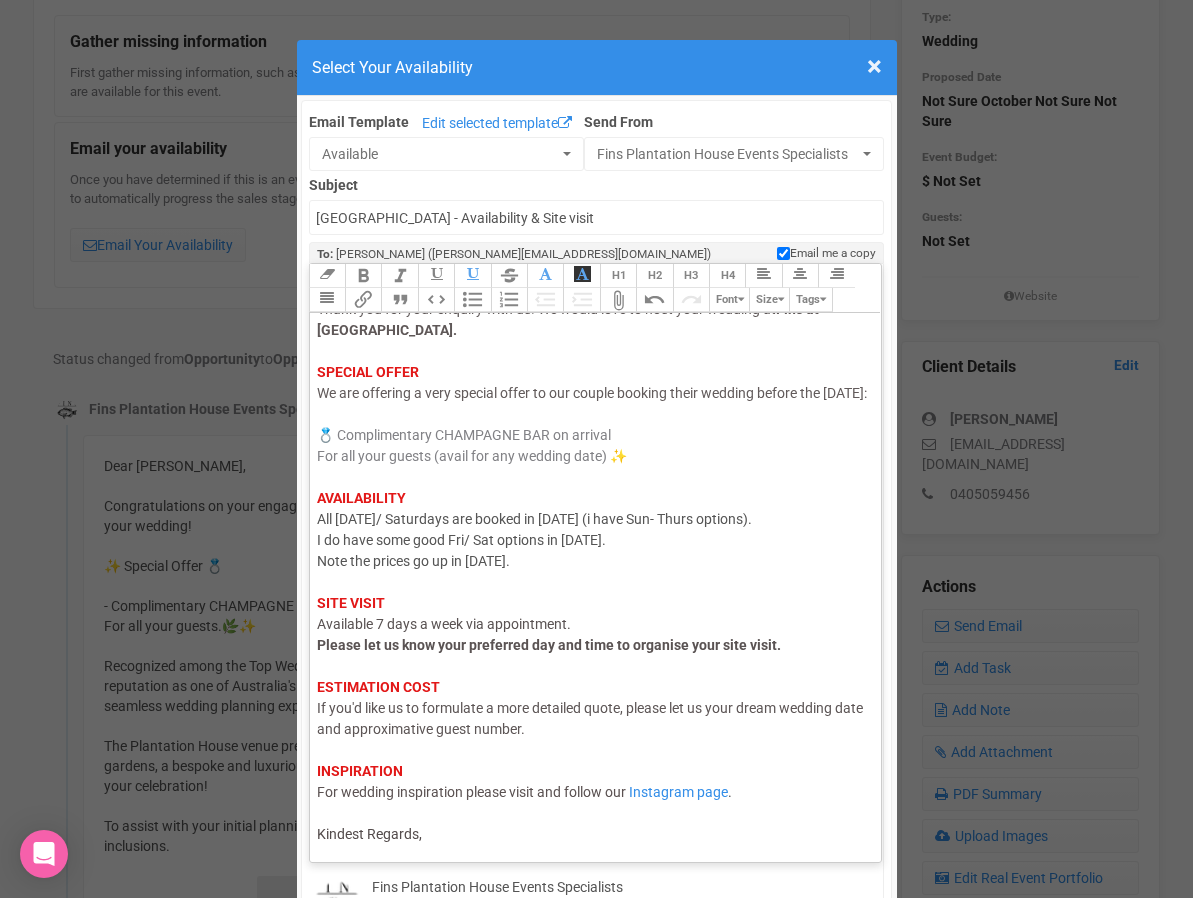 scroll, scrollTop: 105, scrollLeft: 0, axis: vertical 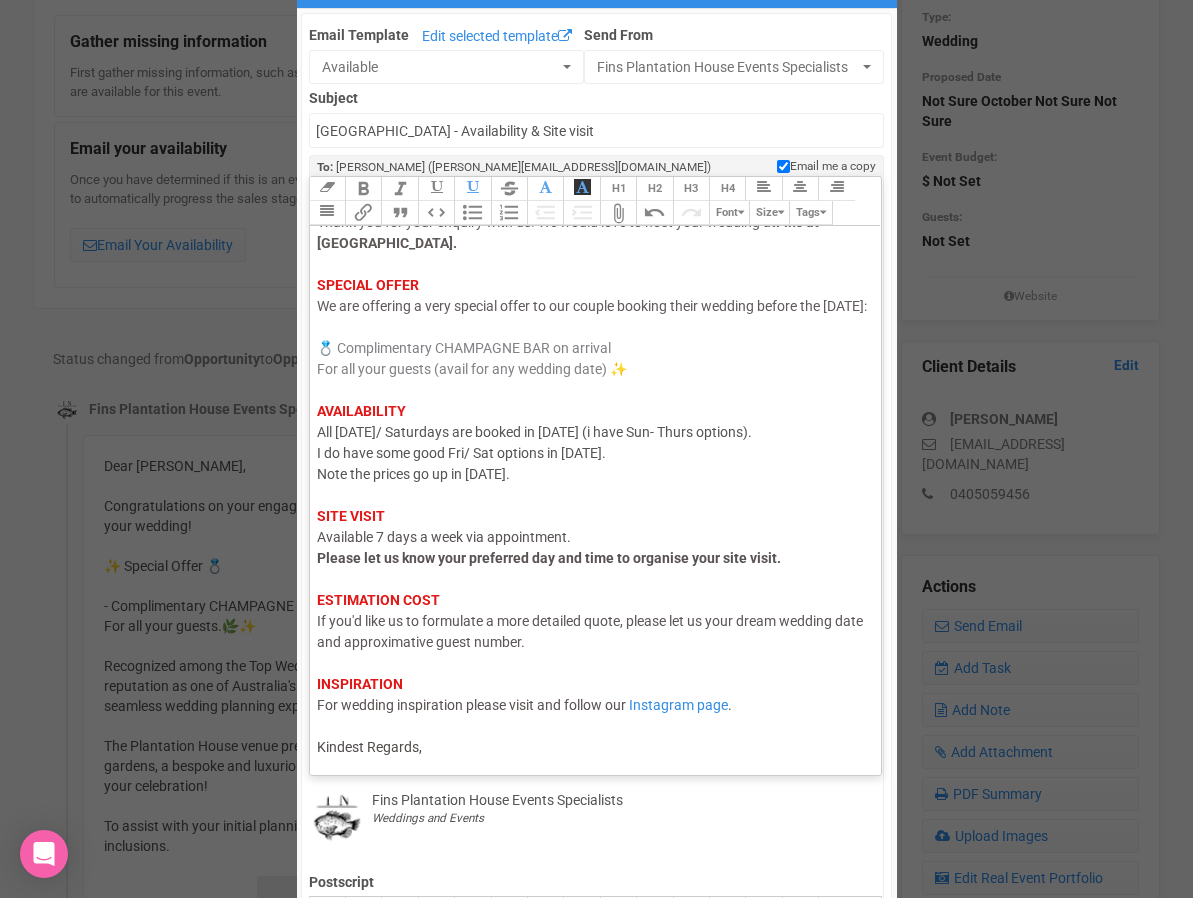 click on "Hi Jenna, I hope this email finds you well. Thank you for your enquiry with us! We would love to host your wedding at  Fins at Plantation House.     SPECIAL OFFER We are offering a very special offer to our couple booking their wedding before the 31 July 2025:  💍   Complimentary CHAMPAGNE BAR on arrival For all your guests (avail for any wedding date) ✨ AVAILABILITY All Friday/ Saturdays are booked in Sept 2026 (i have Sun- Thurs options).   I do have some good Fri/ Sat options in Oct 2026. Note the prices go up in 2027. SITE VISIT   Available 7 days a week via appointment.  Please let us know your preferred day and time to organise your site visit.    ESTIMATION COST If you'd like us to formulate a more detailed quote, please let us your dream wedding date and approximative guest number.   INSPIRATION For wedding inspiration please visit and follow our   Instagram page . Kindest Regards," 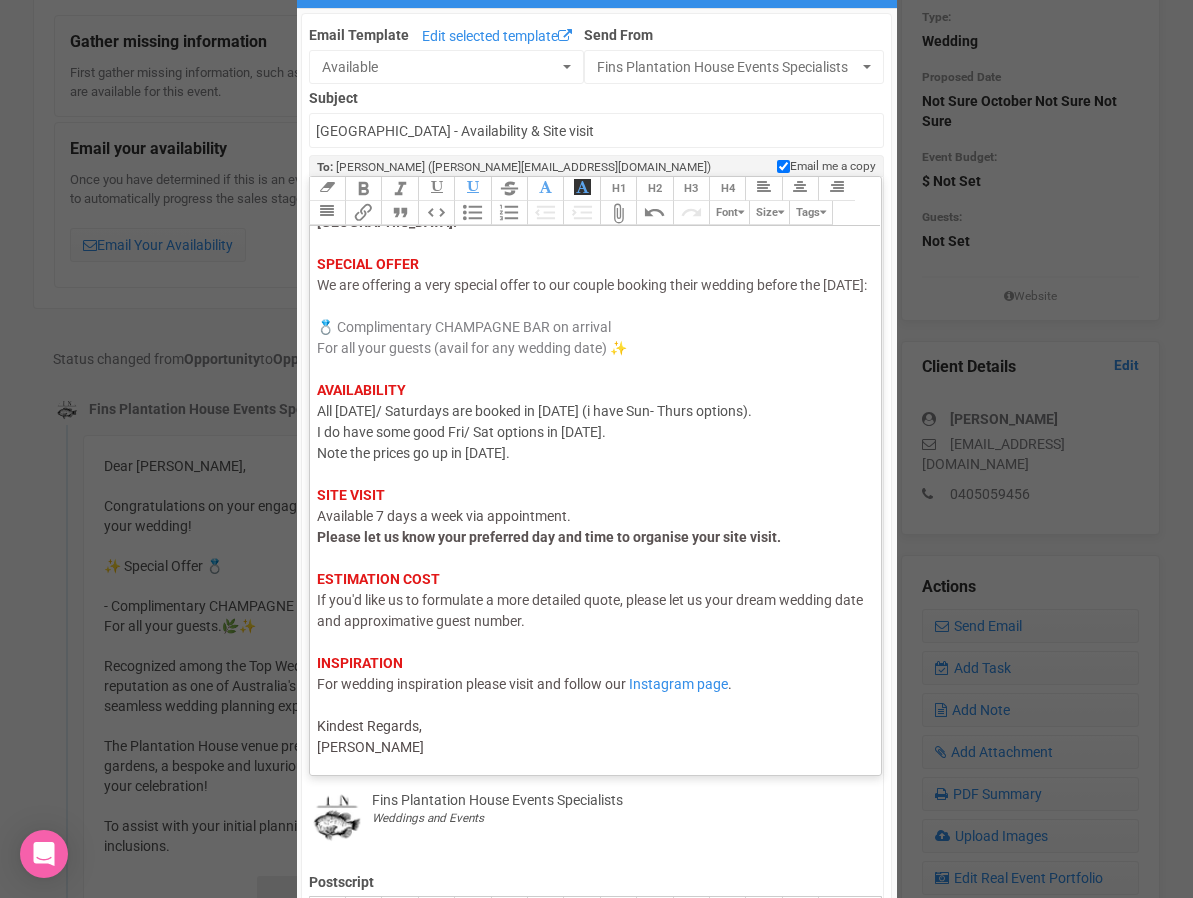 type on "<div><span style="color: rgb(95, 88, 88);">Hi Jenna,</span><br><span style="color: rgb(95, 88, 88);">I hope this email finds you well.</span><br><br><span style="color: rgb(95, 88, 88);">Thank you for your enquiry with us! We would love to host your wedding at </span><strong style="color: rgb(95, 88, 88);">Fins at Plantation House.</strong> <br> <br><strong style="background-color: rgb(255, 255, 255); font-family: Roboto, Helvetica, Arial, sans-serif; font-size: 14px; color: rgb(226, 24, 24); text-decoration-color: initial;">SPECIAL OFFER</strong><br><span style="background-color: rgb(255, 255, 255); font-family: Roboto, Helvetica, Arial, sans-serif; font-size: 14px; color: rgb(98, 91, 91); text-decoration-color: initial;">We are offering a very special offer to our couple booking their wedding before the 31 July 2025:</span><br><br><span style="background-color: rgb(255, 255, 255); font-family: Roboto, Helvetica, Arial, sans-serif; font-size: 14px; color: rgb(130, 130, 134); text-decoration-color: initial..." 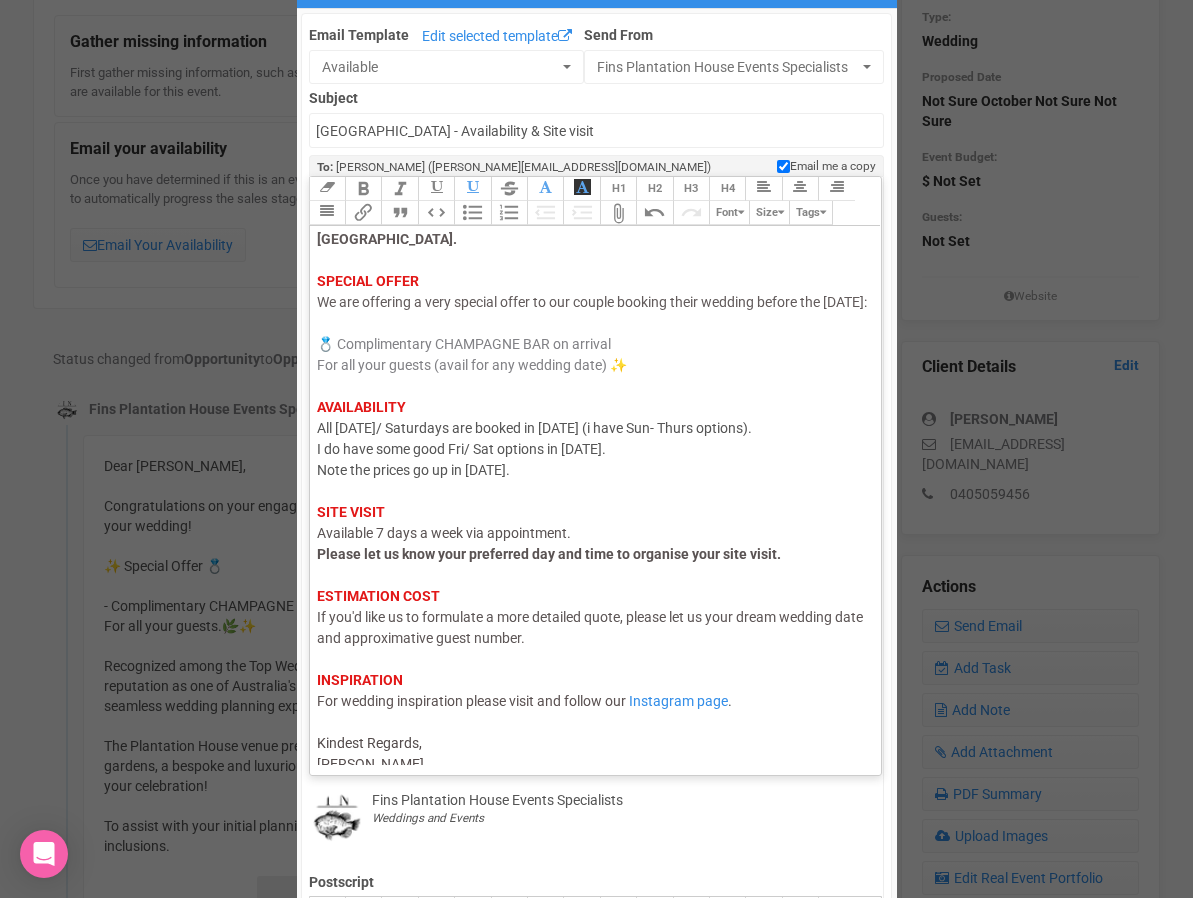 scroll, scrollTop: 126, scrollLeft: 0, axis: vertical 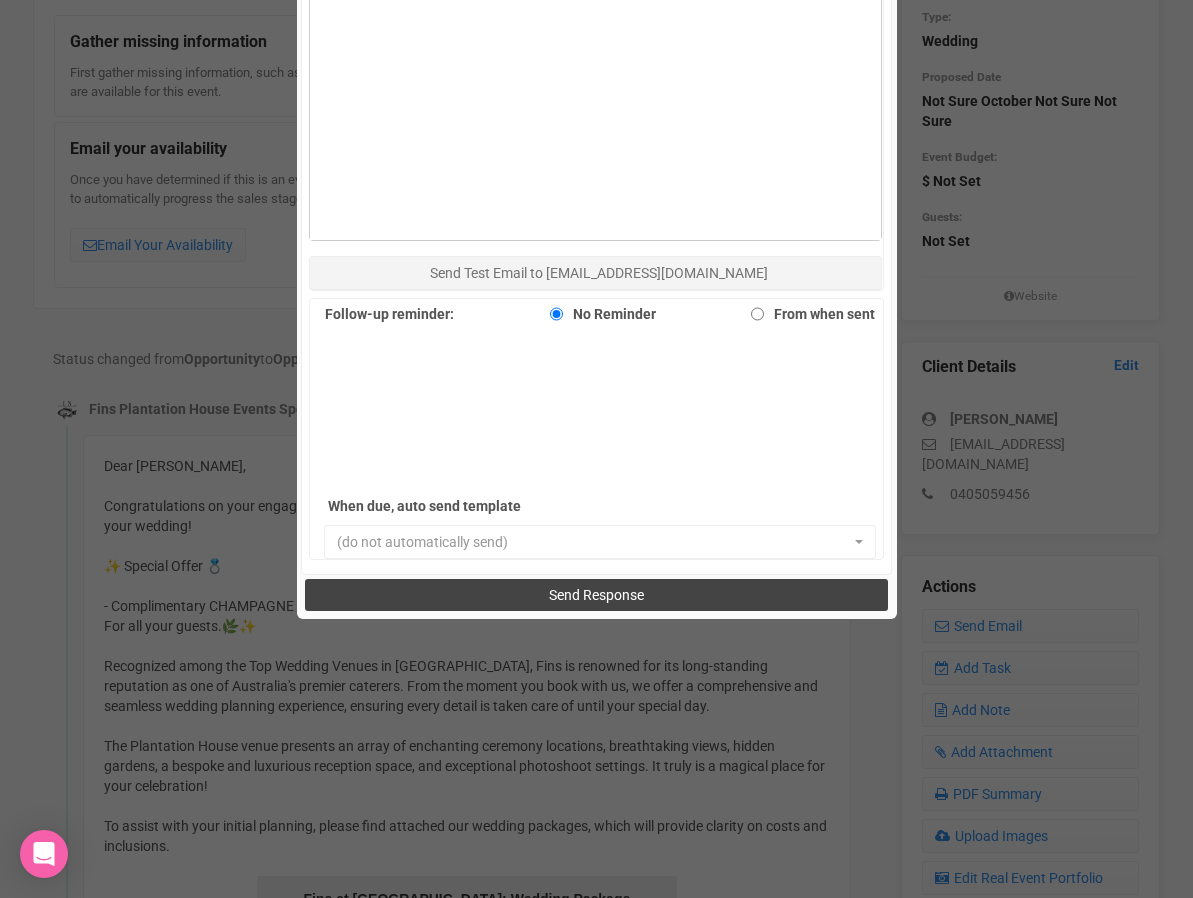 click on "Send Response" at bounding box center (596, 595) 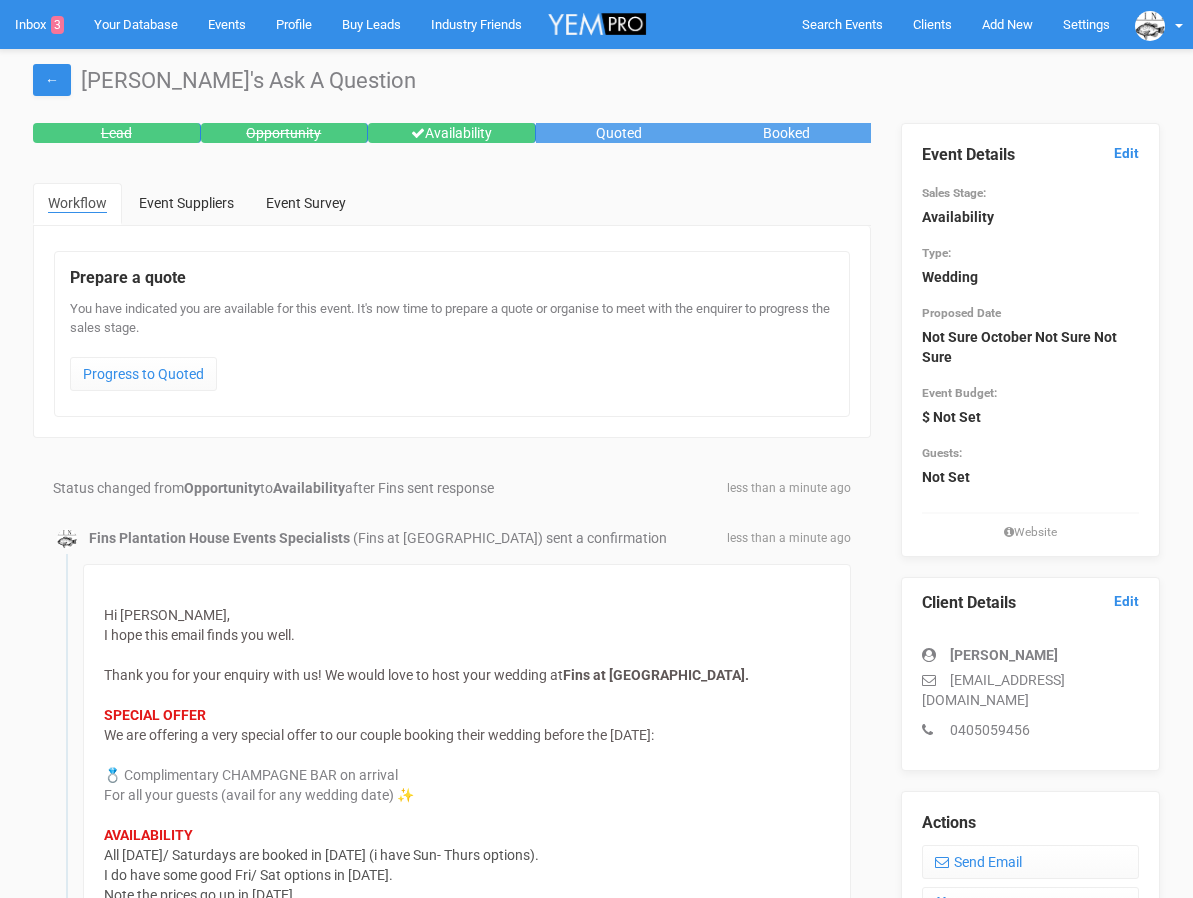 scroll, scrollTop: 0, scrollLeft: 0, axis: both 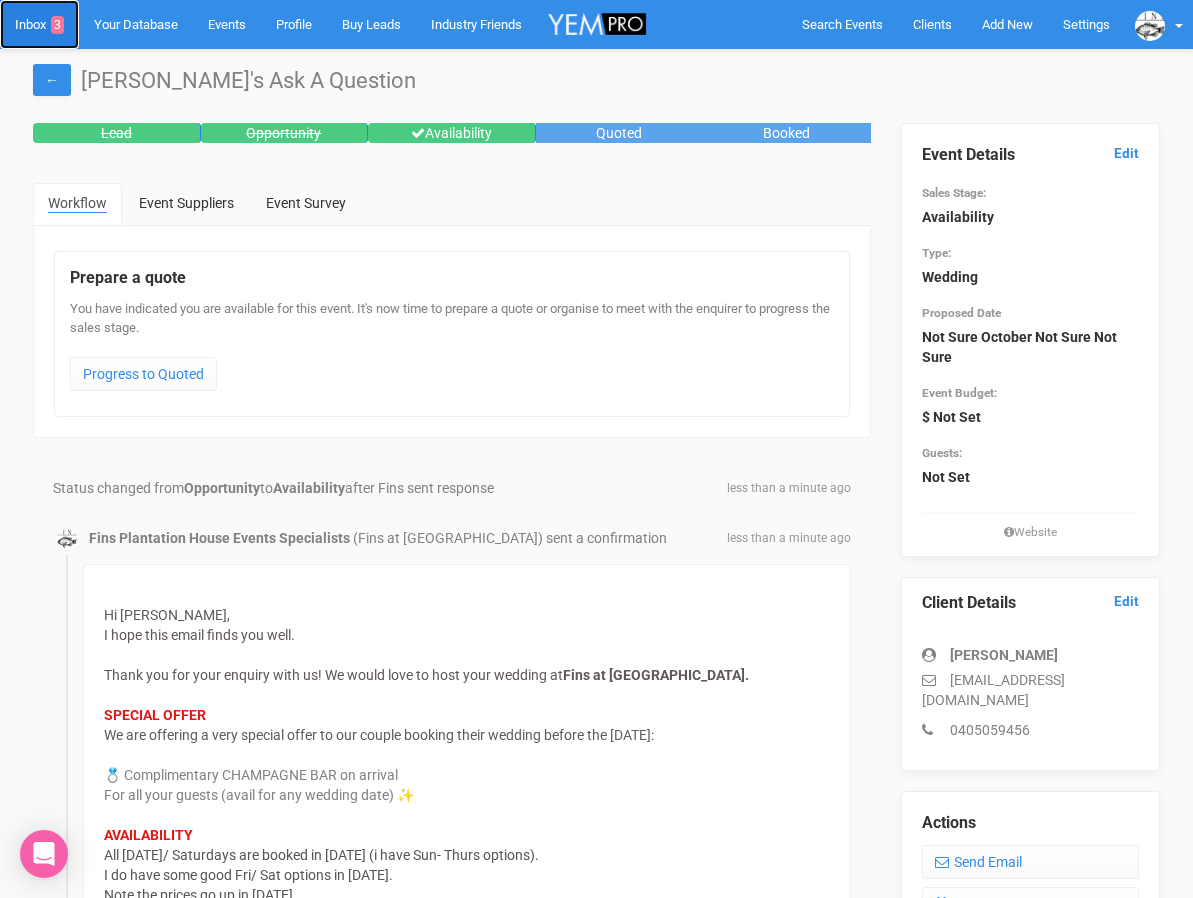 click on "Inbox  3" at bounding box center (39, 24) 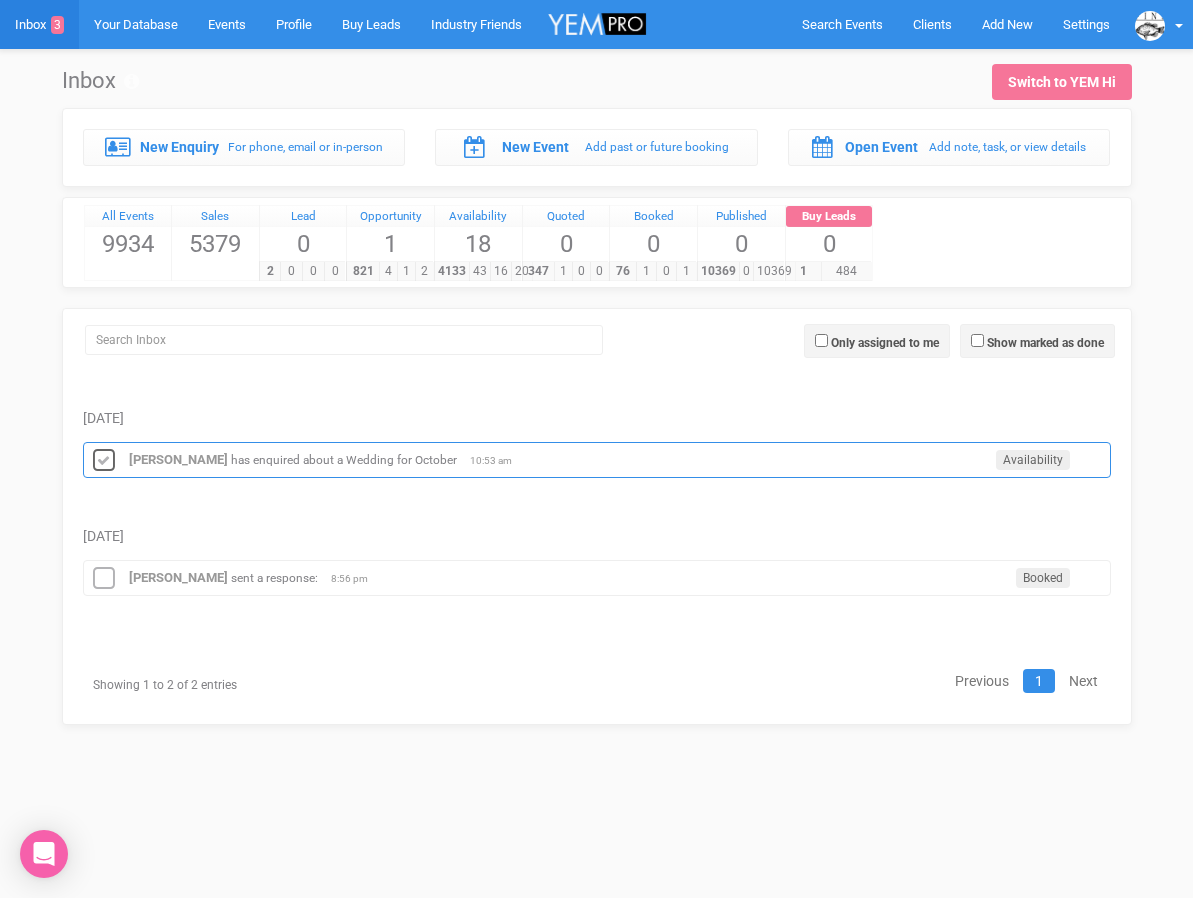 click at bounding box center (104, 461) 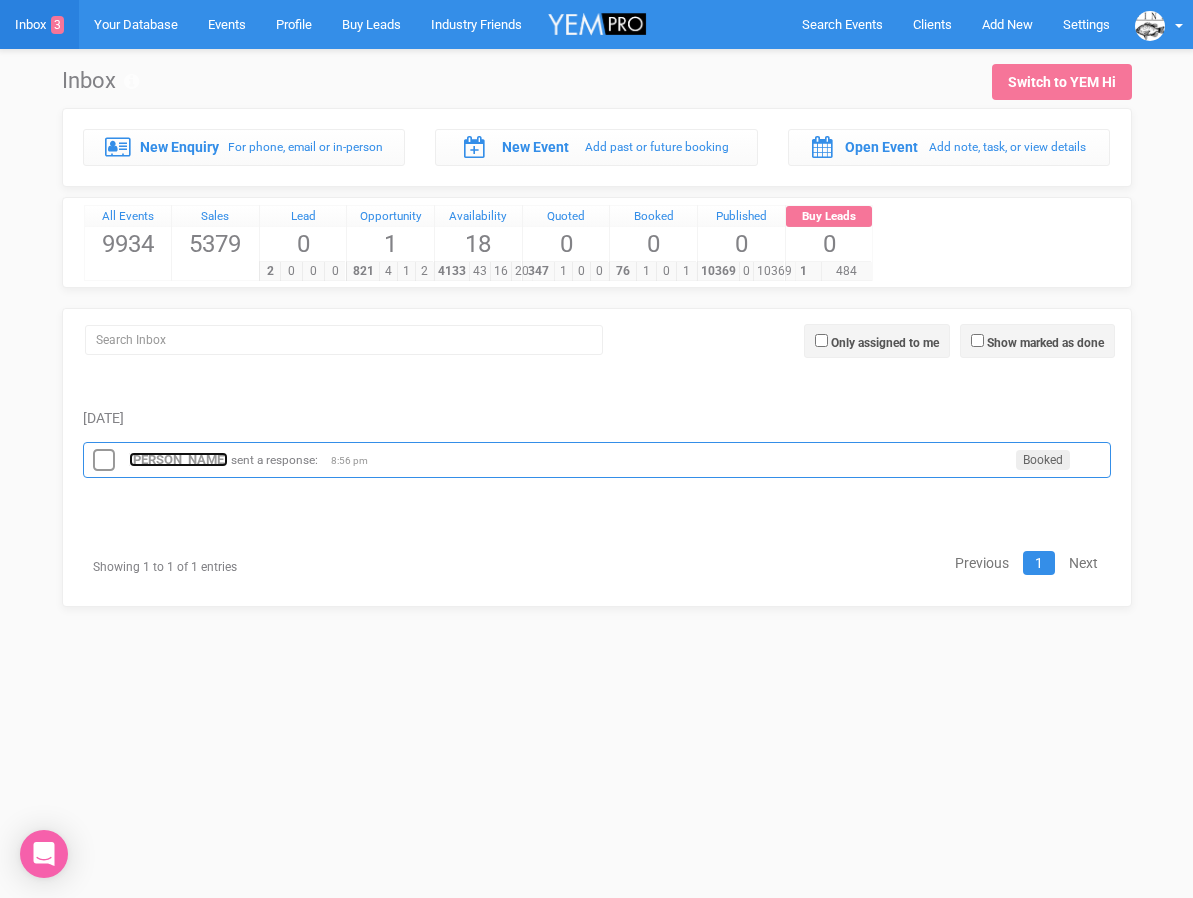 click on "[PERSON_NAME]" at bounding box center (178, 459) 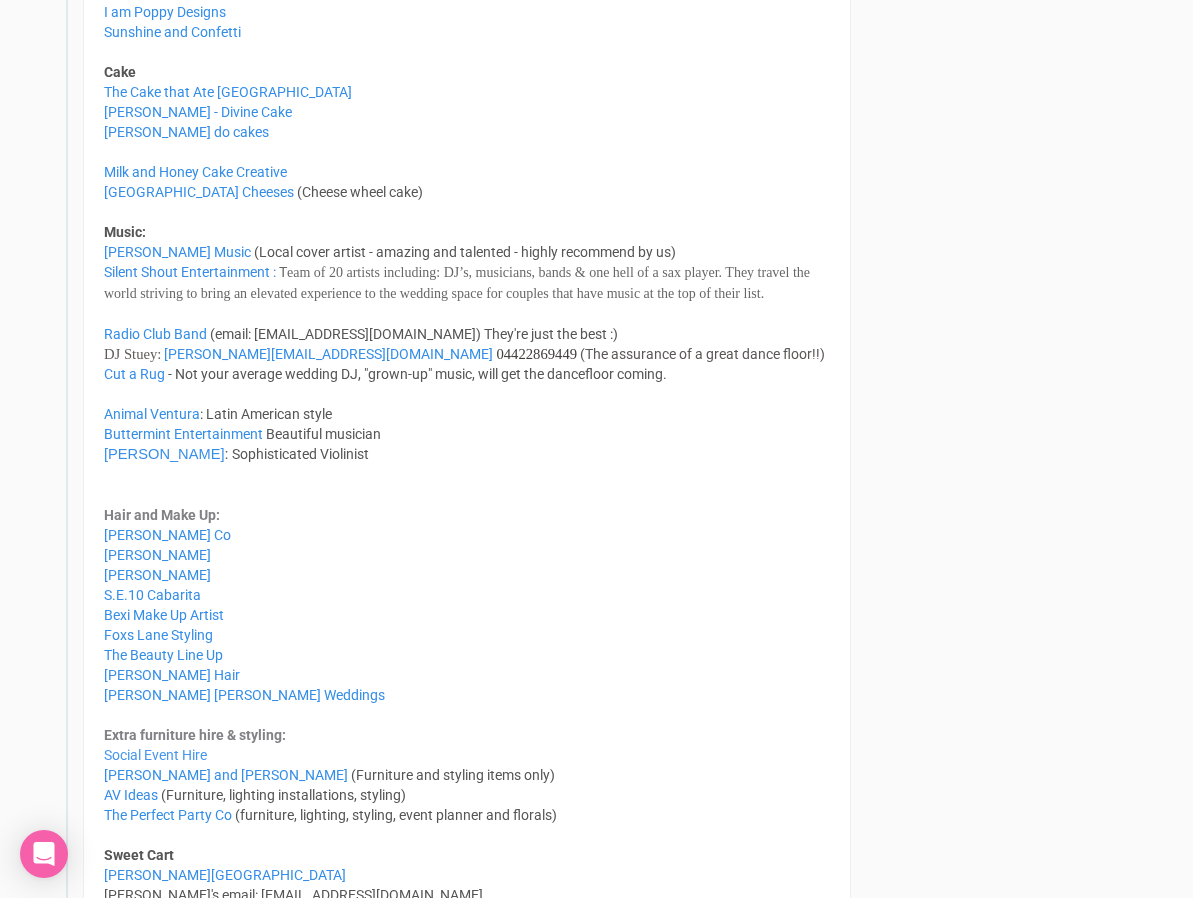 scroll, scrollTop: 5208, scrollLeft: 0, axis: vertical 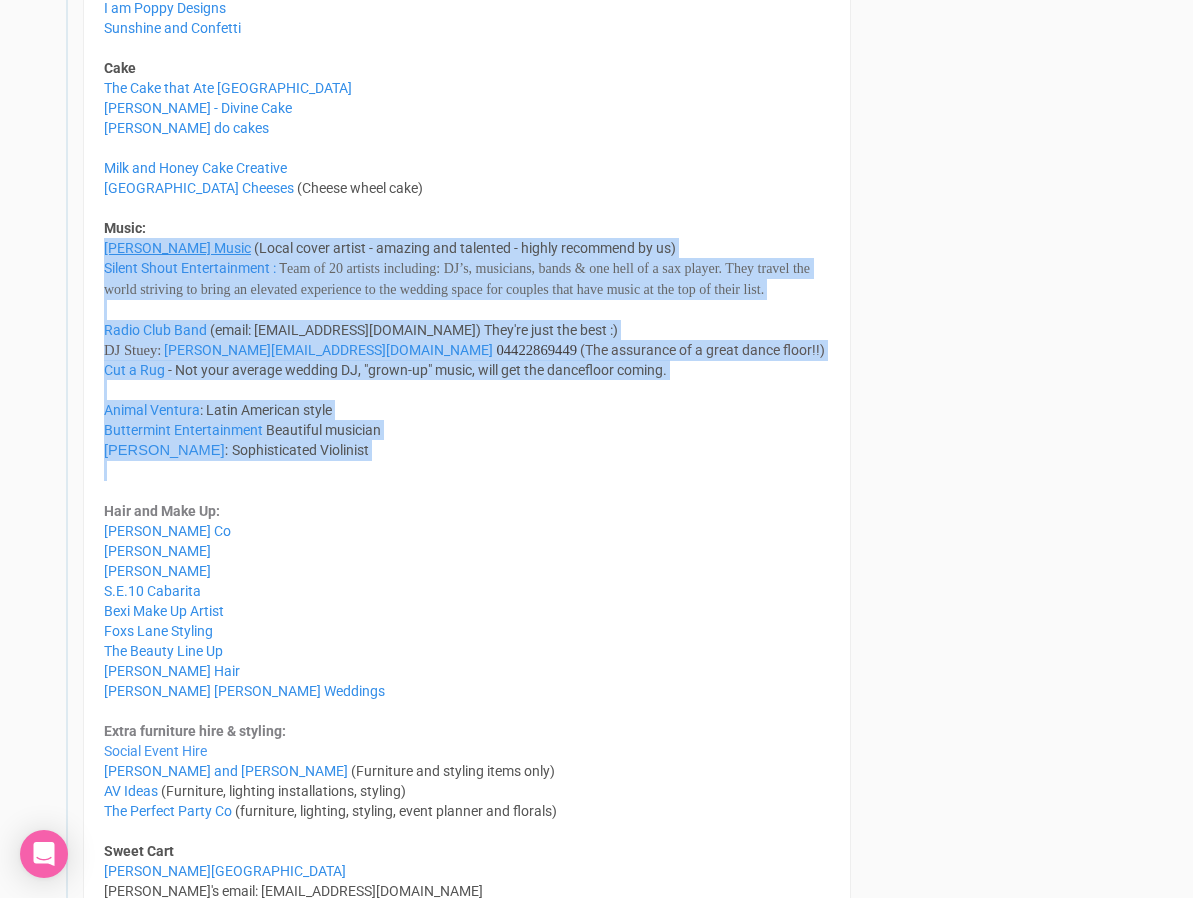 drag, startPoint x: 251, startPoint y: 500, endPoint x: 104, endPoint y: 249, distance: 290.878 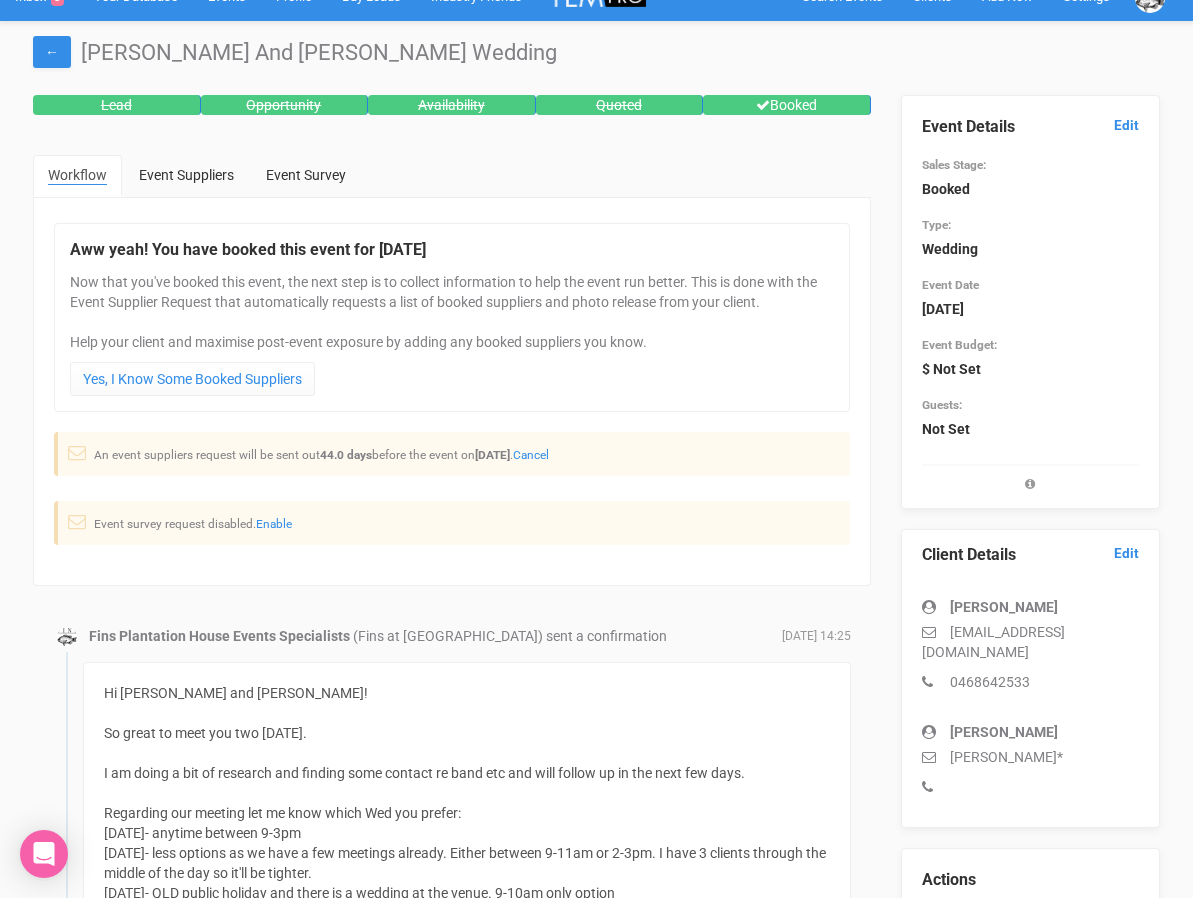 scroll, scrollTop: 11, scrollLeft: 0, axis: vertical 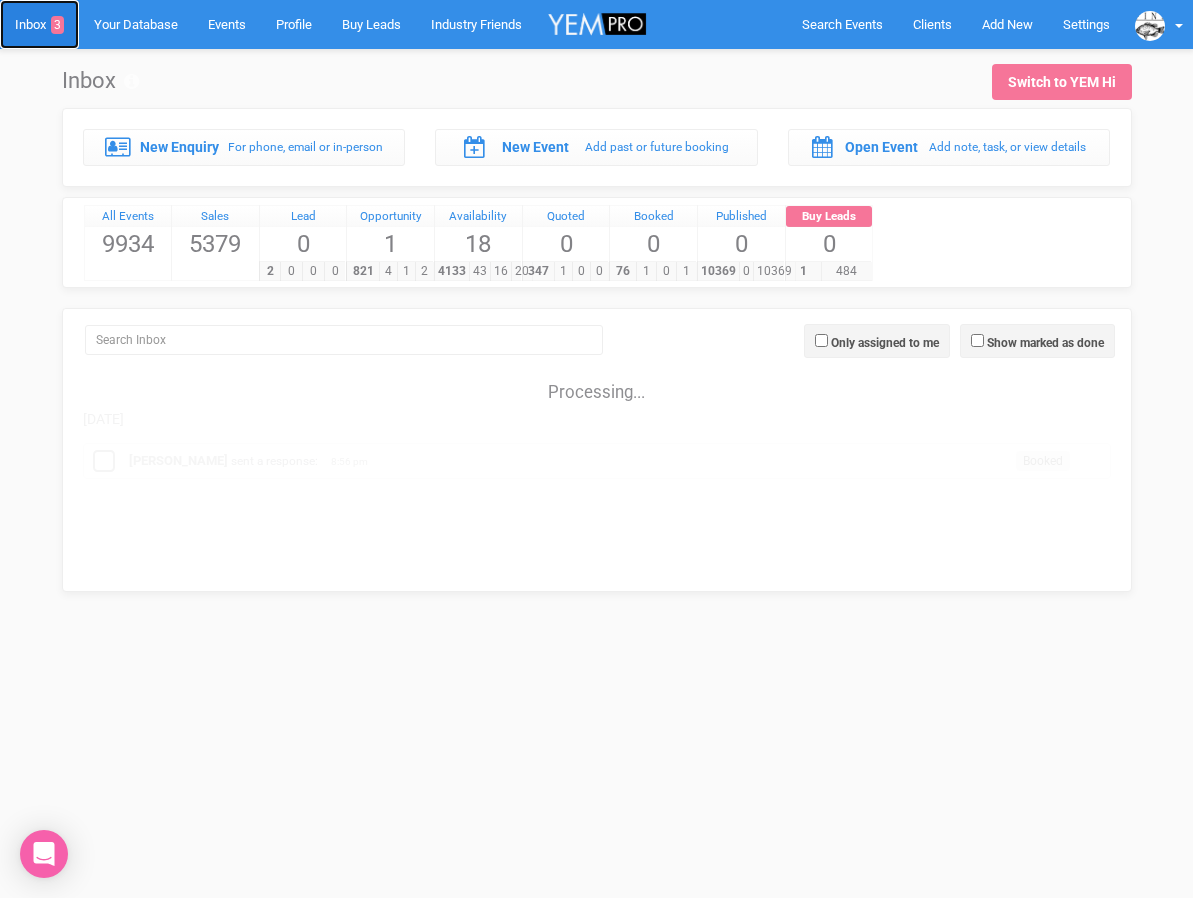 click on "Inbox  3" at bounding box center [39, 24] 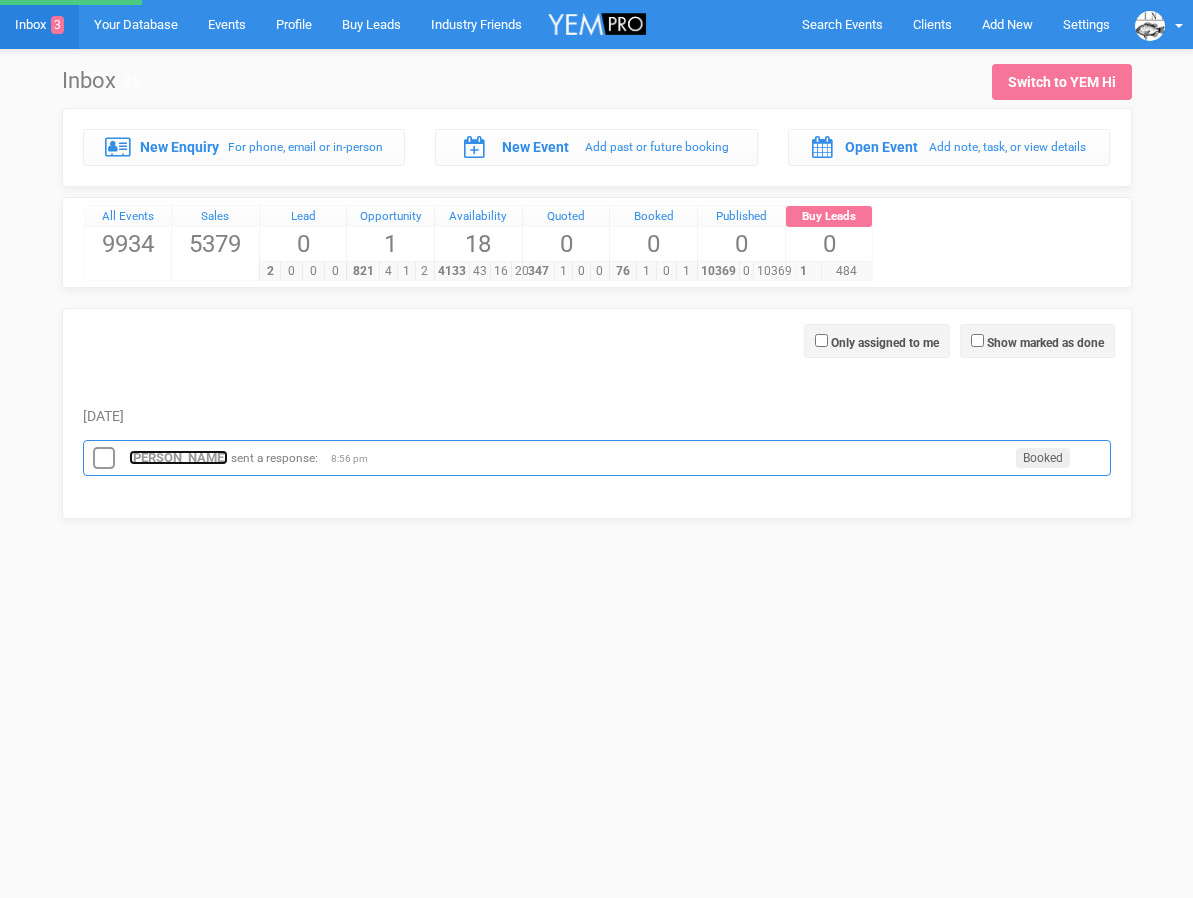 click on "[PERSON_NAME]" at bounding box center (178, 457) 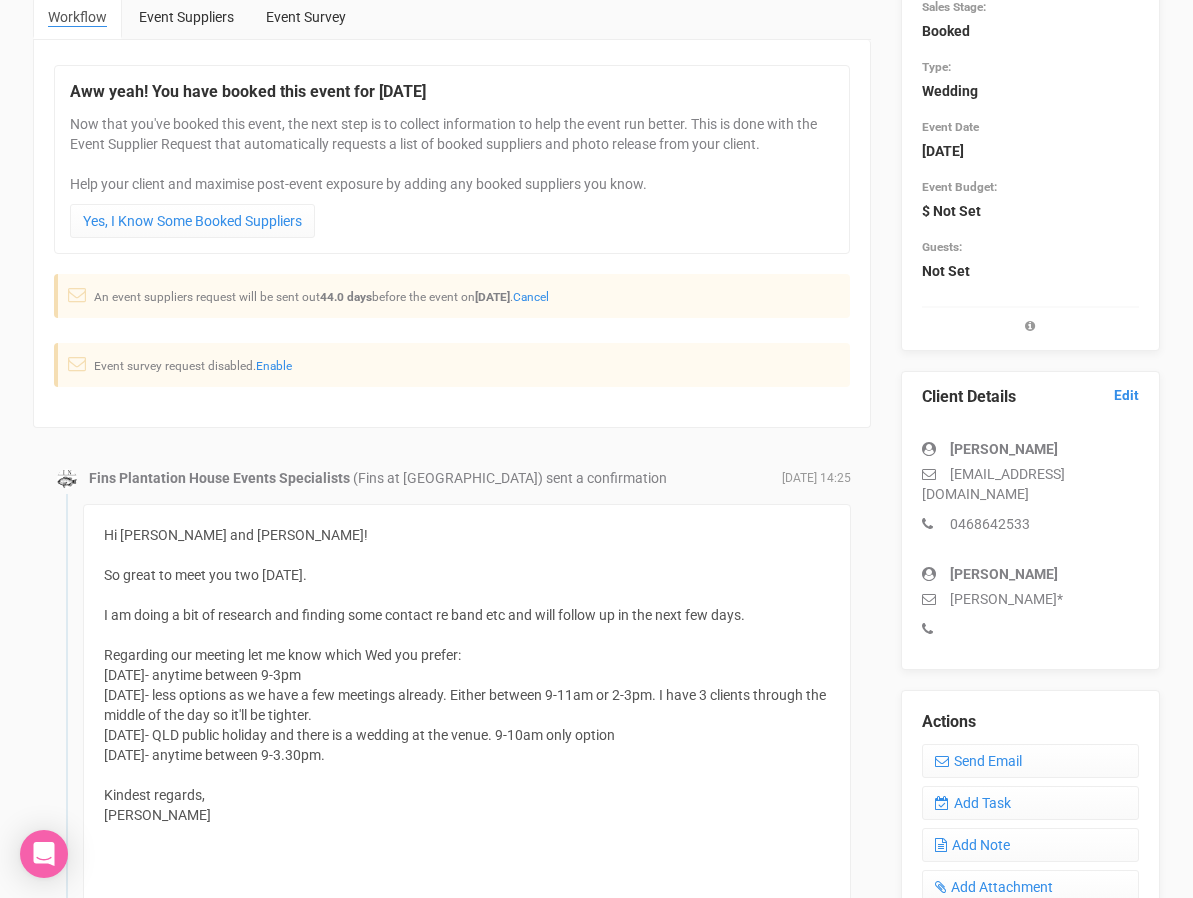 scroll, scrollTop: 277, scrollLeft: 0, axis: vertical 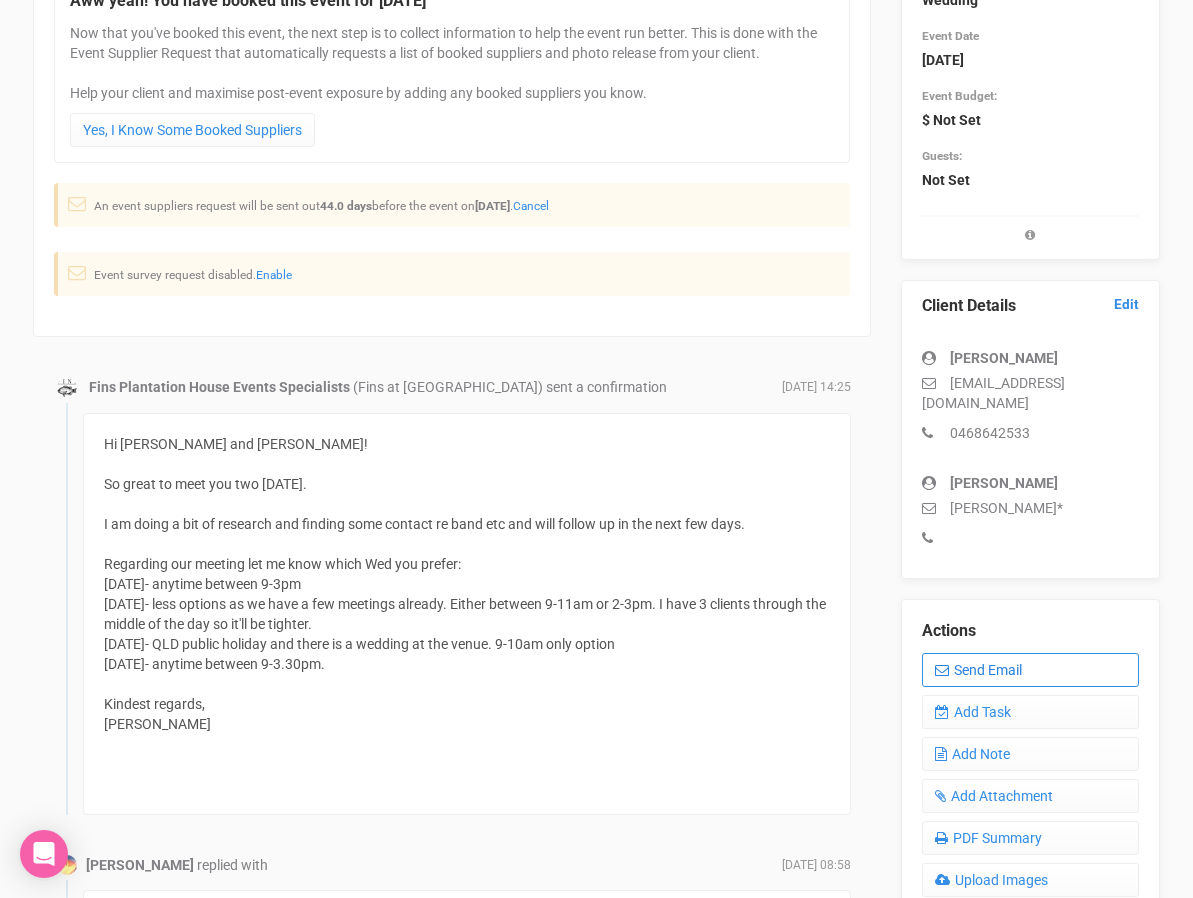 click on "Send Email" at bounding box center (1030, 670) 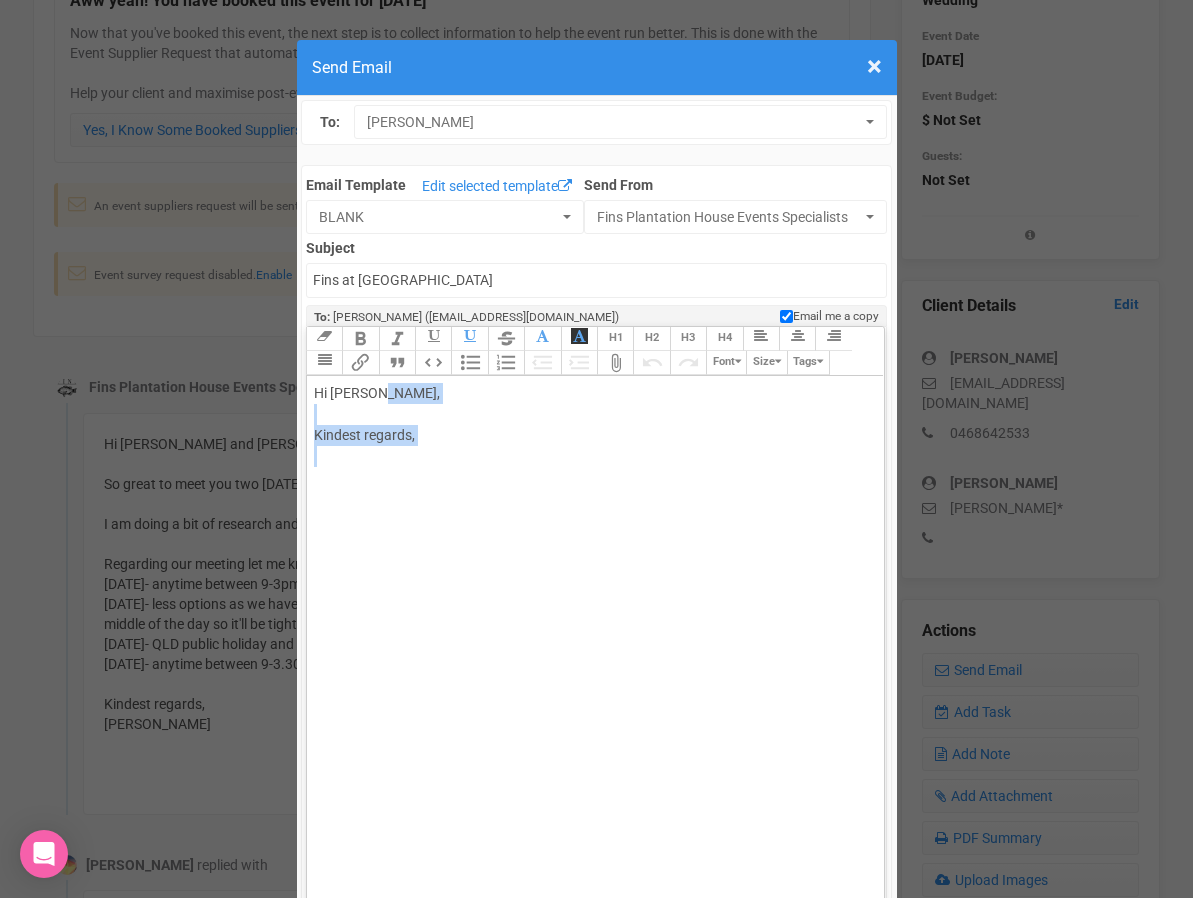 drag, startPoint x: 441, startPoint y: 510, endPoint x: 373, endPoint y: 402, distance: 127.62445 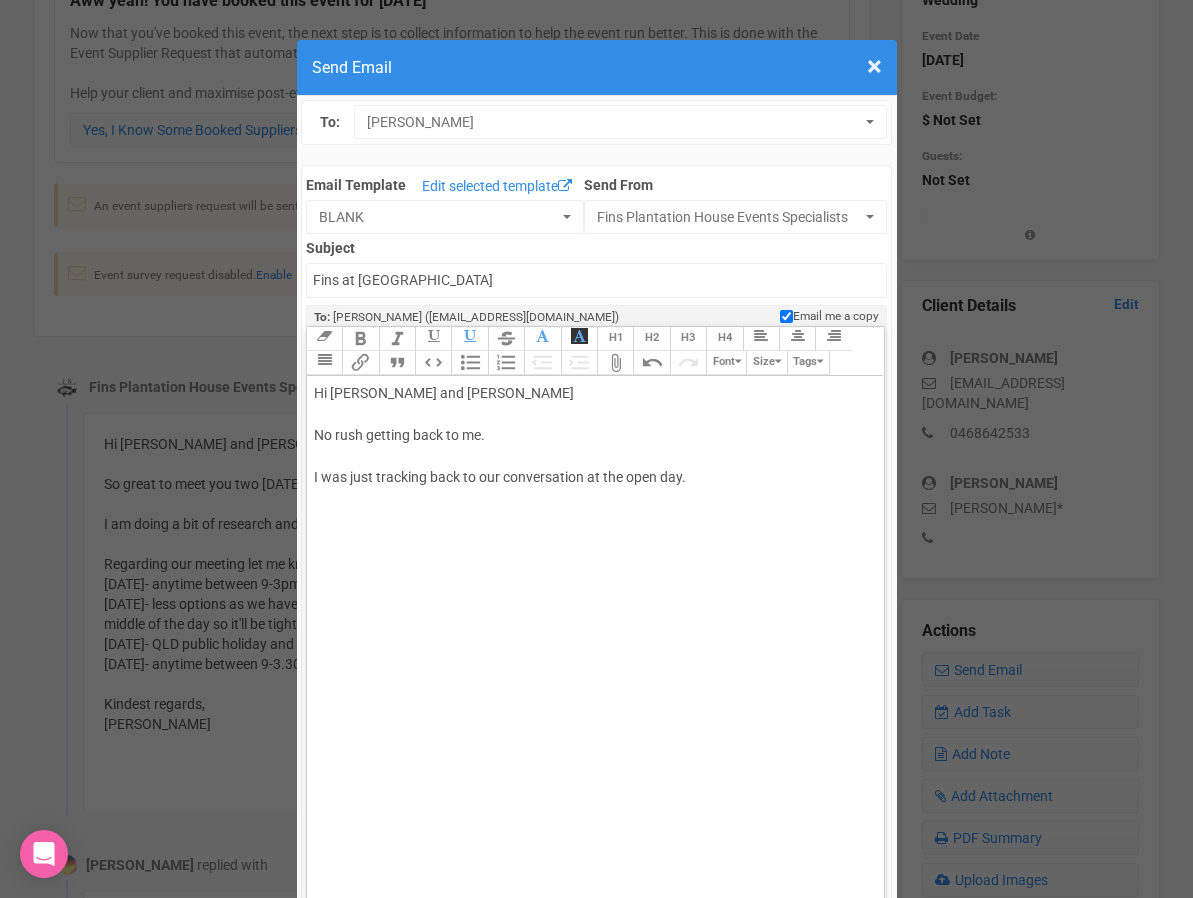 click on "Hi Briony and Alex No rush getting back to me. I was just tracking back to our conversation at the open day." 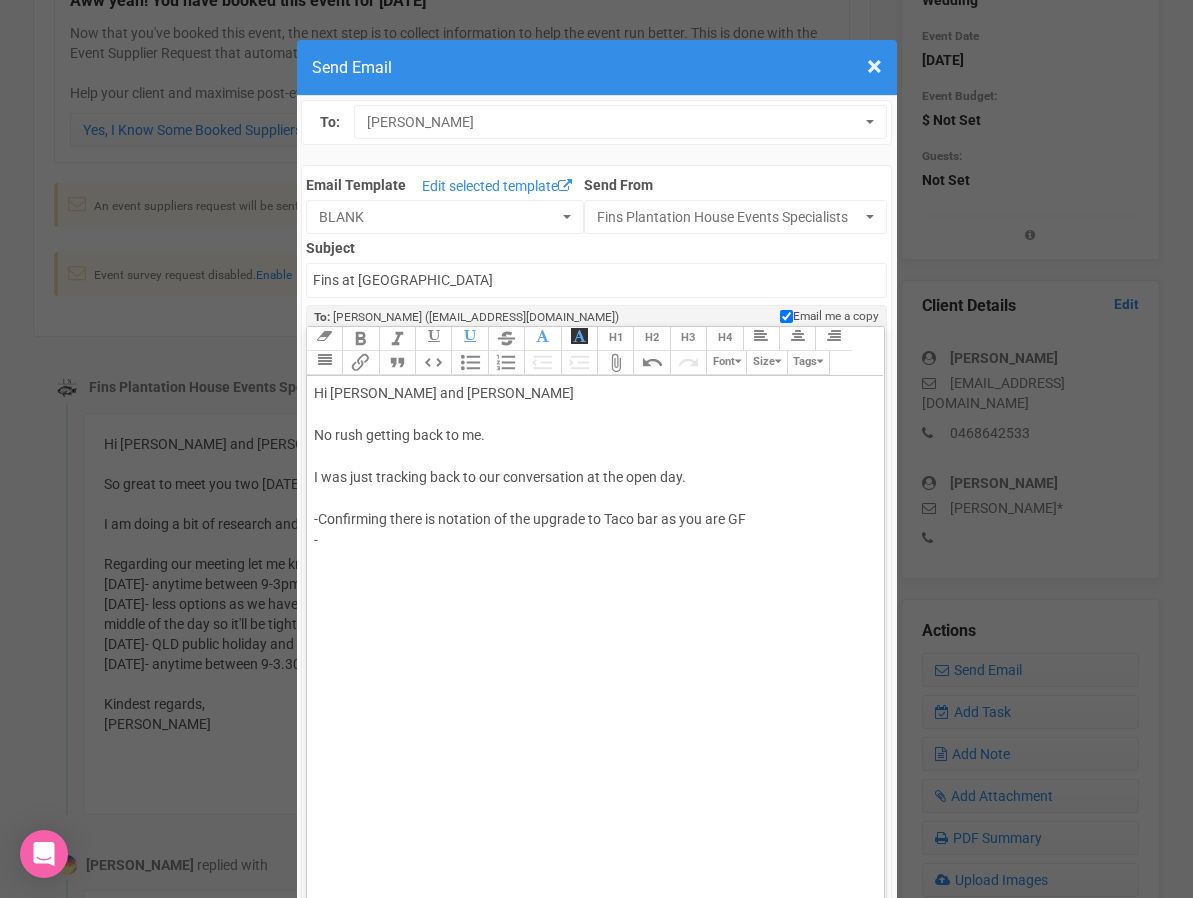 click on "Hi Briony and Alex No rush getting back to me. I was just tracking back to our conversation at the open day. -Confirming there is notation of the upgrade to Taco bar as you are GF -" 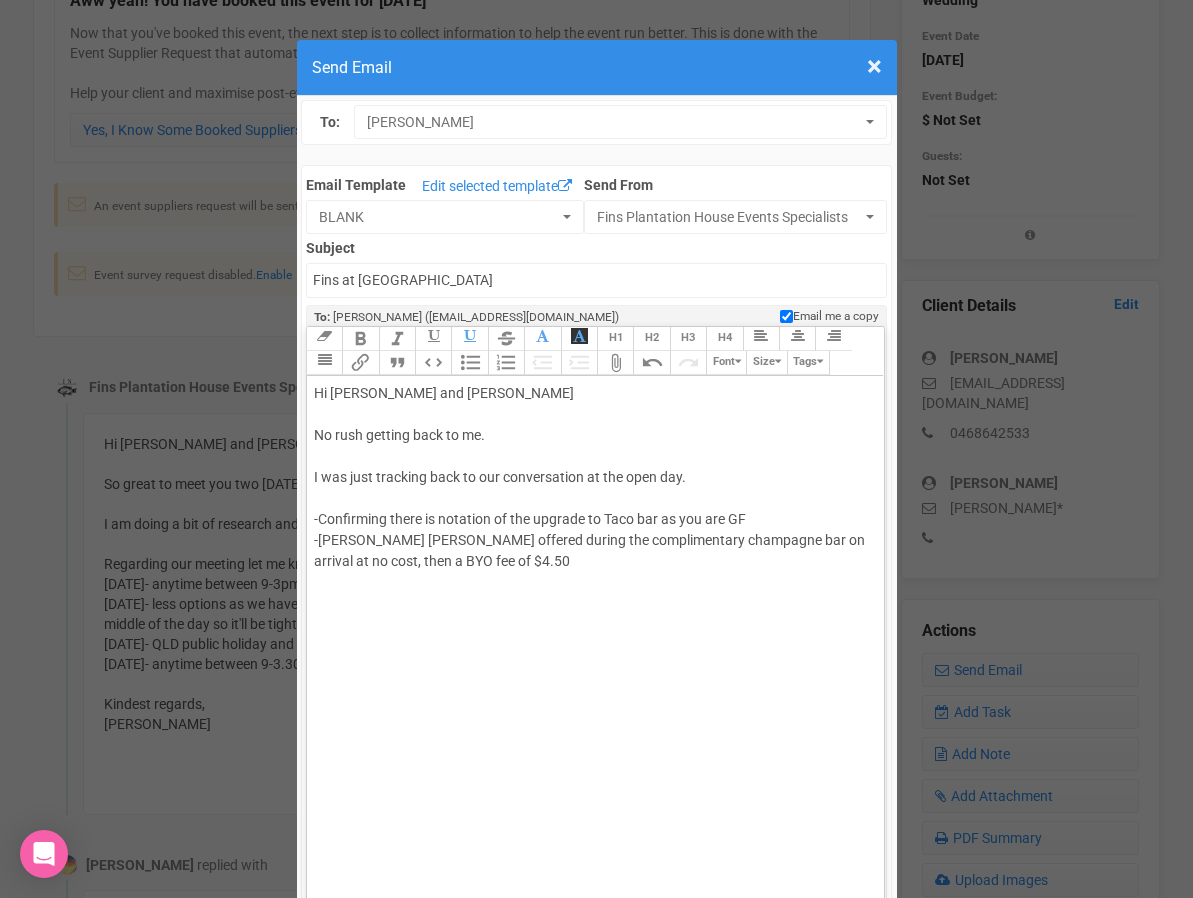 click on "Hi Briony and Alex No rush getting back to me. I was just tracking back to our conversation at the open day. -Confirming there is notation of the upgrade to Taco bar as you are GF -Balter Beers offered during the complimentary champagne bar on arrival at no cost, then a BYO fee of $4.50" 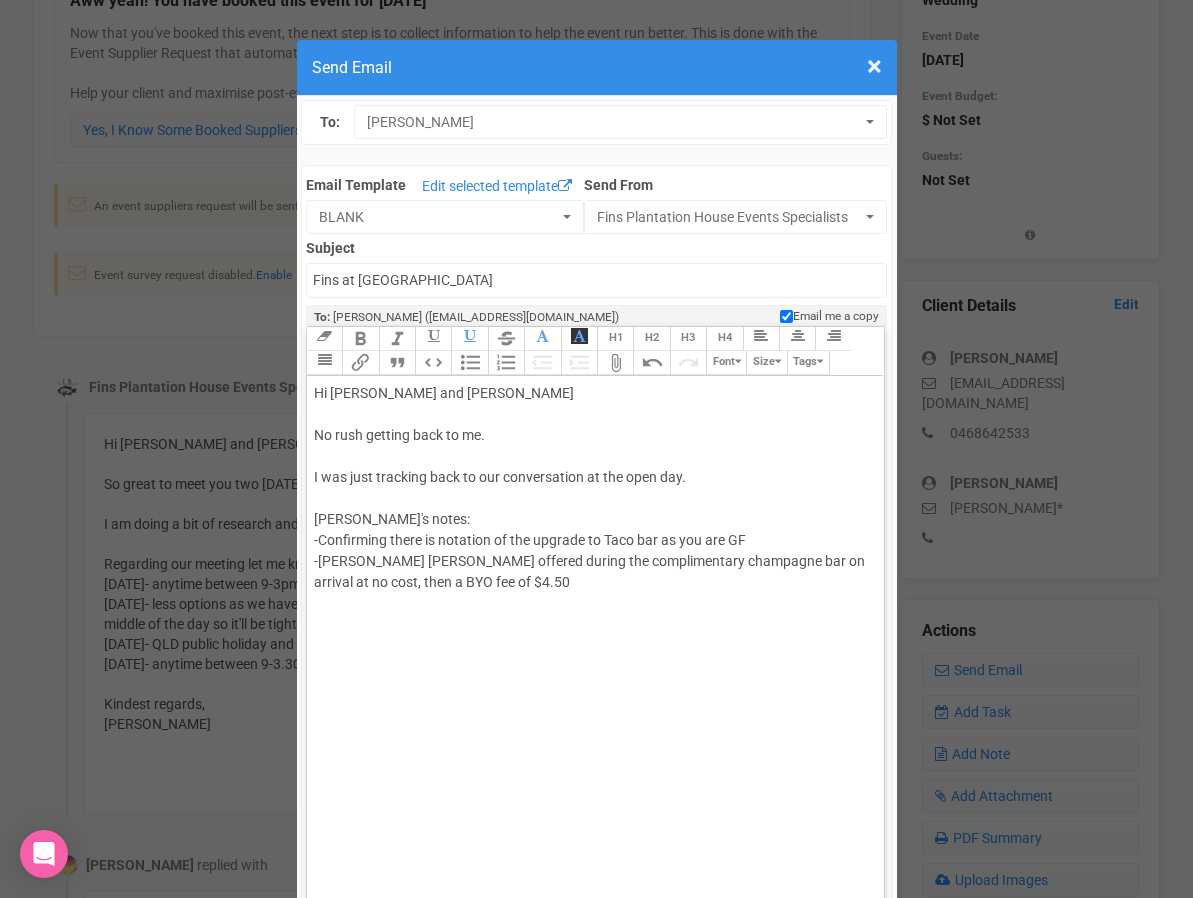 click on "Hi Briony and Alex No rush getting back to me. I was just tracking back to our conversation at the open day. Juliette's notes: -Confirming there is notation of the upgrade to Taco bar as you are GF -Balter Beers offered during the complimentary champagne bar on arrival at no cost, then a BYO fee of $4.50" 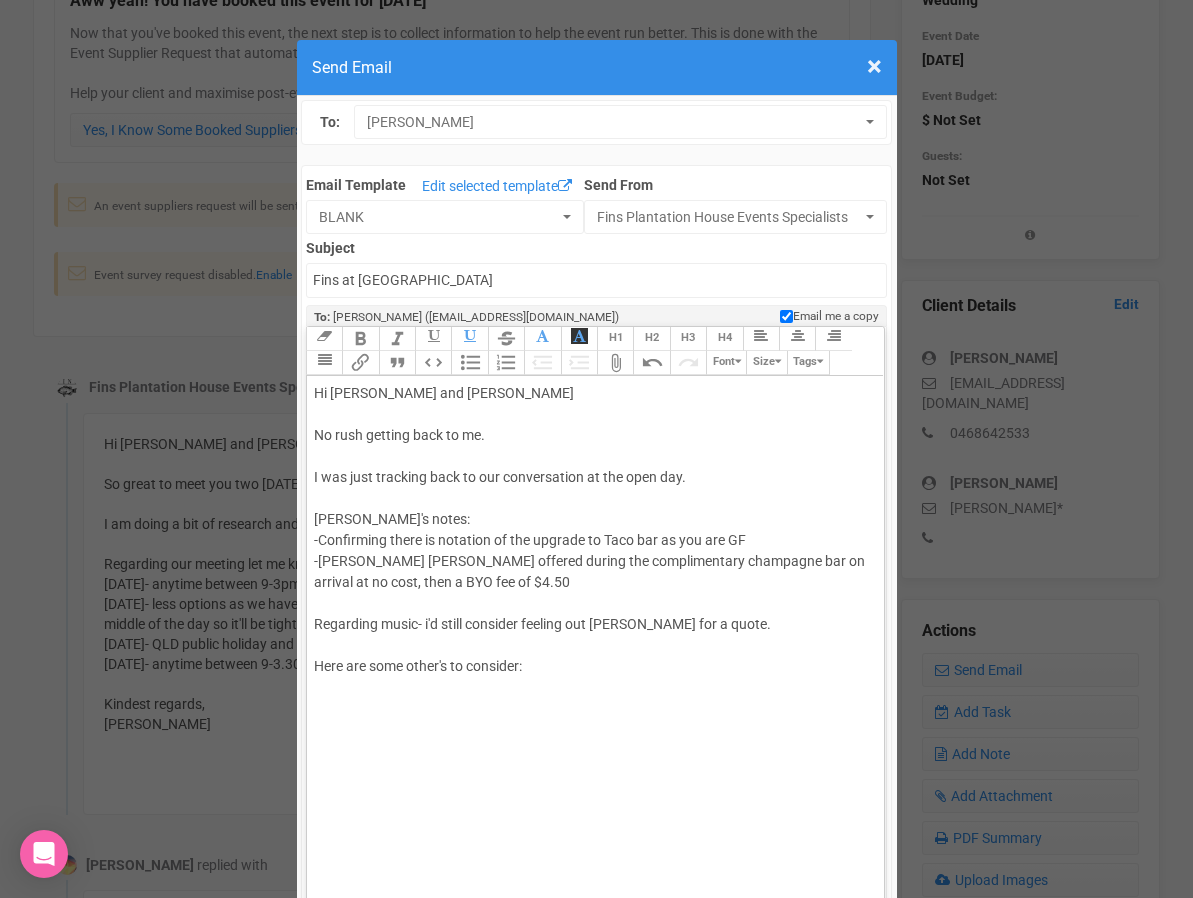 paste on "a href="https://www.danielleguestmusic.com.au/"><span style="background-color: transparent; color: rgb(52, 142, 232); text-decoration-color: initial;">Danielle Guest Music</span></a> <span style="background-color: rgb(255, 255, 255); font-size: 14px; color: rgb(85, 85, 85); text-decoration-color: initial;">(Local cover artist - amazing and talented - highly recommend by us)</span><br><a href="https://www.silentshout.com.au/"><span style="background-color: rgb(255, 255, 255); font-size: 14px; color: rgb(54, 140, 231); text-decoration-color: initial;">Silent Shout Entertainment</span></a> <span style="background-color: rgb(255, 255, 255); font-size: 14px; color: rgb(54, 140, 231); text-decoration-color: initial;">:</span> <span style="background-color: rgb(255, 255, 255); font-size: 14px; color: rgb(102, 102, 102); text-decoration-color: initial;">T</span><span style="font-family: HelveticaNeue; font-size: 14px; color: rgb(102, 102, 102); text-decoration-color: initial;">eam of 20 artists including: DJ’s, mu..." 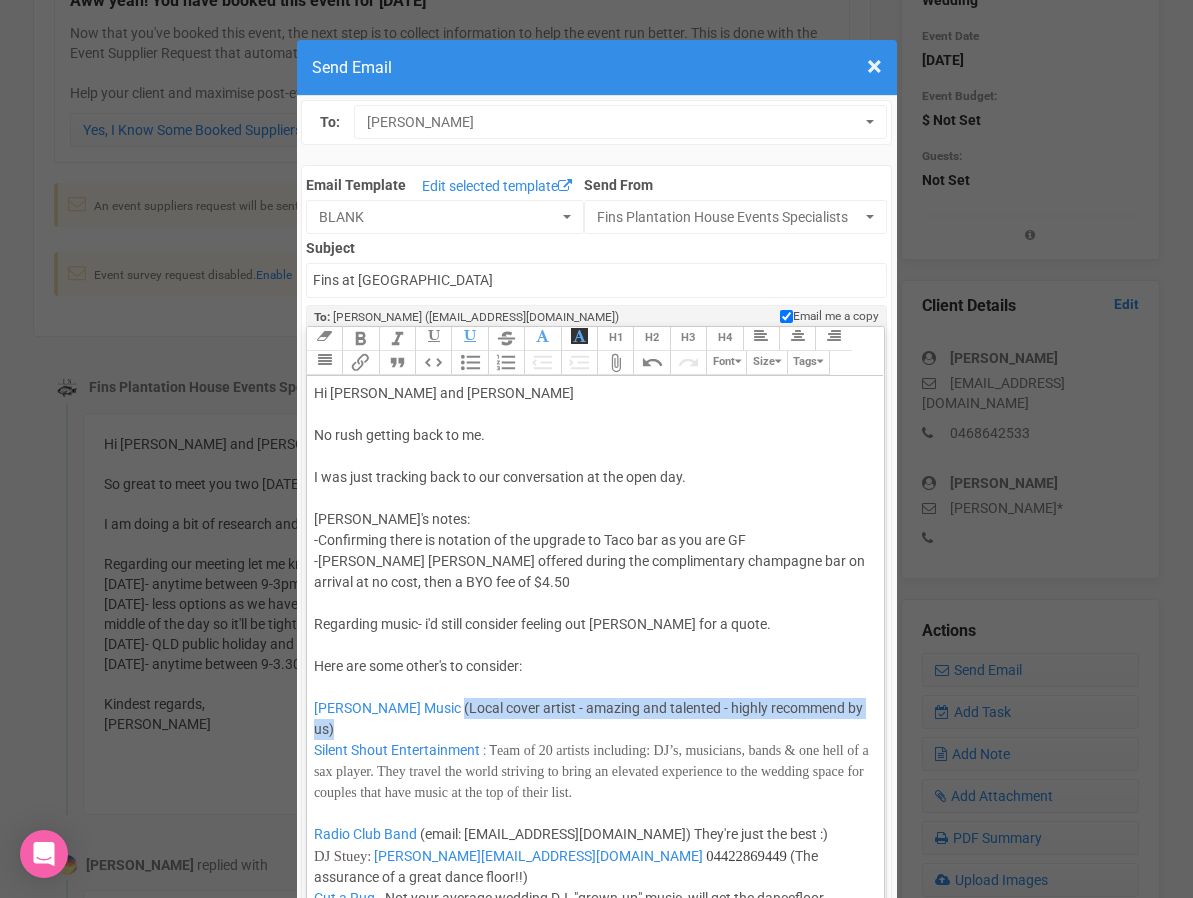 drag, startPoint x: 449, startPoint y: 706, endPoint x: 449, endPoint y: 719, distance: 13 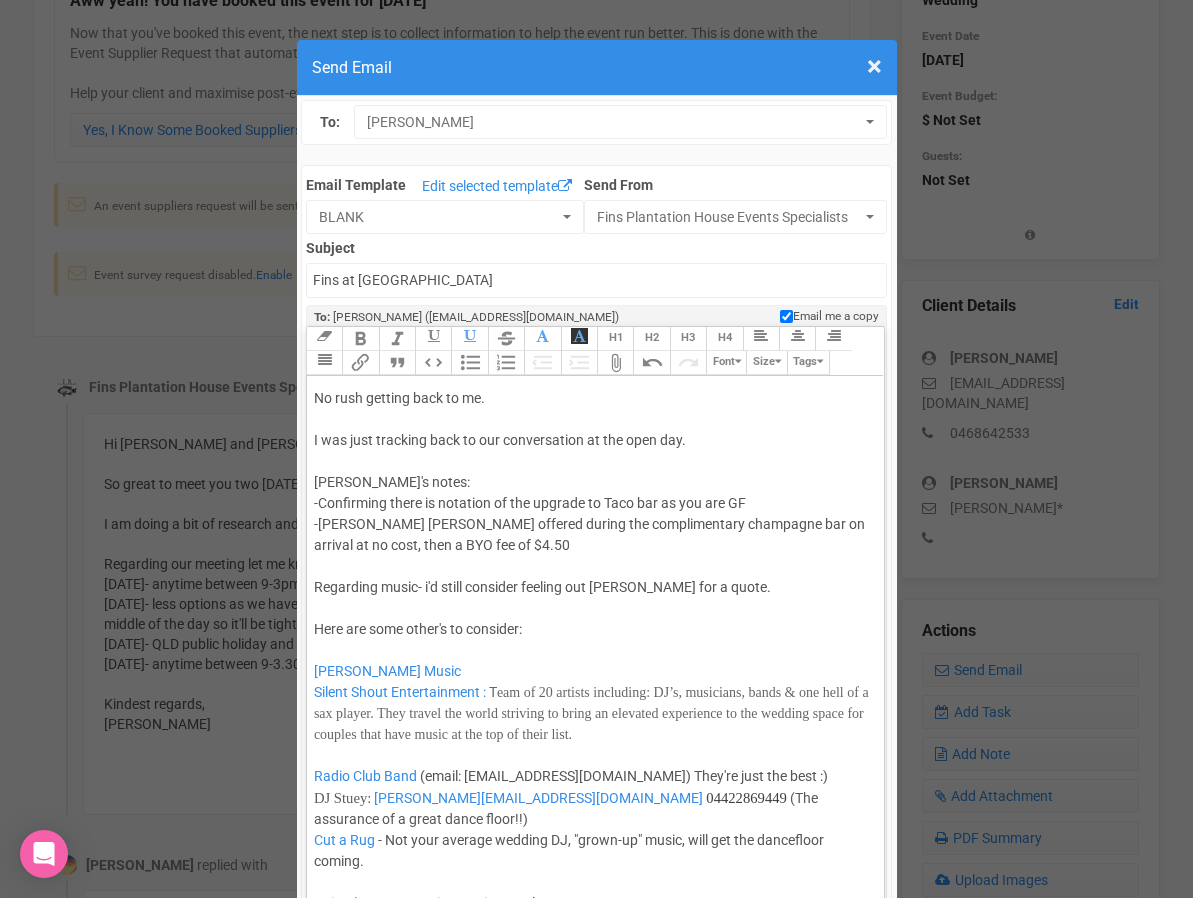 scroll, scrollTop: 51, scrollLeft: 0, axis: vertical 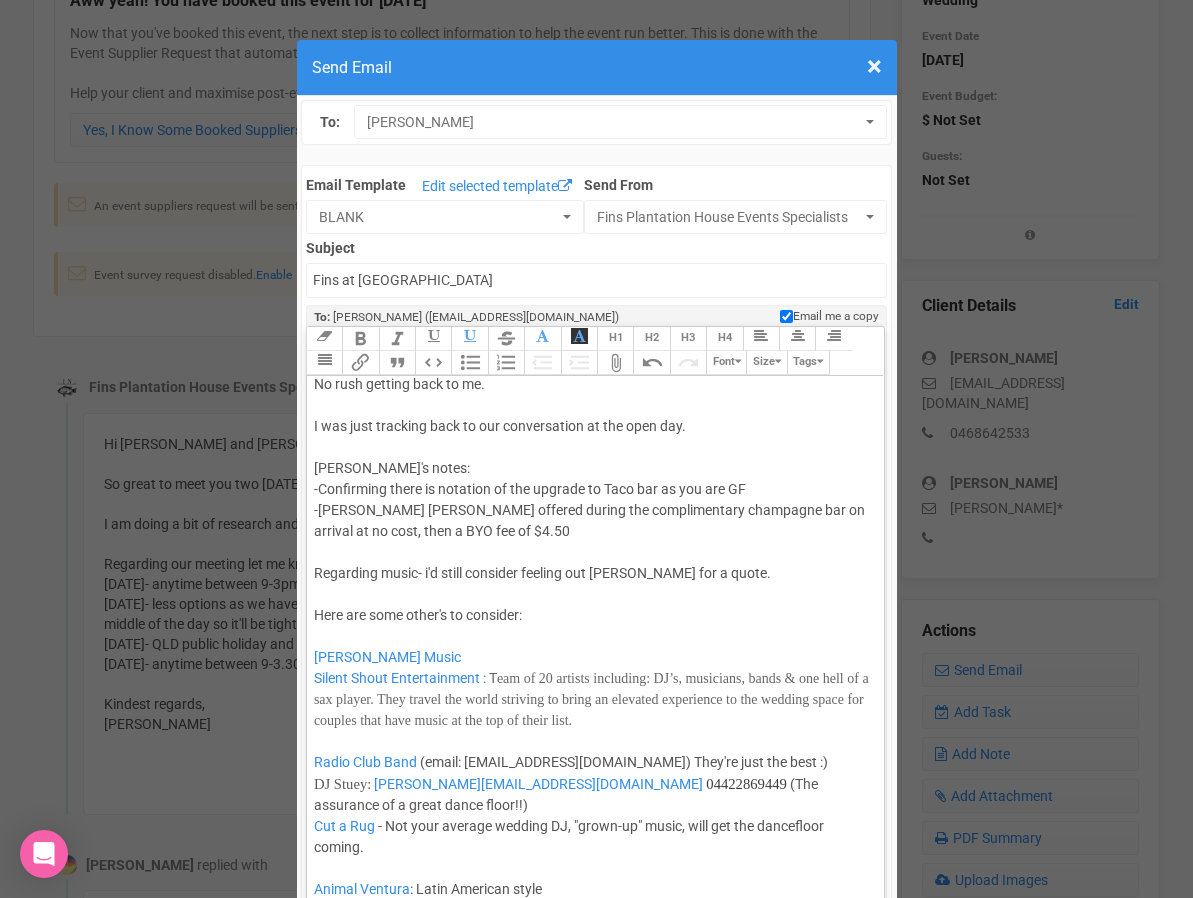drag, startPoint x: 736, startPoint y: 723, endPoint x: 442, endPoint y: 702, distance: 294.74905 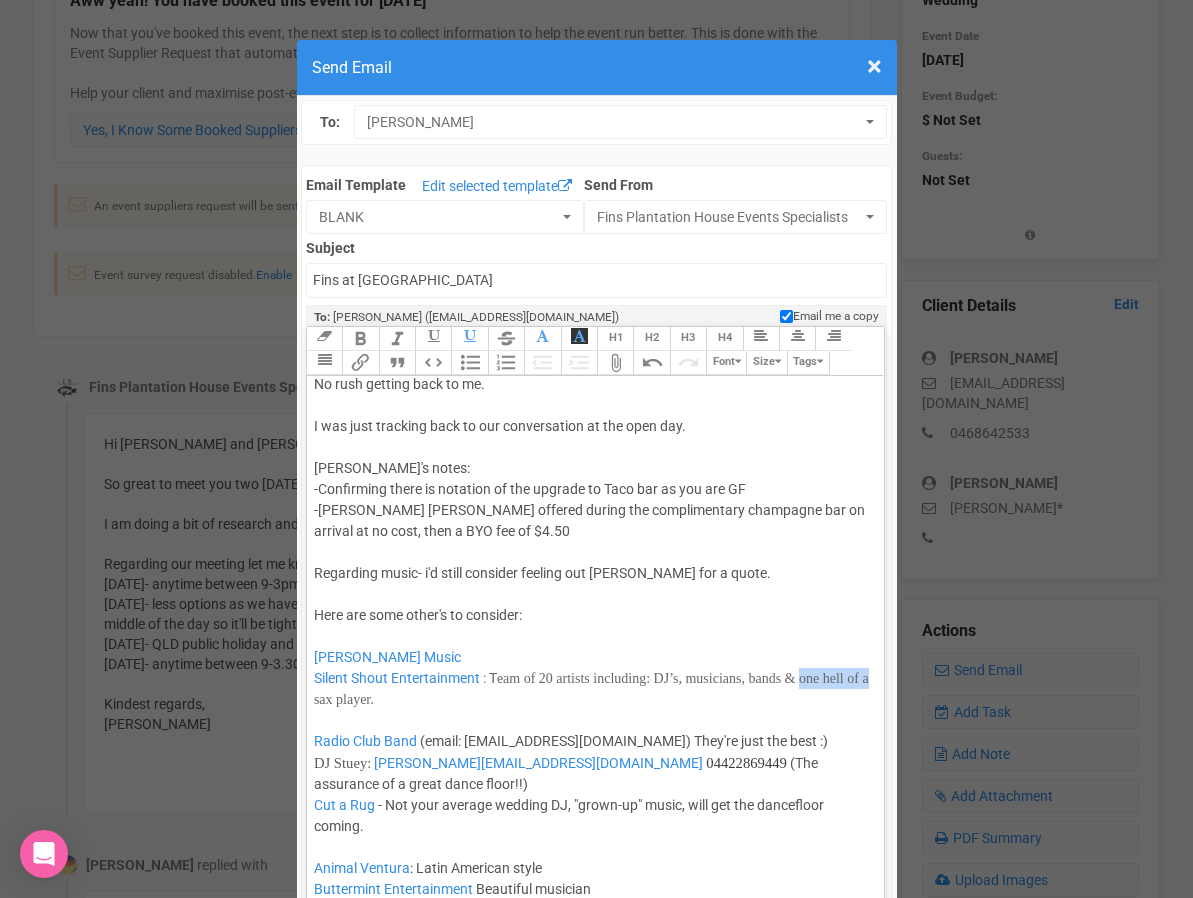 drag, startPoint x: 831, startPoint y: 680, endPoint x: 362, endPoint y: 699, distance: 469.3847 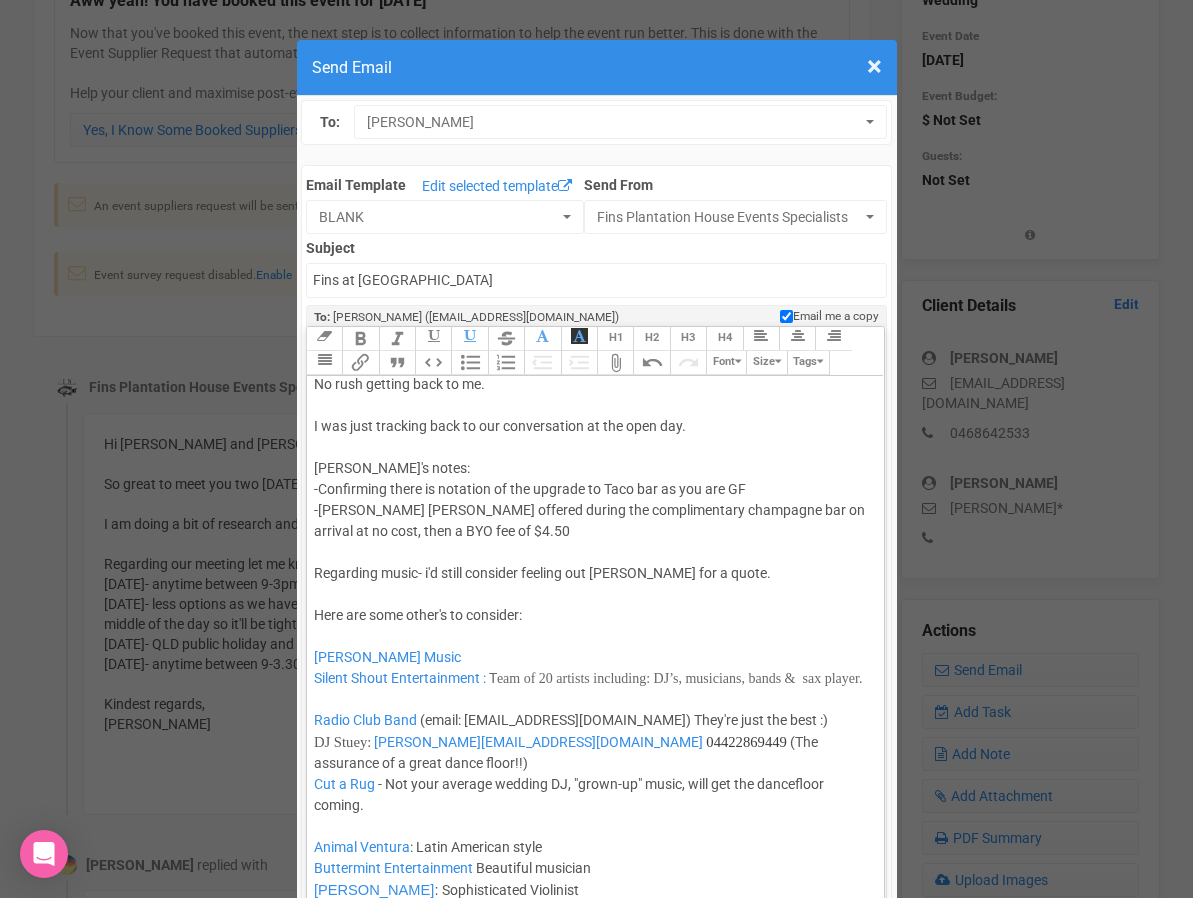click on "Radio Club Band   (email: radio@clubband.com.au) They're just the best :) DJ Stuey:   Stuart@stueyfaymous.com   04422869449   (The assurance of a great dance floor!!) Cut a Rug   - Not your average wedding DJ, "grown-up" music, will get the dancefloor coming." 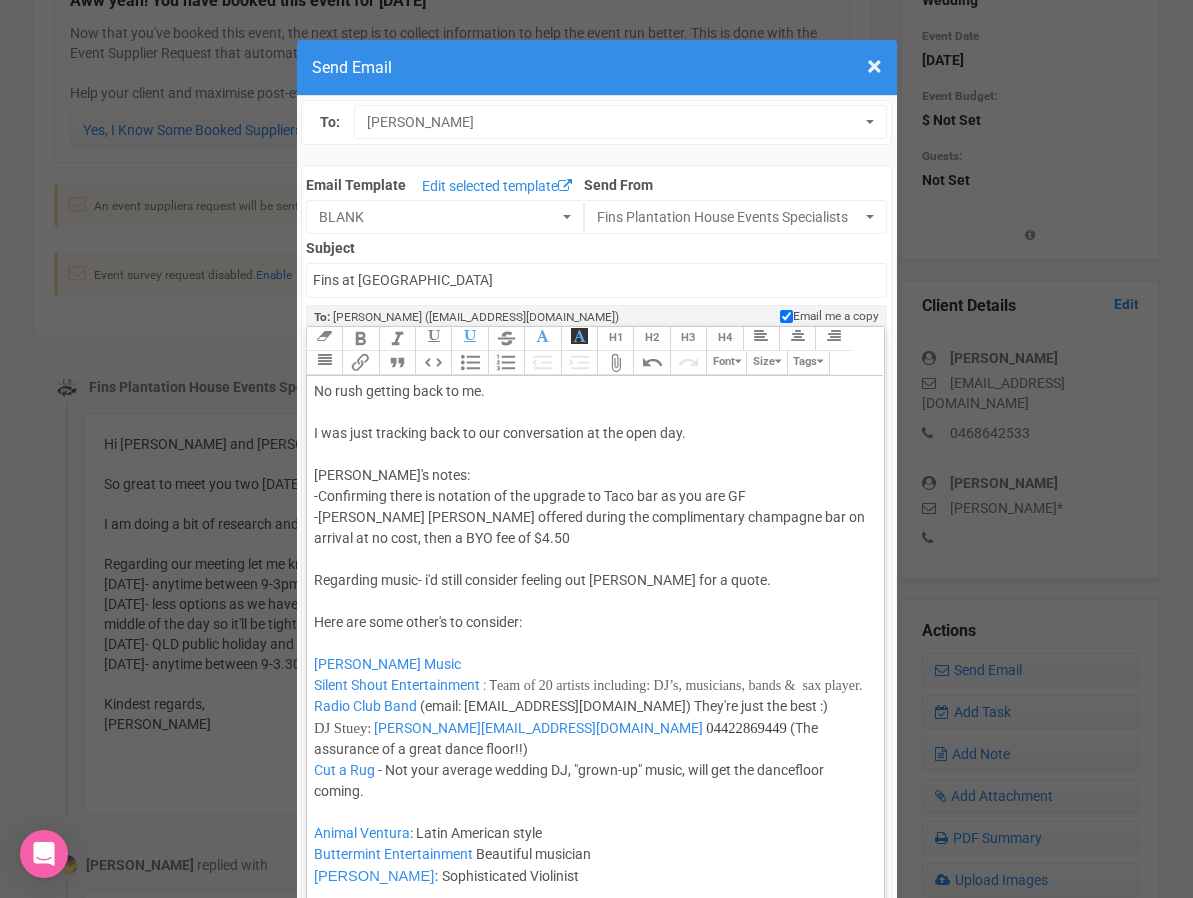 click on "Hi Briony and Alex No rush getting back to me. I was just tracking back to our conversation at the open day. Juliette's notes: -Confirming there is notation of the upgrade to Taco bar as you are GF -Balter Beers offered during the complimentary champagne bar on arrival at no cost, then a BYO fee of $4.50  Regarding music- i'd still consider feeling out Danielle Guest for a quote.  Here are some other's to consider: Danielle Guest Music   Silent Shout Entertainment   :   T eam of 20 artists including: DJ’s, musicians, bands &  sax player." 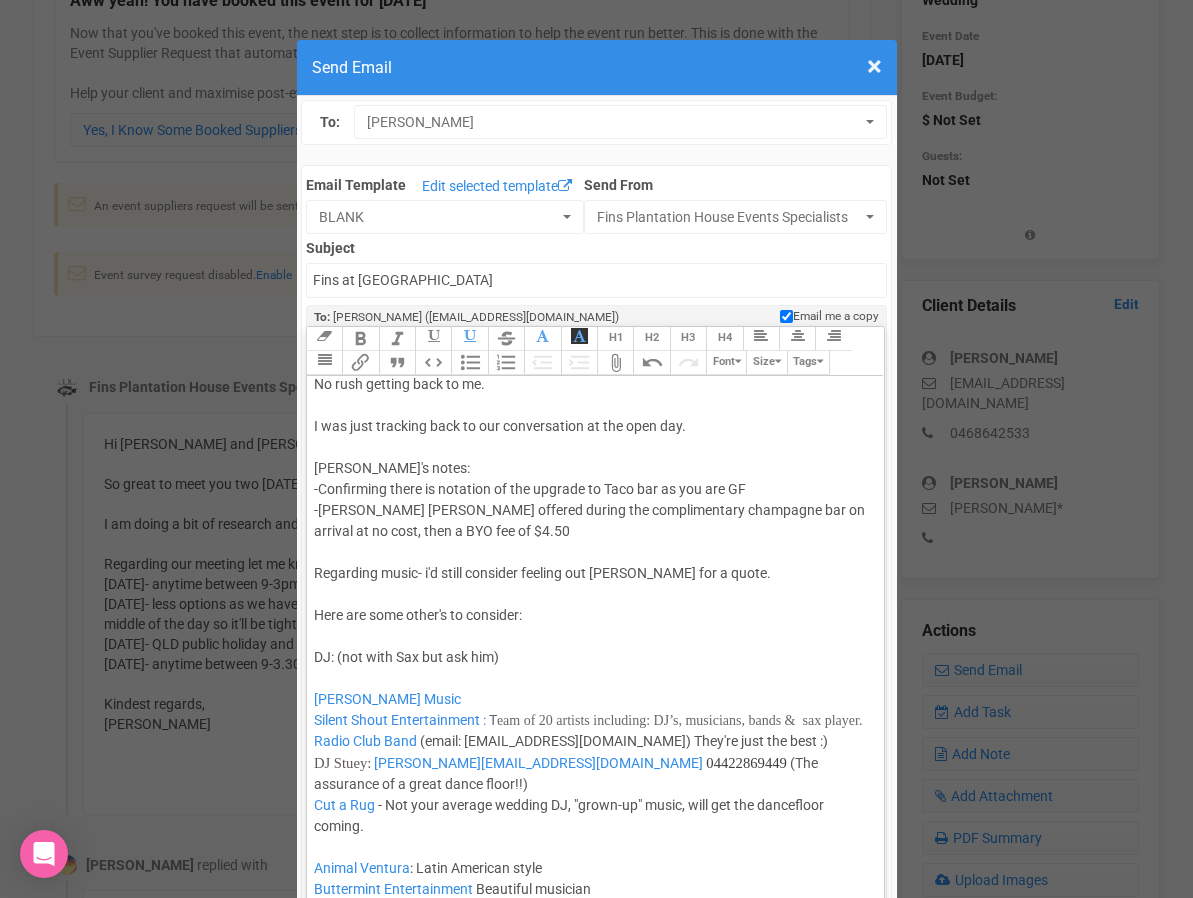 click on "Hi Briony and Alex No rush getting back to me. I was just tracking back to our conversation at the open day. Juliette's notes: -Confirming there is notation of the upgrade to Taco bar as you are GF -Balter Beers offered during the complimentary champagne bar on arrival at no cost, then a BYO fee of $4.50  Regarding music- i'd still consider feeling out Danielle Guest for a quote.  Here are some other's to consider: DJ: (not with Sax but ask him)  Danielle Guest Music   Silent Shout Entertainment   :   T eam of 20 artists including: DJ’s, musicians, bands &  sax player." 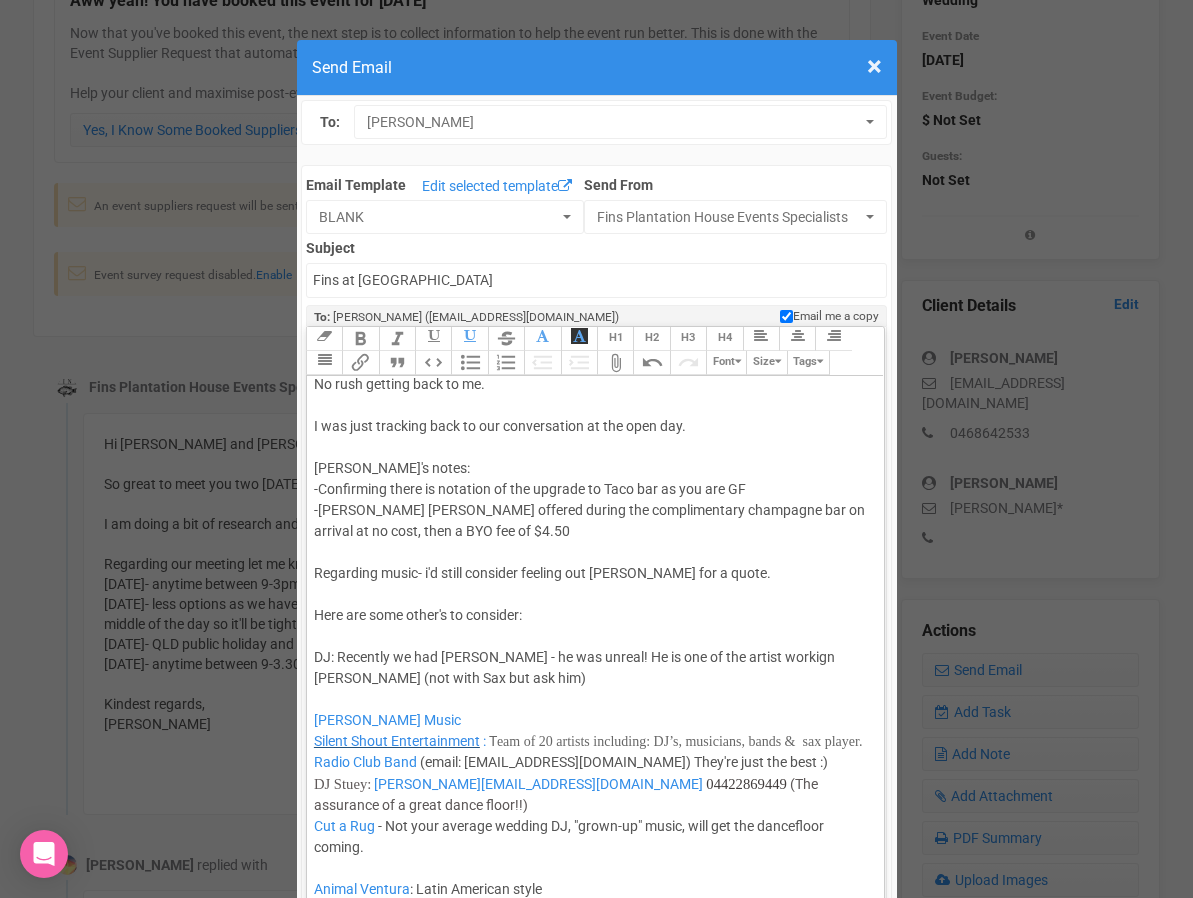 drag, startPoint x: 372, startPoint y: 760, endPoint x: 313, endPoint y: 747, distance: 60.41523 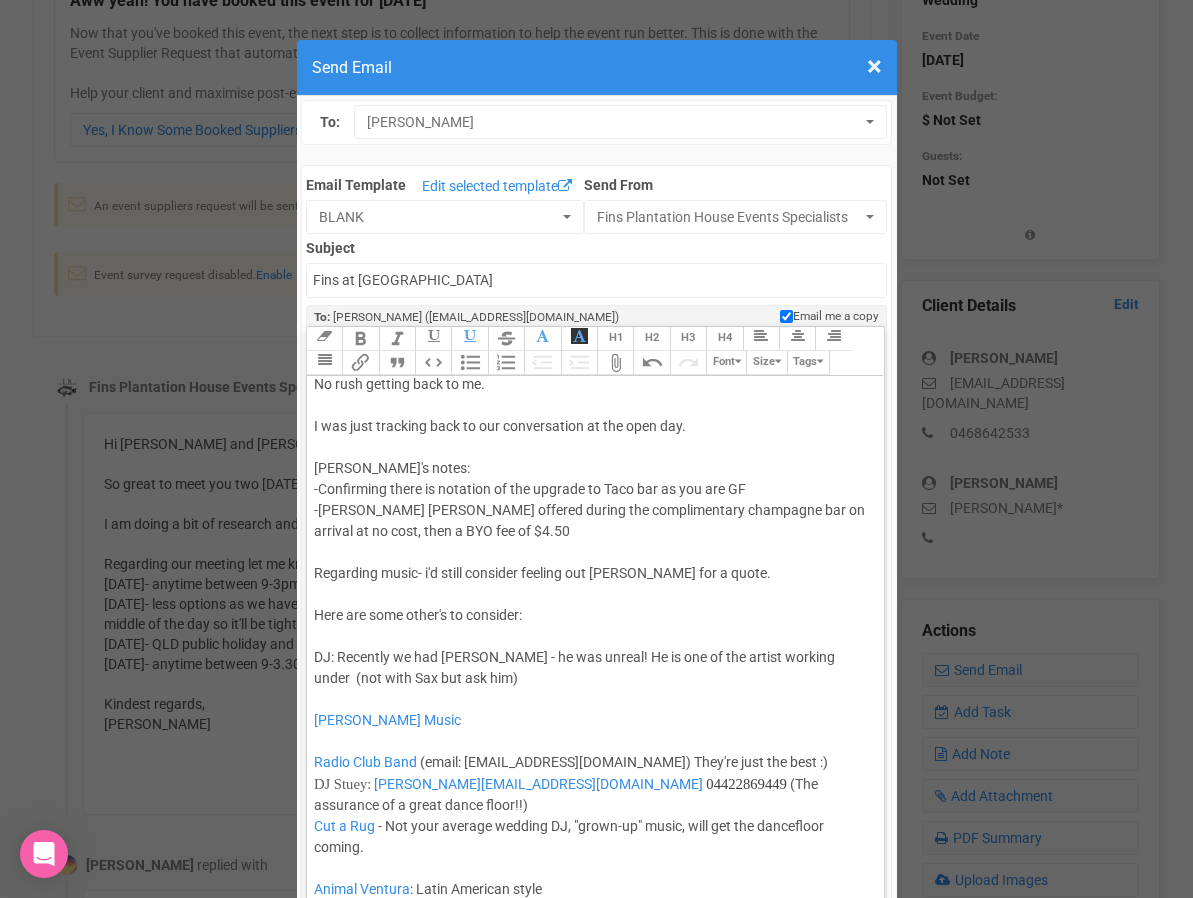 paste on "<a href="https://www.silentshout.com.au/"><span style="background-color: rgb(255, 255, 255); font-size: 14px; color: rgb(54, 140, 231); text-decoration-color: initial;">Silent Shout Entertainment</span></a> <span style="background-color: rgb(255, 255, 255); font-family: Roboto, Helvetica, Arial, sans-serif; font-size: 14px; color: rgb(54, 140, 231); text-decoration-color: initial;">:</span> <span style="background-color: rgb(255, 255, 255); font-family: Roboto, Helvetica, Arial, sans-serif; font-size: 14px; color: rgb(102, 102, 102); text-decoration-color: initial;">T</span><span style="background-color: rgb(255, 255, 255); font-family: HelveticaNeue; font-size: 14px; color: rgb(102, 102, 102); text-decoration-color: initial;">eam of 20 artists including: DJ’s, musicians, bands &amp;&nbsp; sax player. </span>&nbsp;(not with Sax but ask him)" 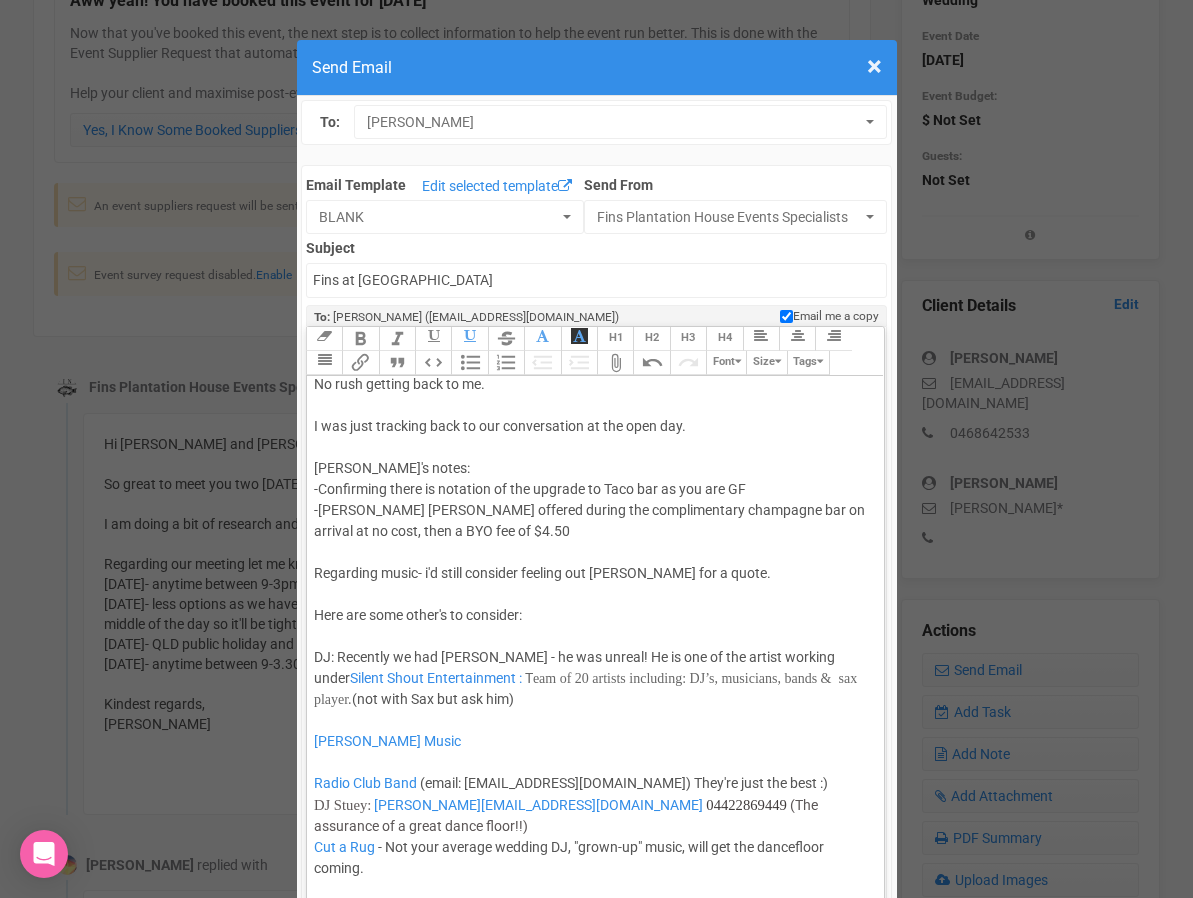 click on "T" 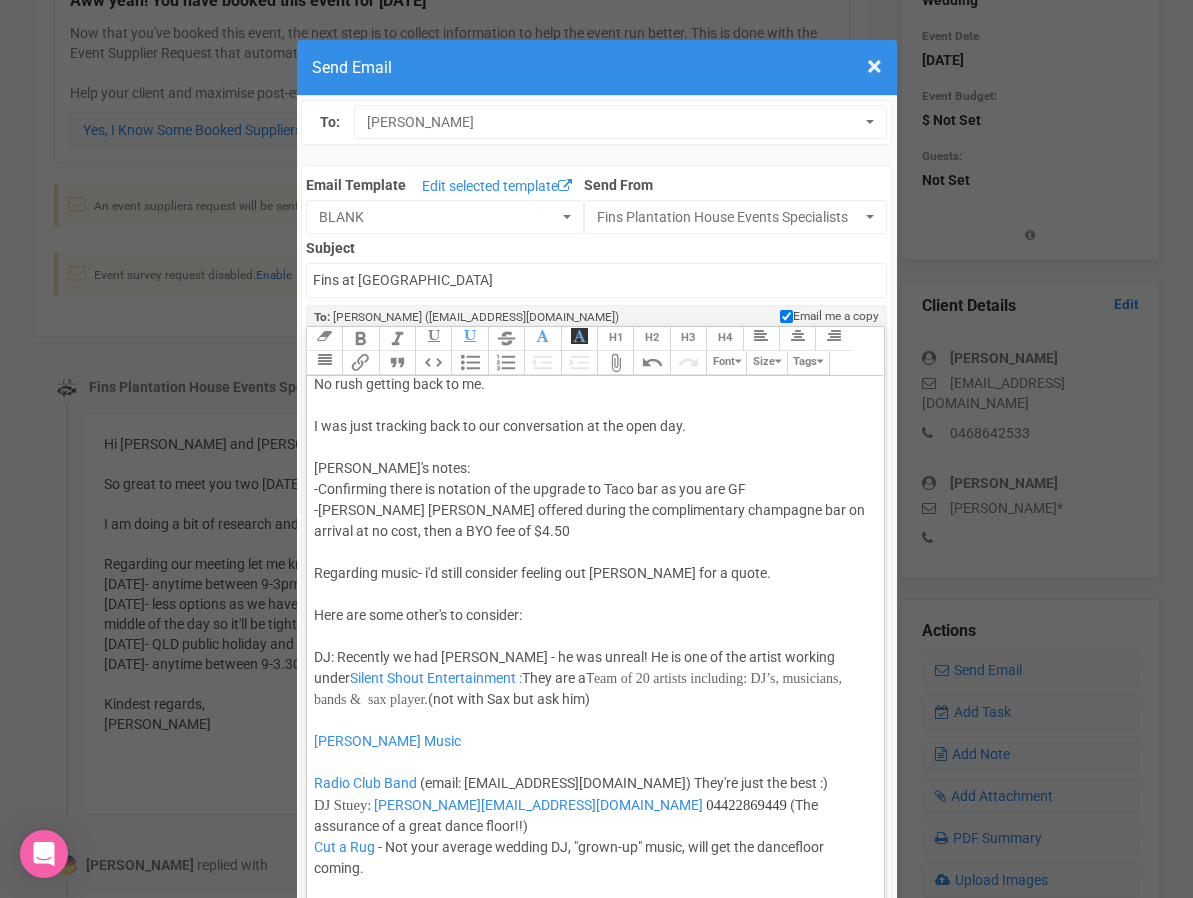 drag, startPoint x: 555, startPoint y: 676, endPoint x: 491, endPoint y: 678, distance: 64.03124 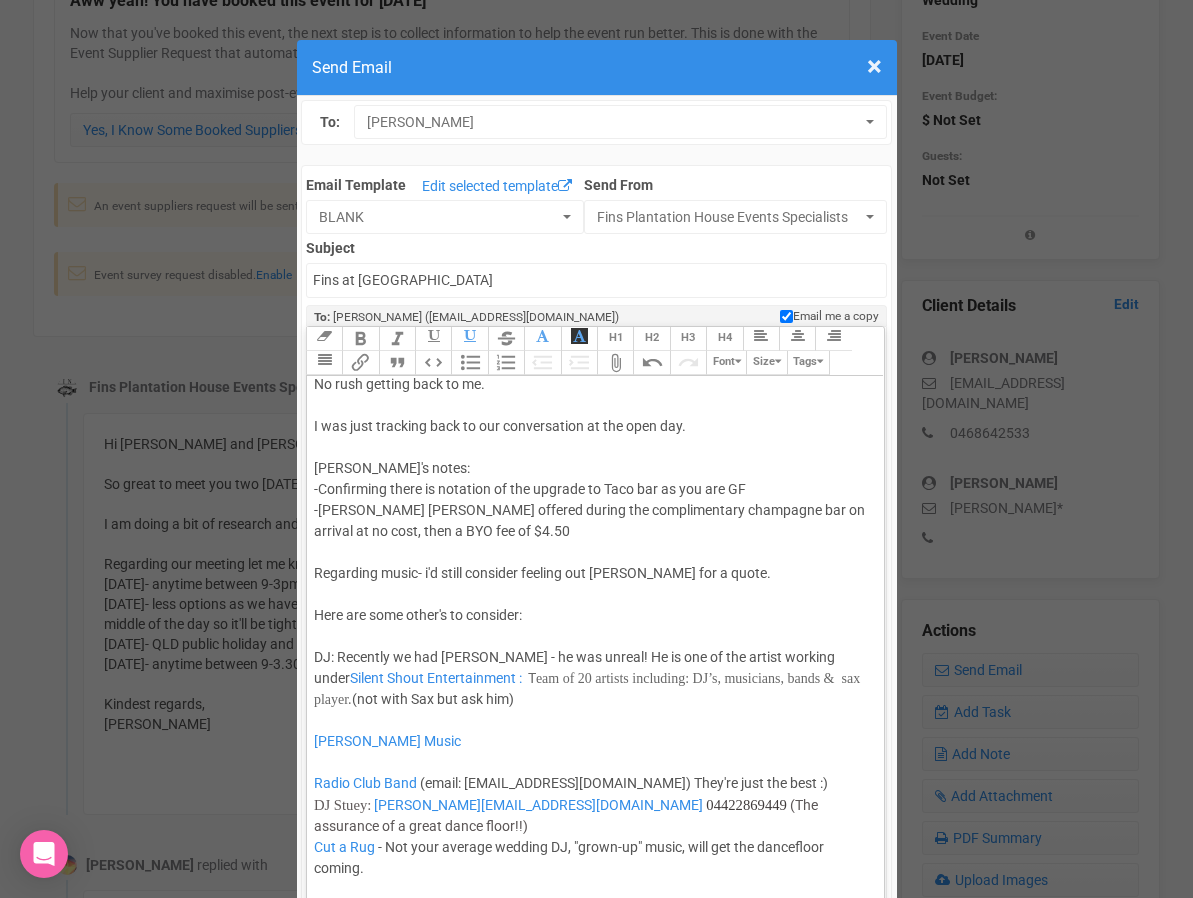click on "Hi Briony and Alex No rush getting back to me. I was just tracking back to our conversation at the open day. Juliette's notes: -Confirming there is notation of the upgrade to Taco bar as you are GF -Balter Beers offered during the complimentary champagne bar on arrival at no cost, then a BYO fee of $4.50  Regarding music- i'd still consider feeling out Danielle Guest for a quote.  Here are some other's to consider: DJ: Recently we had Carson Dodd - he was unreal! He is one of the artist working under  Silent Shout Entertainment   :    T eam of 20 artists including: DJ’s, musicians, bands &  sax player.   (not with Sax but ask him)  Danielle Guest Music" 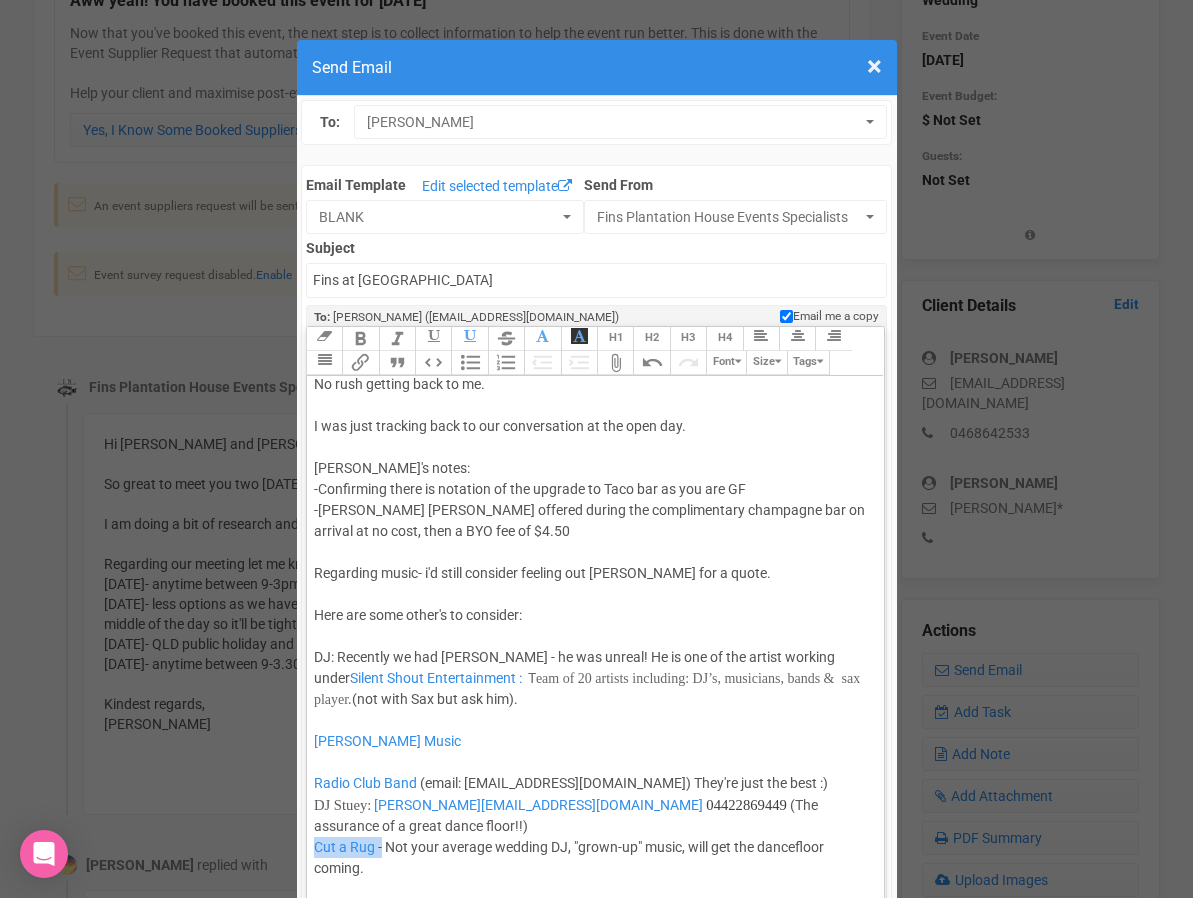 drag, startPoint x: 381, startPoint y: 850, endPoint x: 308, endPoint y: 849, distance: 73.00685 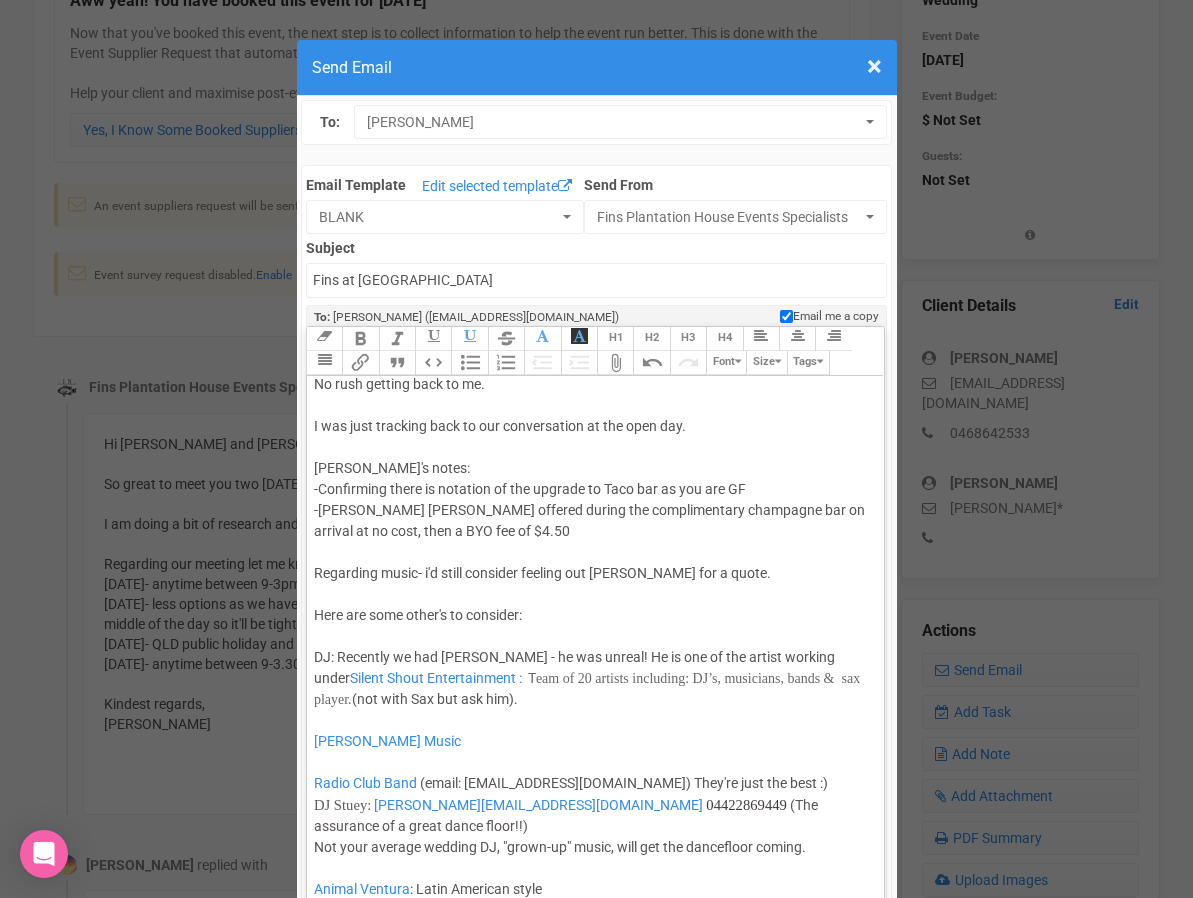 click on "Hi Briony and Alex No rush getting back to me. I was just tracking back to our conversation at the open day. Juliette's notes: -Confirming there is notation of the upgrade to Taco bar as you are GF -Balter Beers offered during the complimentary champagne bar on arrival at no cost, then a BYO fee of $4.50  Regarding music- i'd still consider feeling out Danielle Guest for a quote.  Here are some other's to consider: DJ: Recently we had Carson Dodd - he was unreal! He is one of the artist working under  Silent Shout Entertainment   :    T eam of 20 artists including: DJ’s, musicians, bands &  sax player.   (not with Sax but ask him).   Danielle Guest Music" 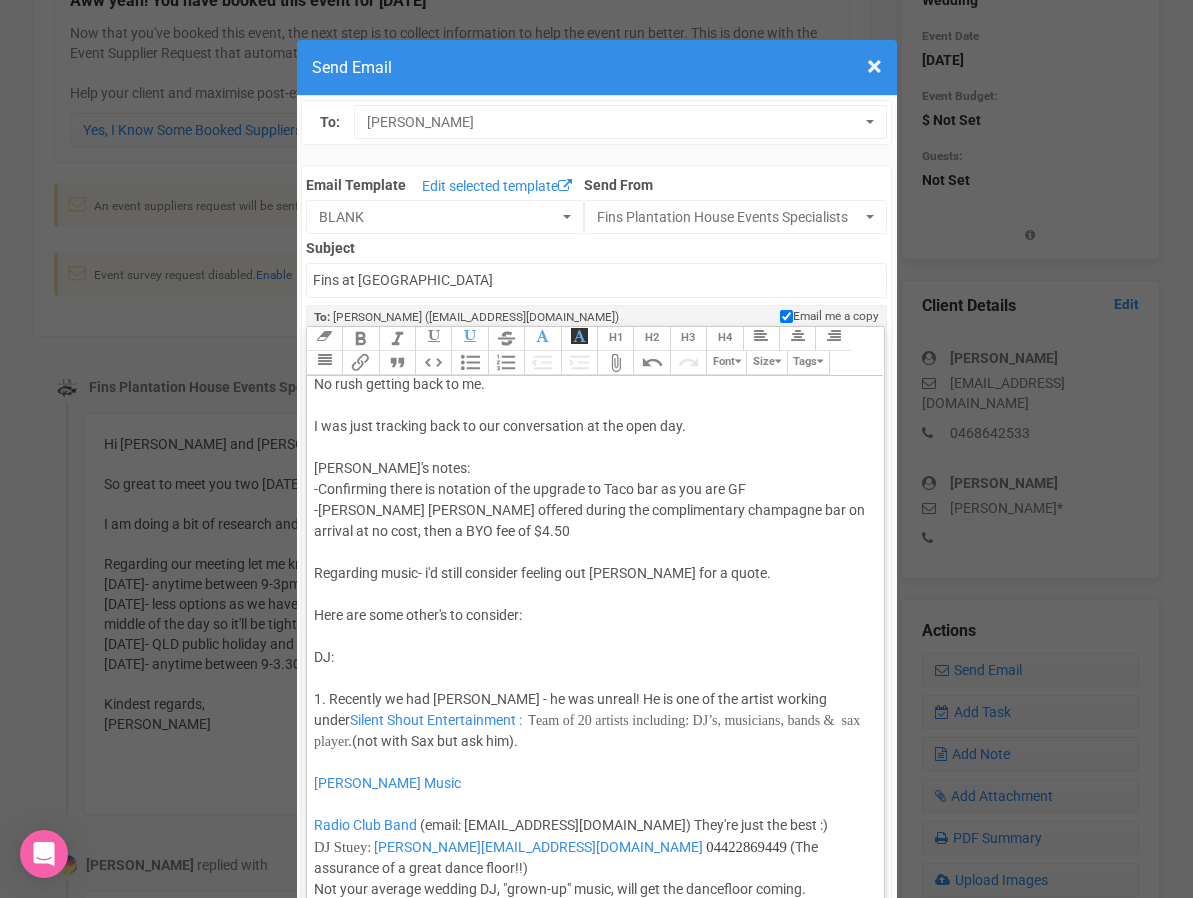 click on "Hi Briony and Alex No rush getting back to me. I was just tracking back to our conversation at the open day. Juliette's notes: -Confirming there is notation of the upgrade to Taco bar as you are GF -Balter Beers offered during the complimentary champagne bar on arrival at no cost, then a BYO fee of $4.50  Regarding music- i'd still consider feeling out Danielle Guest for a quote.  Here are some other's to consider: DJ:  1. Recently we had Carson Dodd - he was unreal! He is one of the artist working under  Silent Shout Entertainment   :    T eam of 20 artists including: DJ’s, musicians, bands &  sax player.   (not with Sax but ask him).   Danielle Guest Music" 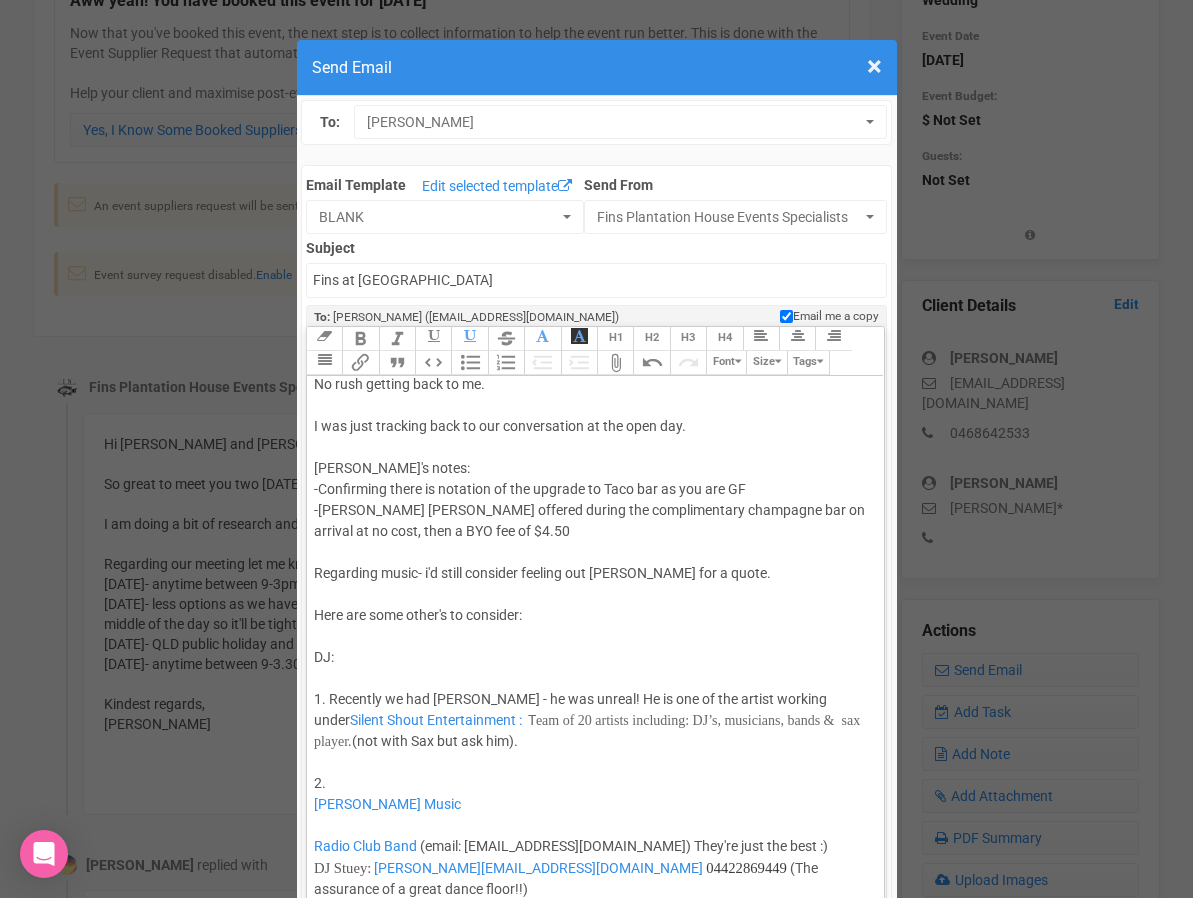 paste on "<a href="https://cutarug.com.au/about"><span style="background-color: transparent; color: rgb(52, 142, 232); text-decoration-color: initial;">Cut a Rug</span></a> <span style="background-color: rgb(255, 255, 255); font-family: Roboto, Helvetica, Arial, sans-serif; font-size: 14px; color: rgb(85, 85, 85); text-decoration-color: initial;">-</span>" 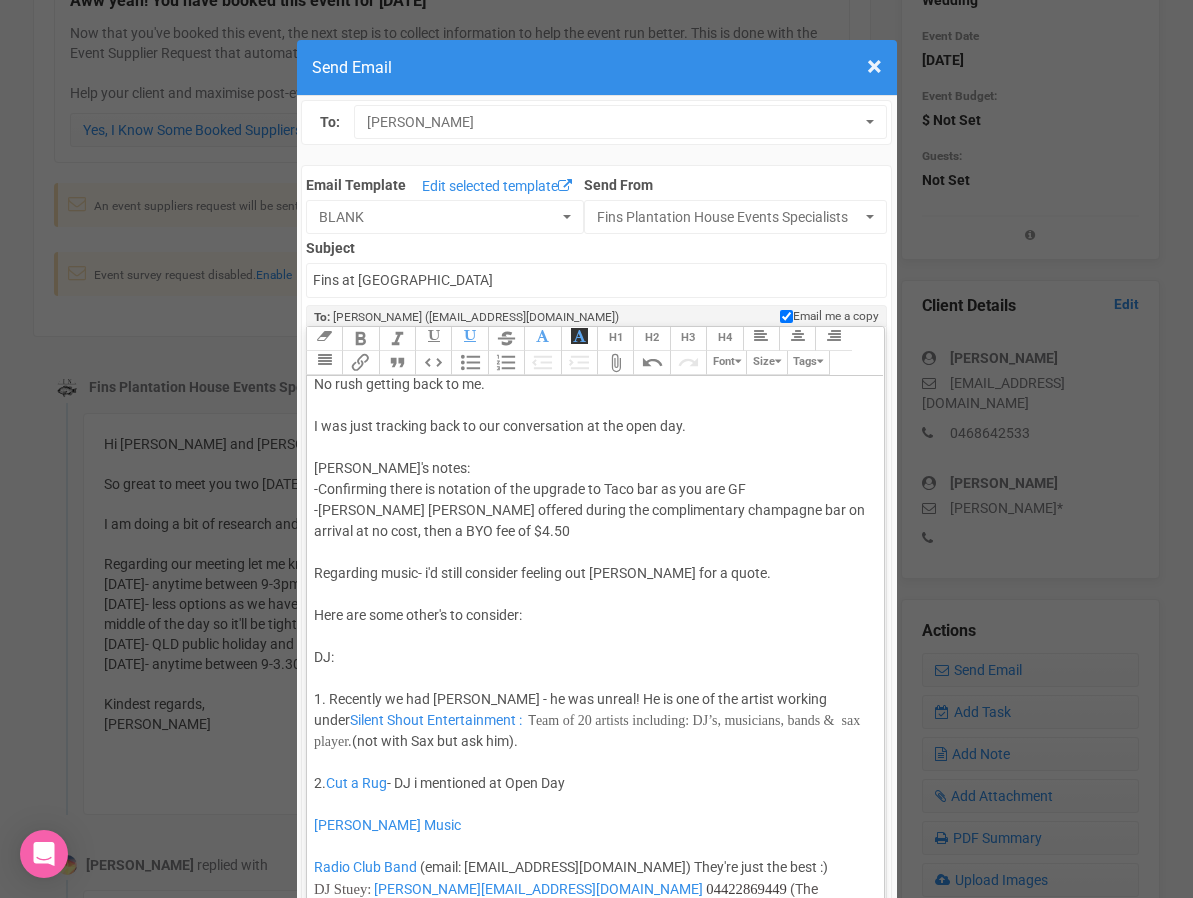click on "Hi Briony and Alex No rush getting back to me. I was just tracking back to our conversation at the open day. Juliette's notes: -Confirming there is notation of the upgrade to Taco bar as you are GF -Balter Beers offered during the complimentary champagne bar on arrival at no cost, then a BYO fee of $4.50  Regarding music- i'd still consider feeling out Danielle Guest for a quote.  Here are some other's to consider: DJ:  1. Recently we had Carson Dodd - he was unreal! He is one of the artist working under  Silent Shout Entertainment   :    T eam of 20 artists including: DJ’s, musicians, bands &  sax player.   (not with Sax but ask him).   2.  Cut a Rug  - DJ i mentioned at Open Day Danielle Guest Music   Radio Club Band   (email: radio@clubband.com.au) They're just the best :) DJ Stuey:   Stuart@stueyfaymous.com   04422869449   (The assurance of a great dance floor!!)  Not your average wedding DJ, "grown-up" music, will get the dancefloor coming.  Animal Ventura : Latin American style   :" 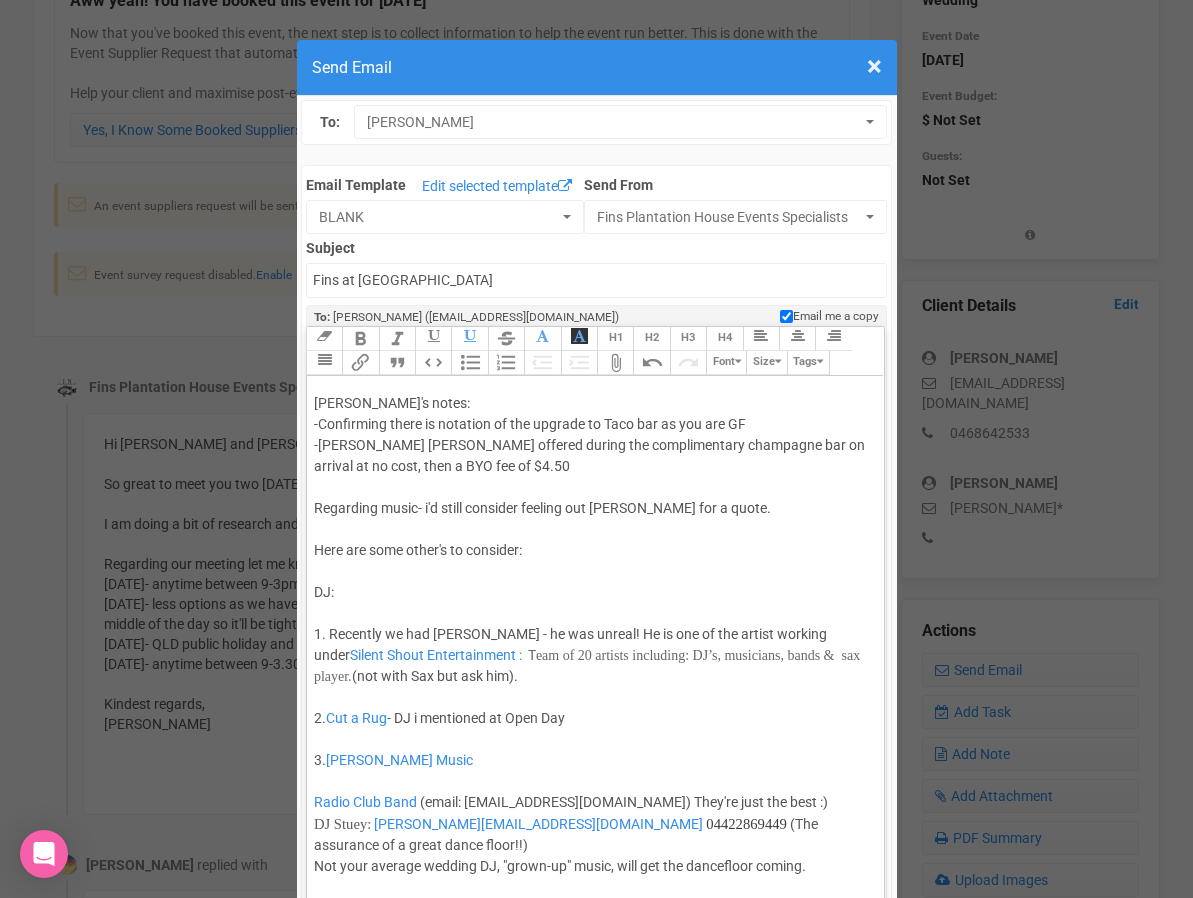 scroll, scrollTop: 121, scrollLeft: 0, axis: vertical 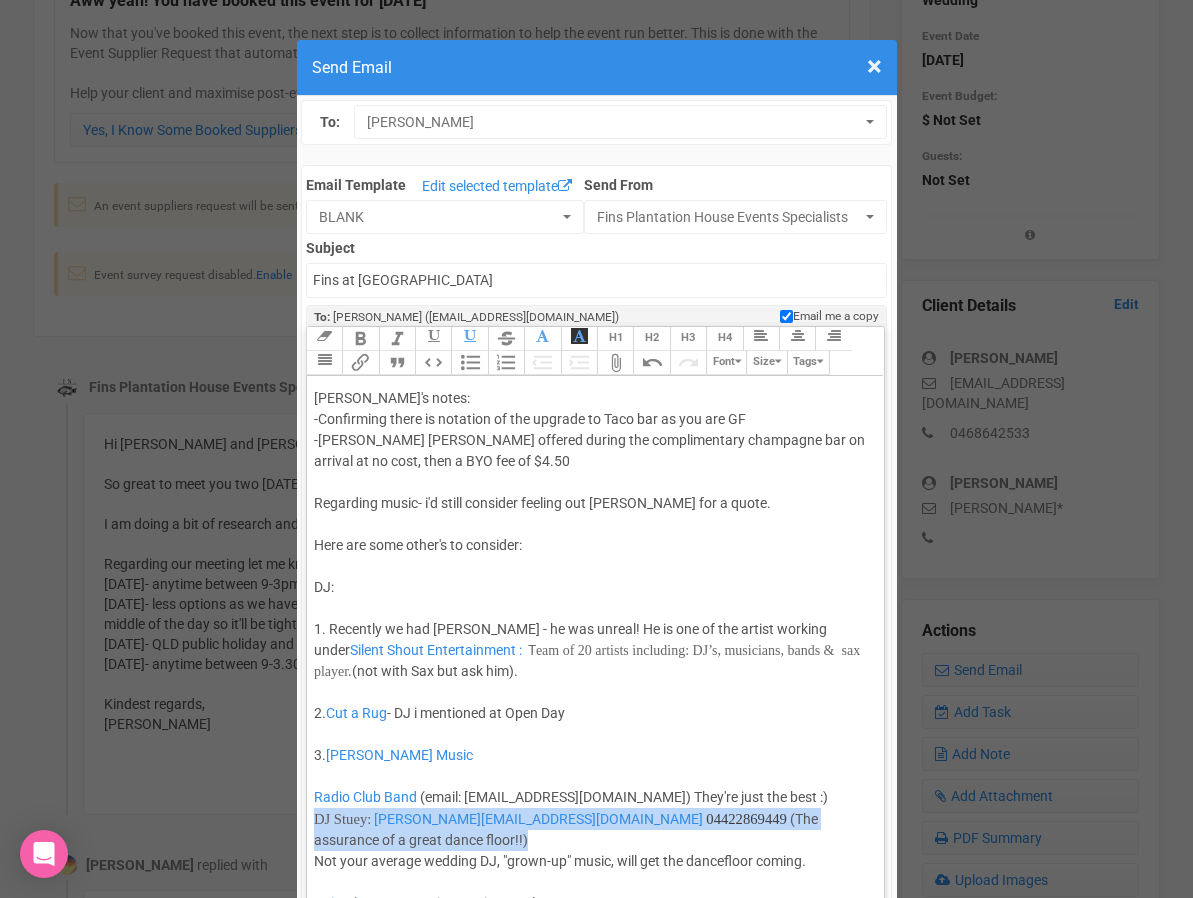 drag, startPoint x: 368, startPoint y: 843, endPoint x: 310, endPoint y: 826, distance: 60.440052 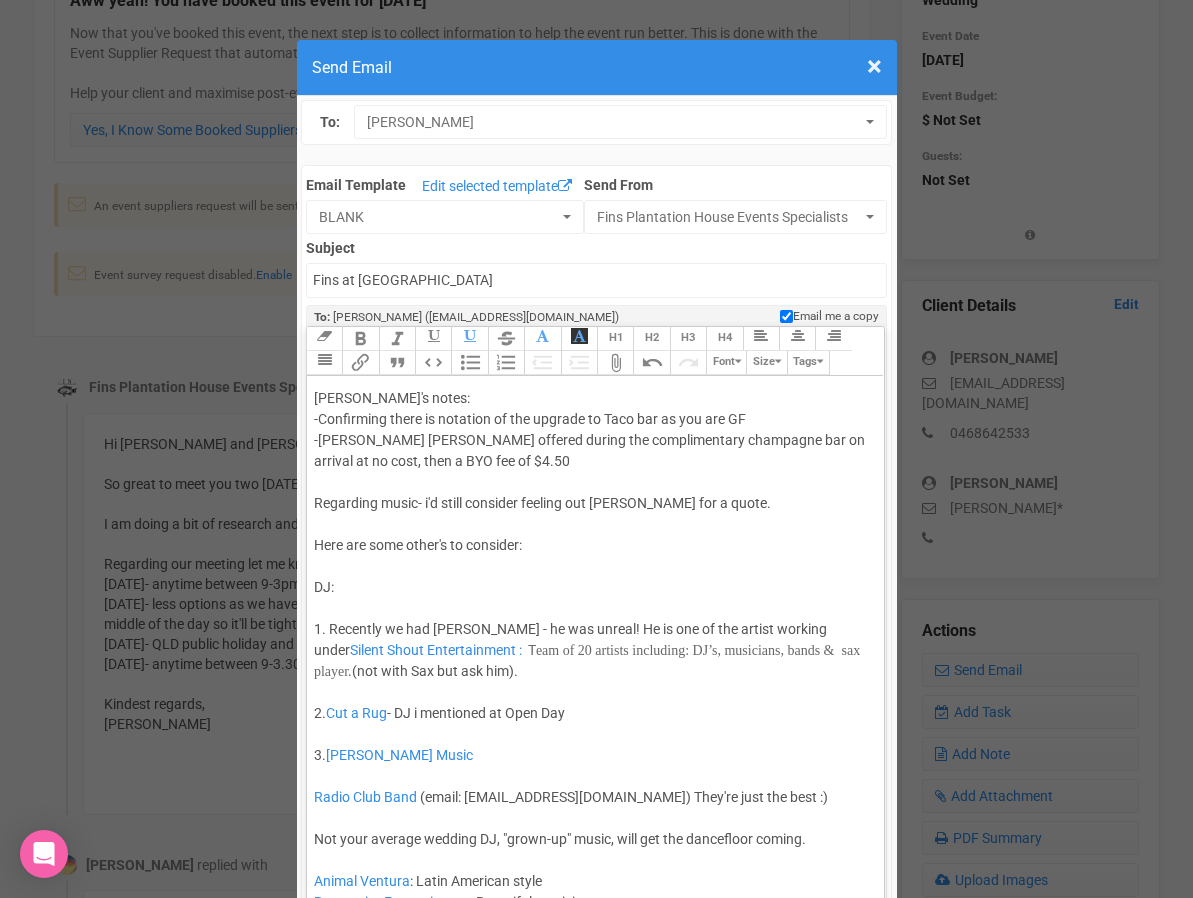 click on "Hi Briony and Alex No rush getting back to me. I was just tracking back to our conversation at the open day. Juliette's notes: -Confirming there is notation of the upgrade to Taco bar as you are GF -Balter Beers offered during the complimentary champagne bar on arrival at no cost, then a BYO fee of $4.50  Regarding music- i'd still consider feeling out Danielle Guest for a quote.  Here are some other's to consider: DJ:  1. Recently we had Carson Dodd - he was unreal! He is one of the artist working under  Silent Shout Entertainment   :    T eam of 20 artists including: DJ’s, musicians, bands &  sax player.   (not with Sax but ask him).   2.  Cut a Rug  - DJ i mentioned at Open Day 3.  Danielle Guest Music" 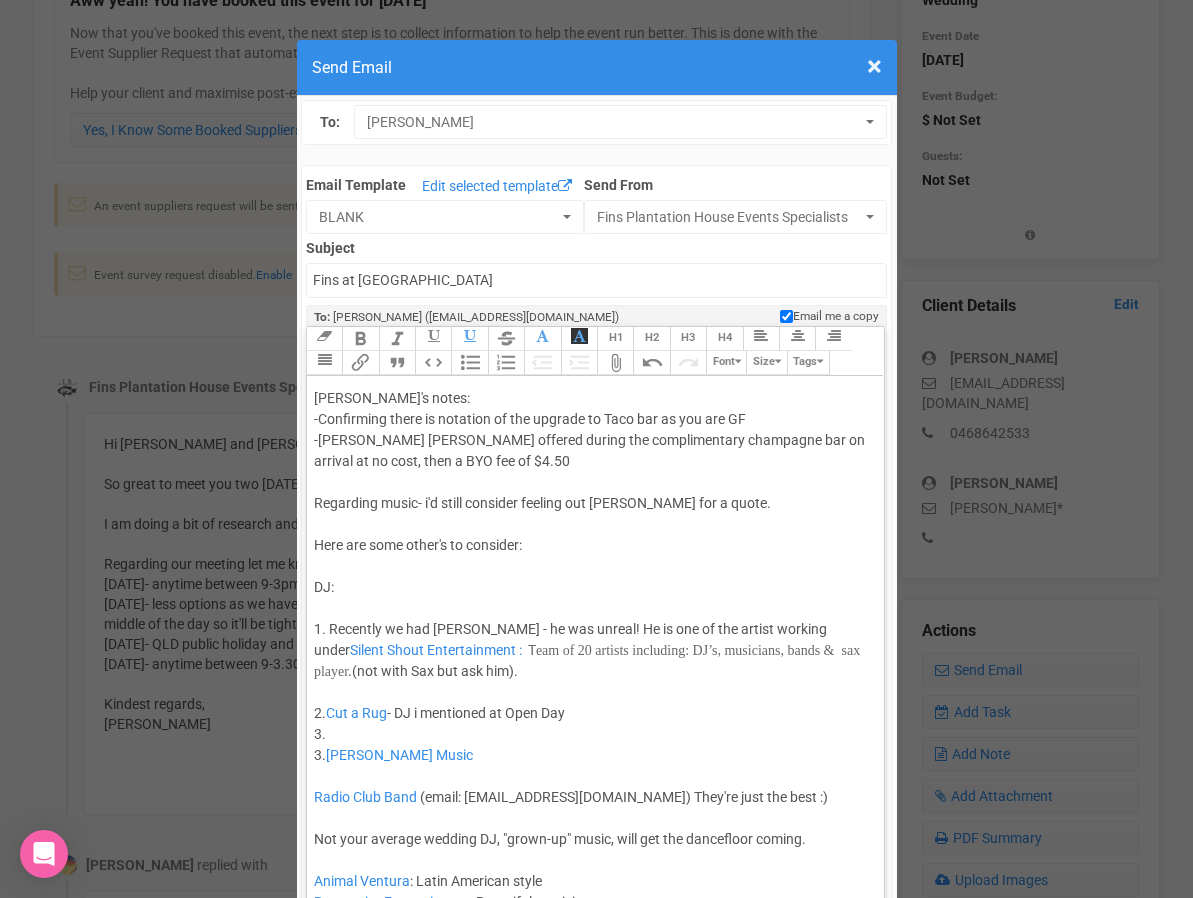 paste on "<span style="background-color: rgb(255, 255, 255); font-family: Avenir; font-size: 11pt; color: rgb(95, 89, 89); text-decoration-color: initial;">DJ Stuey:</span> <a href="mailto:Stuart@stueyfaymous.com"><span style="background-color: rgb(255, 255, 255); font-family: Roboto, Helvetica, Arial, sans-serif; font-size: 14px; color: rgb(52, 142, 232); text-decoration-color: initial;">Stuart@stueyfaymous.com</span></a> <span style="background-color: rgb(255, 255, 255); font-family: Avenir; font-size: 11pt; color: rgb(64, 59, 59); text-decoration-color: initial;">04422869449</span> <span style="background-color: rgb(255, 255, 255); font-family: Roboto, Helvetica, Arial, sans-serif; font-size: 14px; color: rgb(92, 87, 87); text-decoration-color: initial;">(The assurance of a great dance floor!!)</span><br>3." 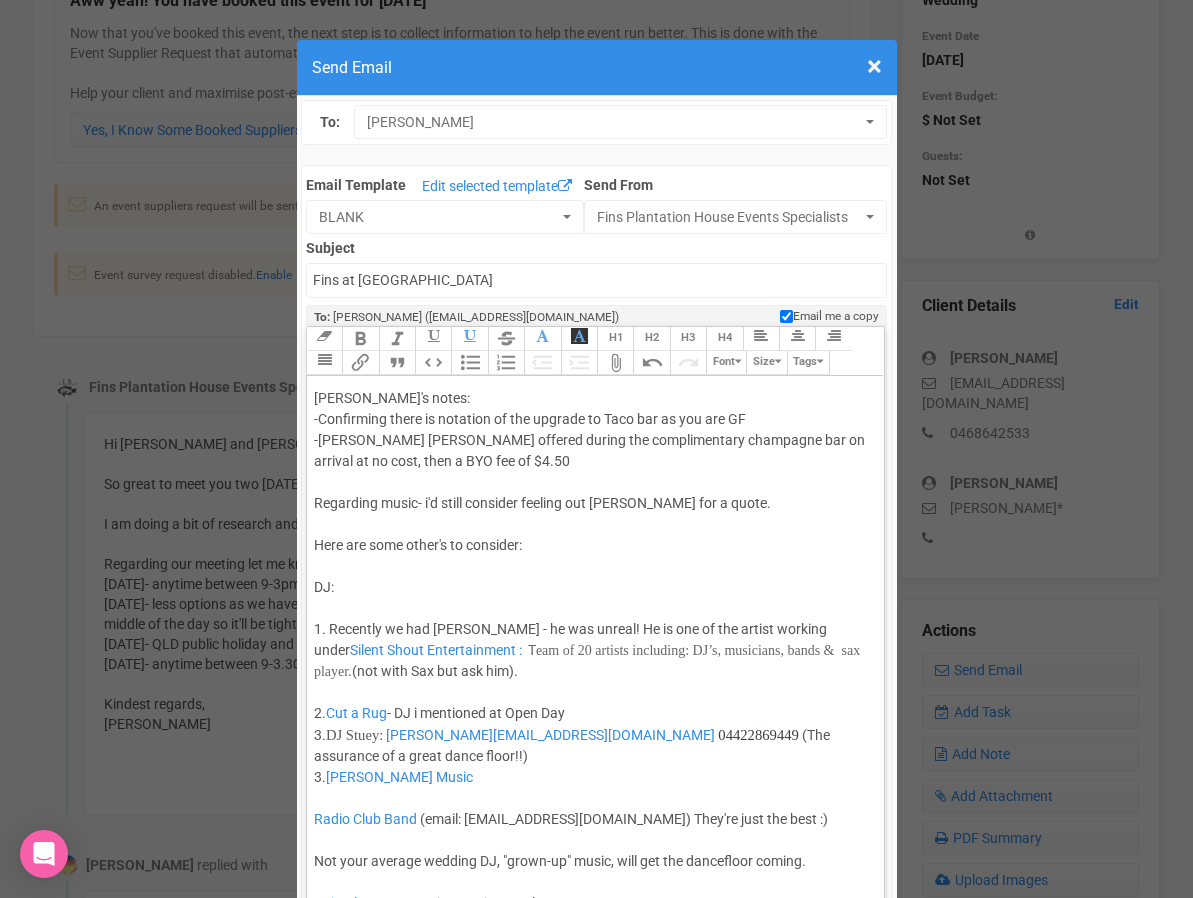 click on "Hi Briony and Alex No rush getting back to me. I was just tracking back to our conversation at the open day. Juliette's notes: -Confirming there is notation of the upgrade to Taco bar as you are GF -Balter Beers offered during the complimentary champagne bar on arrival at no cost, then a BYO fee of $4.50  Regarding music- i'd still consider feeling out Danielle Guest for a quote.  Here are some other's to consider: DJ:  1. Recently we had Carson Dodd - he was unreal! He is one of the artist working under  Silent Shout Entertainment   :    T eam of 20 artists including: DJ’s, musicians, bands &  sax player.   (not with Sax but ask him).   2.  Cut a Rug  - DJ i mentioned at Open Day 3.  DJ Stuey:   Stuart@stueyfaymous.com   04422869449   (The assurance of a great dance floor!!) 3.  Danielle Guest Music" 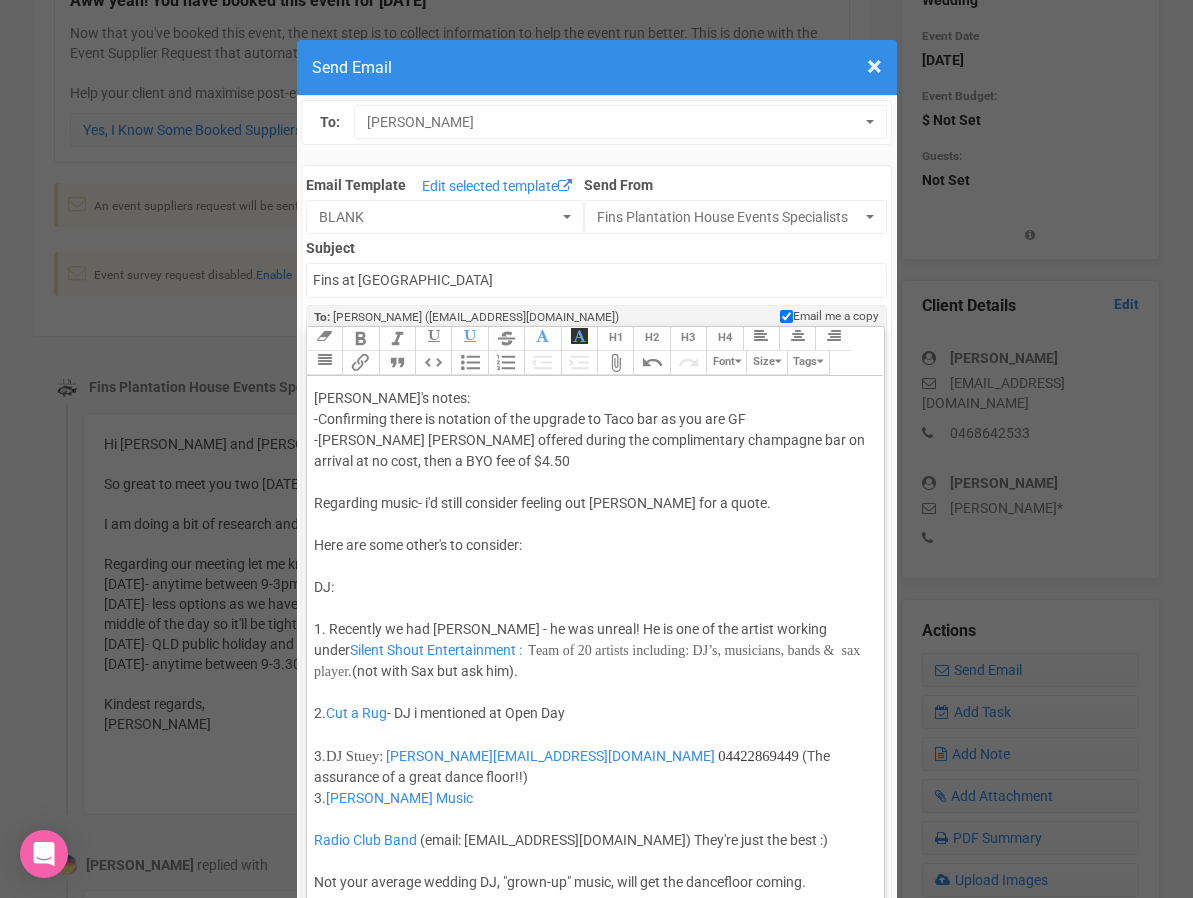 click on "Hi Briony and Alex No rush getting back to me. I was just tracking back to our conversation at the open day. Juliette's notes: -Confirming there is notation of the upgrade to Taco bar as you are GF -Balter Beers offered during the complimentary champagne bar on arrival at no cost, then a BYO fee of $4.50  Regarding music- i'd still consider feeling out Danielle Guest for a quote.  Here are some other's to consider: DJ:  1. Recently we had Carson Dodd - he was unreal! He is one of the artist working under  Silent Shout Entertainment   :    T eam of 20 artists including: DJ’s, musicians, bands &  sax player.   (not with Sax but ask him).   2.  Cut a Rug  - DJ i mentioned at Open Day 3.  DJ Stuey:   Stuart@stueyfaymous.com   04422869449   (The assurance of a great dance floor!!) 3.  Danielle Guest Music" 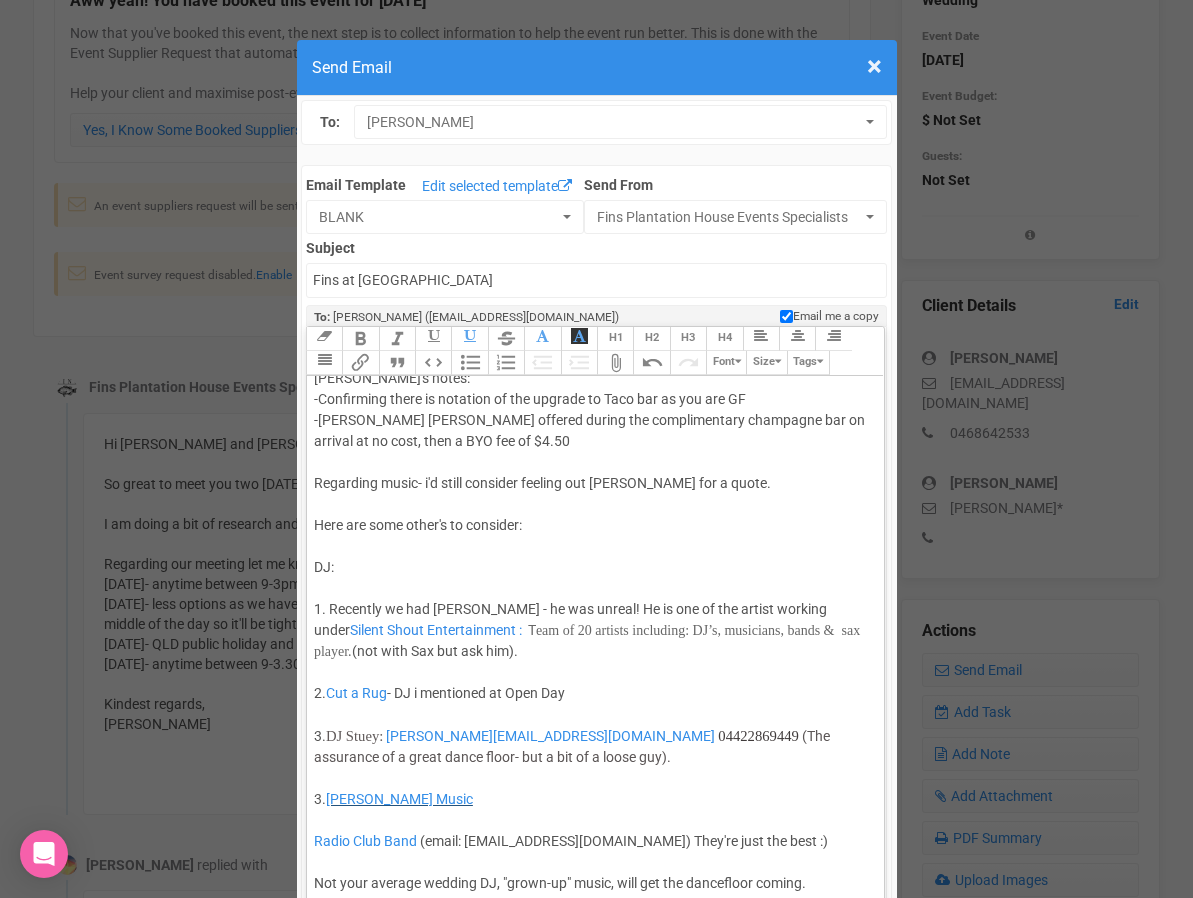 scroll, scrollTop: 149, scrollLeft: 0, axis: vertical 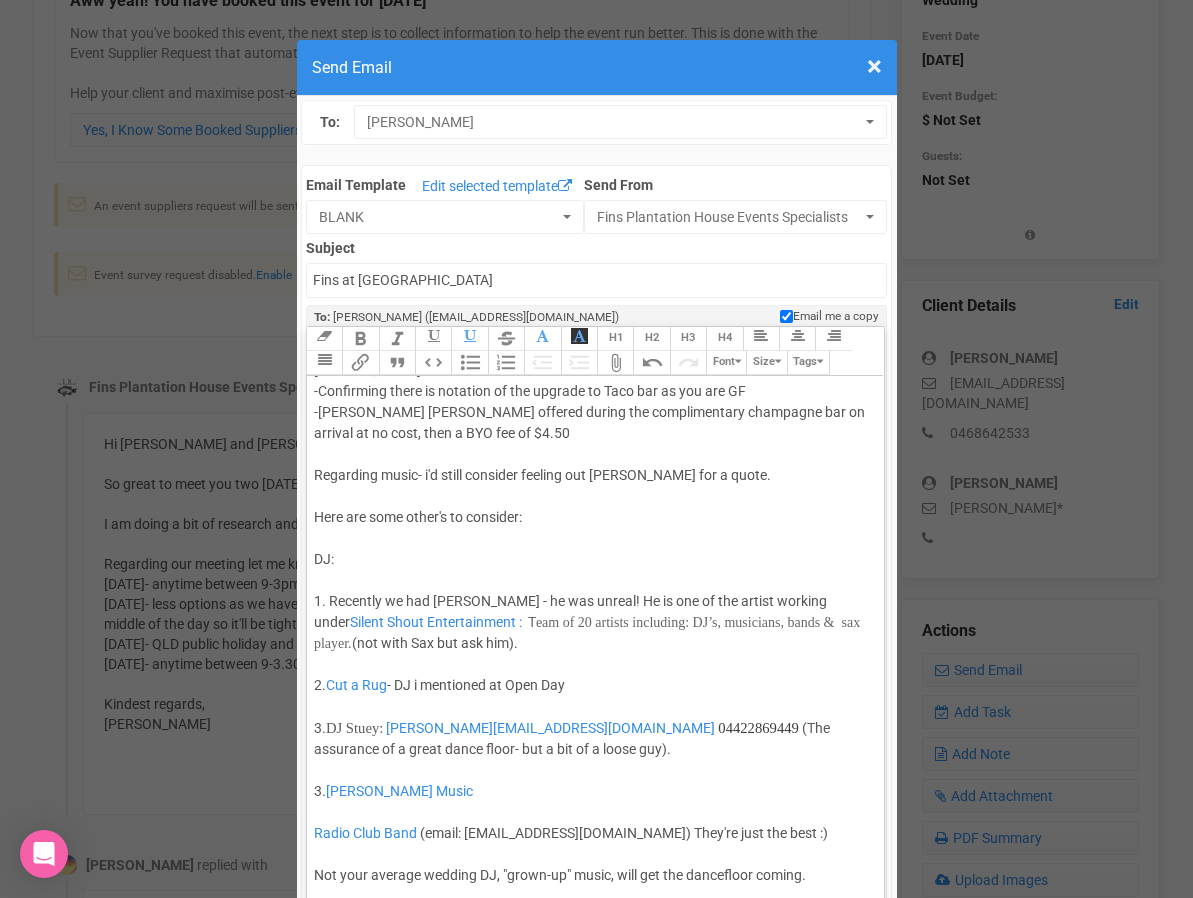 click on "Hi Briony and Alex No rush getting back to me. I was just tracking back to our conversation at the open day. Juliette's notes: -Confirming there is notation of the upgrade to Taco bar as you are GF -Balter Beers offered during the complimentary champagne bar on arrival at no cost, then a BYO fee of $4.50  Regarding music- i'd still consider feeling out Danielle Guest for a quote.  Here are some other's to consider: DJ:  1. Recently we had Carson Dodd - he was unreal! He is one of the artist working under  Silent Shout Entertainment   :    T eam of 20 artists including: DJ’s, musicians, bands &  sax player.   (not with Sax but ask him).   2.  Cut a Rug  - DJ i mentioned at Open Day 3.  DJ Stuey:   Stuart@stueyfaymous.com   04422869449   (The assurance of a great dance floor- but a bit of a loose guy). 3.  Danielle Guest Music" 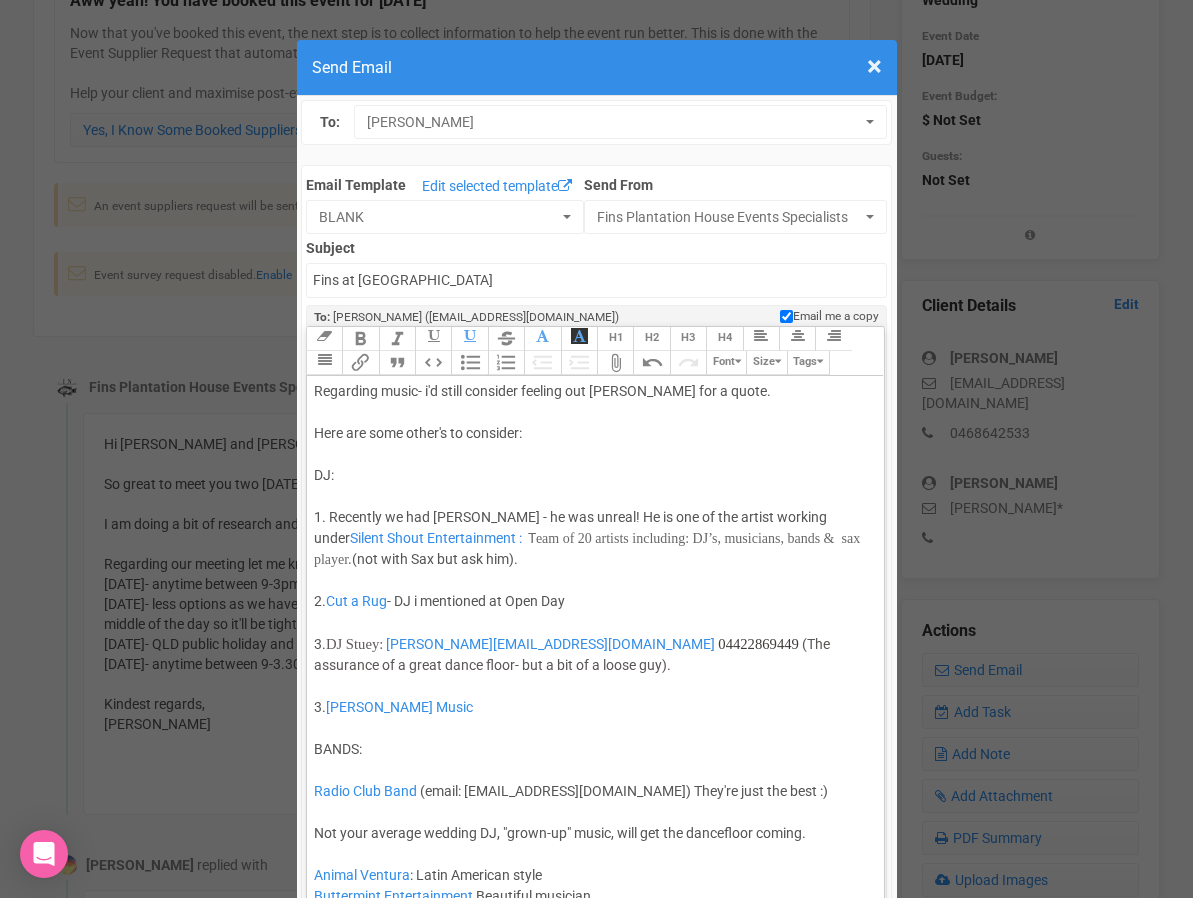scroll, scrollTop: 276, scrollLeft: 0, axis: vertical 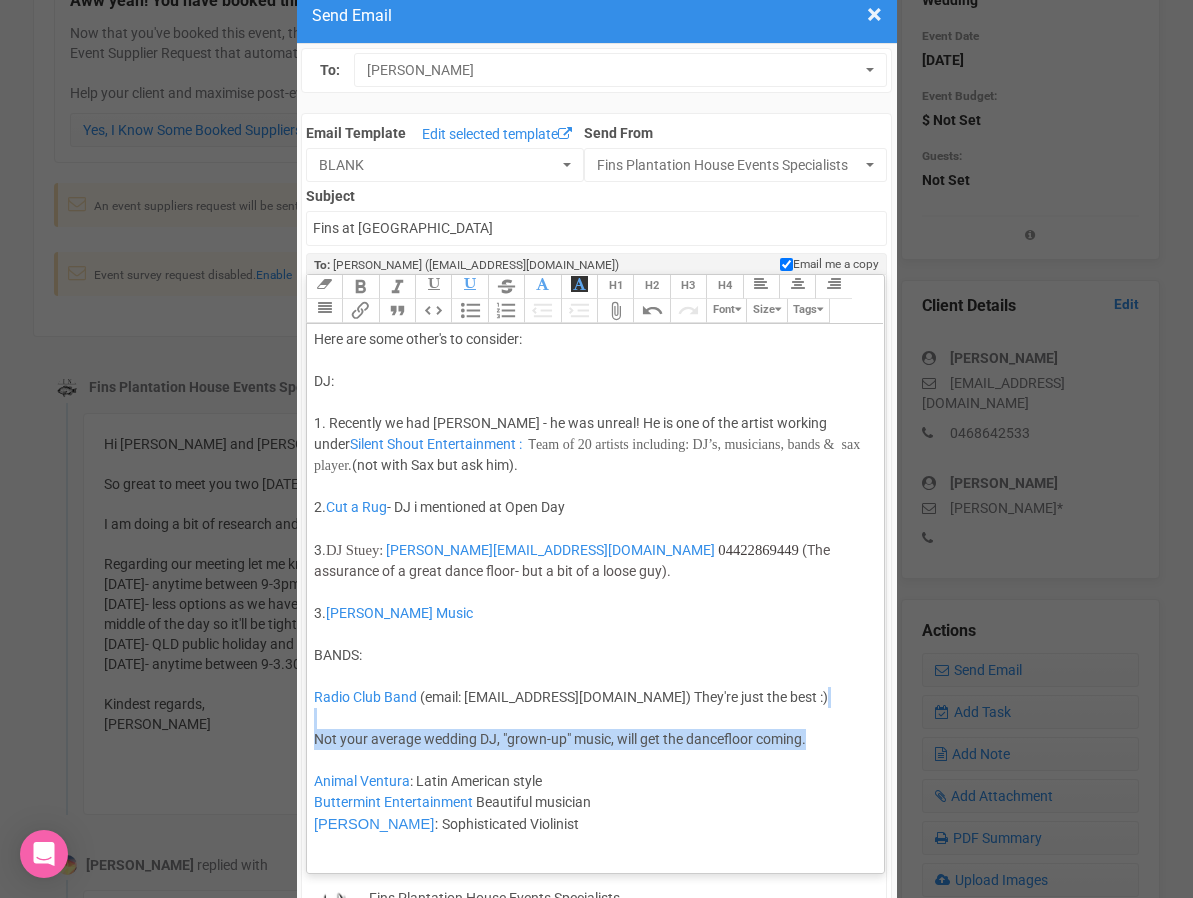 drag, startPoint x: 352, startPoint y: 765, endPoint x: 321, endPoint y: 726, distance: 49.819675 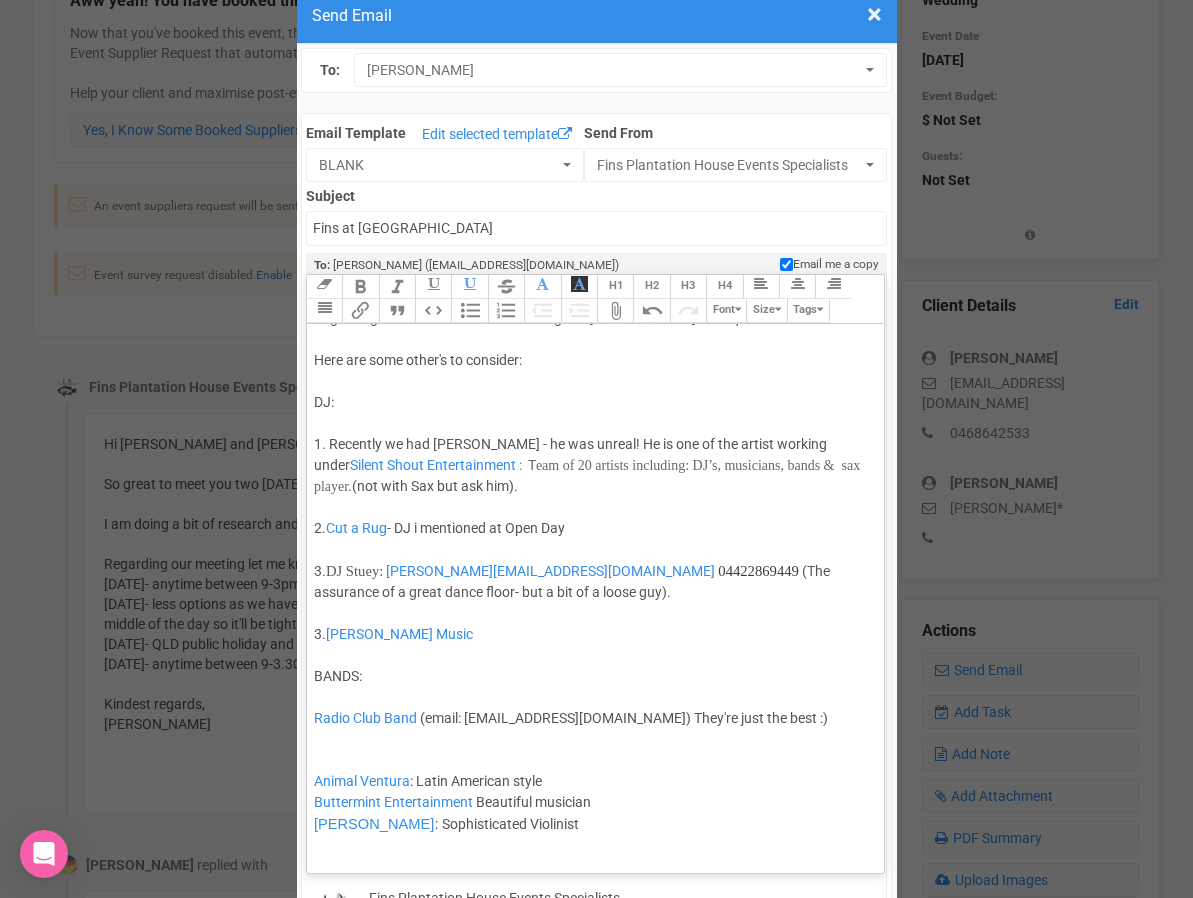scroll, scrollTop: 234, scrollLeft: 0, axis: vertical 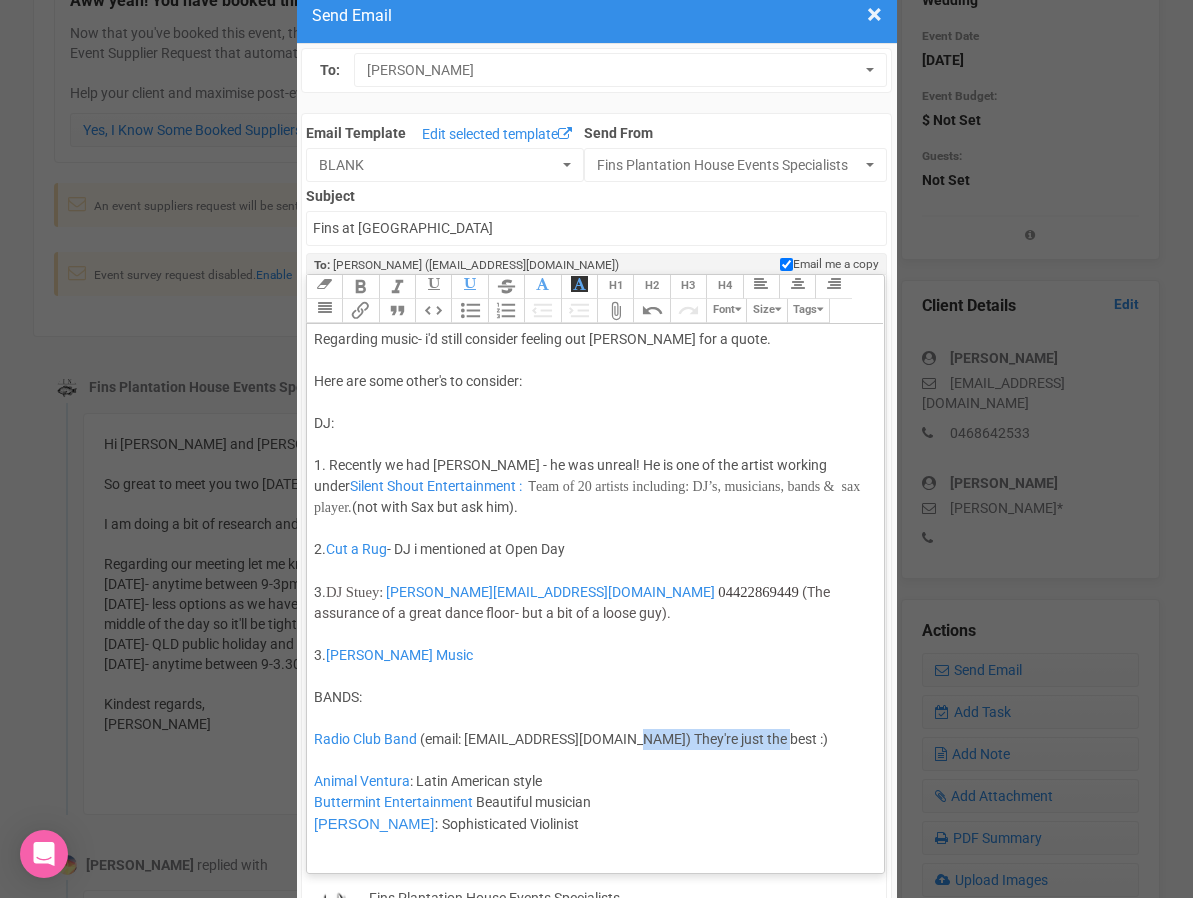 drag, startPoint x: 763, startPoint y: 739, endPoint x: 629, endPoint y: 742, distance: 134.03358 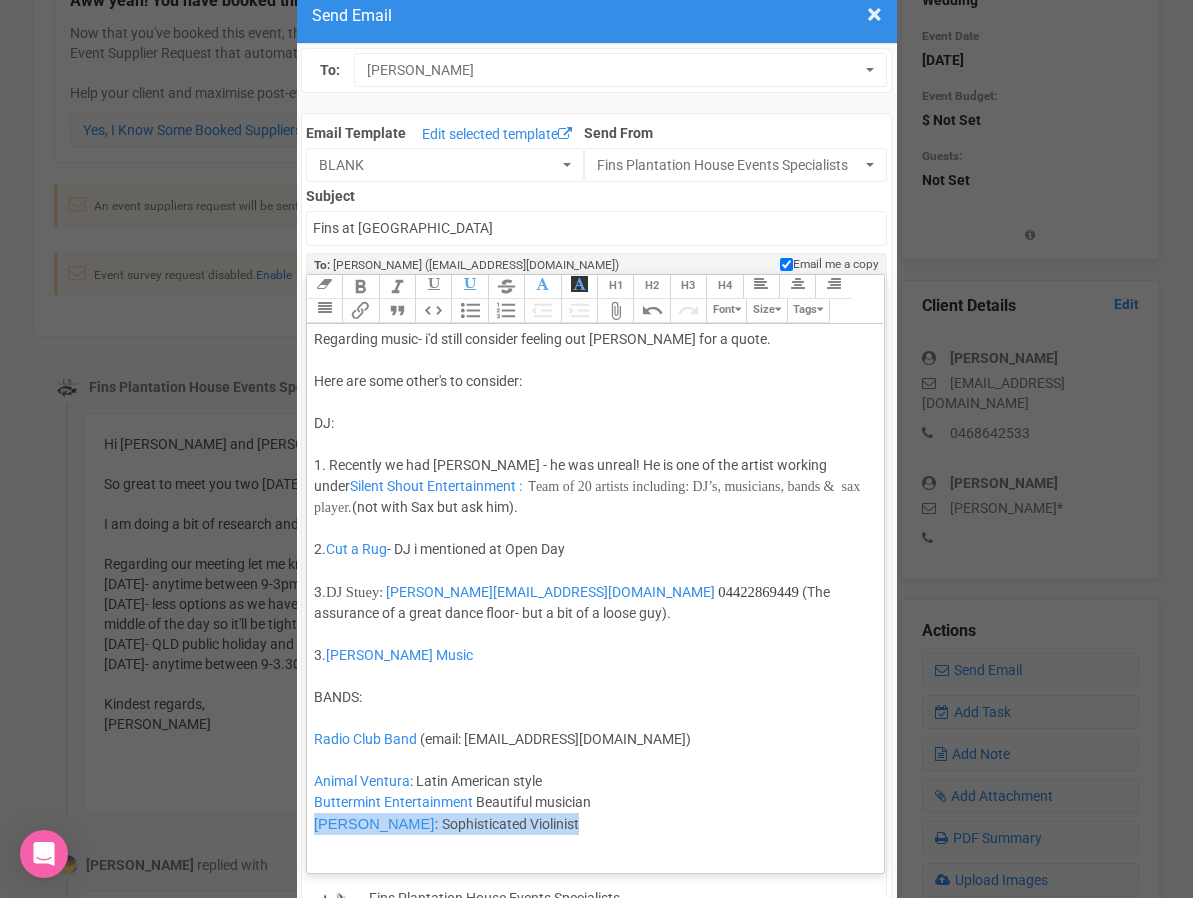 drag, startPoint x: 643, startPoint y: 826, endPoint x: 313, endPoint y: 833, distance: 330.07425 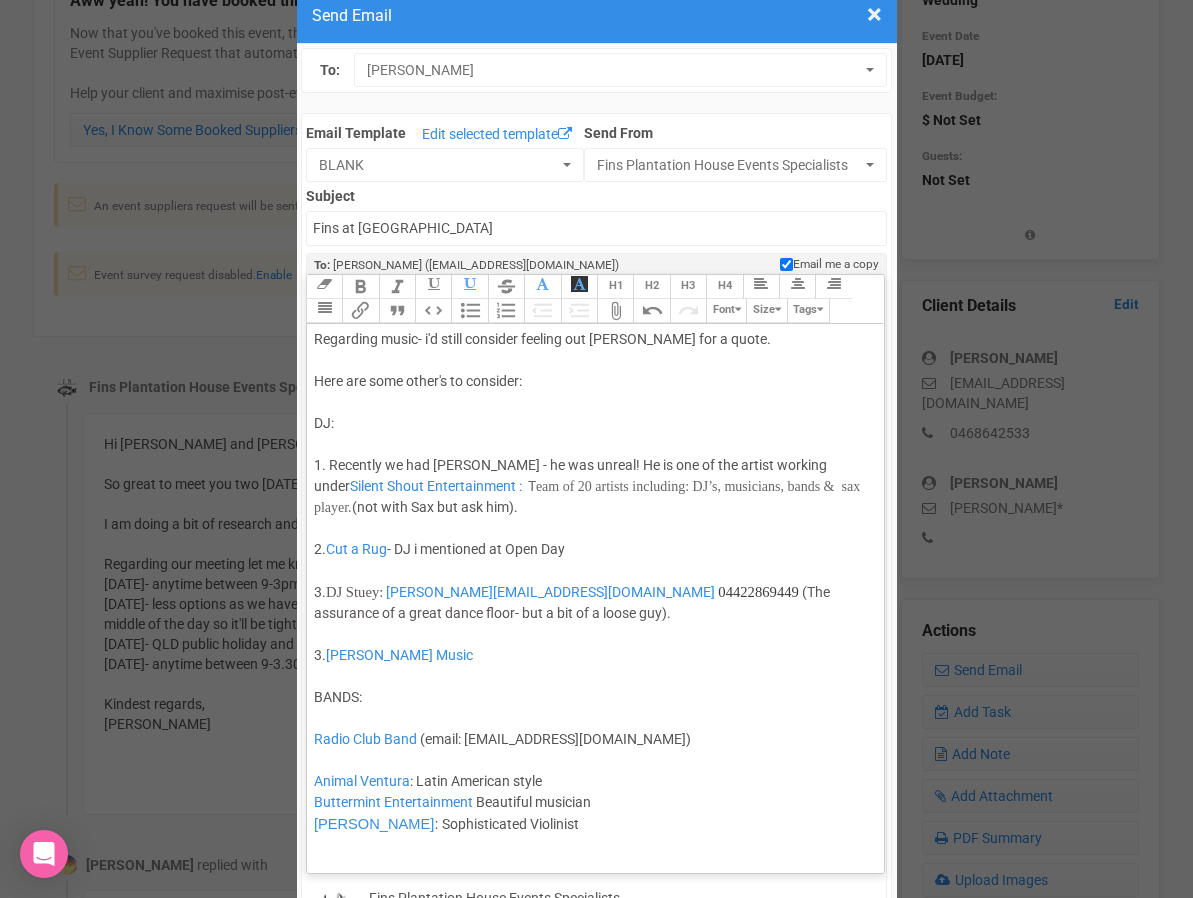 scroll, scrollTop: 233, scrollLeft: 0, axis: vertical 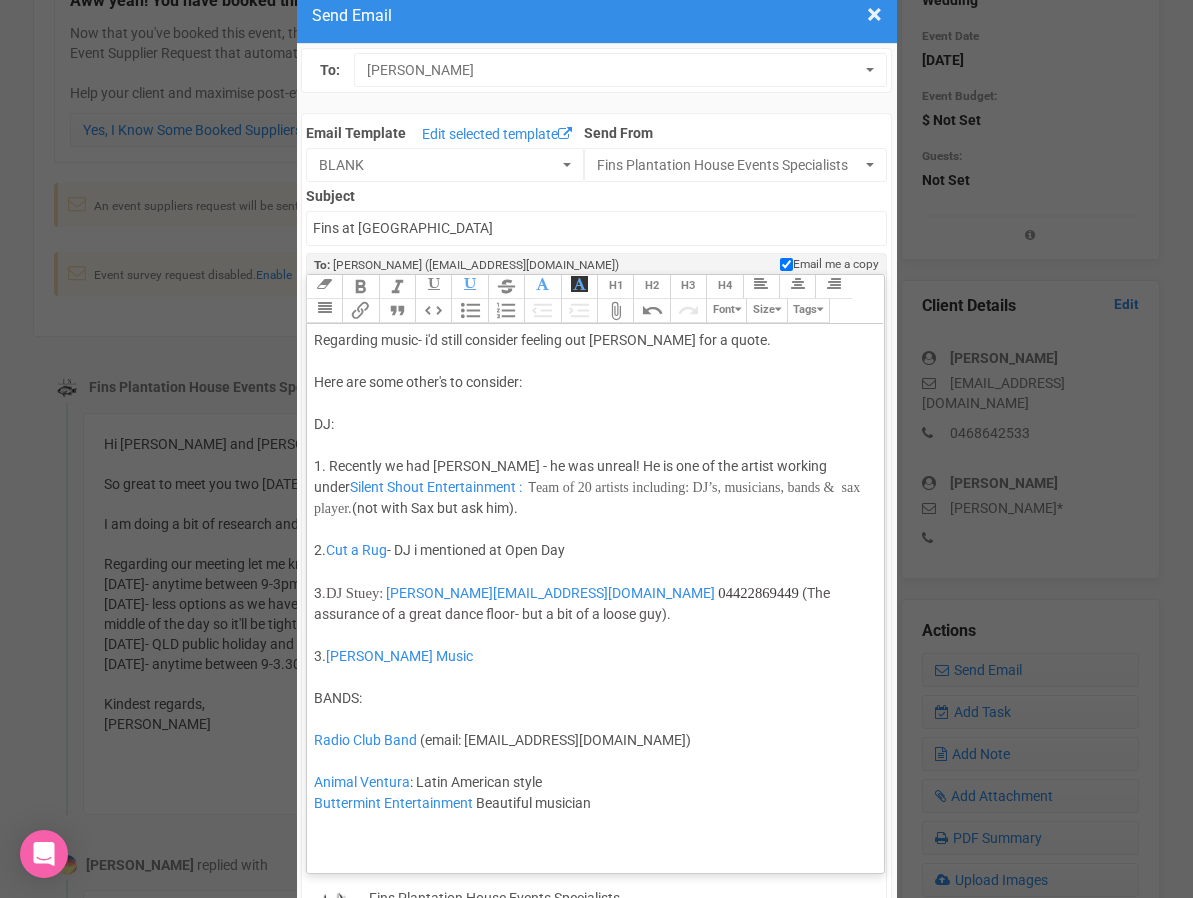 click on "Animal Ventura : Latin American style Buttermint Entertainment   Beautiful musician" 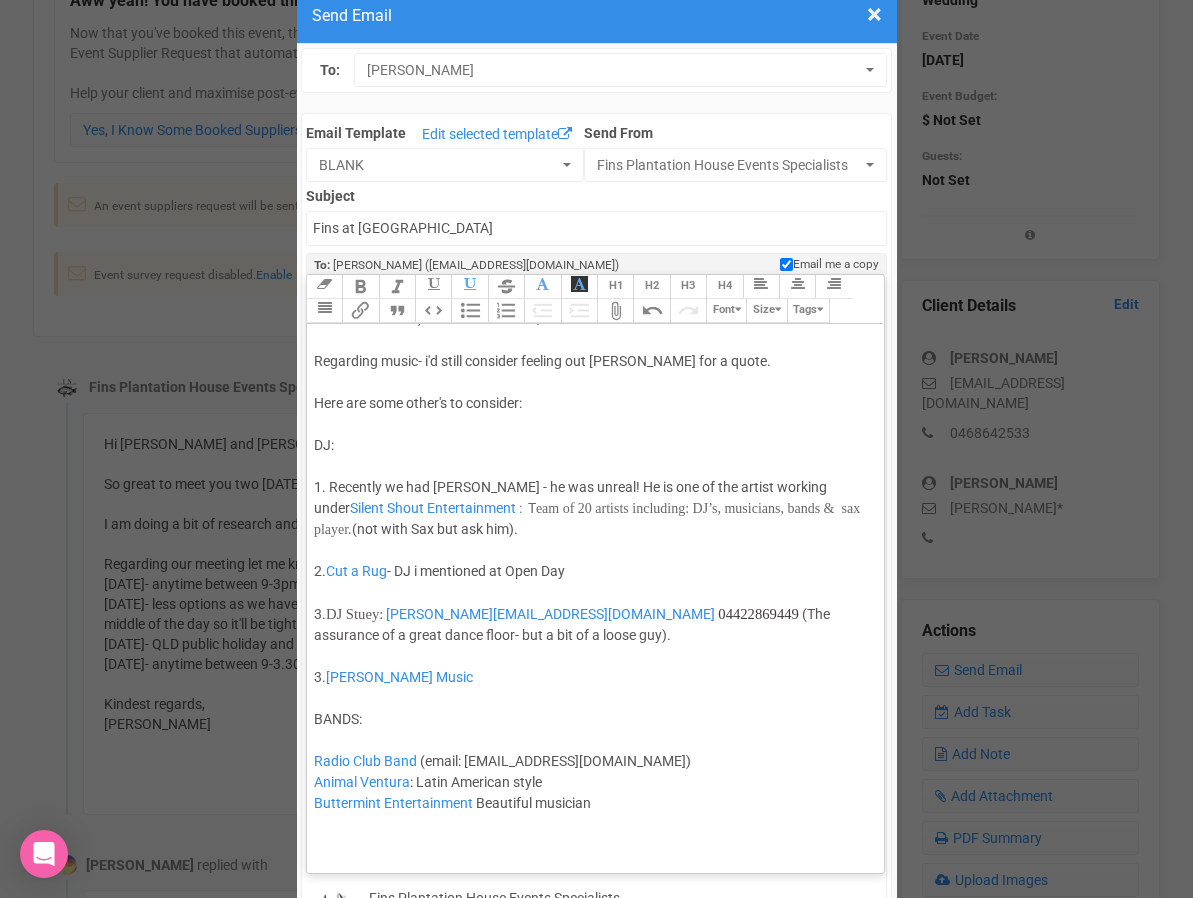 click on "Animal Ventura : Latin American style Buttermint Entertainment   Beautiful musician" 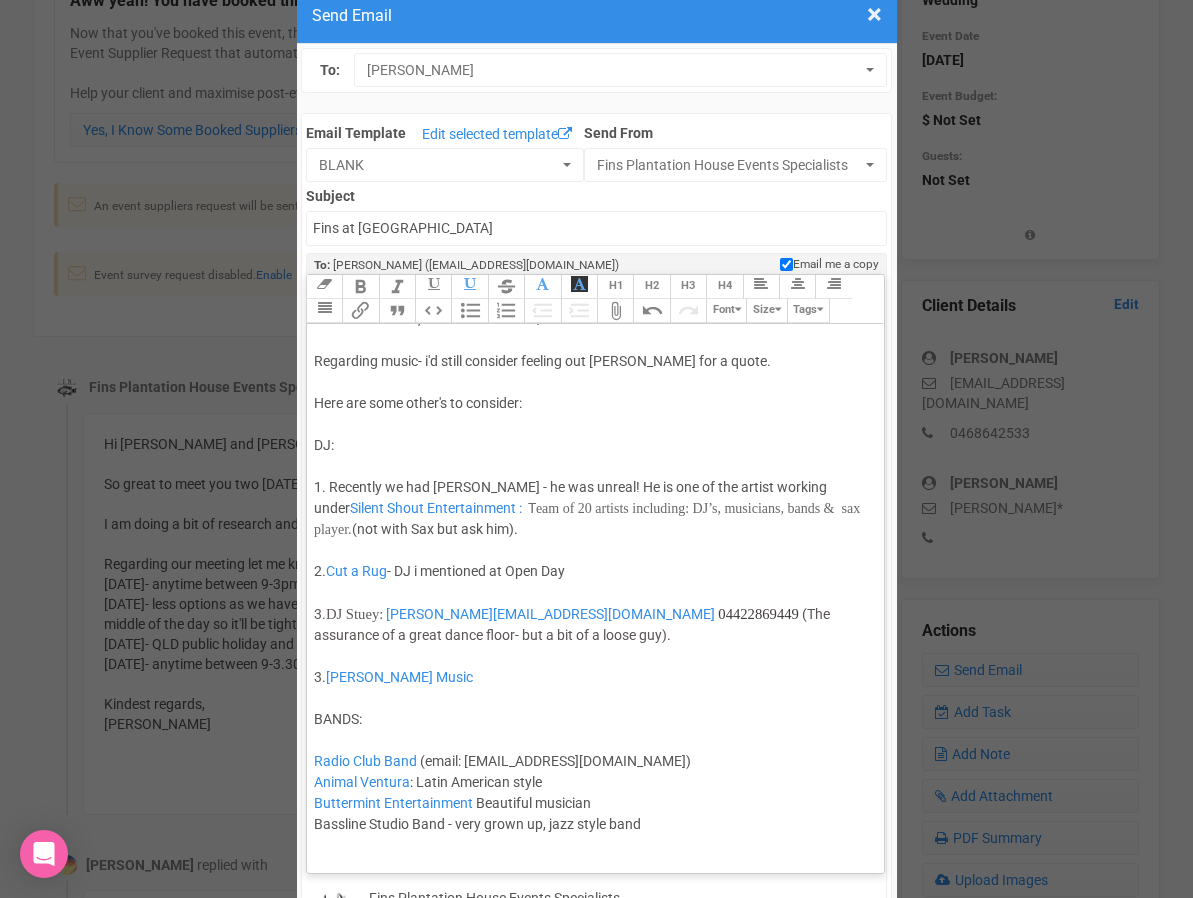 click on "Hi Briony and Alex No rush getting back to me. I was just tracking back to our conversation at the open day. Juliette's notes: -Confirming there is notation of the upgrade to Taco bar as you are GF -Balter Beers offered during the complimentary champagne bar on arrival at no cost, then a BYO fee of $4.50  Regarding music- i'd still consider feeling out Danielle Guest for a quote.  Here are some other's to consider: DJ:  1. Recently we had Carson Dodd - he was unreal! He is one of the artist working under  Silent Shout Entertainment   :    T eam of 20 artists including: DJ’s, musicians, bands &  sax player.   (not with Sax but ask him).   2.  Cut a Rug  - DJ i mentioned at Open Day 3.  DJ Stuey:   Stuart@stueyfaymous.com   04422869449   (The assurance of a great dance floor- but a bit of a loose guy). 3.  Danielle Guest Music   BANDS:" 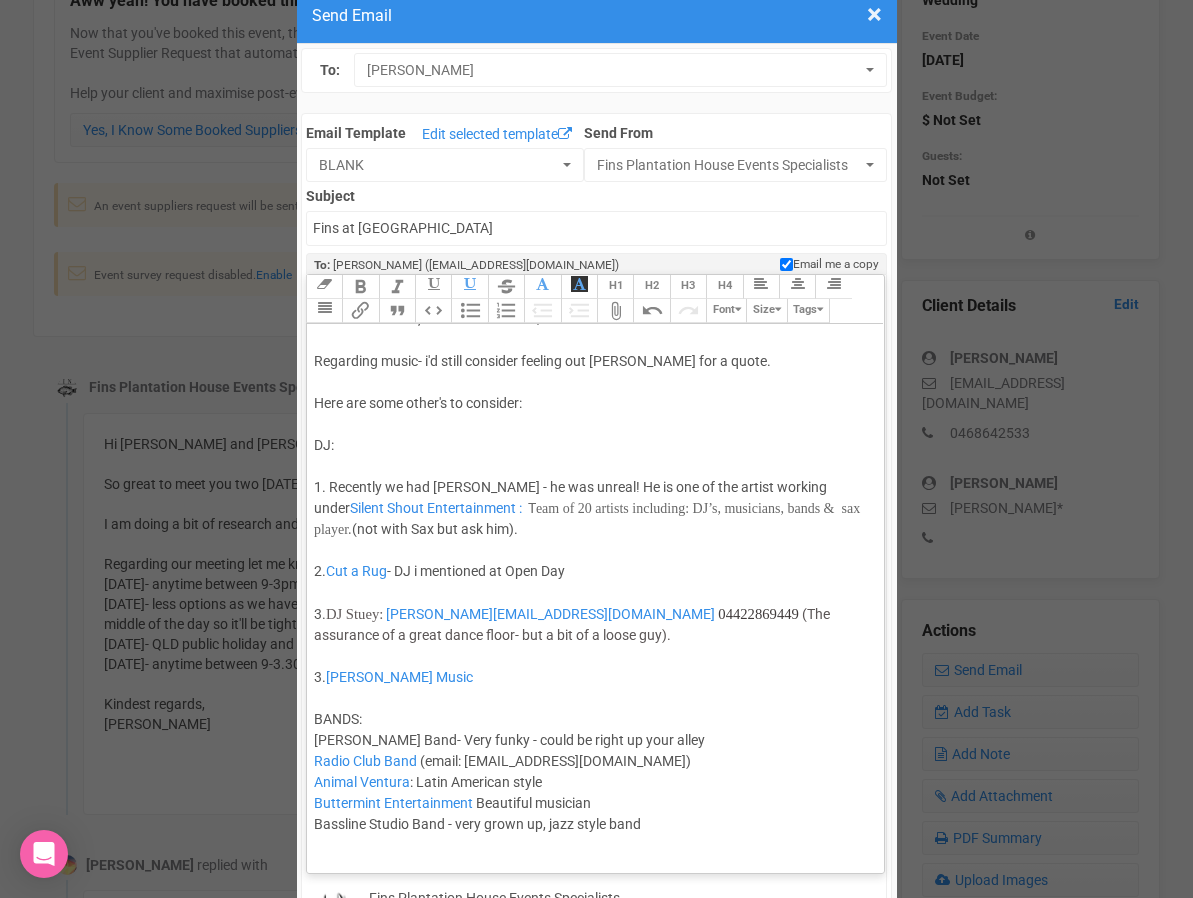 click on "Hi Briony and Alex No rush getting back to me. I was just tracking back to our conversation at the open day. Juliette's notes: -Confirming there is notation of the upgrade to Taco bar as you are GF -Balter Beers offered during the complimentary champagne bar on arrival at no cost, then a BYO fee of $4.50  Regarding music- i'd still consider feeling out Danielle Guest for a quote.  Here are some other's to consider: DJ:  1. Recently we had Carson Dodd - he was unreal! He is one of the artist working under  Silent Shout Entertainment   :    T eam of 20 artists including: DJ’s, musicians, bands &  sax player.   (not with Sax but ask him).   2.  Cut a Rug  - DJ i mentioned at Open Day 3.  DJ Stuey:   Stuart@stueyfaymous.com   04422869449   (The assurance of a great dance floor- but a bit of a loose guy). 3.  Danielle Guest Music   BANDS: Hamilton Band- Very funky - could be right up your alley" 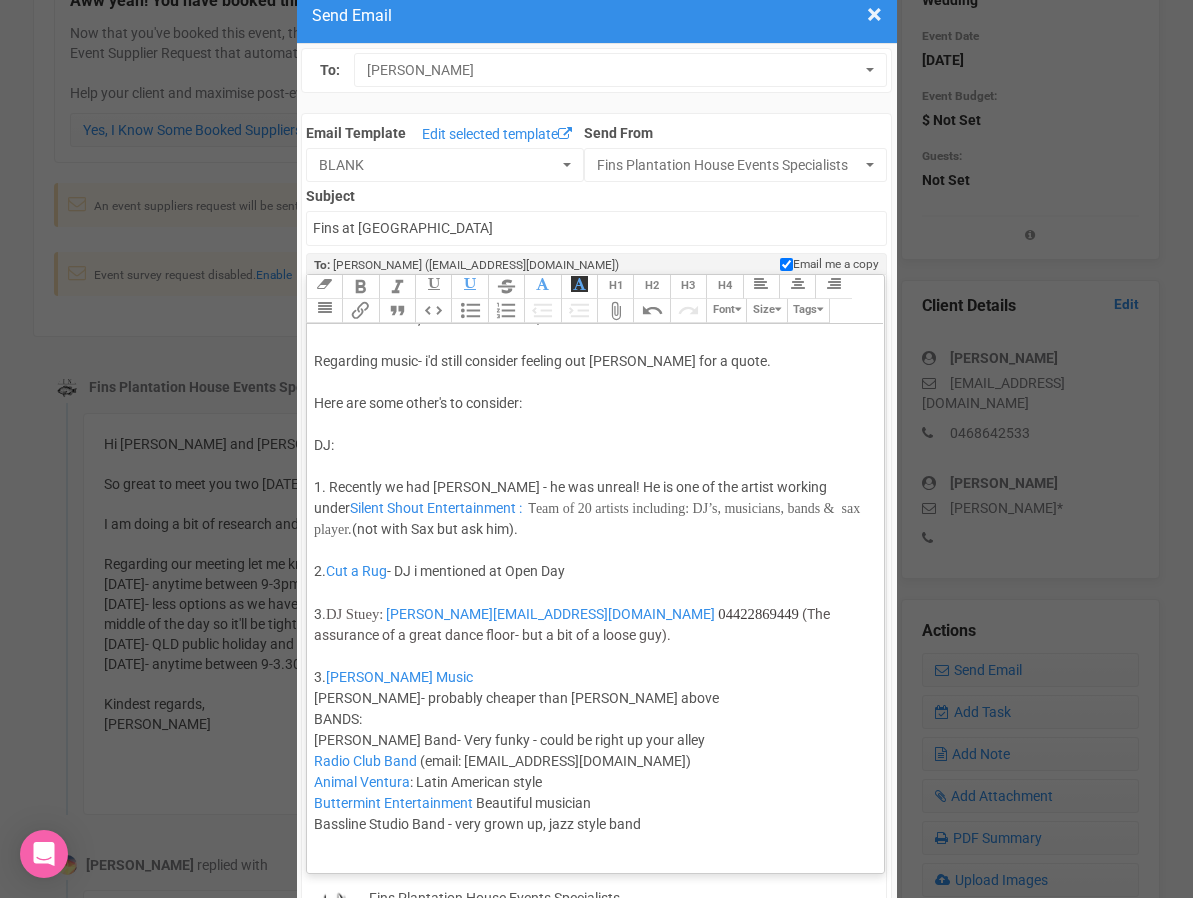 click on "Hi Briony and Alex No rush getting back to me. I was just tracking back to our conversation at the open day. Juliette's notes: -Confirming there is notation of the upgrade to Taco bar as you are GF -Balter Beers offered during the complimentary champagne bar on arrival at no cost, then a BYO fee of $4.50  Regarding music- i'd still consider feeling out Danielle Guest for a quote.  Here are some other's to consider: DJ:  1. Recently we had Carson Dodd - he was unreal! He is one of the artist working under  Silent Shout Entertainment   :    T eam of 20 artists including: DJ’s, musicians, bands &  sax player.   (not with Sax but ask him).   2.  Cut a Rug  - DJ i mentioned at Open Day 3.  DJ Stuey:   Stuart@stueyfaymous.com   04422869449   (The assurance of a great dance floor- but a bit of a loose guy). 3.  Danielle Guest Music   Janda- probably cheaper than Danielle above  BANDS: Hamilton Band- Very funky - could be right up your alley" 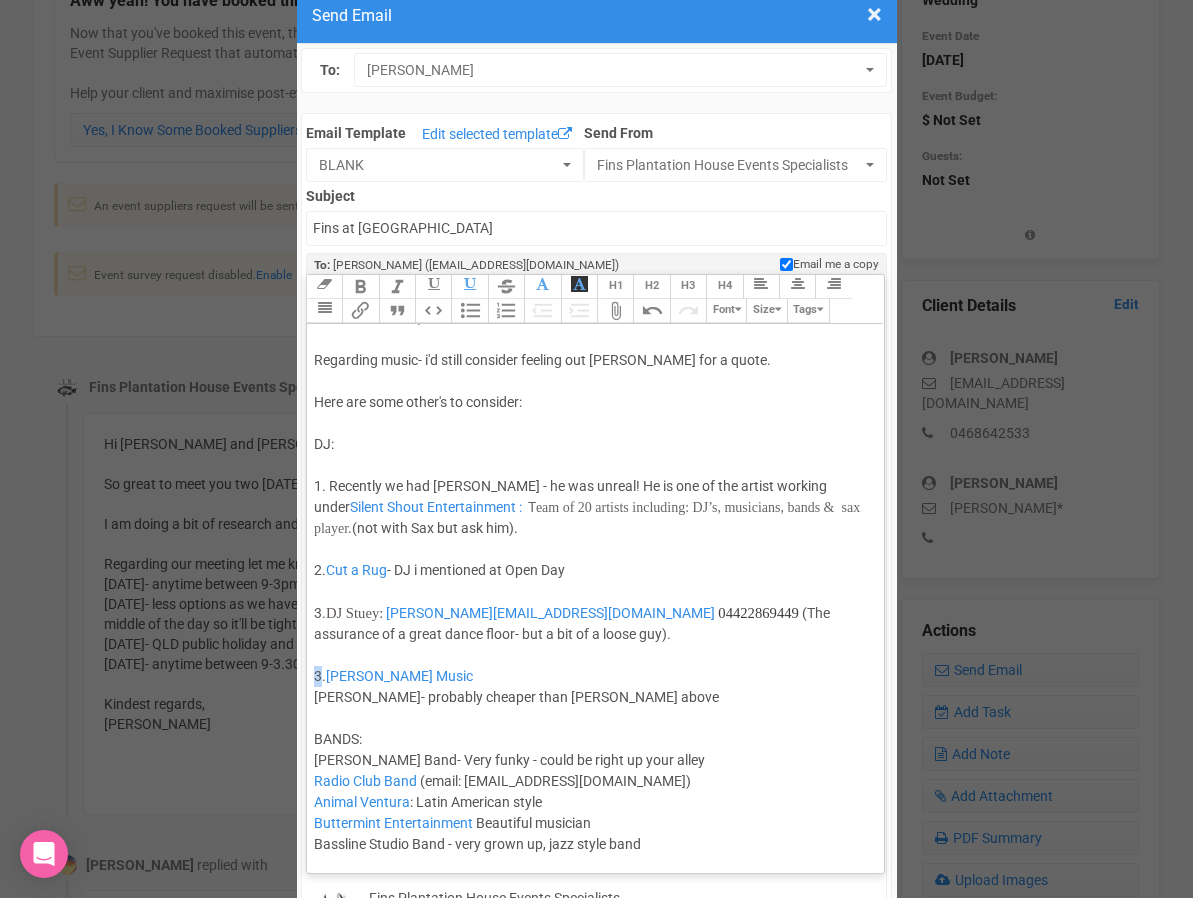 drag, startPoint x: 321, startPoint y: 675, endPoint x: 308, endPoint y: 675, distance: 13 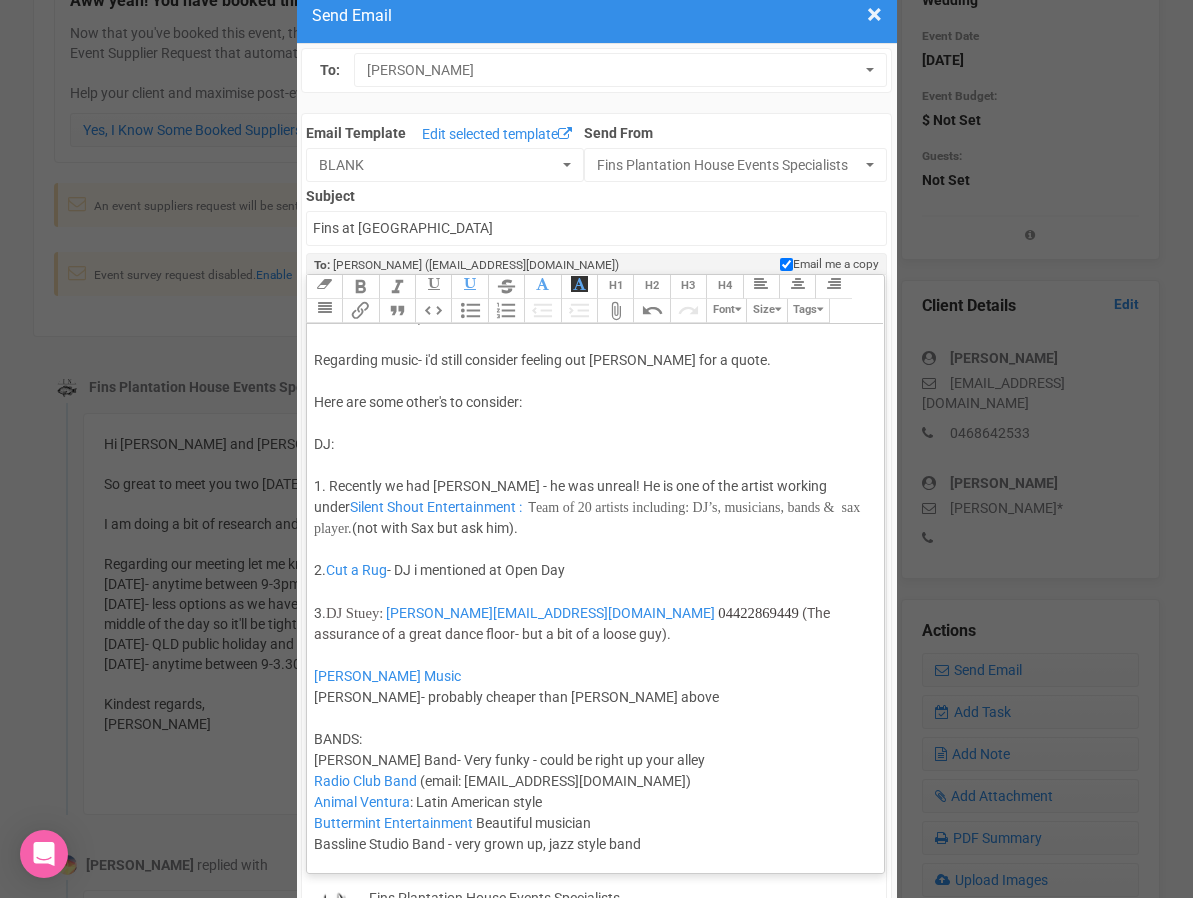 click on "Hi Briony and Alex No rush getting back to me. I was just tracking back to our conversation at the open day. Juliette's notes: -Confirming there is notation of the upgrade to Taco bar as you are GF -Balter Beers offered during the complimentary champagne bar on arrival at no cost, then a BYO fee of $4.50  Regarding music- i'd still consider feeling out Danielle Guest for a quote.  Here are some other's to consider: DJ:  1. Recently we had Carson Dodd - he was unreal! He is one of the artist working under  Silent Shout Entertainment   :    T eam of 20 artists including: DJ’s, musicians, bands &  sax player.   (not with Sax but ask him).   2.  Cut a Rug  - DJ i mentioned at Open Day 3.  DJ Stuey:   Stuart@stueyfaymous.com   04422869449   (The assurance of a great dance floor- but a bit of a loose guy). Danielle Guest Music   Janda- probably cheaper than Danielle above  BANDS: Hamilton Band- Very funky - could be right up your alley" 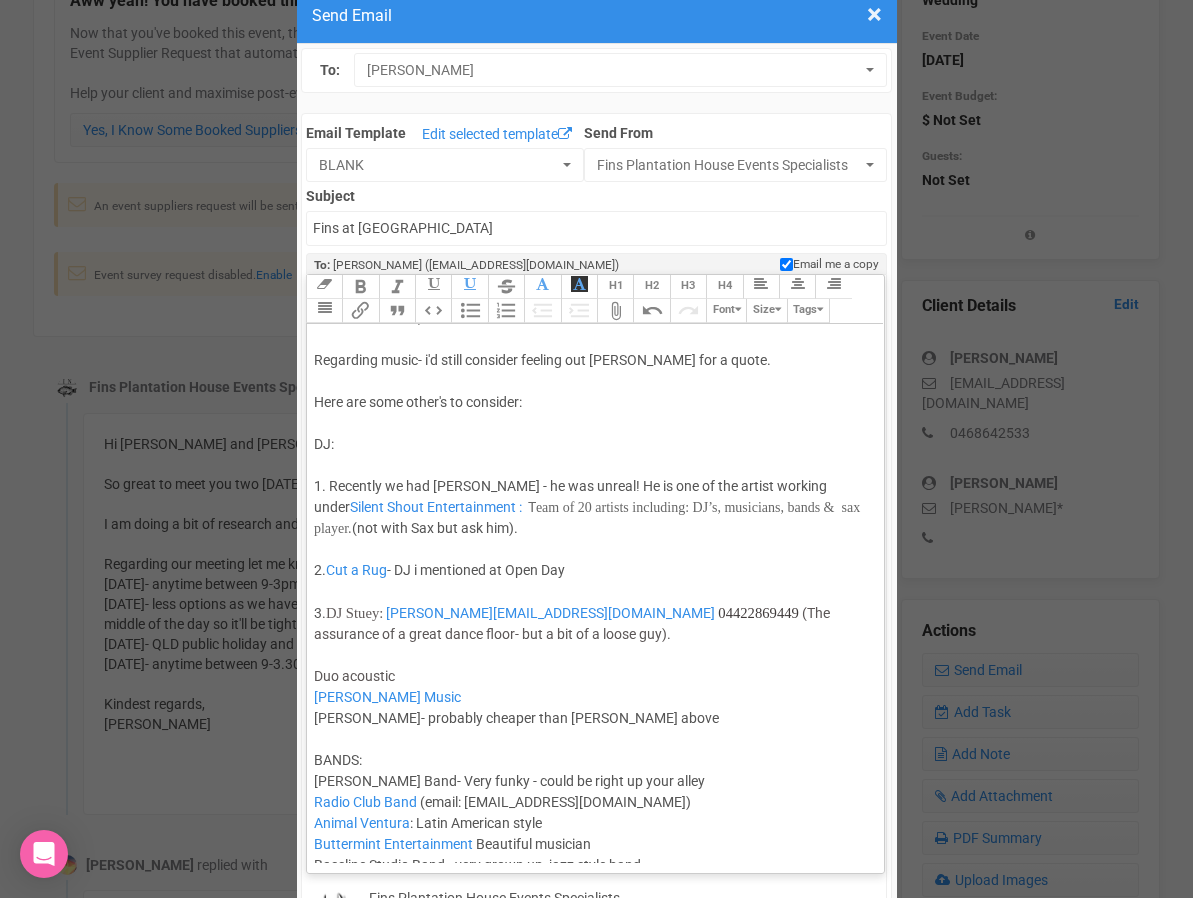 drag, startPoint x: 407, startPoint y: 676, endPoint x: 309, endPoint y: 674, distance: 98.02041 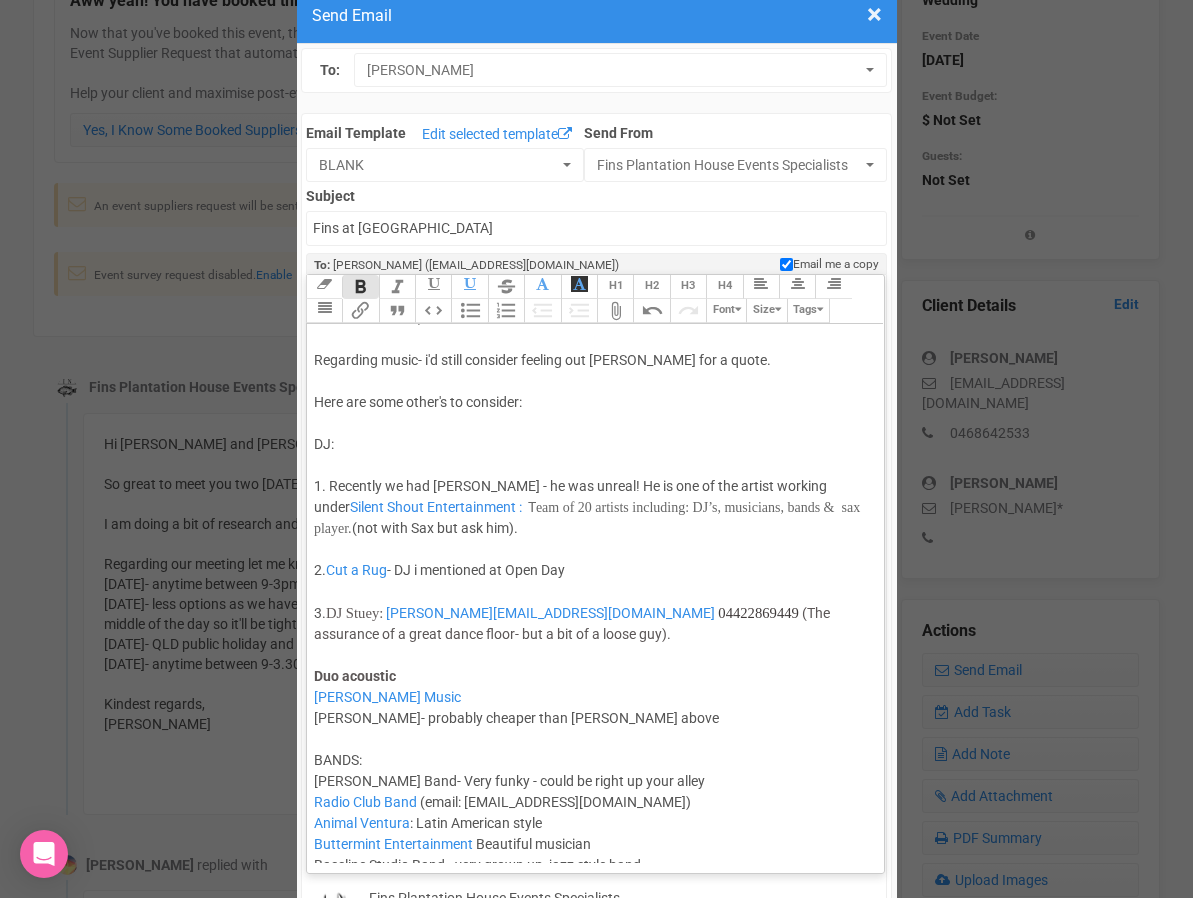 click on "Hi Briony and Alex No rush getting back to me. I was just tracking back to our conversation at the open day. Juliette's notes: -Confirming there is notation of the upgrade to Taco bar as you are GF -Balter Beers offered during the complimentary champagne bar on arrival at no cost, then a BYO fee of $4.50  Regarding music- i'd still consider feeling out Danielle Guest for a quote.  Here are some other's to consider: DJ:  1. Recently we had Carson Dodd - he was unreal! He is one of the artist working under  Silent Shout Entertainment   :    T eam of 20 artists including: DJ’s, musicians, bands &  sax player.   (not with Sax but ask him).   2.  Cut a Rug  - DJ i mentioned at Open Day 3.  DJ Stuey:   Stuart@stueyfaymous.com   04422869449   (The assurance of a great dance floor- but a bit of a loose guy). Duo acoustic  Danielle Guest Music   Janda- probably cheaper than Danielle above  BANDS: Hamilton Band- Very funky - could be right up your alley" 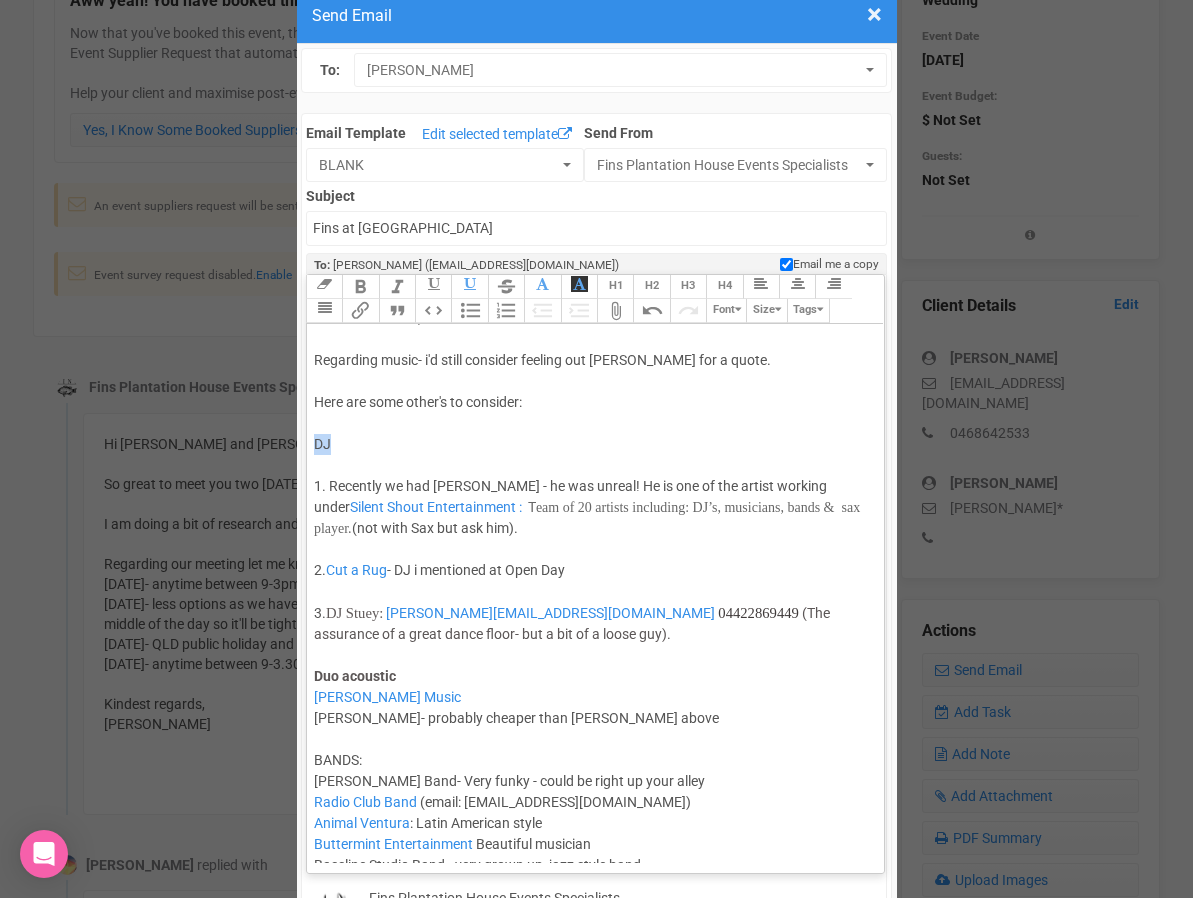 drag, startPoint x: 333, startPoint y: 445, endPoint x: 310, endPoint y: 444, distance: 23.021729 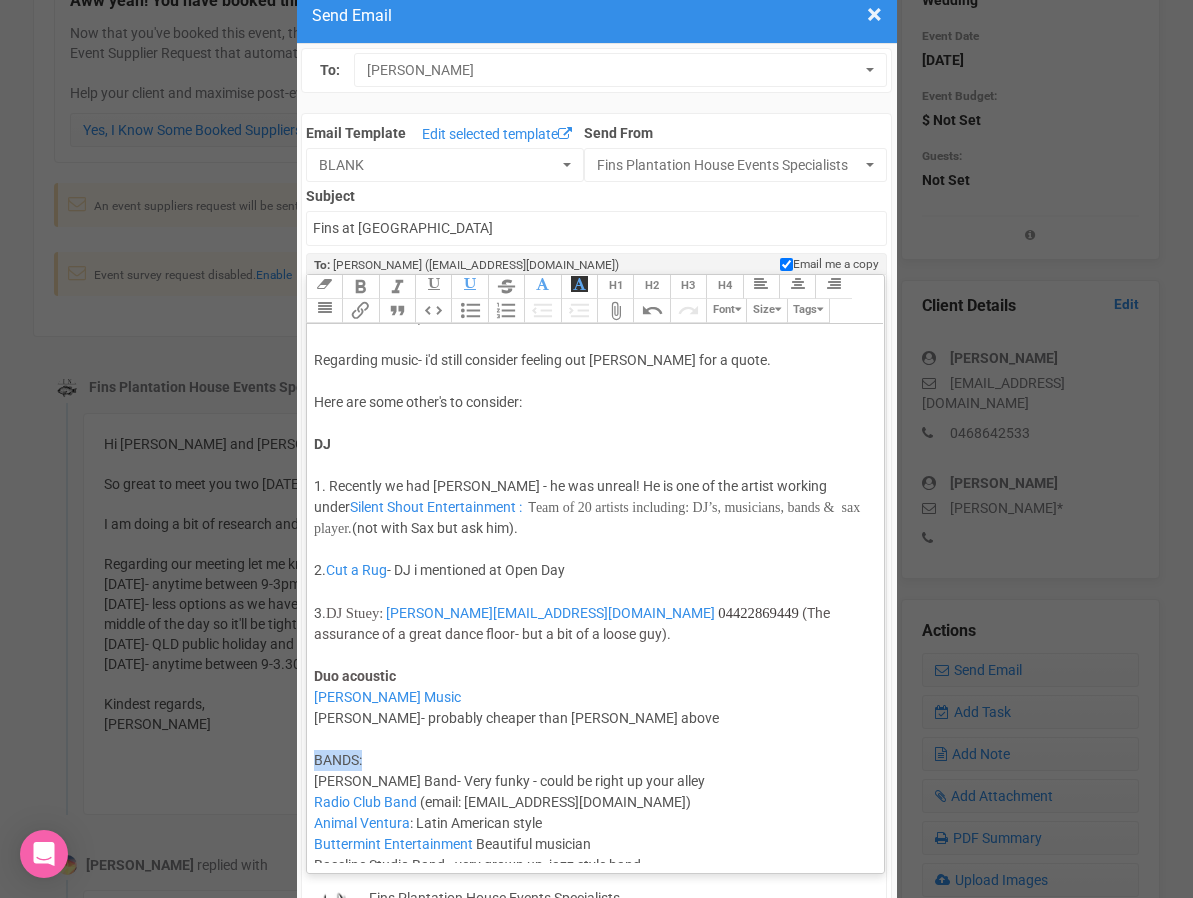 drag, startPoint x: 356, startPoint y: 762, endPoint x: 308, endPoint y: 762, distance: 48 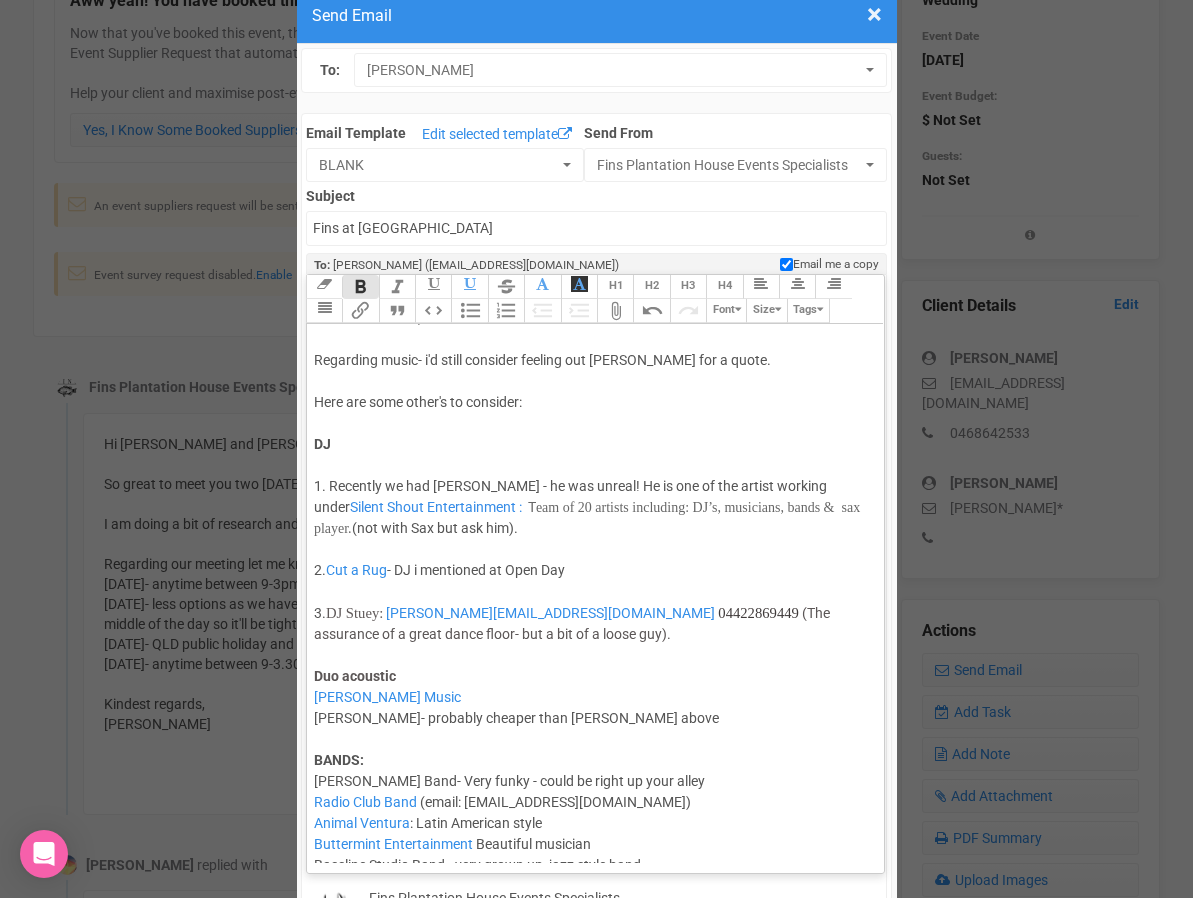 scroll, scrollTop: 254, scrollLeft: 0, axis: vertical 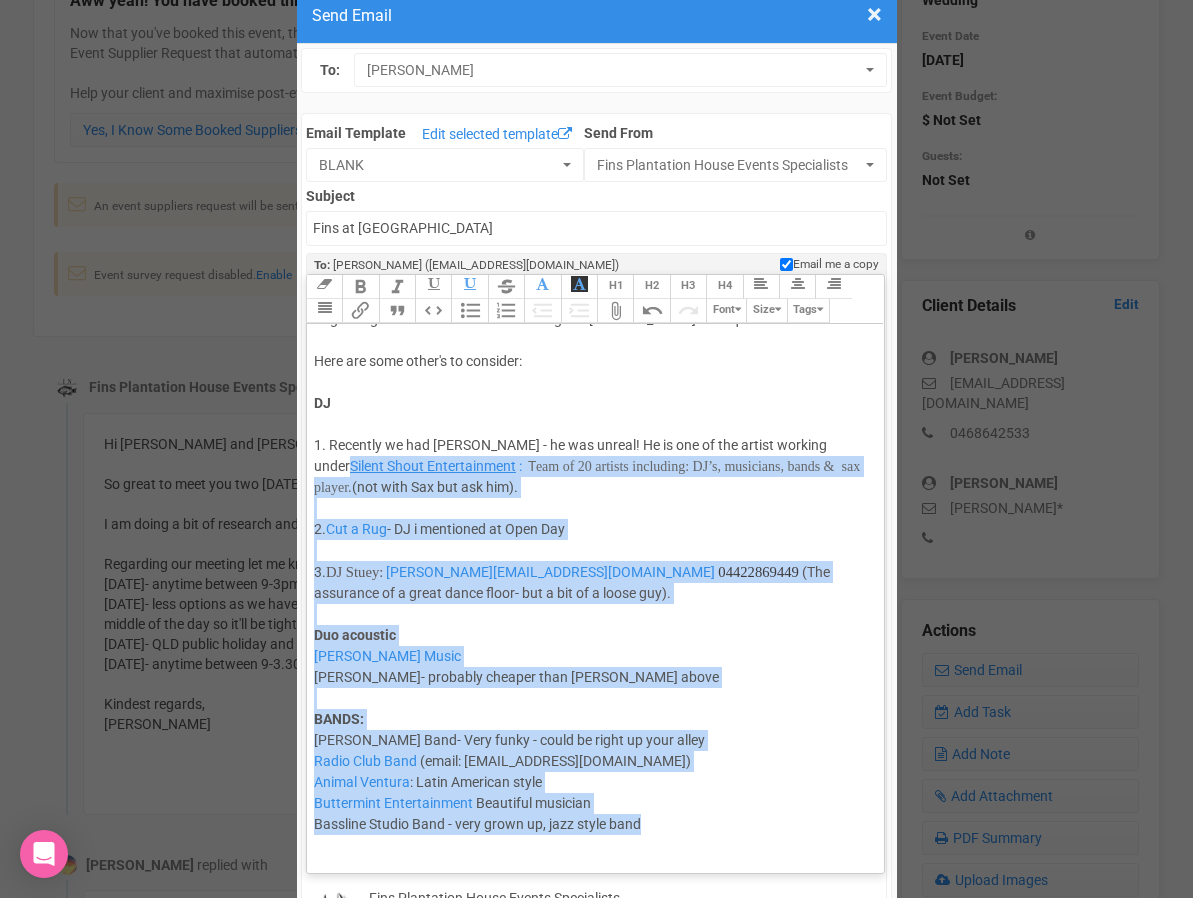 drag, startPoint x: 339, startPoint y: 847, endPoint x: 318, endPoint y: 463, distance: 384.5738 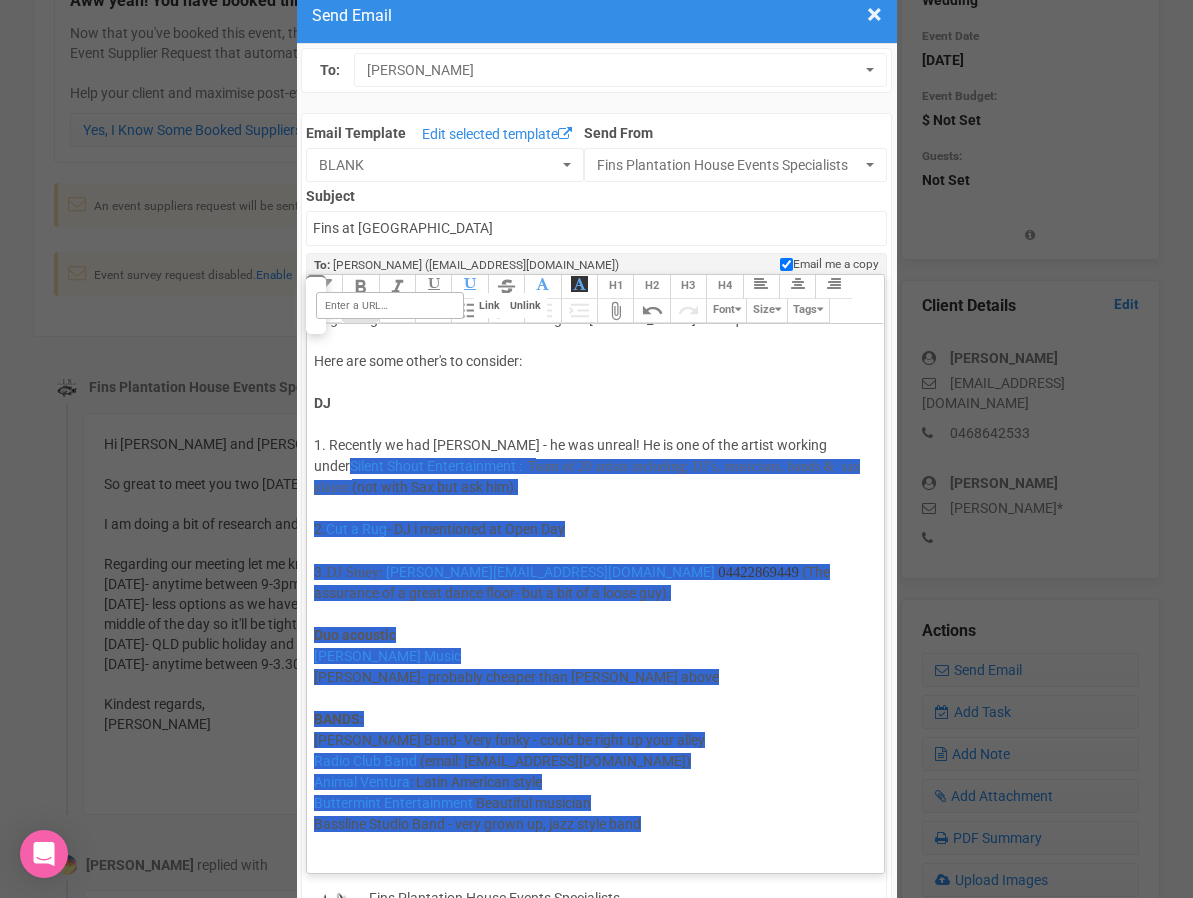 click on "Link
Unlink
Bold Italic Strikethrough H1 H2 H3 H4 Link Quote Code Bullets Numbers Decrease Level Increase Level Attach Files Undo Redo Font  Size  Tags" at bounding box center (594, 299) 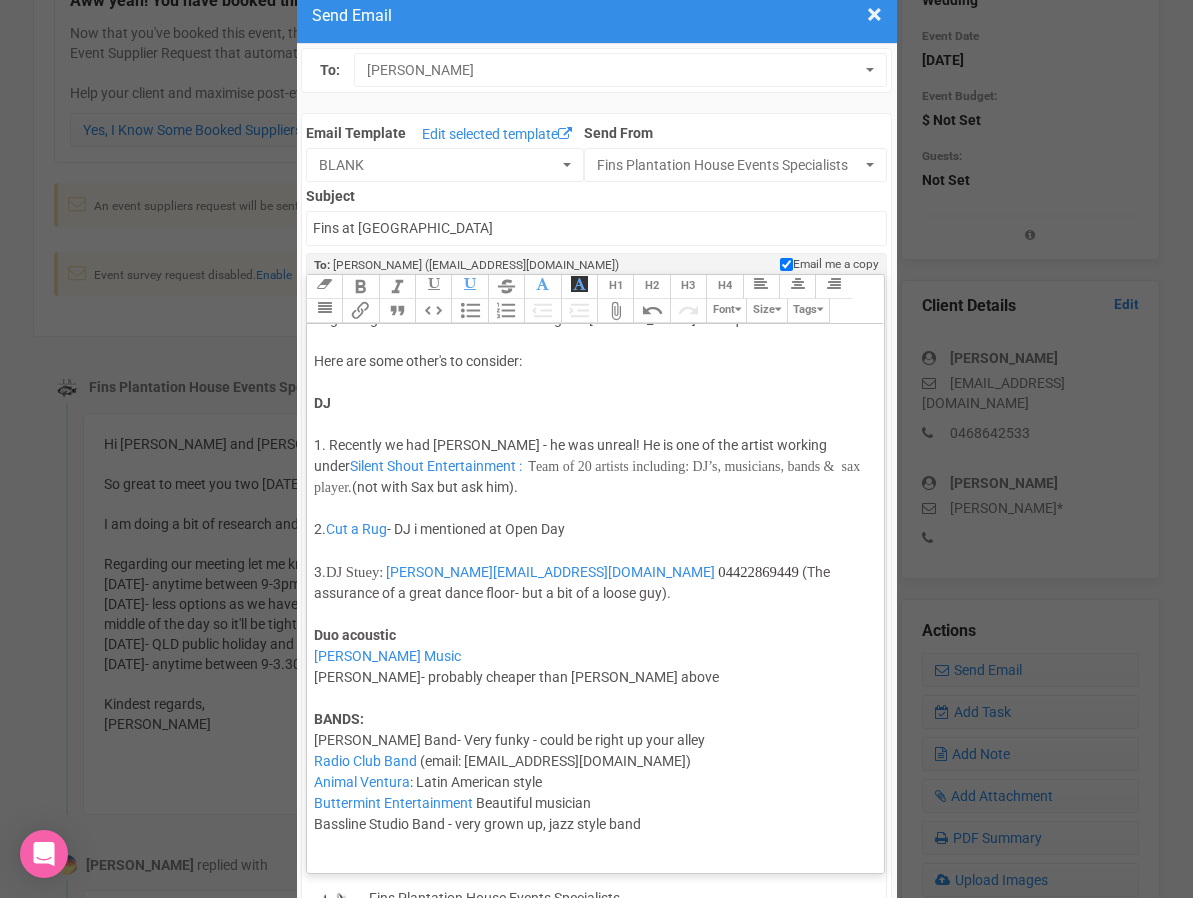click on "Hi Briony and Alex No rush getting back to me. I was just tracking back to our conversation at the open day. Juliette's notes: -Confirming there is notation of the upgrade to Taco bar as you are GF -Balter Beers offered during the complimentary champagne bar on arrival at no cost, then a BYO fee of $4.50  Regarding music- i'd still consider feeling out Danielle Guest for a quote.  Here are some other's to consider: DJ 1. Recently we had Carson Dodd - he was unreal! He is one of the artist working under  Silent Shout Entertainment   :    T eam of 20 artists including: DJ’s, musicians, bands &  sax player.   (not with Sax but ask him).   2.  Cut a Rug  - DJ i mentioned at Open Day 3.  DJ Stuey:   Stuart@stueyfaymous.com   04422869449   (The assurance of a great dance floor- but a bit of a loose guy). Duo acoustic  Danielle Guest Music   Janda- probably cheaper than Danielle above  BANDS: Hamilton Band- Very funky - could be right up your alley" 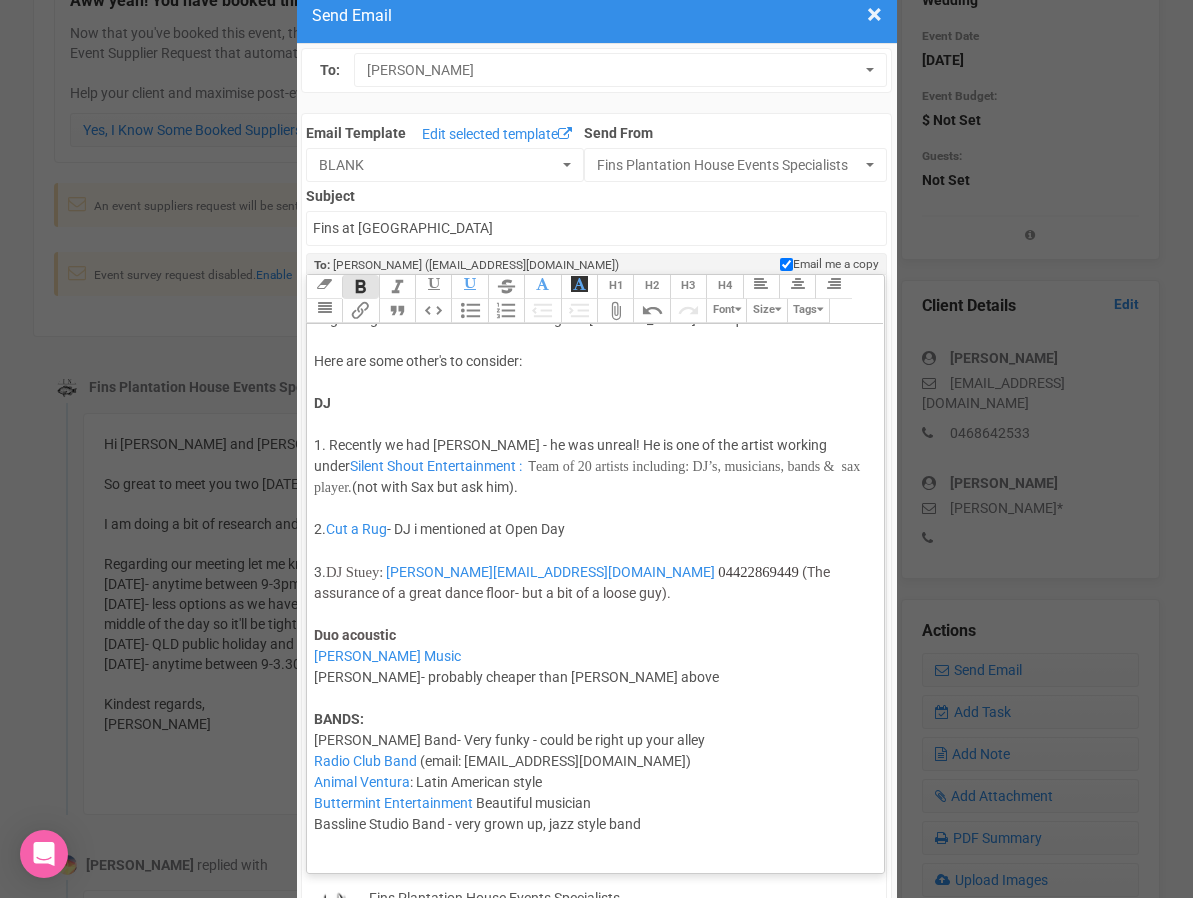 click on "Hi Briony and Alex No rush getting back to me. I was just tracking back to our conversation at the open day. Juliette's notes: -Confirming there is notation of the upgrade to Taco bar as you are GF -Balter Beers offered during the complimentary champagne bar on arrival at no cost, then a BYO fee of $4.50  Regarding music- i'd still consider feeling out Danielle Guest for a quote.  Here are some other's to consider: DJ 1. Recently we had Carson Dodd - he was unreal! He is one of the artist working under  Silent Shout Entertainment   :    T eam of 20 artists including: DJ’s, musicians, bands &  sax player.   (not with Sax but ask him).   2.  Cut a Rug  - DJ i mentioned at Open Day 3.  DJ Stuey:   Stuart@stueyfaymous.com   04422869449   (The assurance of a great dance floor- but a bit of a loose guy). Duo acoustic  Danielle Guest Music   Janda- probably cheaper than Danielle above  BANDS: Hamilton Band- Very funky - could be right up your alley" 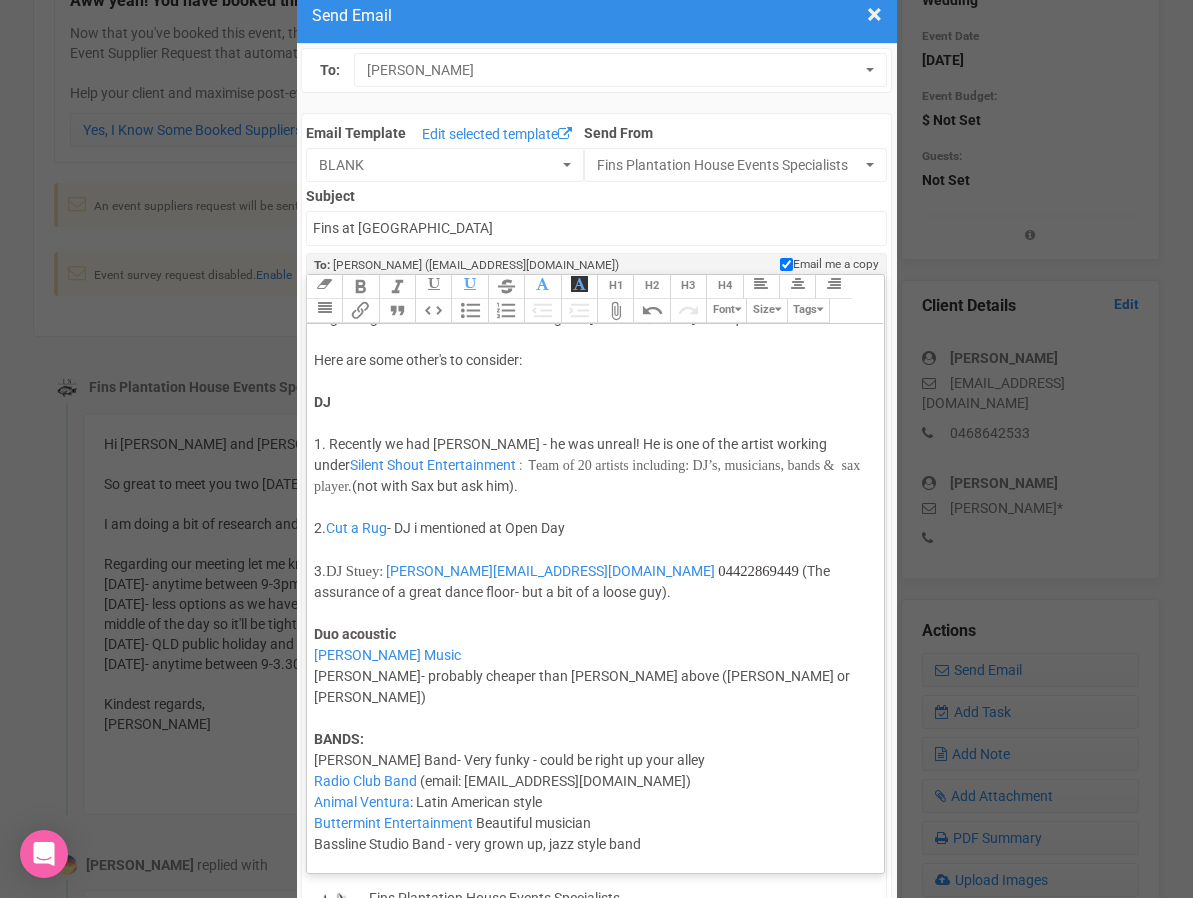 click on "Hi Briony and Alex No rush getting back to me. I was just tracking back to our conversation at the open day. Juliette's notes: -Confirming there is notation of the upgrade to Taco bar as you are GF -Balter Beers offered during the complimentary champagne bar on arrival at no cost, then a BYO fee of $4.50  Regarding music- i'd still consider feeling out Danielle Guest for a quote.  Here are some other's to consider: DJ 1. Recently we had Carson Dodd - he was unreal! He is one of the artist working under  Silent Shout Entertainment   :    T eam of 20 artists including: DJ’s, musicians, bands &  sax player.   (not with Sax but ask him).   2.  Cut a Rug  - DJ i mentioned at Open Day 3.  DJ Stuey:   Stuart@stueyfaymous.com   04422869449   (The assurance of a great dance floor- but a bit of a loose guy). Duo acoustic  Danielle Guest Music   Janda- probably cheaper than Danielle above (Aleisha or Jem)  BANDS: Hamilton Band- Very funky - could be right up your alley" 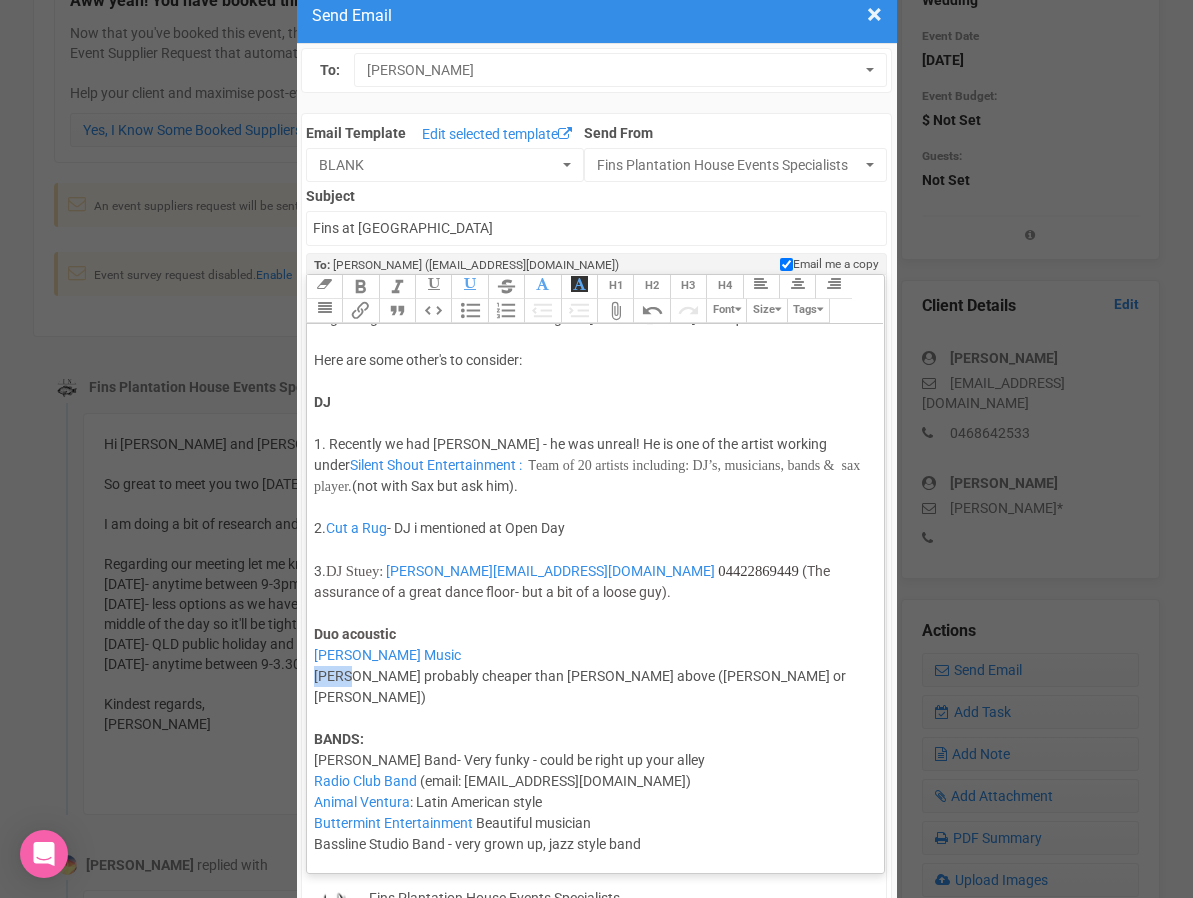 drag, startPoint x: 353, startPoint y: 676, endPoint x: 308, endPoint y: 676, distance: 45 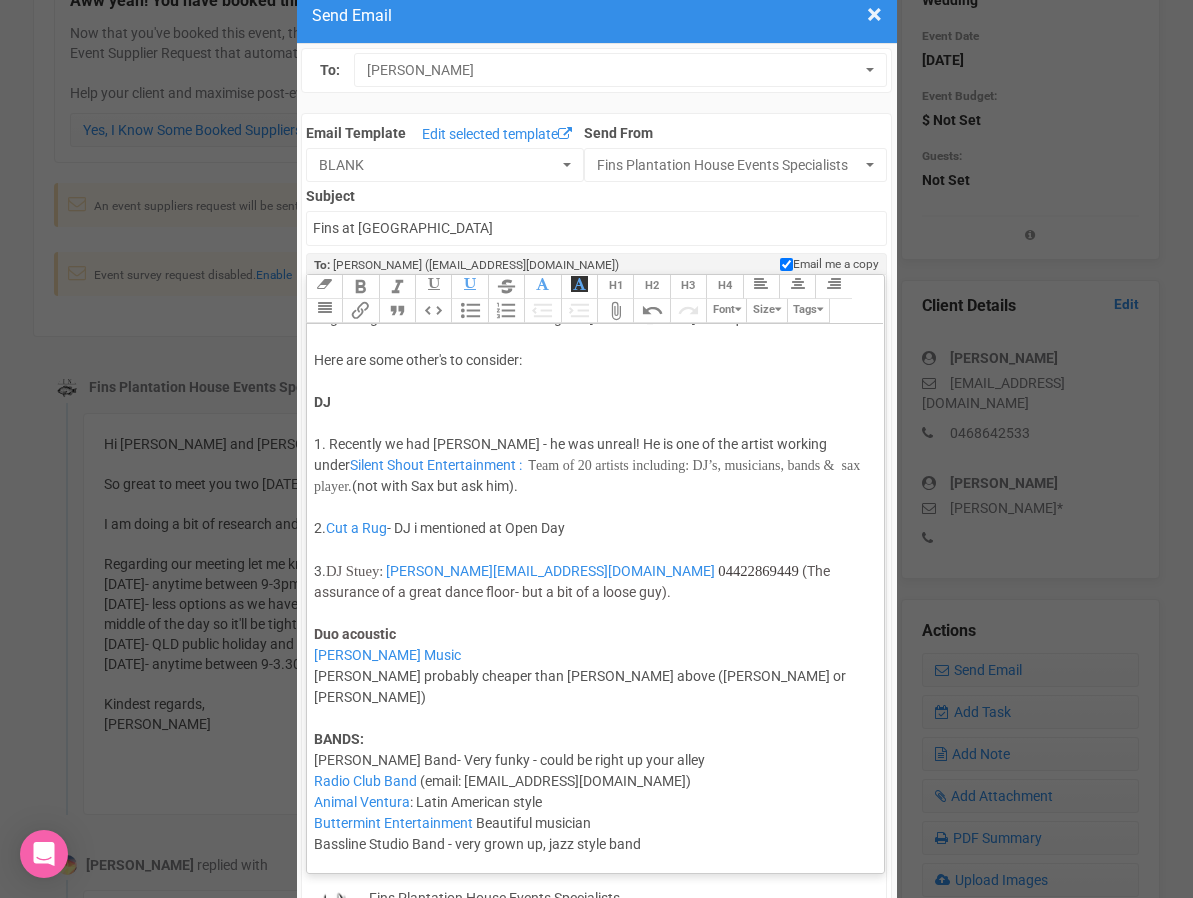 click on "Link
Unlink
Bold Italic Strikethrough H1 H2 H3 H4 Link Quote Code Bullets Numbers Decrease Level Increase Level Attach Files Undo Redo Font  Size  Tags" at bounding box center [594, 299] 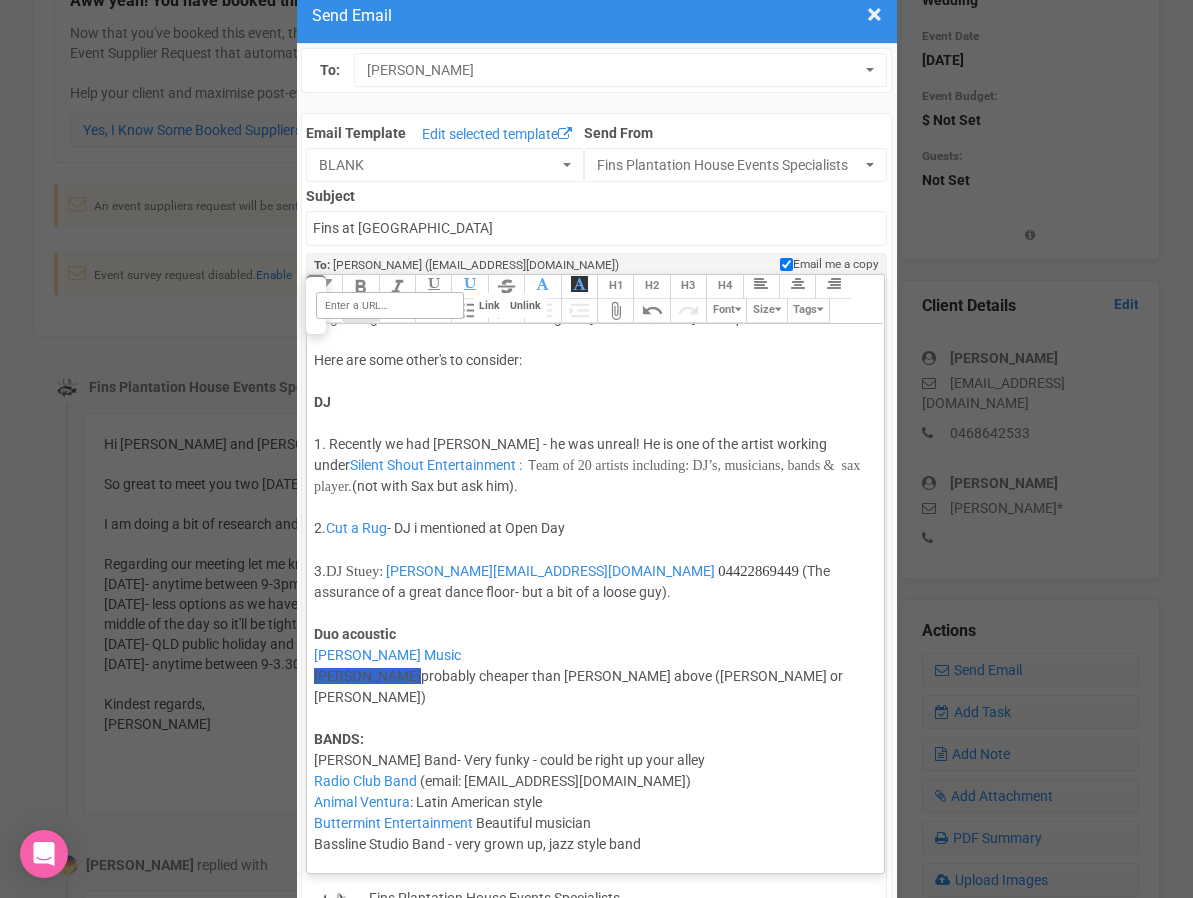 paste on "https://jandaevents.com.au/" 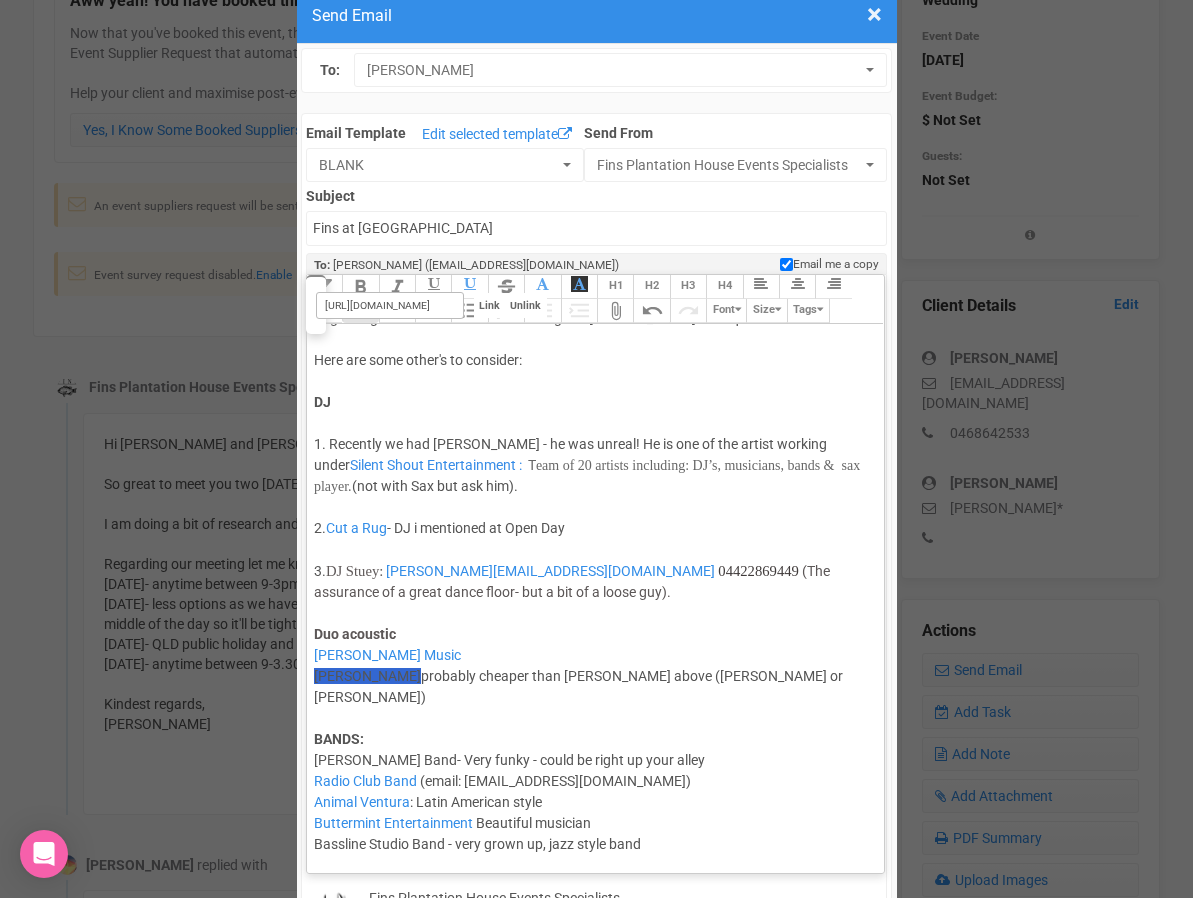 scroll, scrollTop: 0, scrollLeft: 23, axis: horizontal 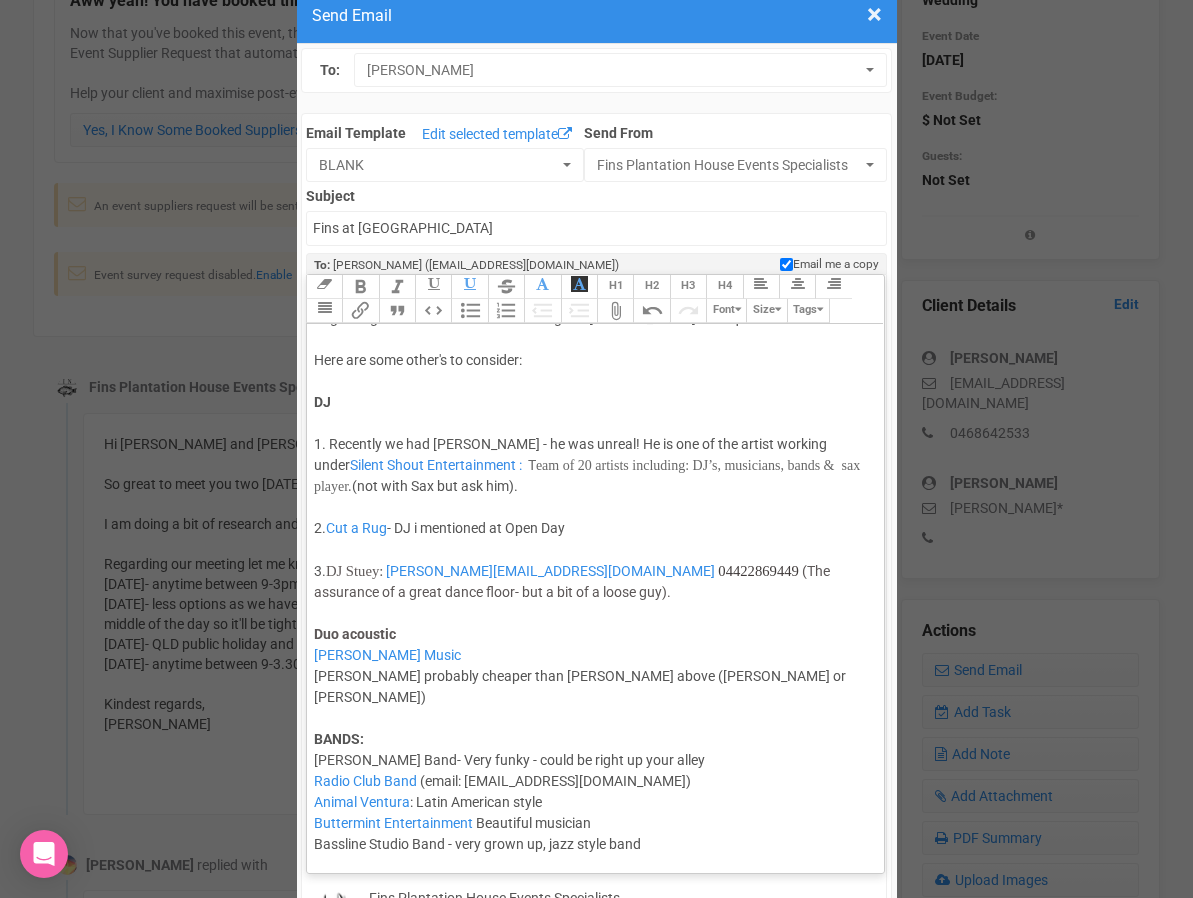 click on "Hi Briony and Alex No rush getting back to me. I was just tracking back to our conversation at the open day. Juliette's notes: -Confirming there is notation of the upgrade to Taco bar as you are GF -Balter Beers offered during the complimentary champagne bar on arrival at no cost, then a BYO fee of $4.50  Regarding music- i'd still consider feeling out Danielle Guest for a quote.  Here are some other's to consider: DJ 1. Recently we had Carson Dodd - he was unreal! He is one of the artist working under  Silent Shout Entertainment   :    T eam of 20 artists including: DJ’s, musicians, bands &  sax player.   (not with Sax but ask him).   2.  Cut a Rug  - DJ i mentioned at Open Day 3.  DJ Stuey:   Stuart@stueyfaymous.com   04422869449   (The assurance of a great dance floor- but a bit of a loose guy). Duo acoustic  Danielle Guest Music   Janda probably cheaper than Danielle above (Aleisha or Jem)  BANDS: Hamilton Band- Very funky - could be right up your alley" 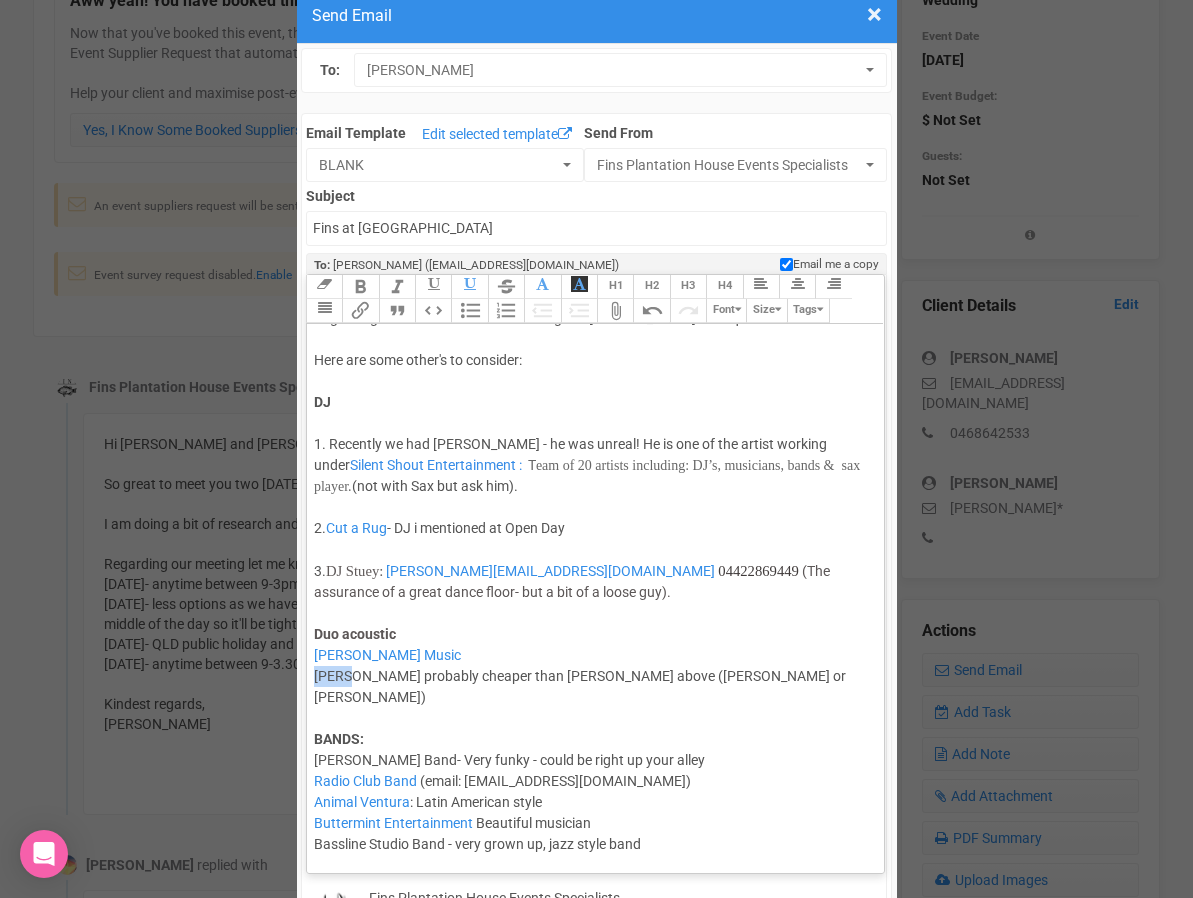 drag, startPoint x: 350, startPoint y: 680, endPoint x: 308, endPoint y: 680, distance: 42 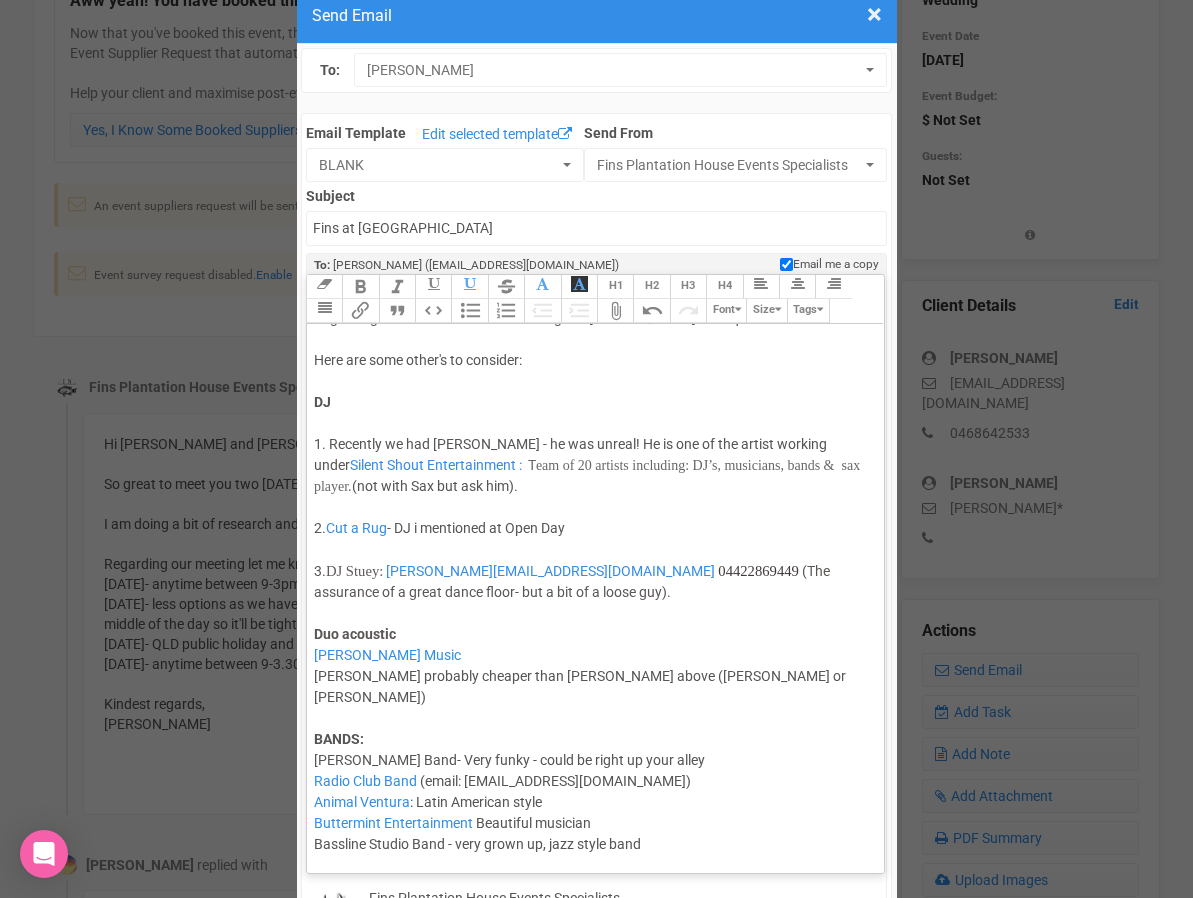 click on "Link
Unlink
Bold Italic Strikethrough H1 H2 H3 H4 Link Quote Code Bullets Numbers Decrease Level Increase Level Attach Files Undo Redo Font  Size  Tags" at bounding box center [594, 299] 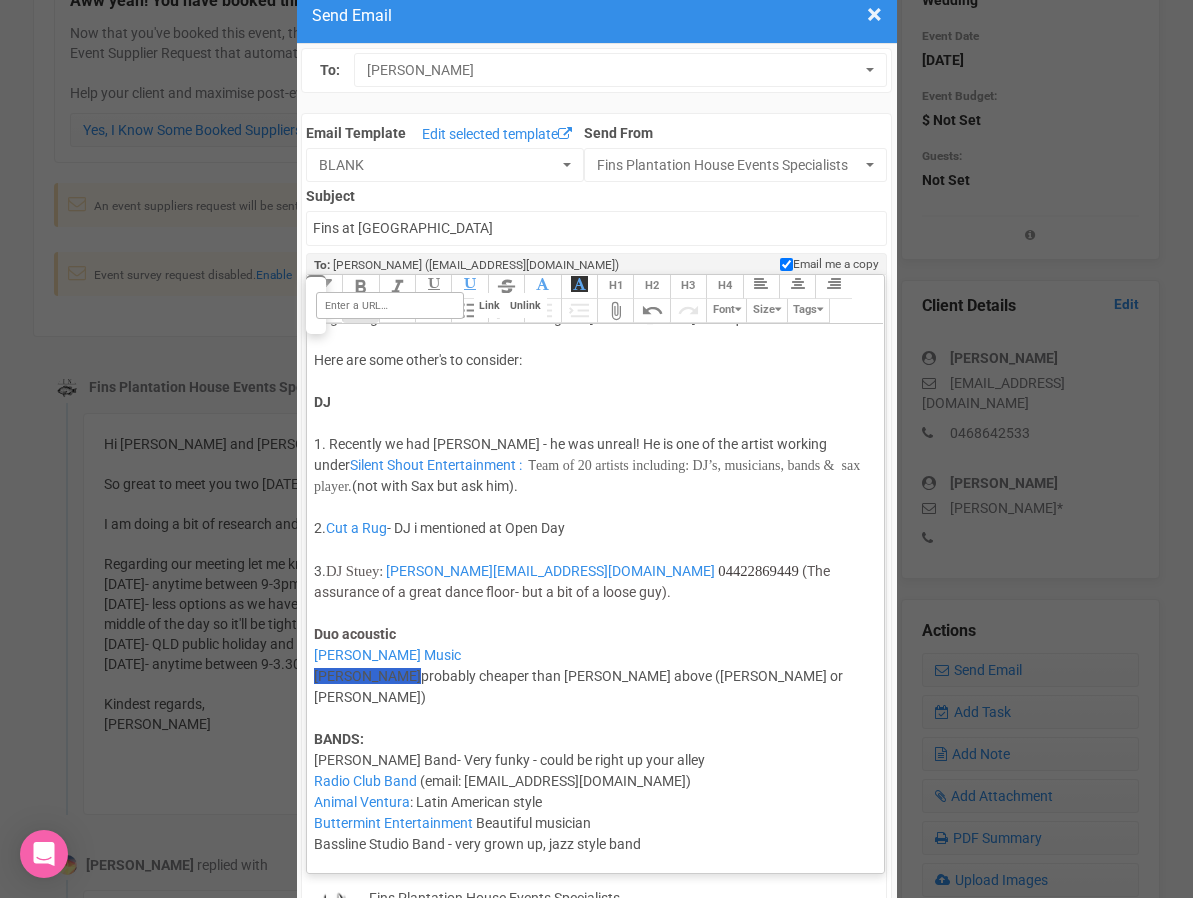 paste on "https://jandaevents.com.au/" 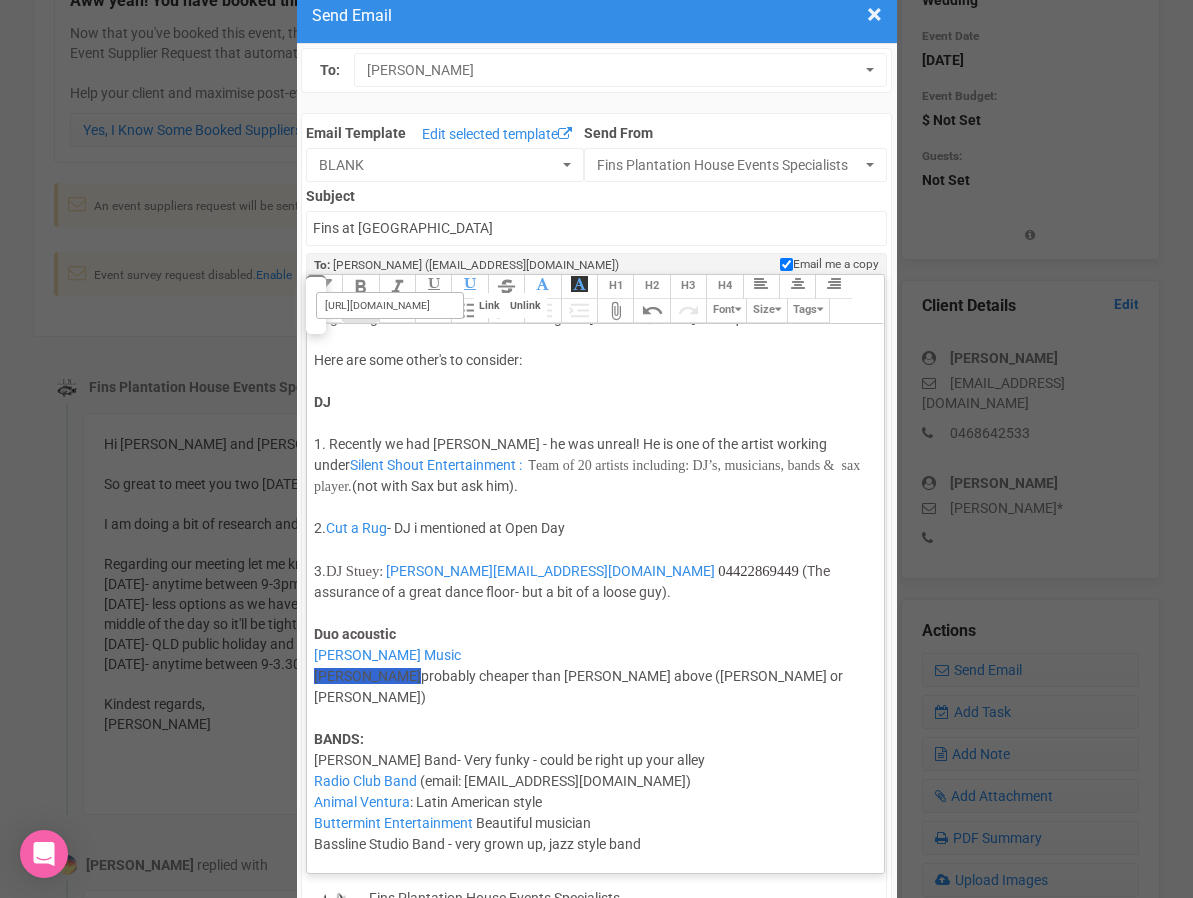 scroll, scrollTop: 0, scrollLeft: 23, axis: horizontal 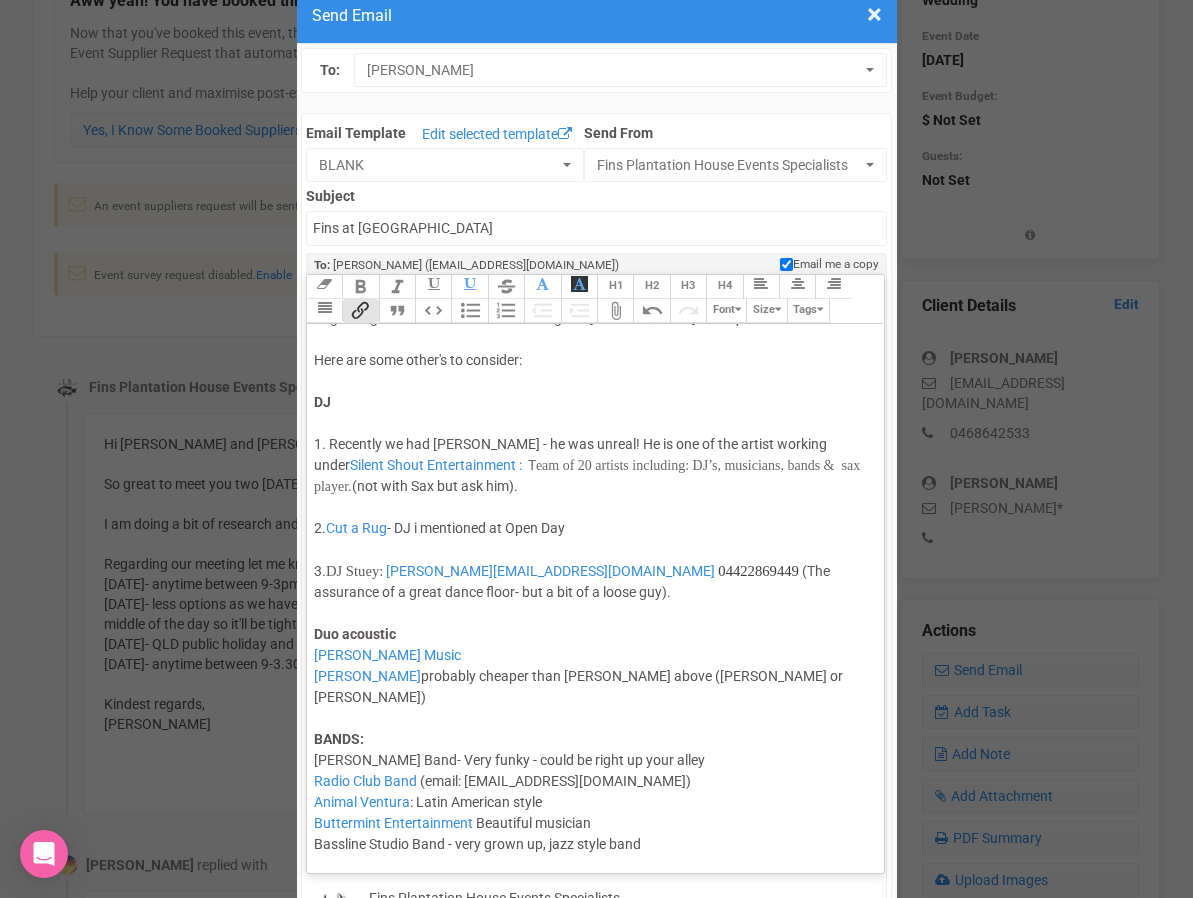 click on "Hi Briony and Alex No rush getting back to me. I was just tracking back to our conversation at the open day. Juliette's notes: -Confirming there is notation of the upgrade to Taco bar as you are GF -Balter Beers offered during the complimentary champagne bar on arrival at no cost, then a BYO fee of $4.50  Regarding music- i'd still consider feeling out Danielle Guest for a quote.  Here are some other's to consider: DJ 1. Recently we had Carson Dodd - he was unreal! He is one of the artist working under  Silent Shout Entertainment   :    T eam of 20 artists including: DJ’s, musicians, bands &  sax player.   (not with Sax but ask him).   2.  Cut a Rug  - DJ i mentioned at Open Day 3.  DJ Stuey:   Stuart@stueyfaymous.com   04422869449   (The assurance of a great dance floor- but a bit of a loose guy). Duo acoustic  Danielle Guest Music   Janda  probably cheaper than Danielle above (Aleisha or Jem)  BANDS: Hamilton Band- Very funky - could be right up your alley" 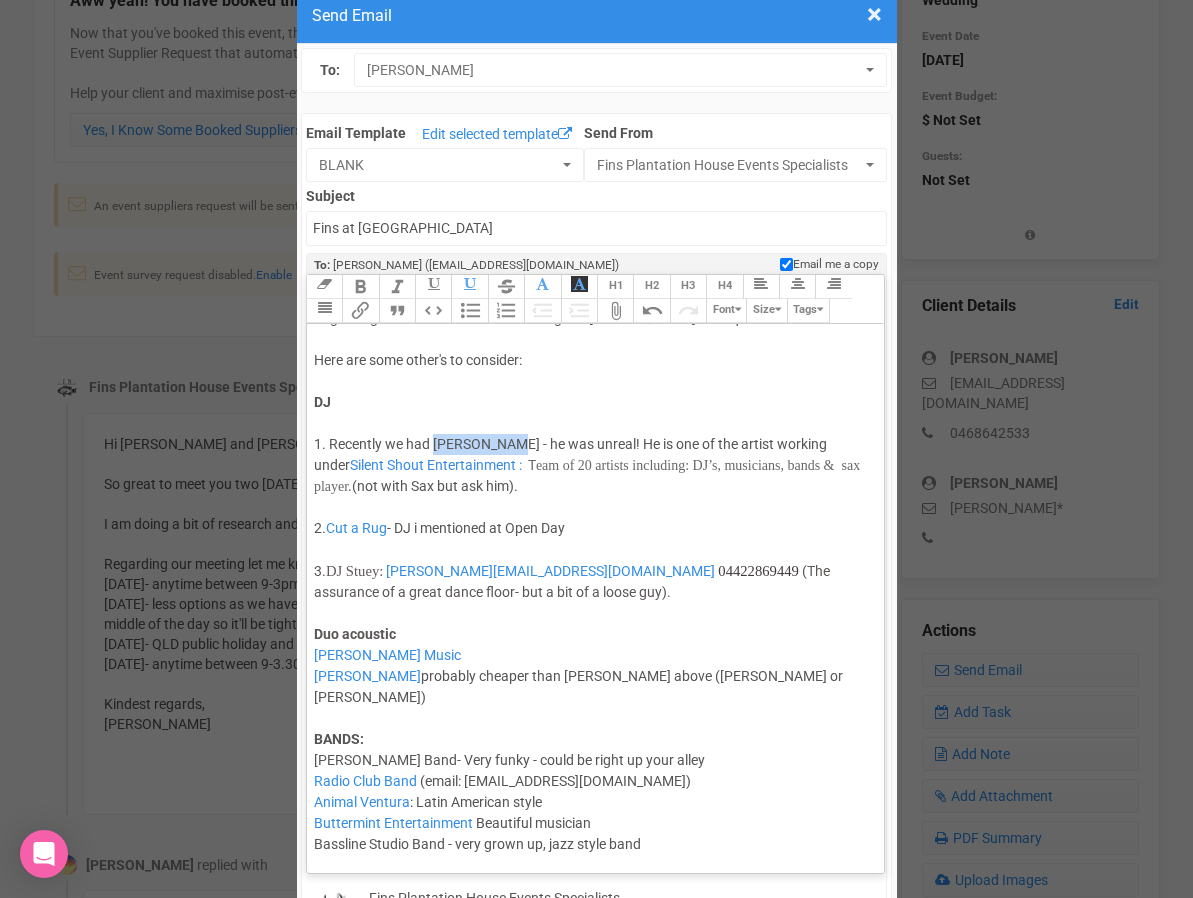 drag, startPoint x: 510, startPoint y: 444, endPoint x: 436, endPoint y: 443, distance: 74.00676 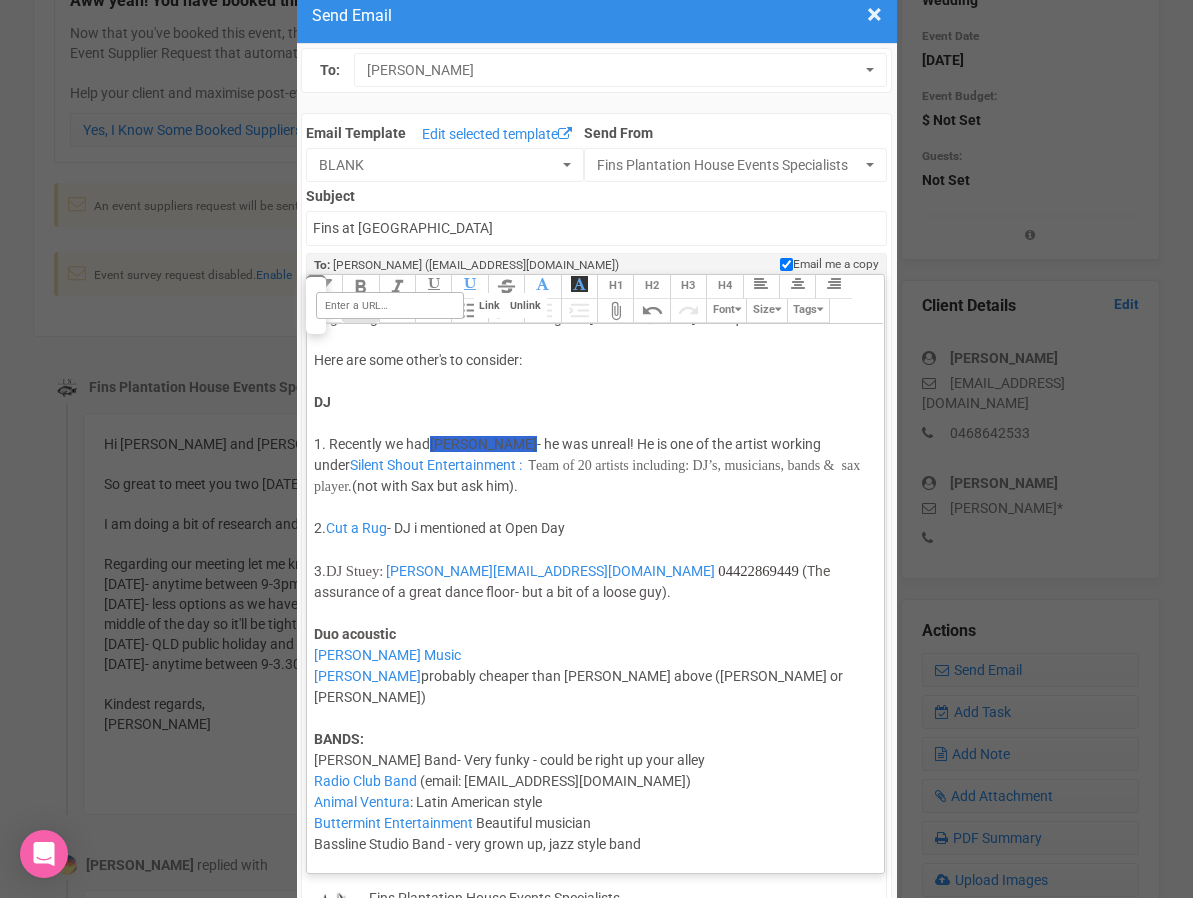 click on "Link
Unlink
Bold Italic Strikethrough H1 H2 H3 H4 Link Quote Code Bullets Numbers Decrease Level Increase Level Attach Files Undo Redo Font  Size  Tags" at bounding box center (594, 299) 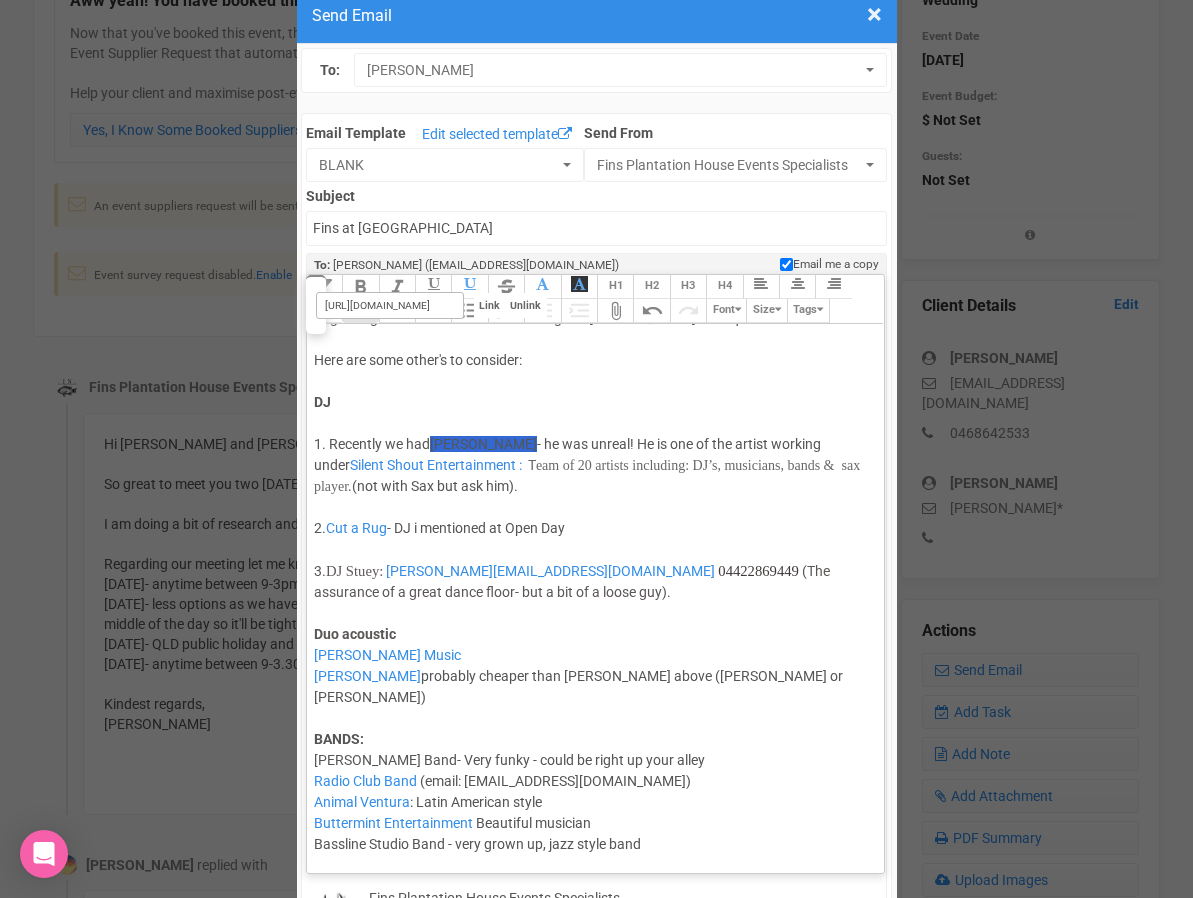 scroll, scrollTop: 0, scrollLeft: 100, axis: horizontal 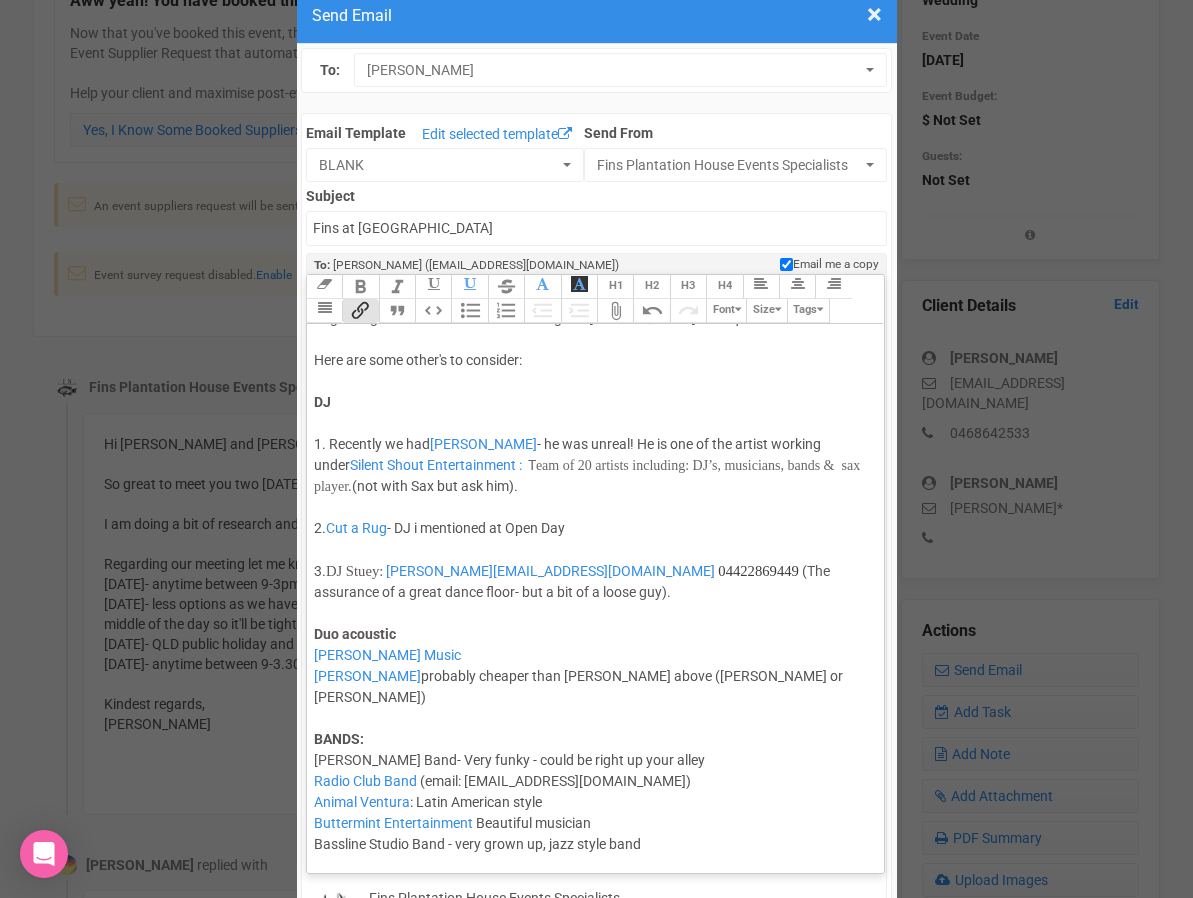 click on "Hi Briony and Alex No rush getting back to me. I was just tracking back to our conversation at the open day. Juliette's notes: -Confirming there is notation of the upgrade to Taco bar as you are GF -Balter Beers offered during the complimentary champagne bar on arrival at no cost, then a BYO fee of $4.50  Regarding music- i'd still consider feeling out Danielle Guest for a quote.  Here are some other's to consider: DJ 1. Recently we had  Carson Dodd  - he was unreal! He is one of the artist working under  Silent Shout Entertainment   :    T eam of 20 artists including: DJ’s, musicians, bands &  sax player.   (not with Sax but ask him).   2.  Cut a Rug  - DJ i mentioned at Open Day 3.  DJ Stuey:   Stuart@stueyfaymous.com   04422869449   (The assurance of a great dance floor- but a bit of a loose guy). Duo acoustic  Danielle Guest Music   Janda  probably cheaper than Danielle above (Aleisha or Jem)  BANDS: Hamilton Band- Very funky - could be right up your alley" 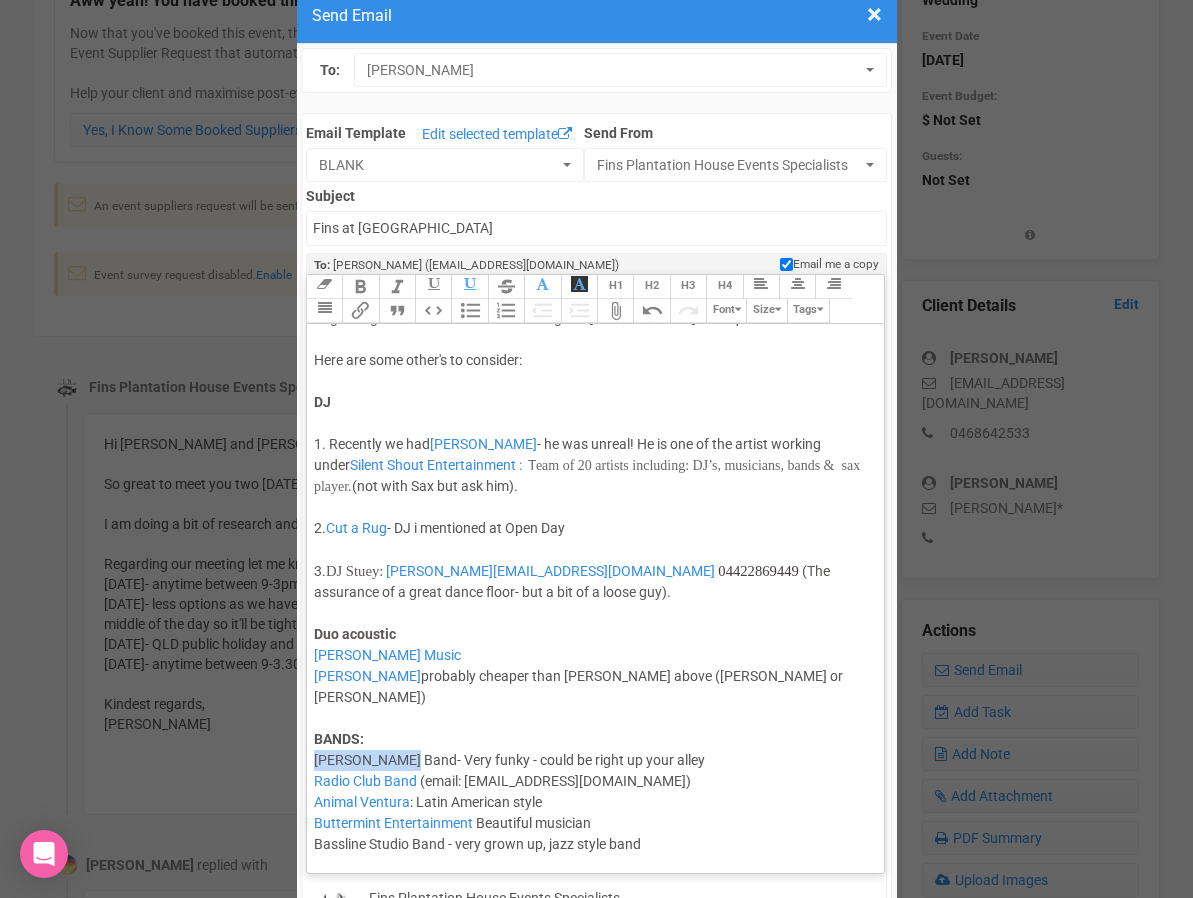 drag, startPoint x: 407, startPoint y: 734, endPoint x: 288, endPoint y: 738, distance: 119.06721 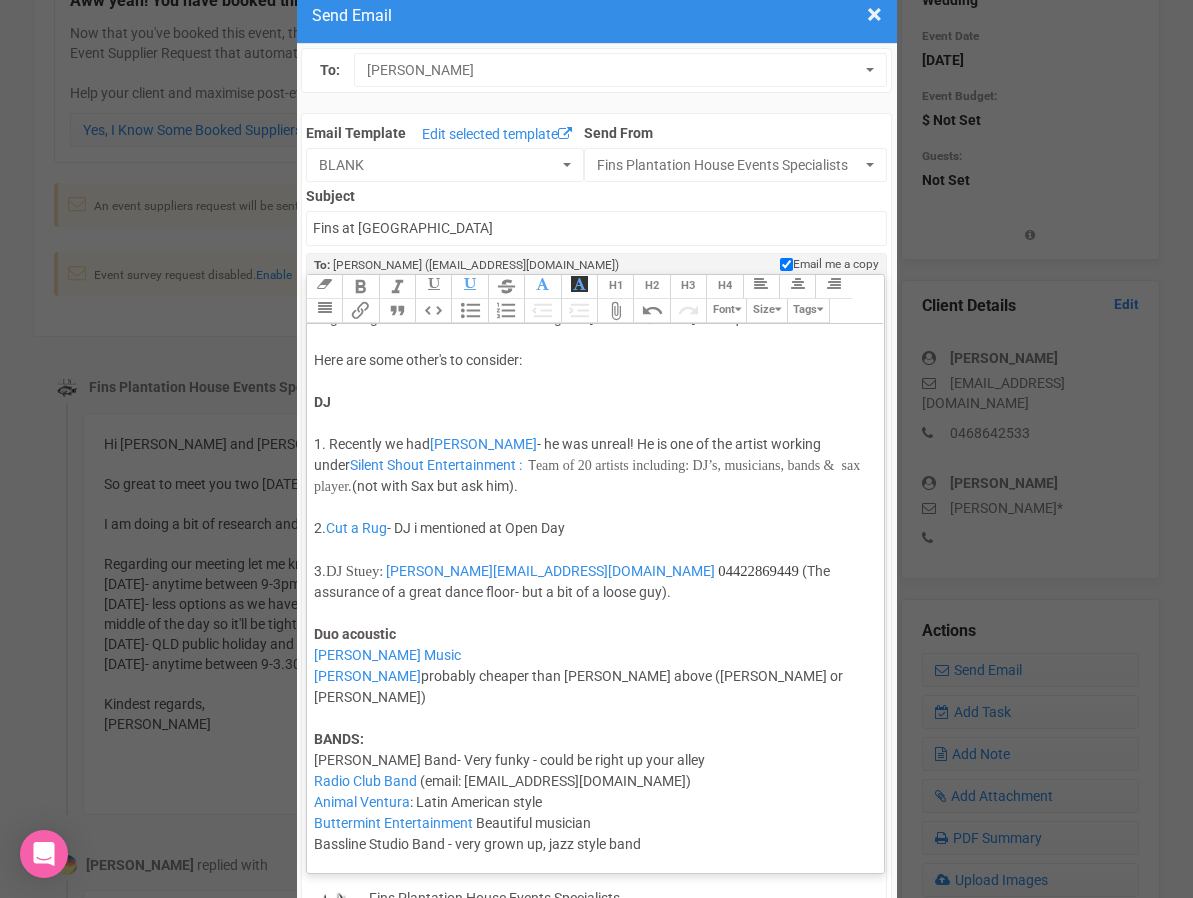 click on "Link
Unlink
Bold Italic Strikethrough H1 H2 H3 H4 Link Quote Code Bullets Numbers Decrease Level Increase Level Attach Files Undo Redo Font  Size  Tags" at bounding box center (594, 299) 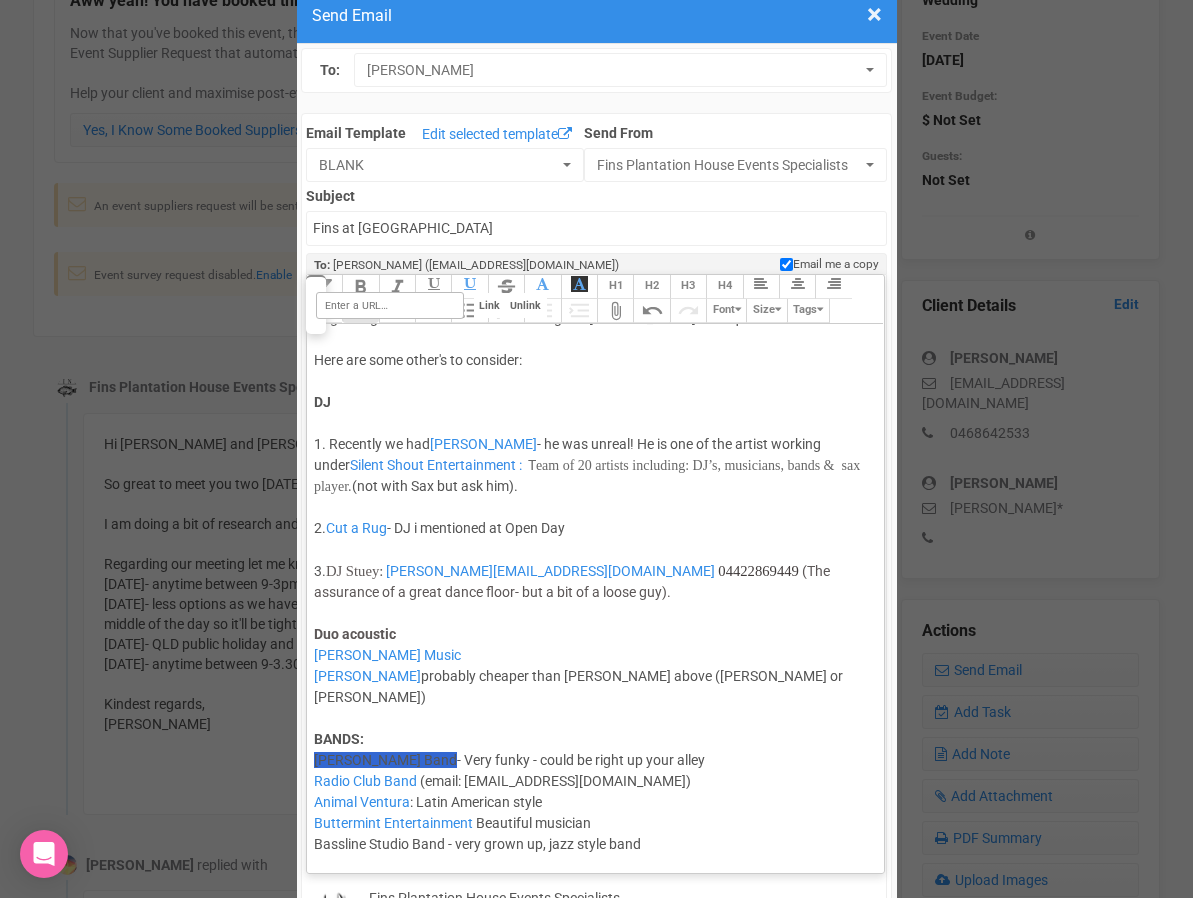 paste on "https://www.hamiltonband.com.au/" 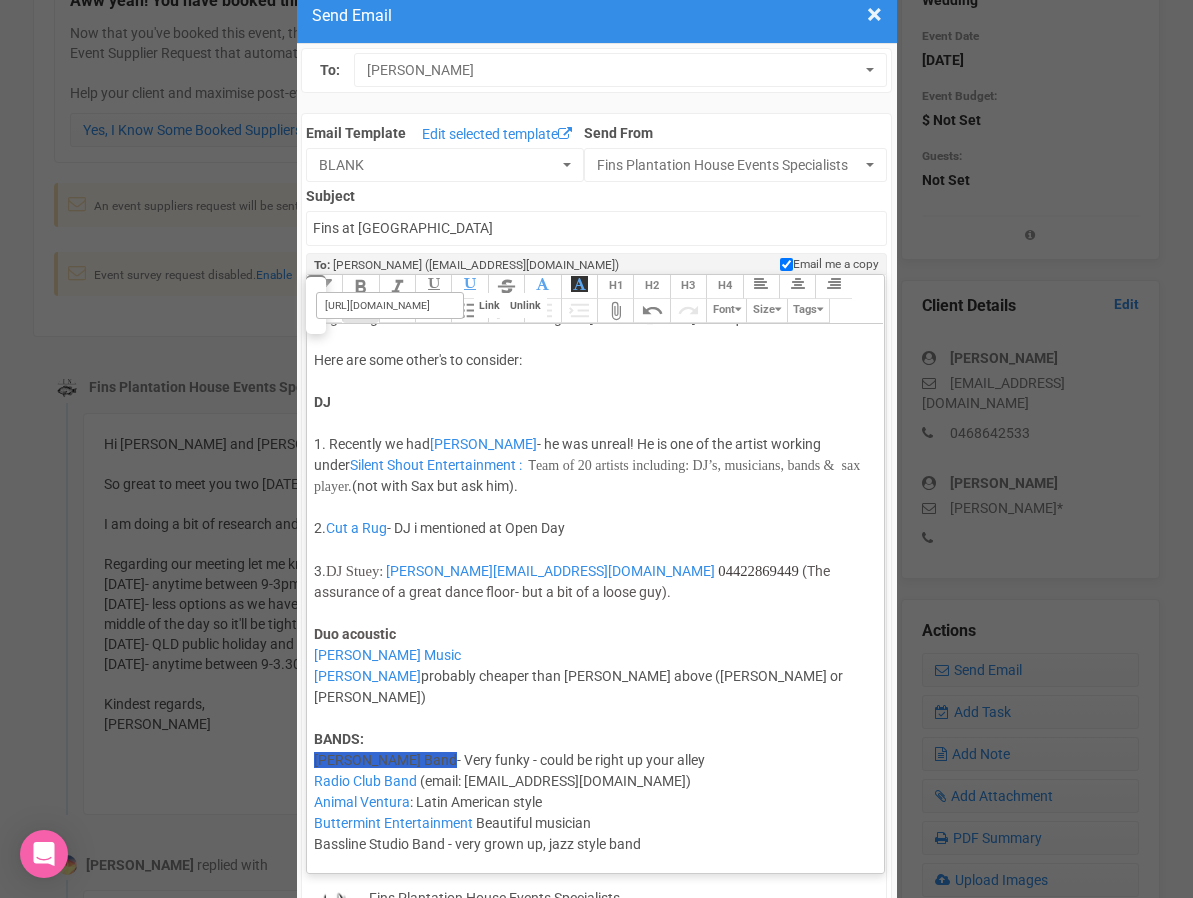 scroll, scrollTop: 0, scrollLeft: 57, axis: horizontal 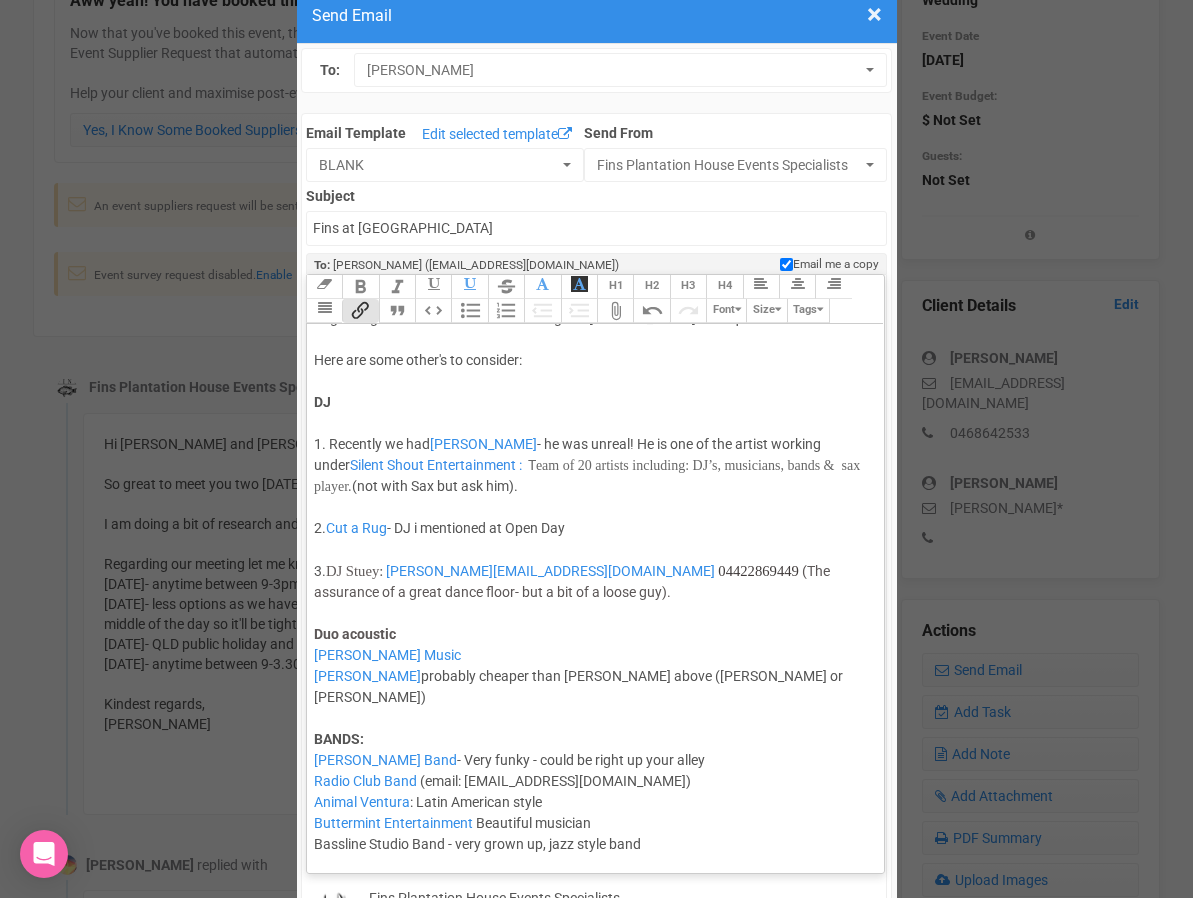 type on "<div>Hi Briony and Alex<br><br>No rush getting back to me.<br><br>I was just tracking back to our conversation at the open day.<br><br>Juliette's notes:<br>-Confirming there is notation of the upgrade to Taco bar as you are GF<br>-Balter Beers offered during the complimentary champagne bar on arrival at no cost, then a BYO fee of $4.50 <br><br>Regarding music- i'd still consider feeling out Danielle Guest for a quote. <br><br>Here are some other's to consider:<br><br><strong>DJ</strong><br><br>1. Recently we had <a href="https://www.silentshout.com.au/carsondodd">Carson Dodd</a> - he was unreal! He is one of the artist working under <a href="https://www.silentshout.com.au/"><span style="background-color: rgb(255, 255, 255); font-size: 14px; color: rgb(54, 140, 231); text-decoration-color: initial;">Silent Shout Entertainment</span></a> <span style="background-color: rgb(255, 255, 255); font-family: Roboto, Helvetica, Arial, sans-serif; font-size: 14px; color: rgb(54, 140, 231); text-decoration-color: initi..." 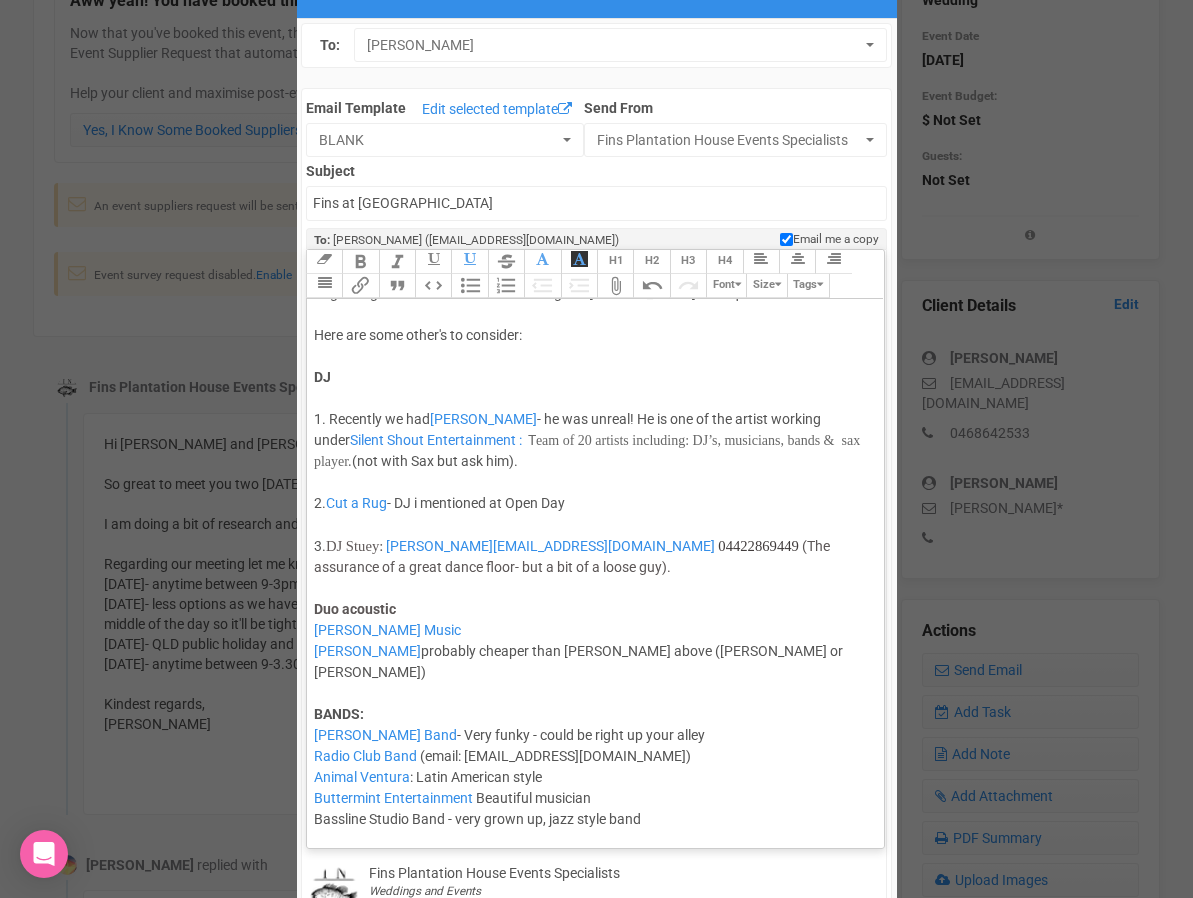 scroll, scrollTop: 80, scrollLeft: 0, axis: vertical 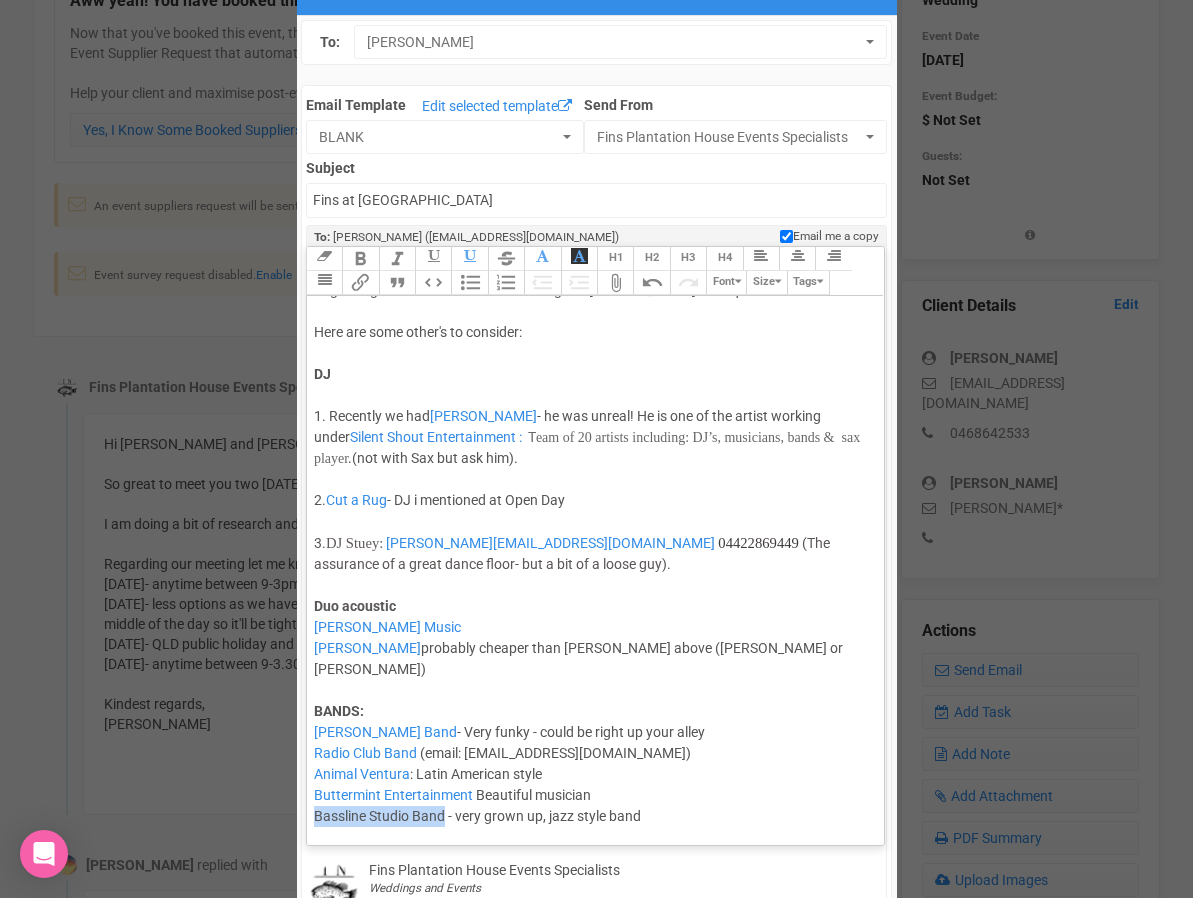 drag, startPoint x: 445, startPoint y: 792, endPoint x: 306, endPoint y: 791, distance: 139.0036 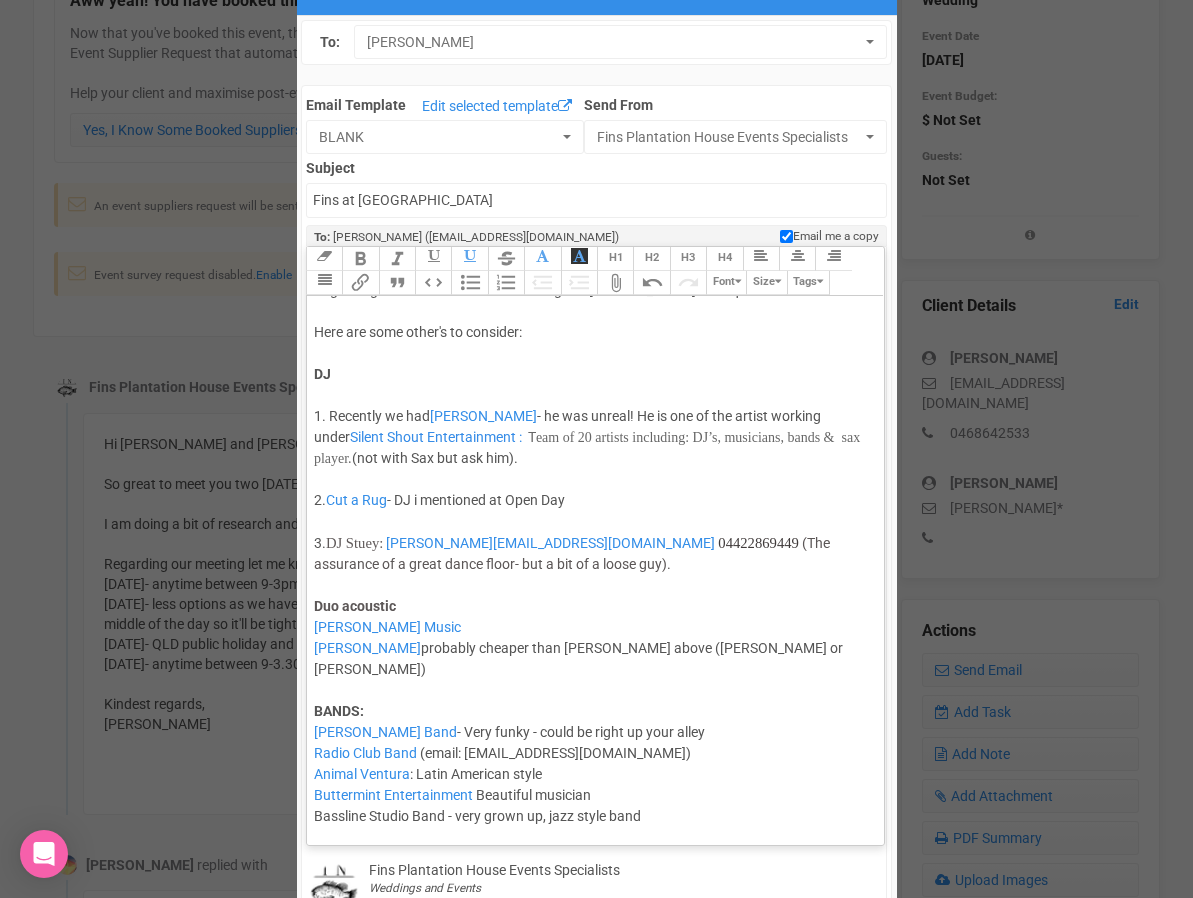 click on "Link
Unlink
Bold Italic Strikethrough H1 H2 H3 H4 Link Quote Code Bullets Numbers Decrease Level Increase Level Attach Files Undo Redo Font  Size  Tags" at bounding box center [594, 271] 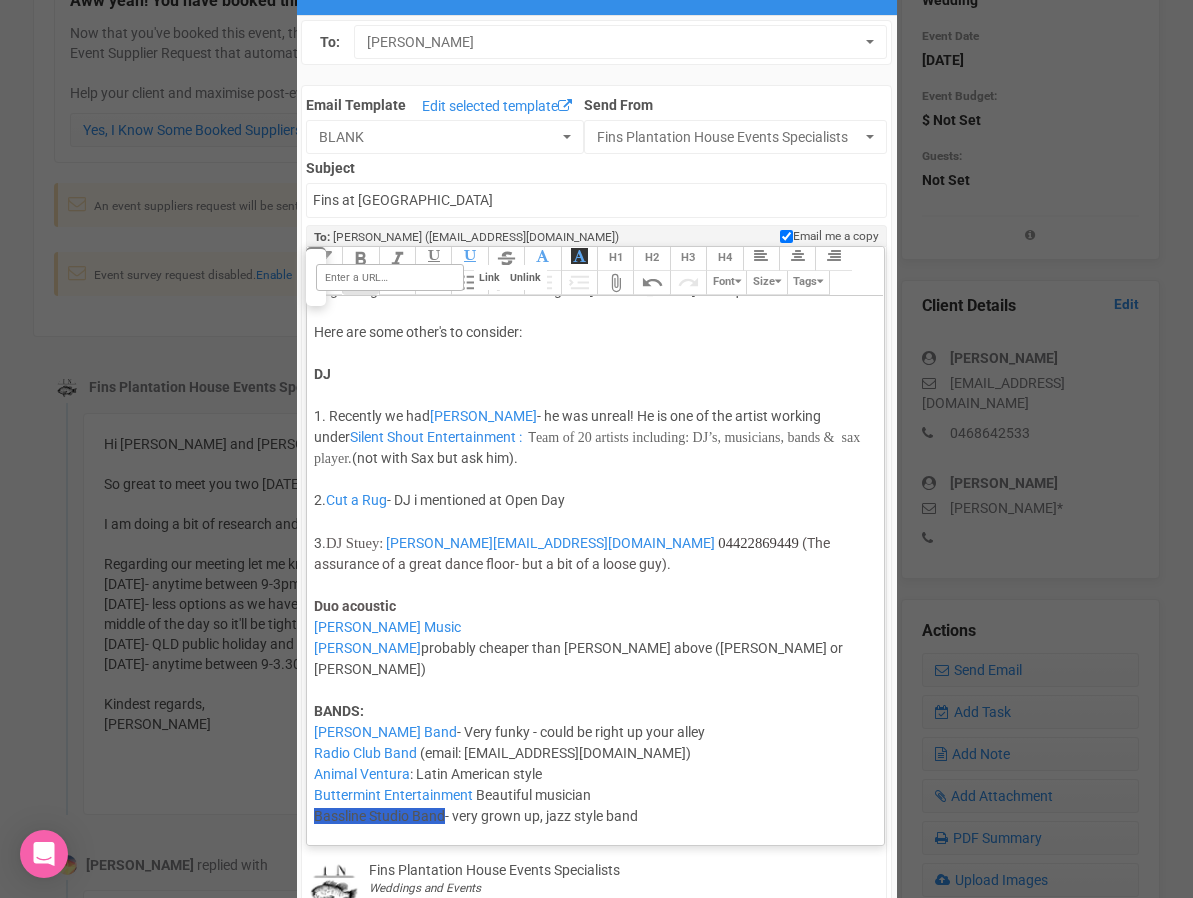 paste on "https://www.basslinestudios.com.au/" 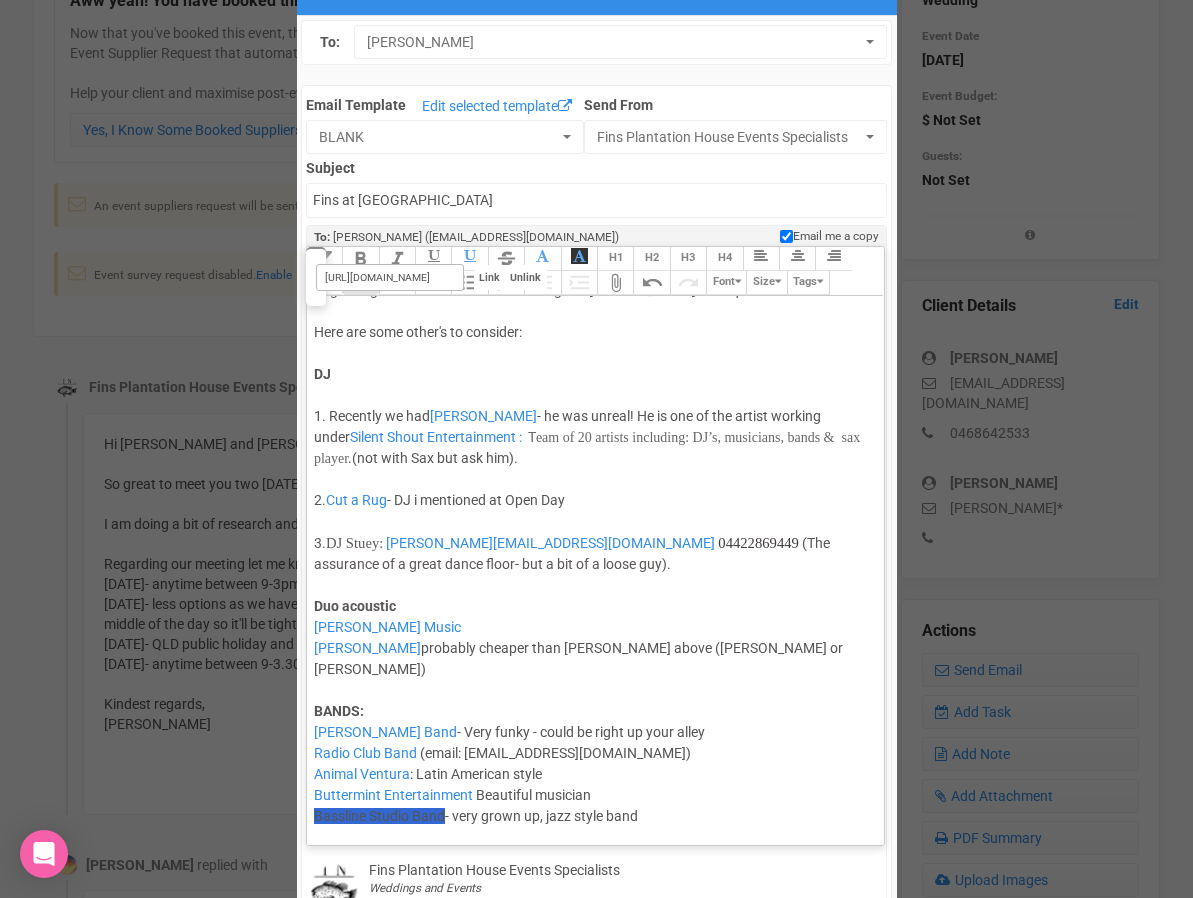 scroll, scrollTop: 0, scrollLeft: 66, axis: horizontal 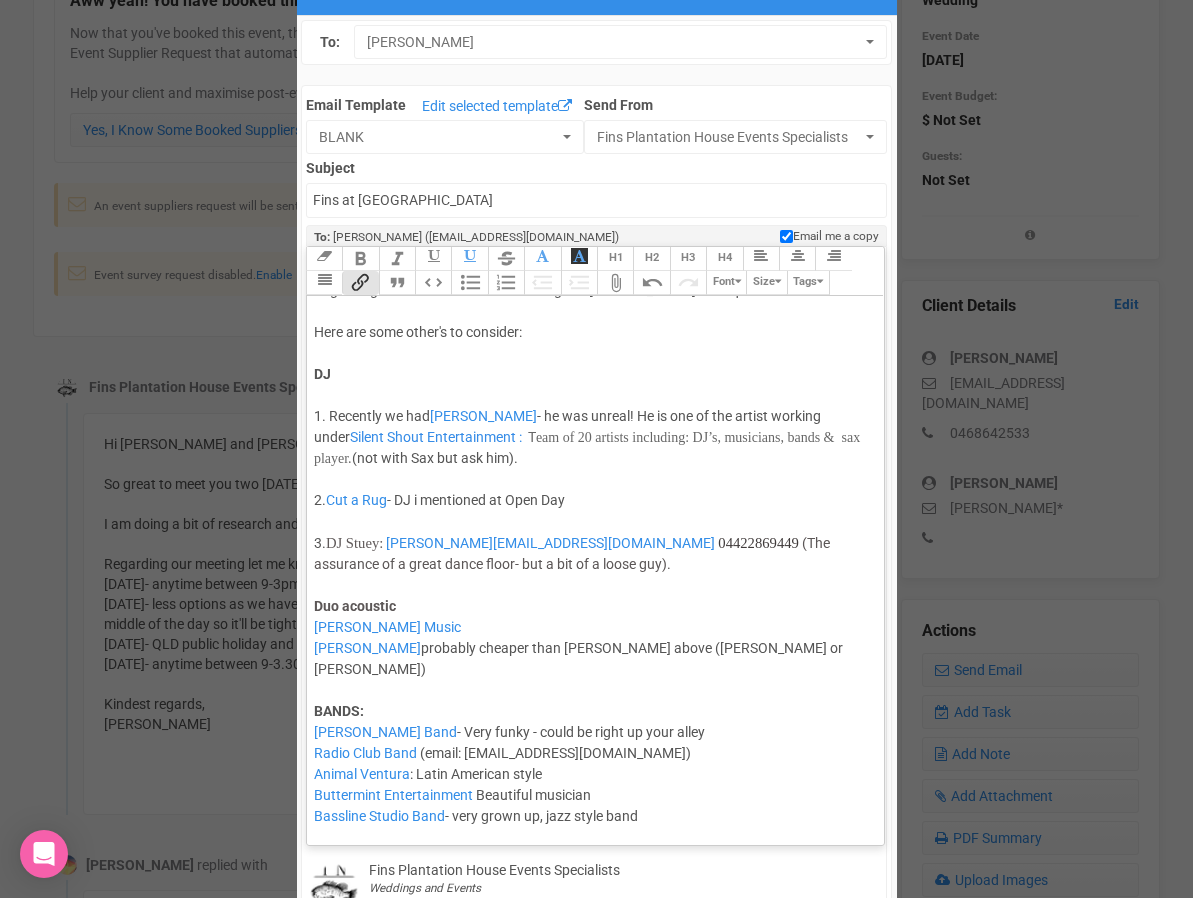 click on "https://www.basslinestudios.com.au/
Link
Unlink
Bold Italic Strikethrough H1 H2 H3 H4 Link Quote Code Bullets Numbers Decrease Level Increase Level Attach Files Undo Redo Font  Size  Tags  Hi Briony and Alex No rush getting back to me. I was just tracking back to our conversation at the open day. Juliette's notes: -Confirming there is notation of the upgrade to Taco bar as you are GF -Balter Beers offered during the complimentary champagne bar on arrival at no cost, then a BYO fee of $4.50  Regarding music- i'd still consider feeling out Danielle Guest for a quote.  Here are some other's to consider: DJ 1. Recently we had  Carson Dodd  - he was unreal! He is one of the artist working under  Silent Shout Entertainment   :    T eam of 20 artists including: DJ’s, musicians, bands &  sax player.   (not with Sax but ask him).   2.  Cut a Rug  - DJ i mentioned at Open Day 3.  DJ Stuey:   Stuart@stueyfaymous.com   04422869449" at bounding box center (595, 546) 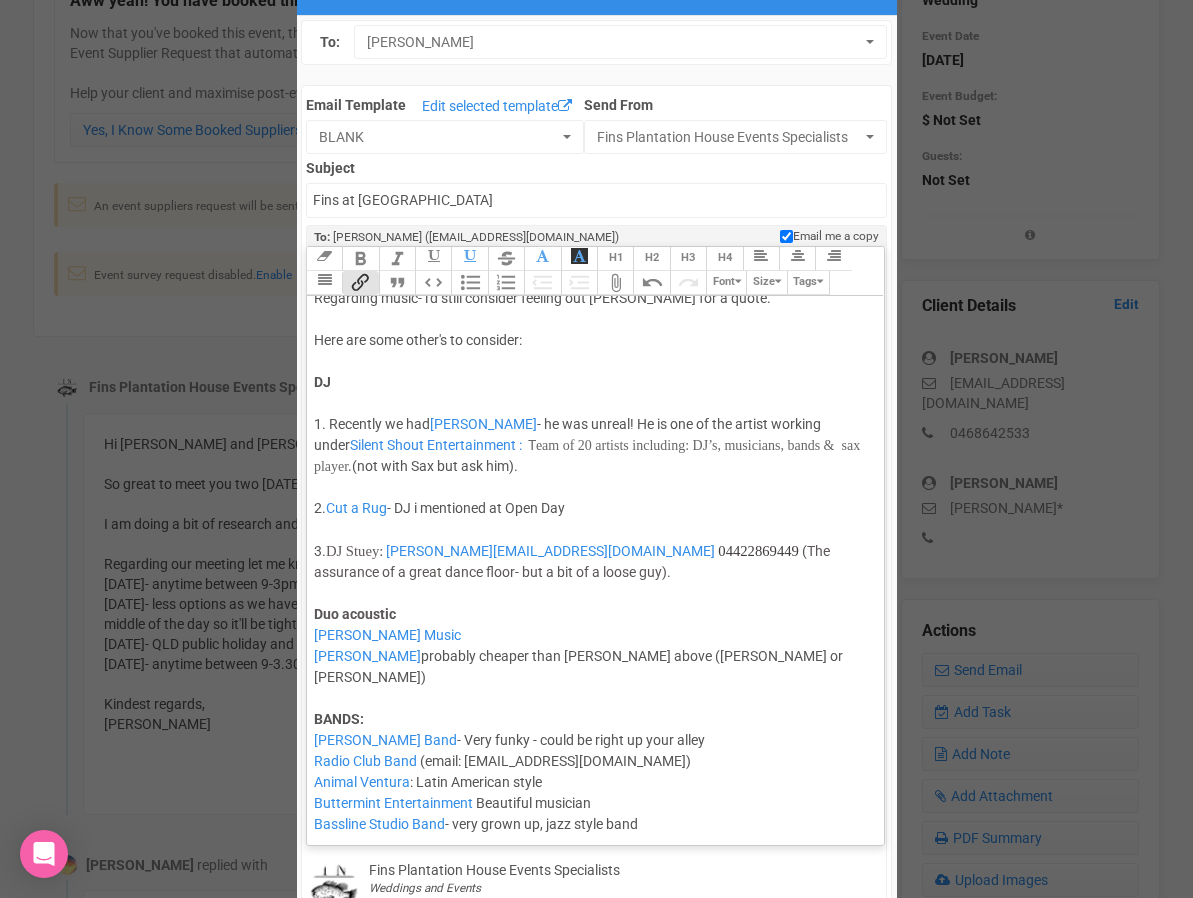 scroll, scrollTop: 254, scrollLeft: 0, axis: vertical 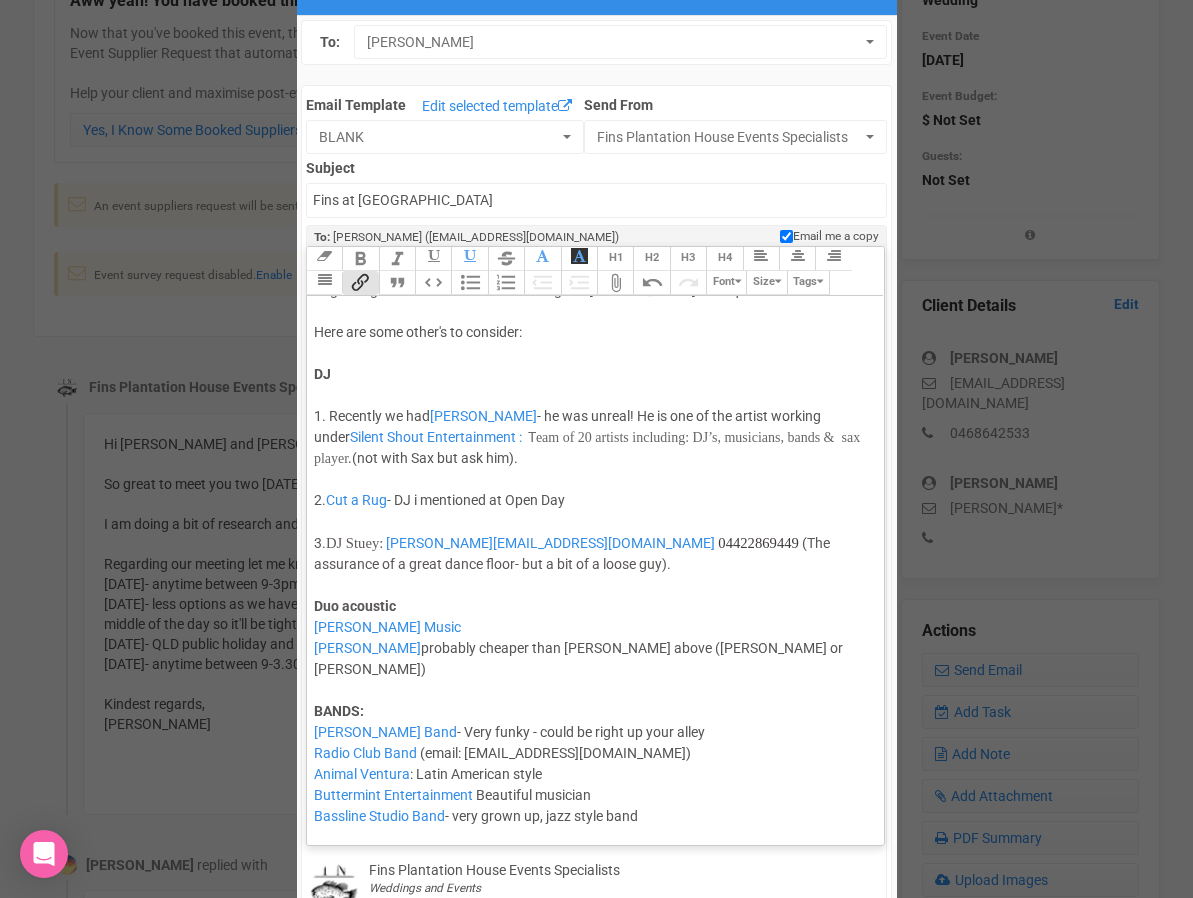 click on "BANDS:" 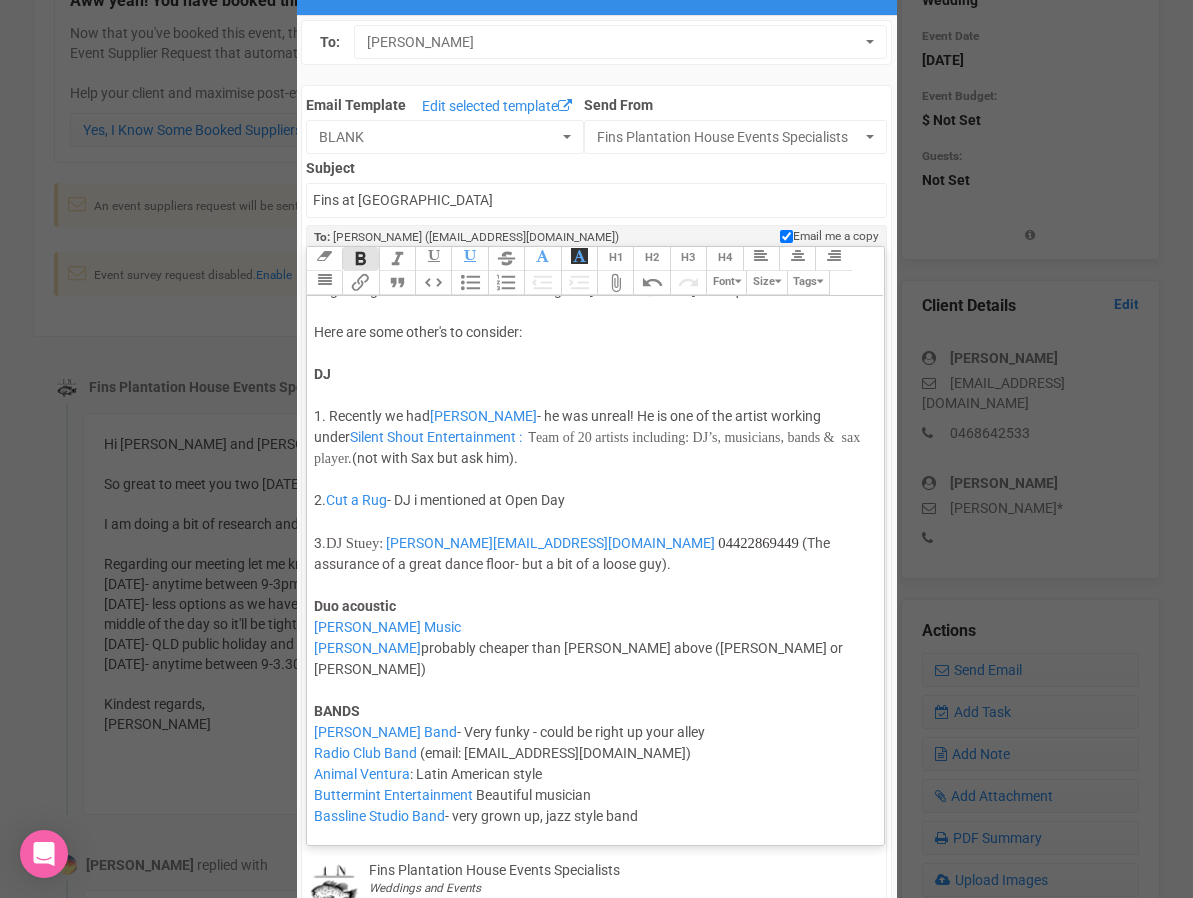 click on "Hi Briony and Alex No rush getting back to me. I was just tracking back to our conversation at the open day. Juliette's notes: -Confirming there is notation of the upgrade to Taco bar as you are GF -Balter Beers offered during the complimentary champagne bar on arrival at no cost, then a BYO fee of $4.50  Regarding music- i'd still consider feeling out Danielle Guest for a quote.  Here are some other's to consider: DJ 1. Recently we had  Carson Dodd  - he was unreal! He is one of the artist working under  Silent Shout Entertainment   :    T eam of 20 artists including: DJ’s, musicians, bands &  sax player.   (not with Sax but ask him).   2.  Cut a Rug  - DJ i mentioned at Open Day 3.  DJ Stuey:   Stuart@stueyfaymous.com   04422869449   (The assurance of a great dance floor- but a bit of a loose guy). Duo acoustic  Danielle Guest Music   Janda  probably cheaper than Danielle above (Aleisha or Jem)  BANDS Hamilton Band - Very funky - could be right up your alley  Radio Club Band   Animal Ventura" 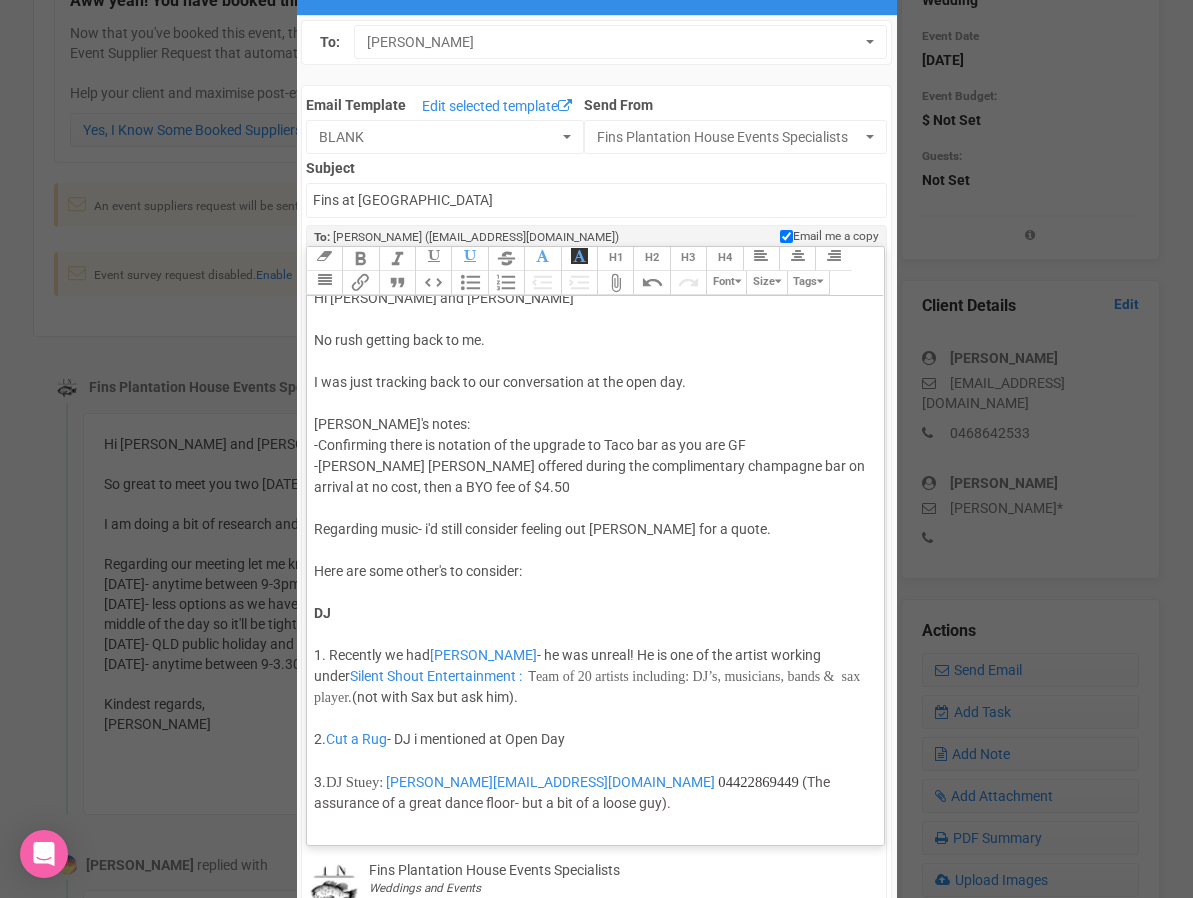 scroll, scrollTop: 0, scrollLeft: 0, axis: both 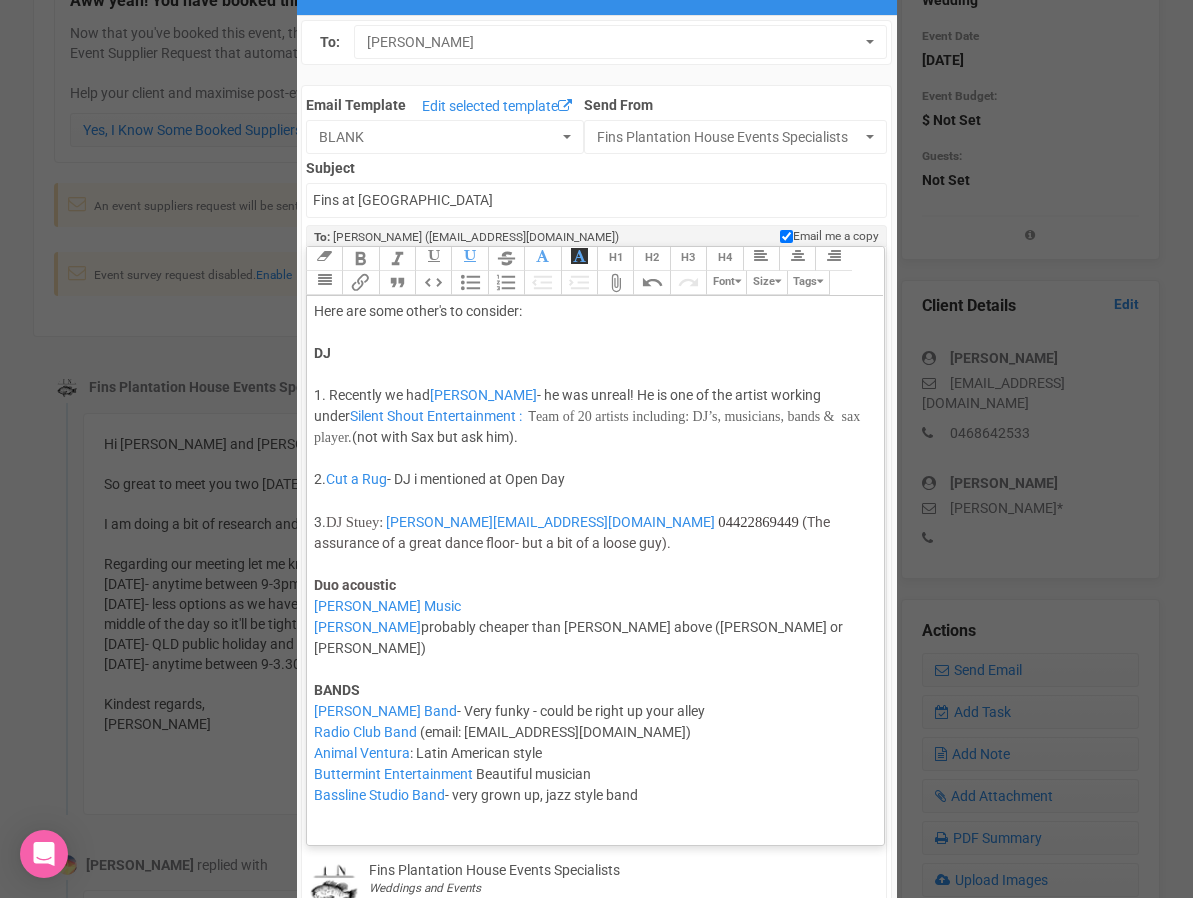 click on "Hi Briony and Alex No rush getting back to me. I was just tracking back to our conversation at the open day. Juliette's notes: -Confirming there is notation of the upgrade to Taco bar as you are GF -Balter Beers offered during the complimentary champagne bar on arrival at no cost, then a BYO fee of $4.50  Regarding music- i'd still consider feeling out Danielle Guest for a quote.  Here are some other's to consider: DJ 1. Recently we had  Carson Dodd  - he was unreal! He is one of the artist working under  Silent Shout Entertainment   :    T eam of 20 artists including: DJ’s, musicians, bands &  sax player.   (not with Sax but ask him).   2.  Cut a Rug  - DJ i mentioned at Open Day 3.  DJ Stuey:   Stuart@stueyfaymous.com   04422869449   (The assurance of a great dance floor- but a bit of a loose guy). Duo acoustic  Danielle Guest Music   Janda  probably cheaper than Danielle above (Aleisha or Jem)  BANDS Hamilton Band - Very funky - could be right up your alley" 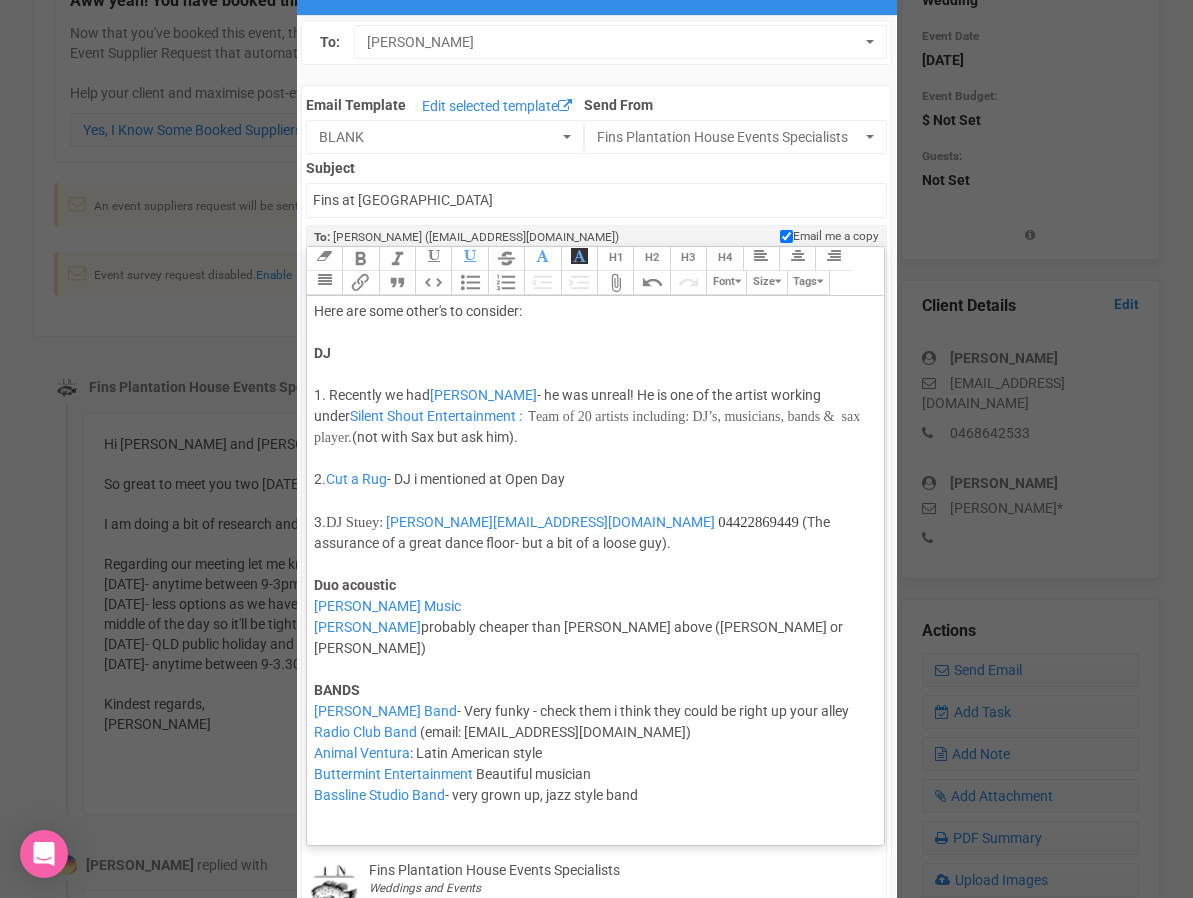 click on "T" 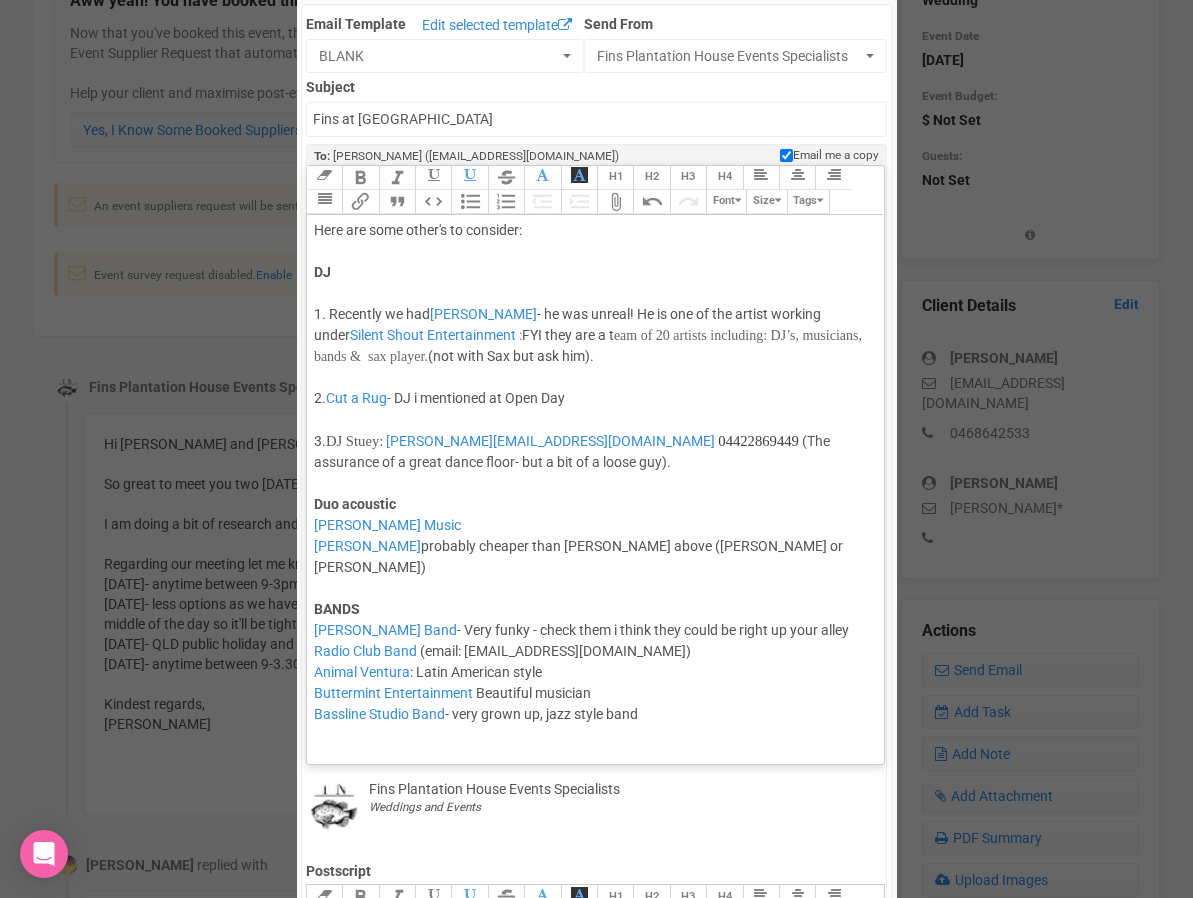 scroll, scrollTop: 167, scrollLeft: 0, axis: vertical 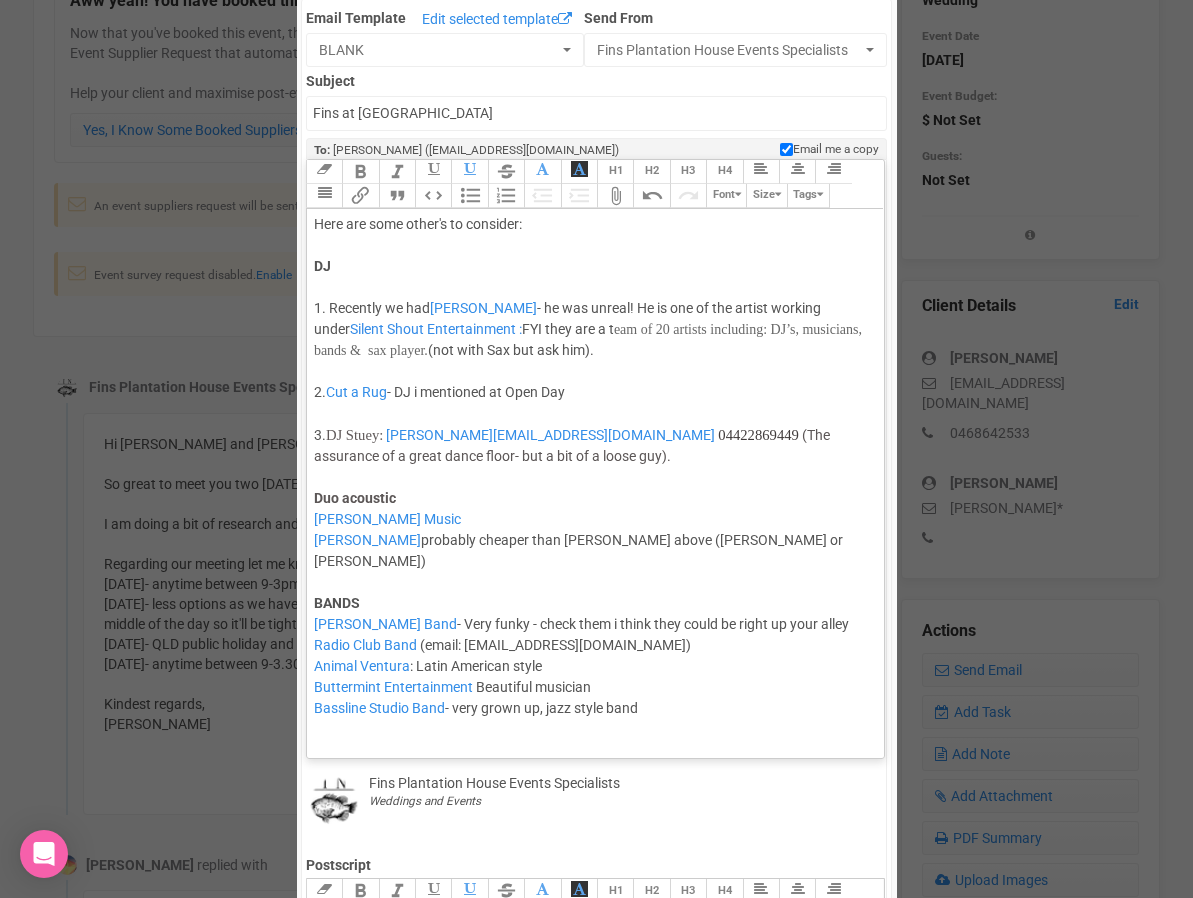 click 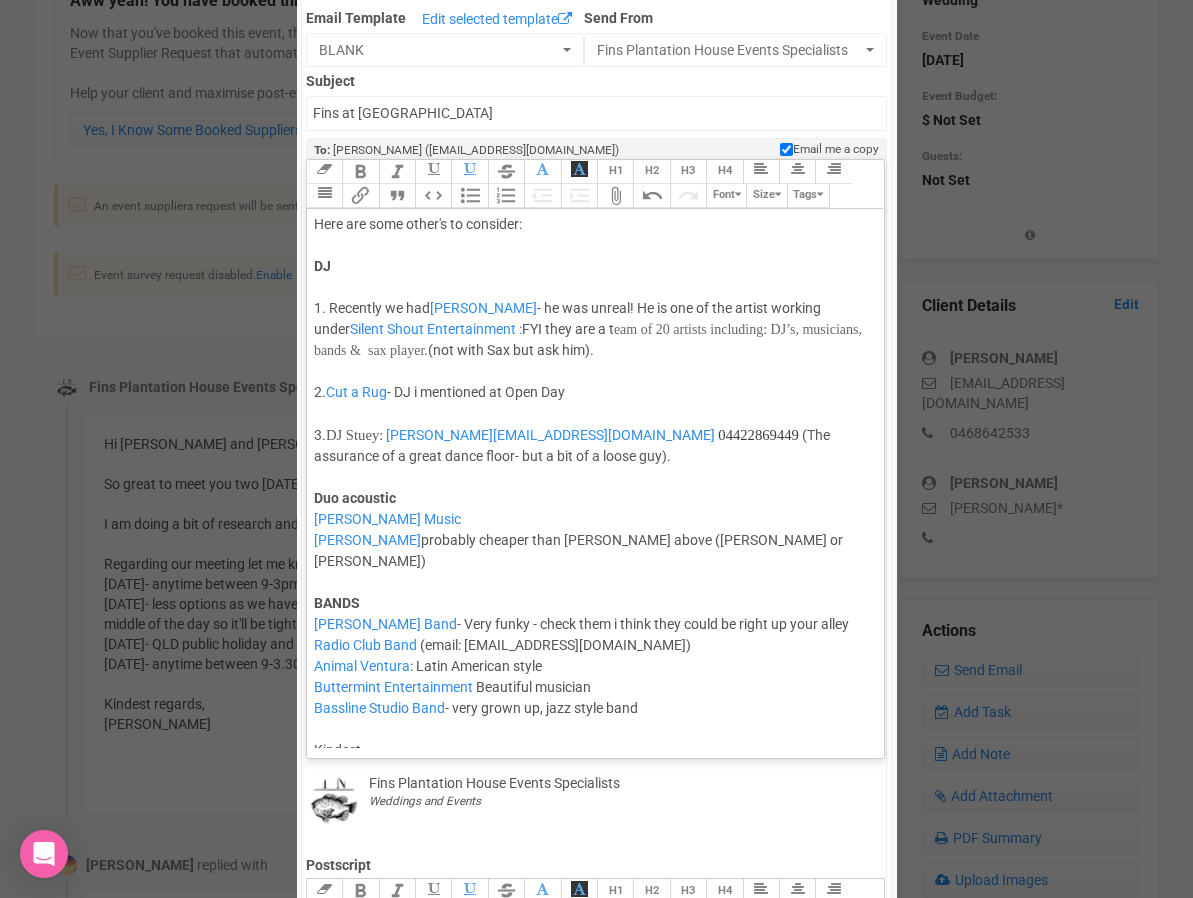 scroll, scrollTop: 287, scrollLeft: 0, axis: vertical 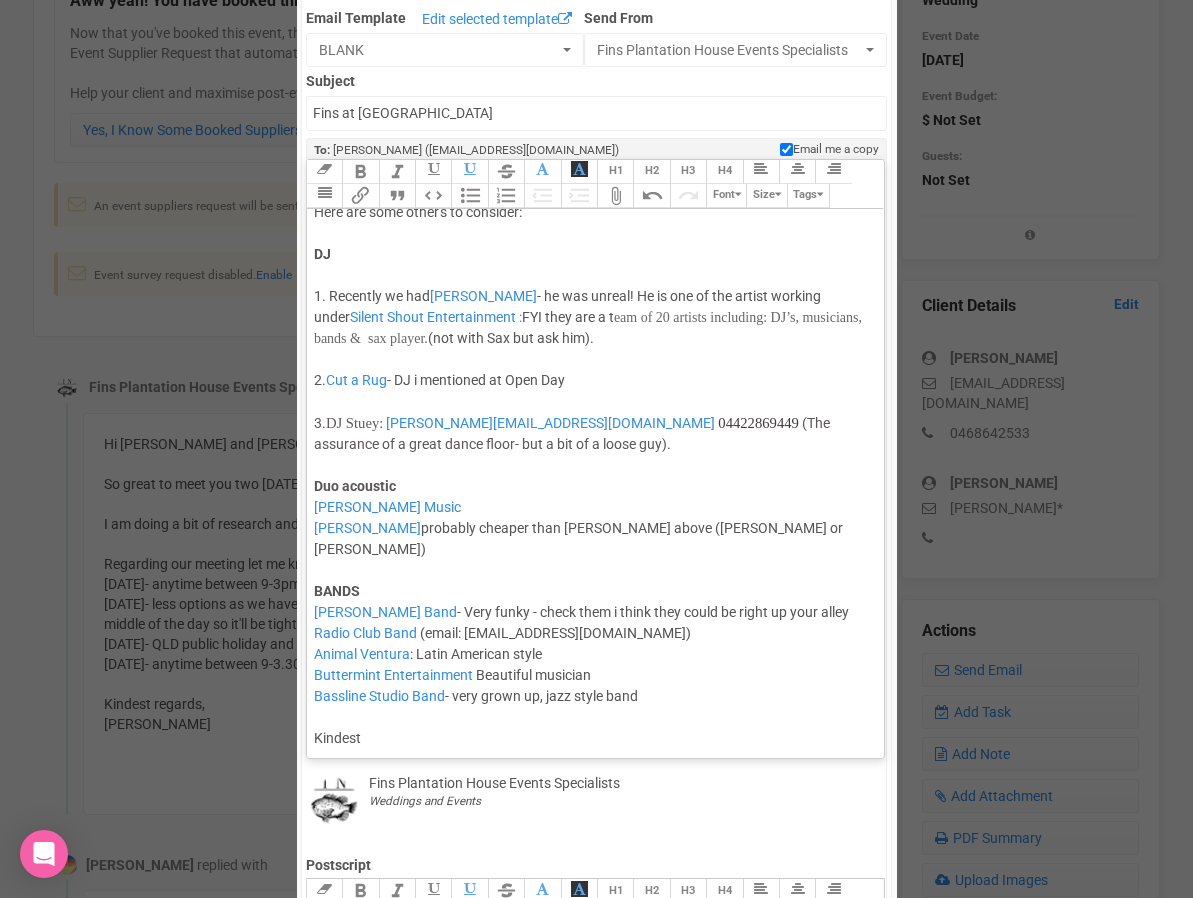 type on "<div>Hi Briony and Alex<br><br>No rush getting back to me.<br><br>I was just tracking back to our conversation at the open day.<br><br>Juliette's notes:<br>-Confirming there is notation of the upgrade to Taco bar as you are GF<br>-Balter Beers offered during the complimentary champagne bar on arrival at no cost, then a BYO fee of $4.50 <br><br>Regarding music- i'd still consider feeling out Danielle Guest for a quote. <br><br>Here are some other's to consider:<br><br><strong>DJ</strong><br><br>1. Recently we had <a href="https://www.silentshout.com.au/carsondodd">Carson Dodd</a> - he was unreal! He is one of the artist working under <a href="https://www.silentshout.com.au/"><span style="background-color: rgb(255, 255, 255); font-size: 14px; color: rgb(54, 140, 231); text-decoration-color: initial;">Silent Shout Entertainment</span></a> <span style="background-color: rgb(255, 255, 255); font-family: Roboto, Helvetica, Arial, sans-serif; font-size: 14px; color: rgb(54, 140, 231); text-decoration-color: initi..." 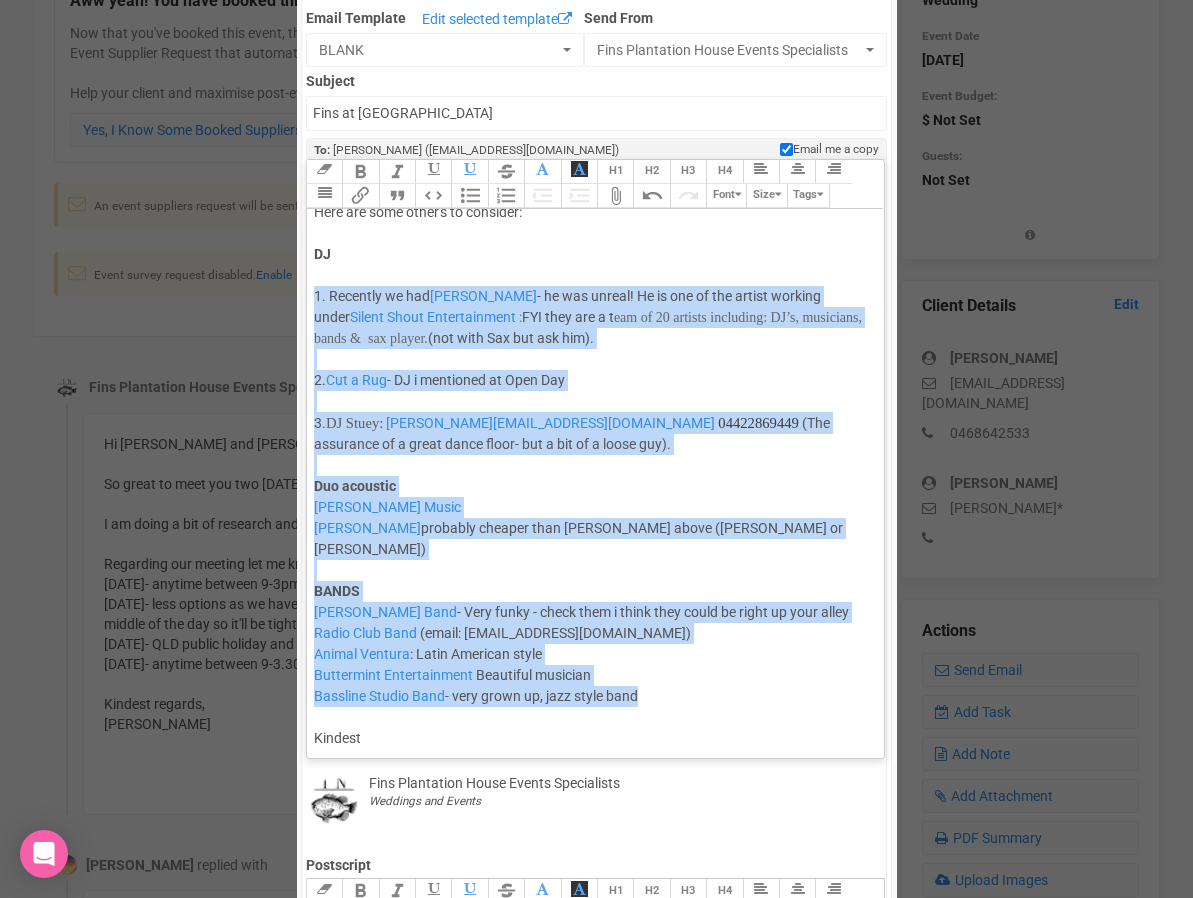 drag, startPoint x: 397, startPoint y: 694, endPoint x: 314, endPoint y: 296, distance: 406.5624 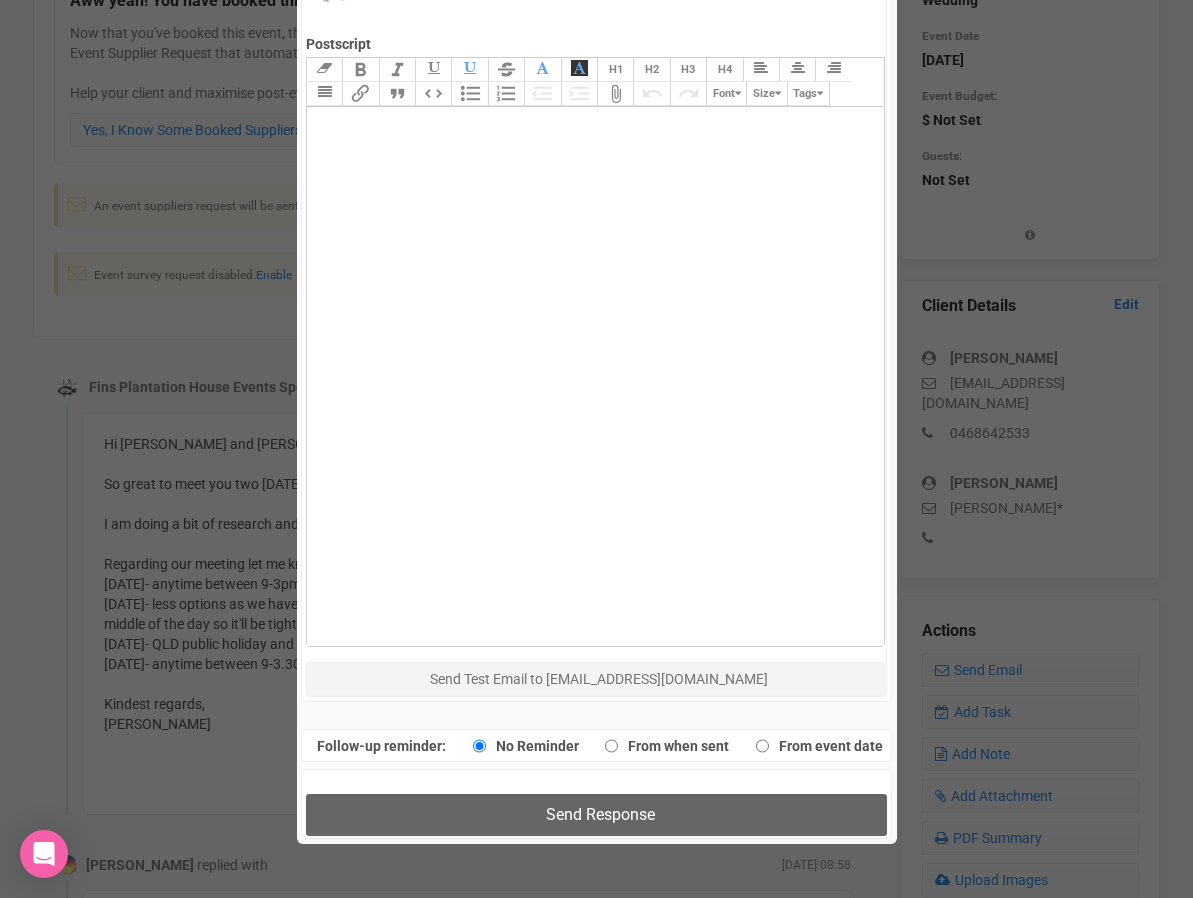scroll, scrollTop: 995, scrollLeft: 0, axis: vertical 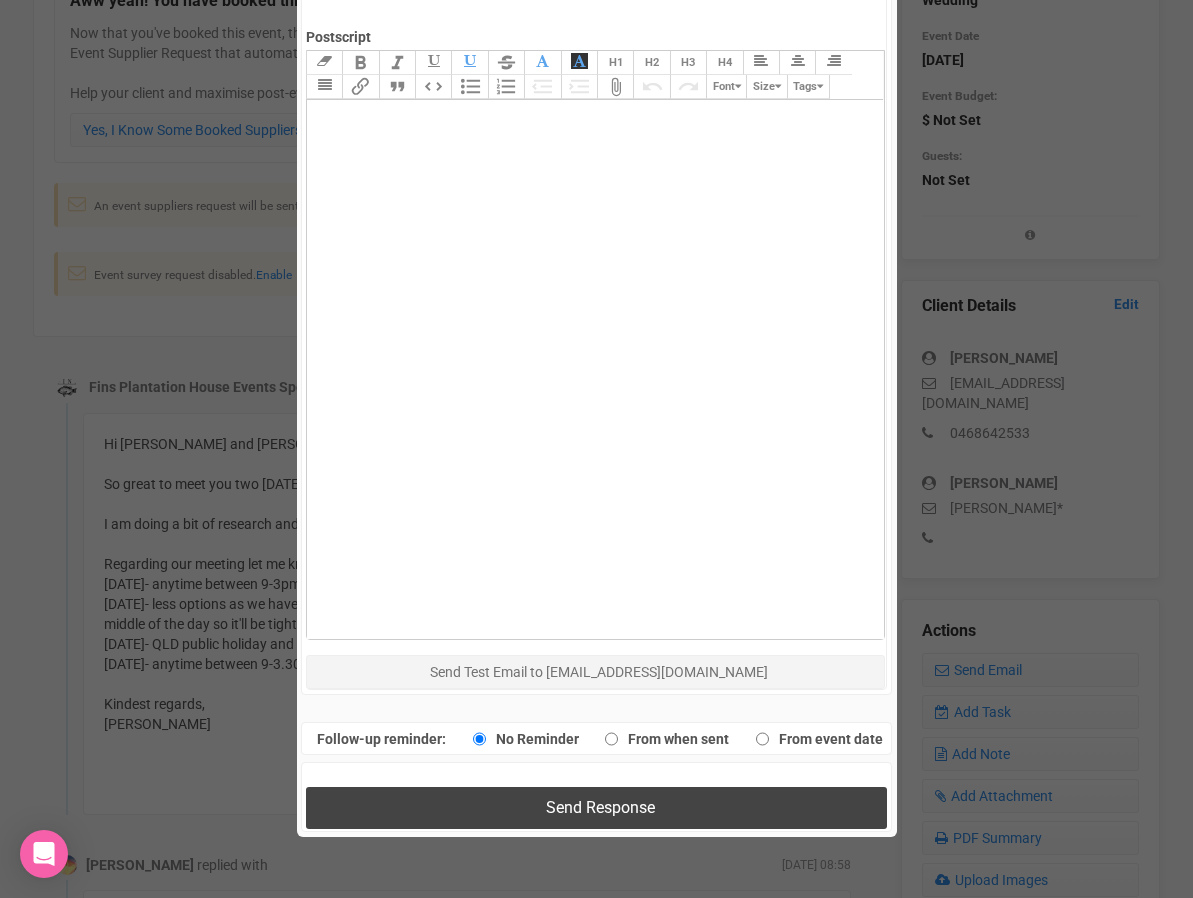 click on "Send Response" at bounding box center (596, 807) 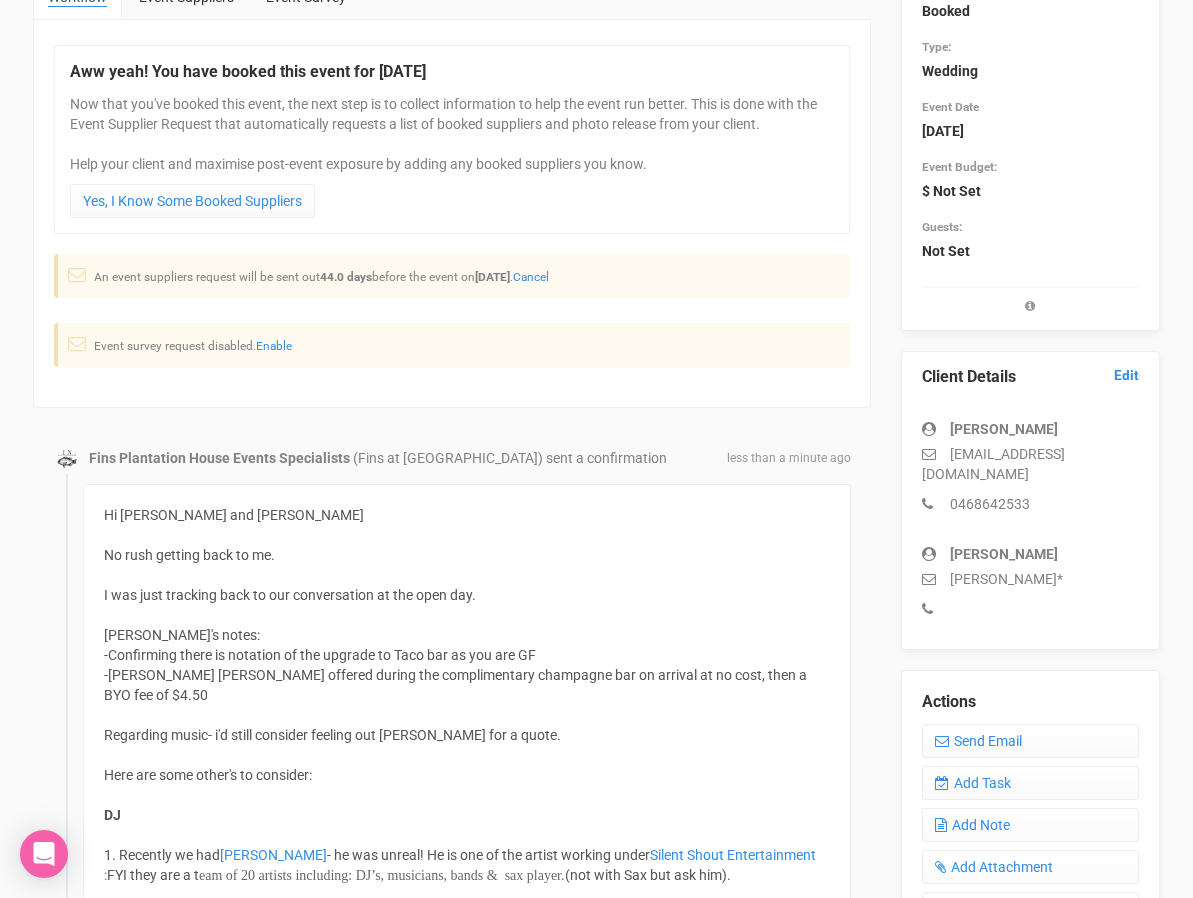 scroll, scrollTop: 0, scrollLeft: 0, axis: both 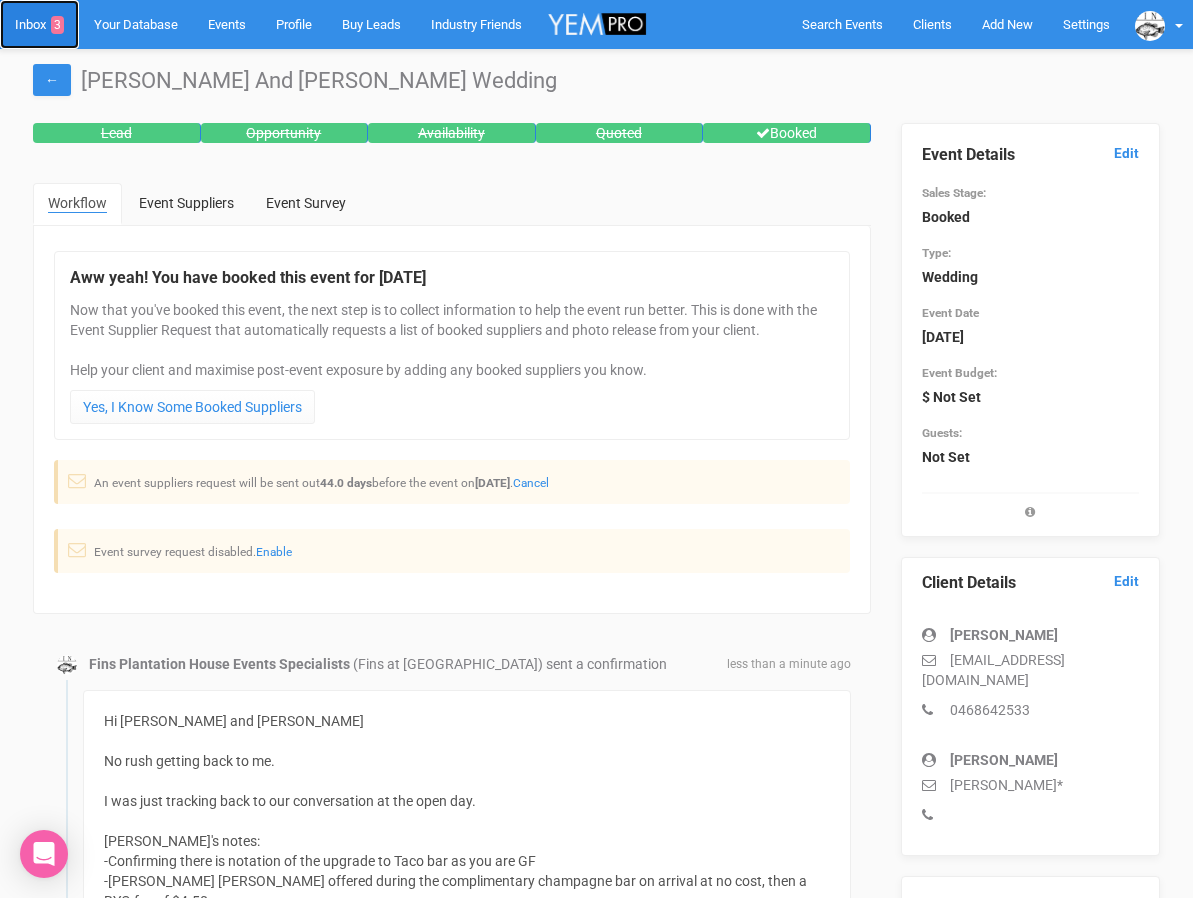click on "Inbox  3" at bounding box center (39, 24) 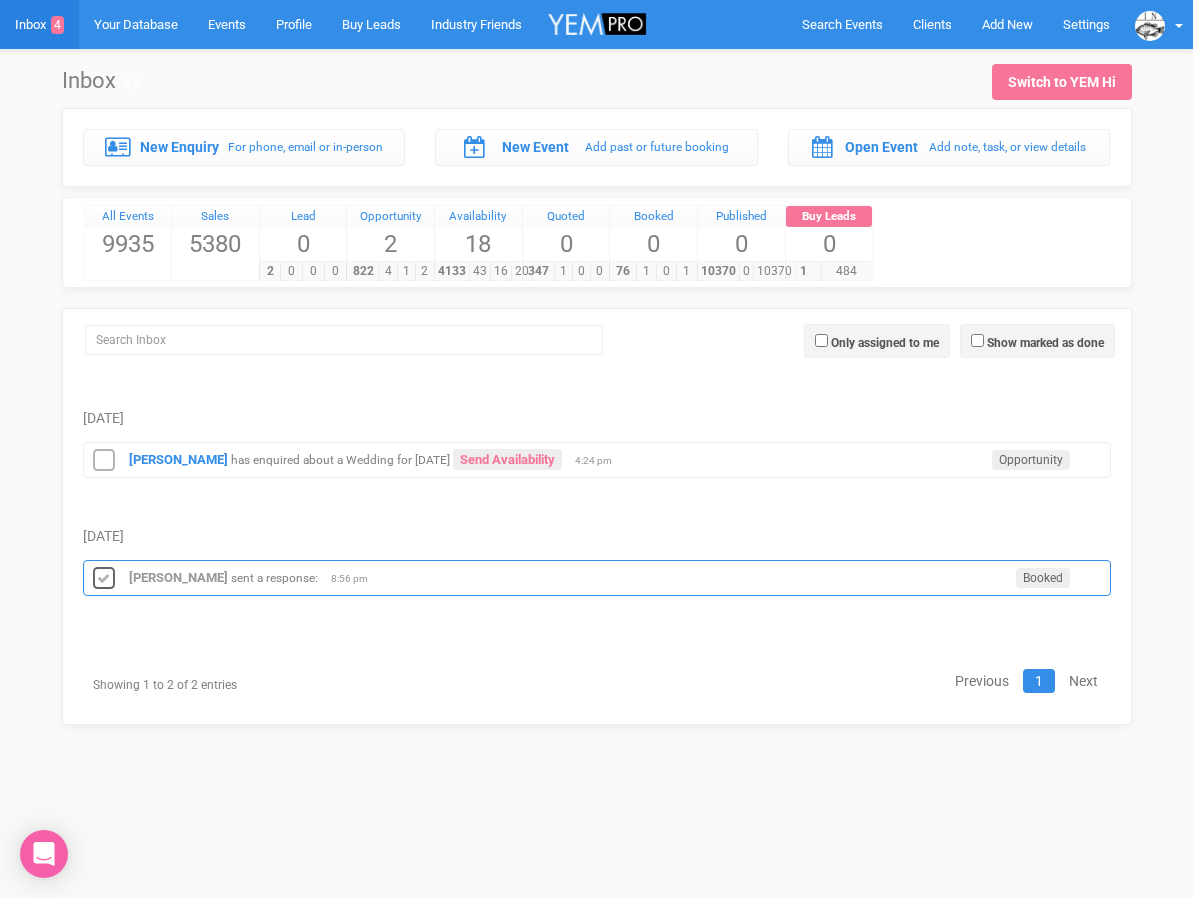 click at bounding box center [104, 579] 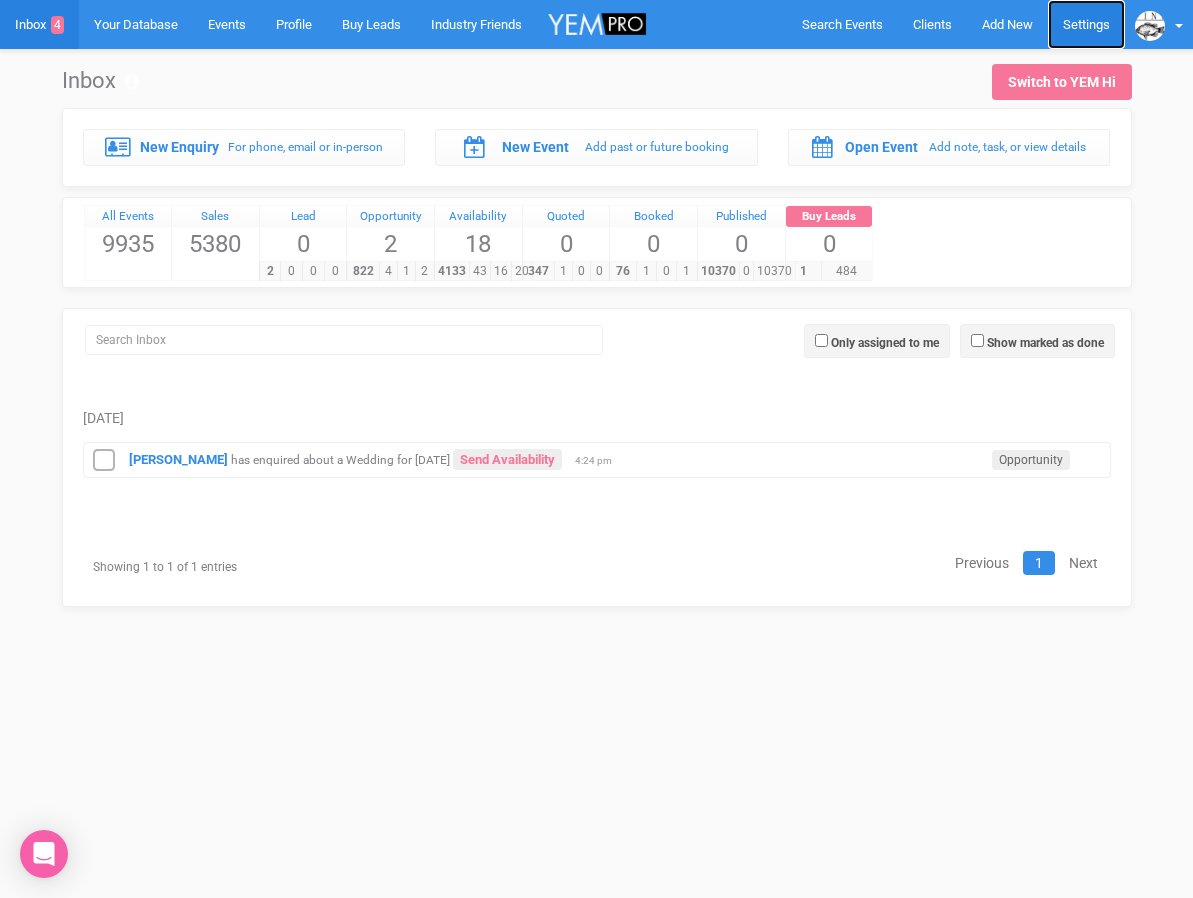 click on "Settings" at bounding box center [1086, 24] 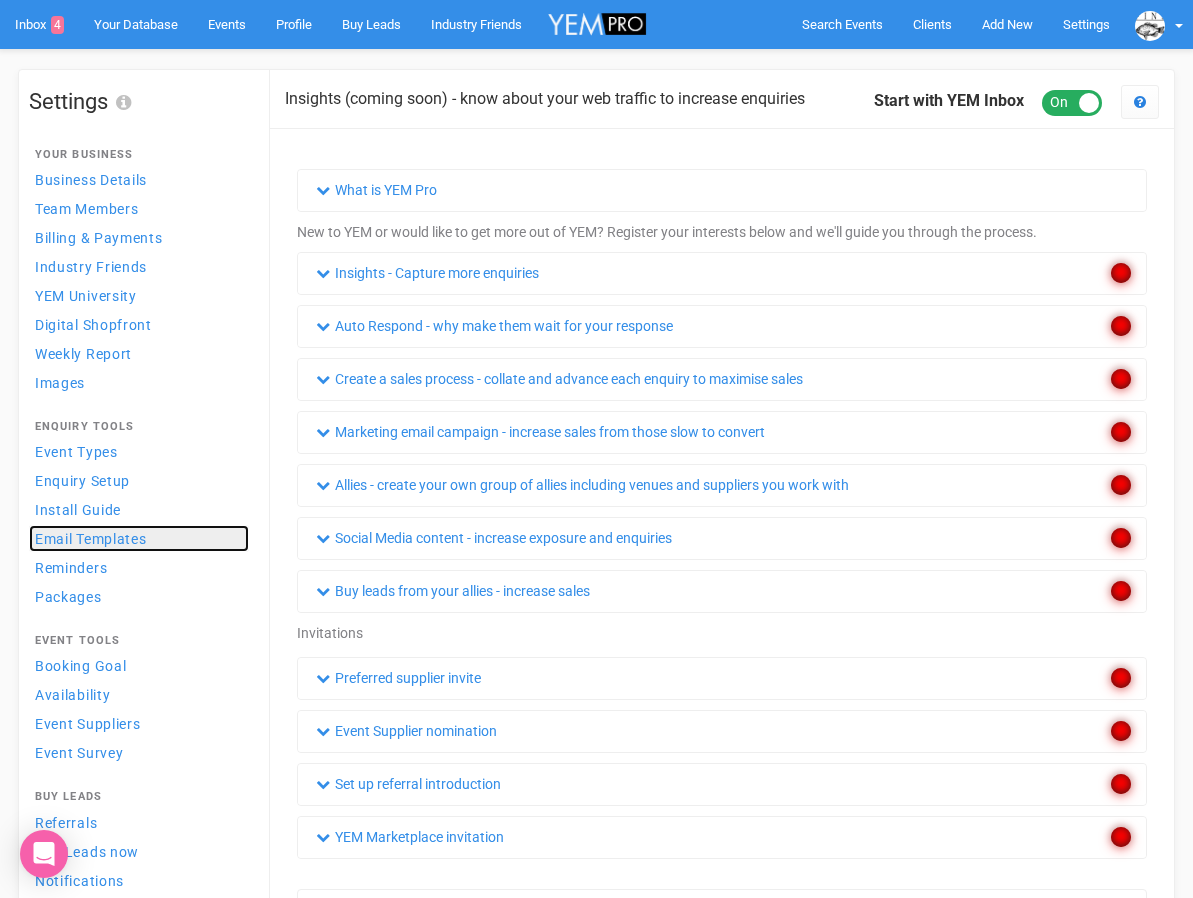 click on "Email Templates" at bounding box center (91, 539) 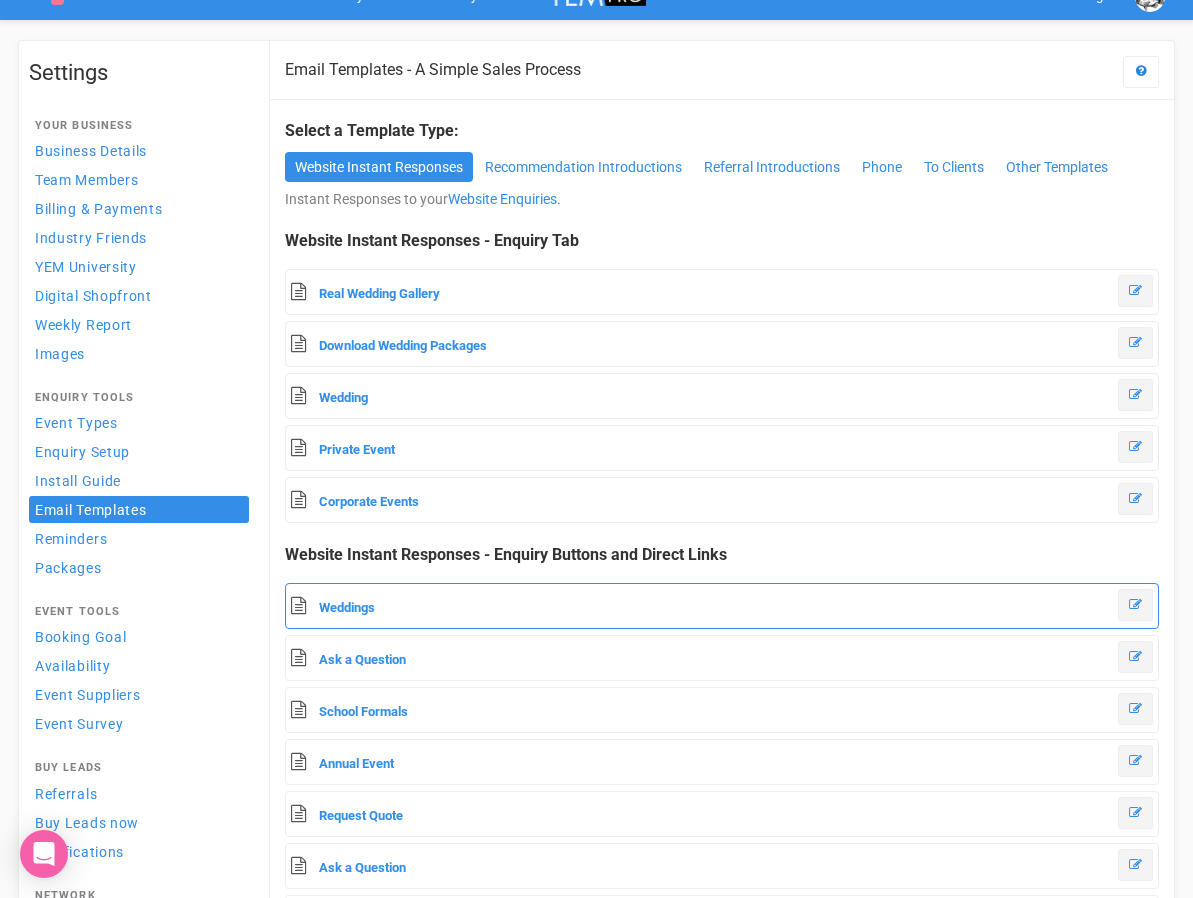 scroll, scrollTop: 24, scrollLeft: 0, axis: vertical 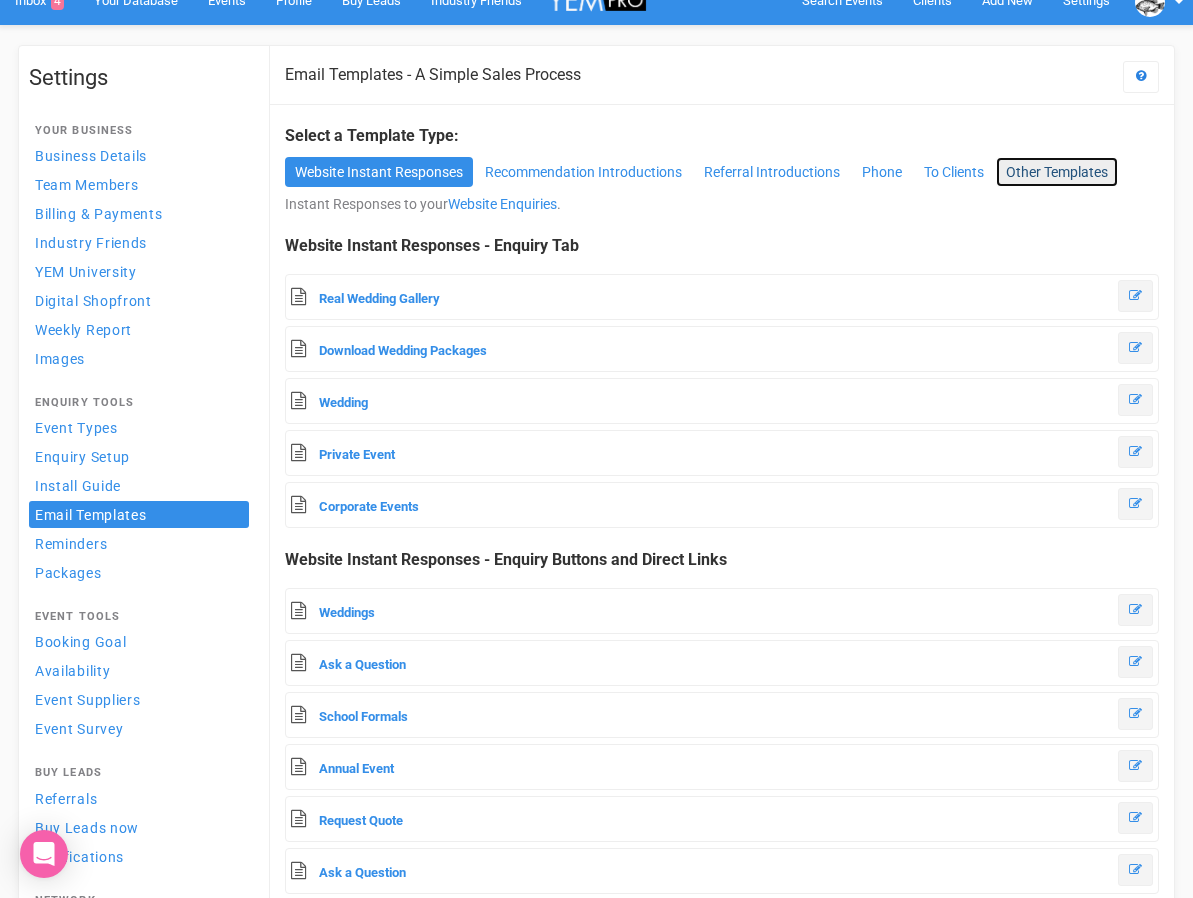 click on "Other Templates" at bounding box center (1057, 172) 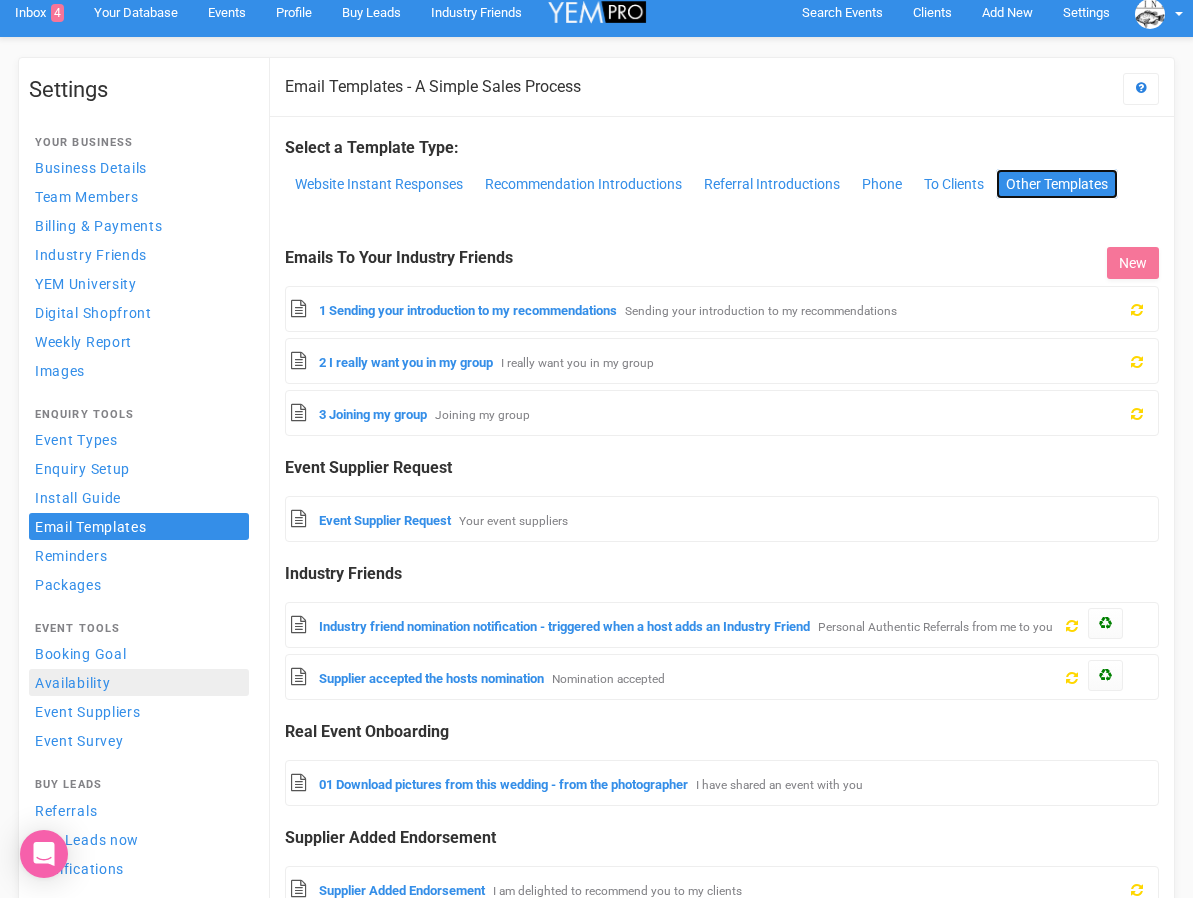 scroll, scrollTop: 0, scrollLeft: 0, axis: both 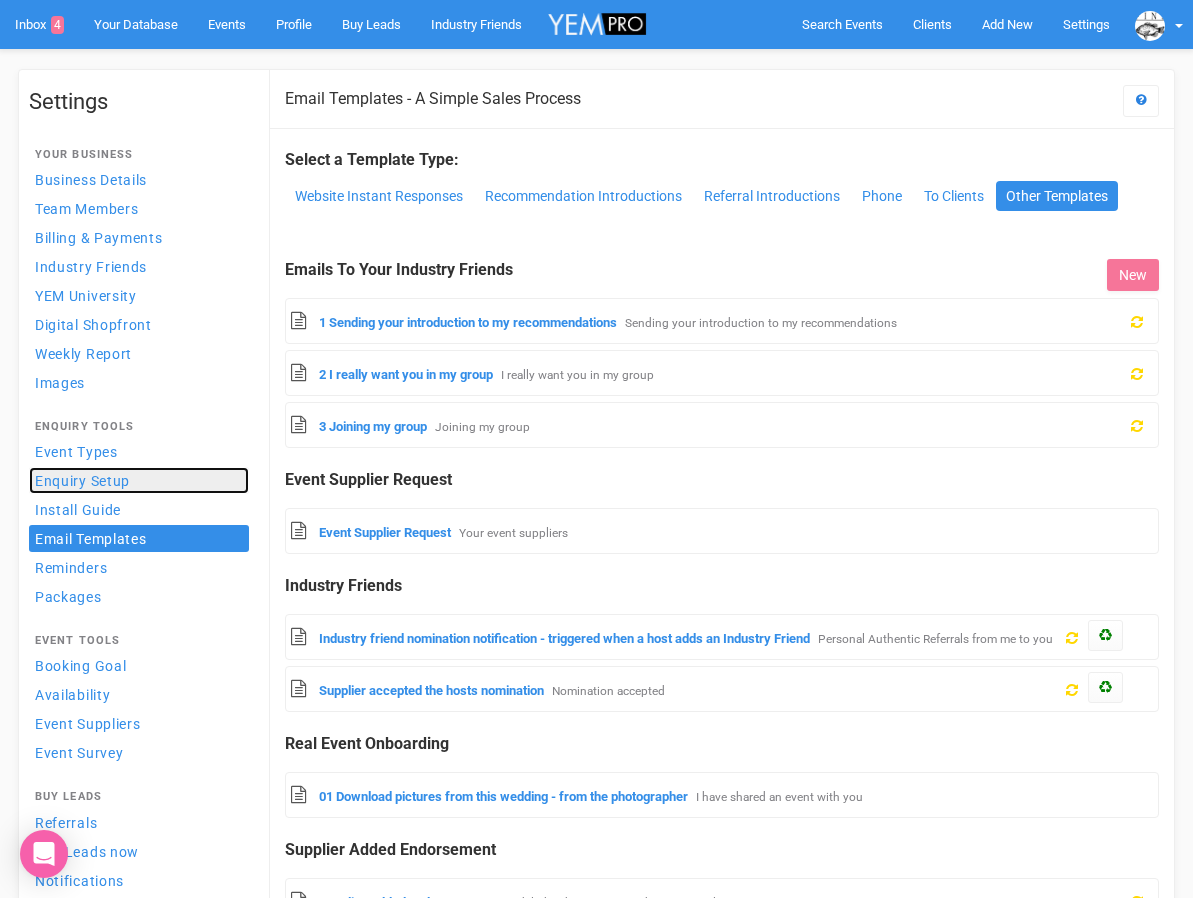 click on "Enquiry Setup" at bounding box center [82, 481] 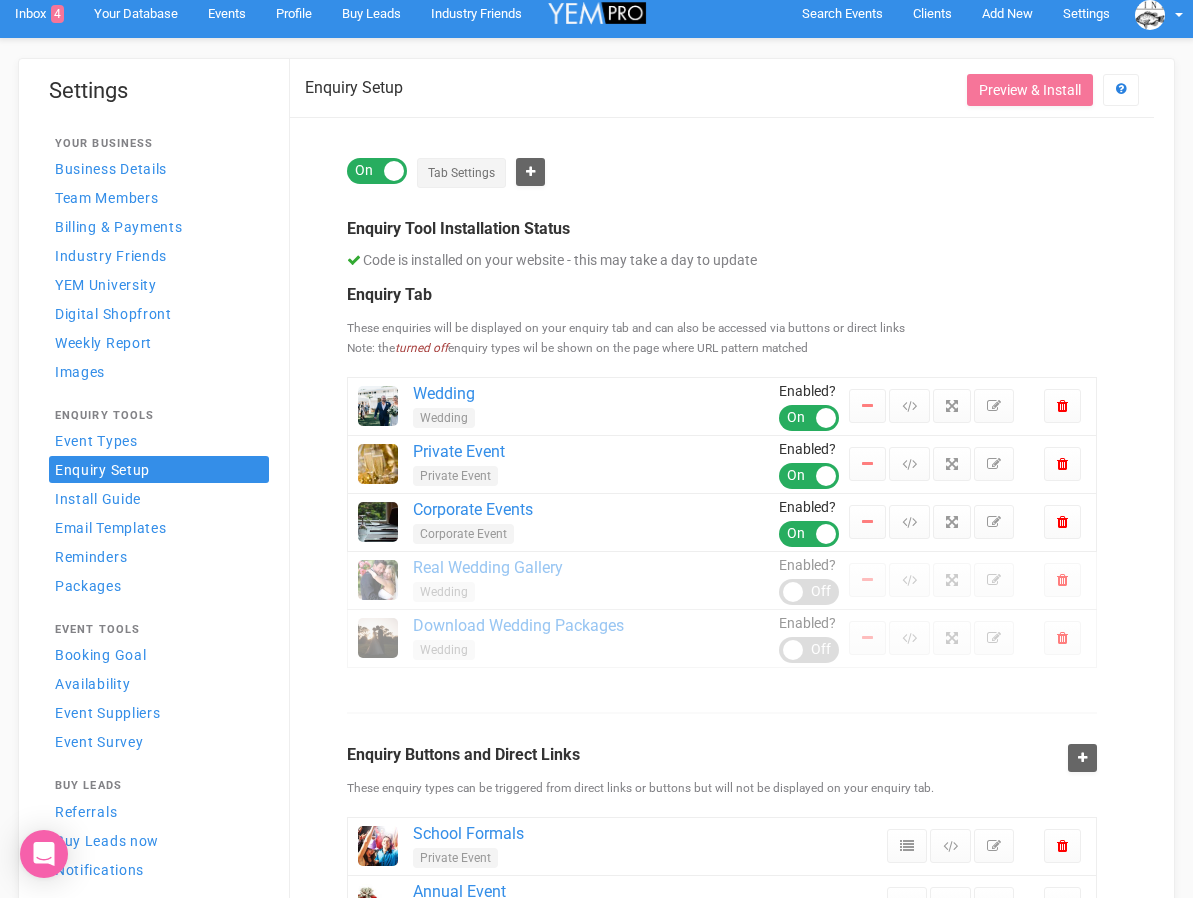 scroll, scrollTop: 0, scrollLeft: 0, axis: both 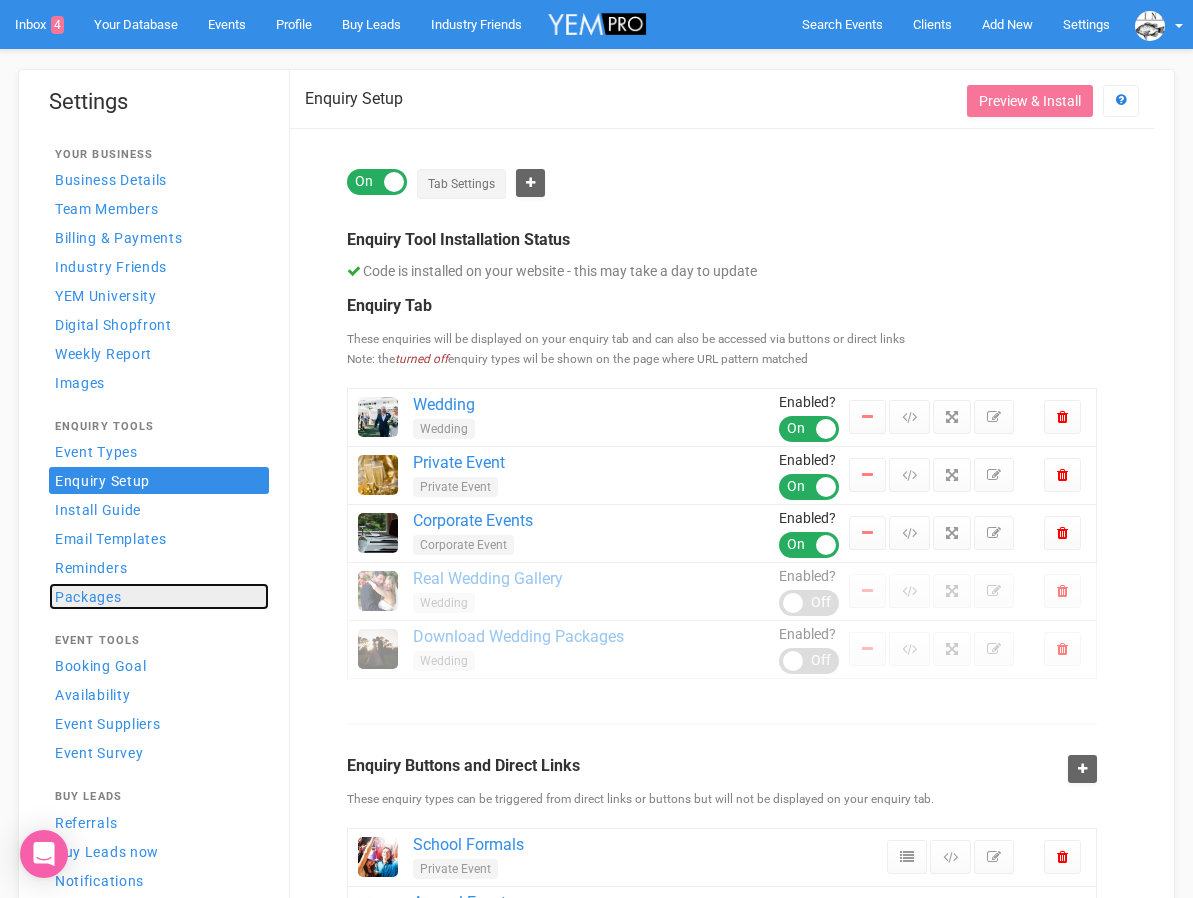 click on "Packages" at bounding box center (88, 597) 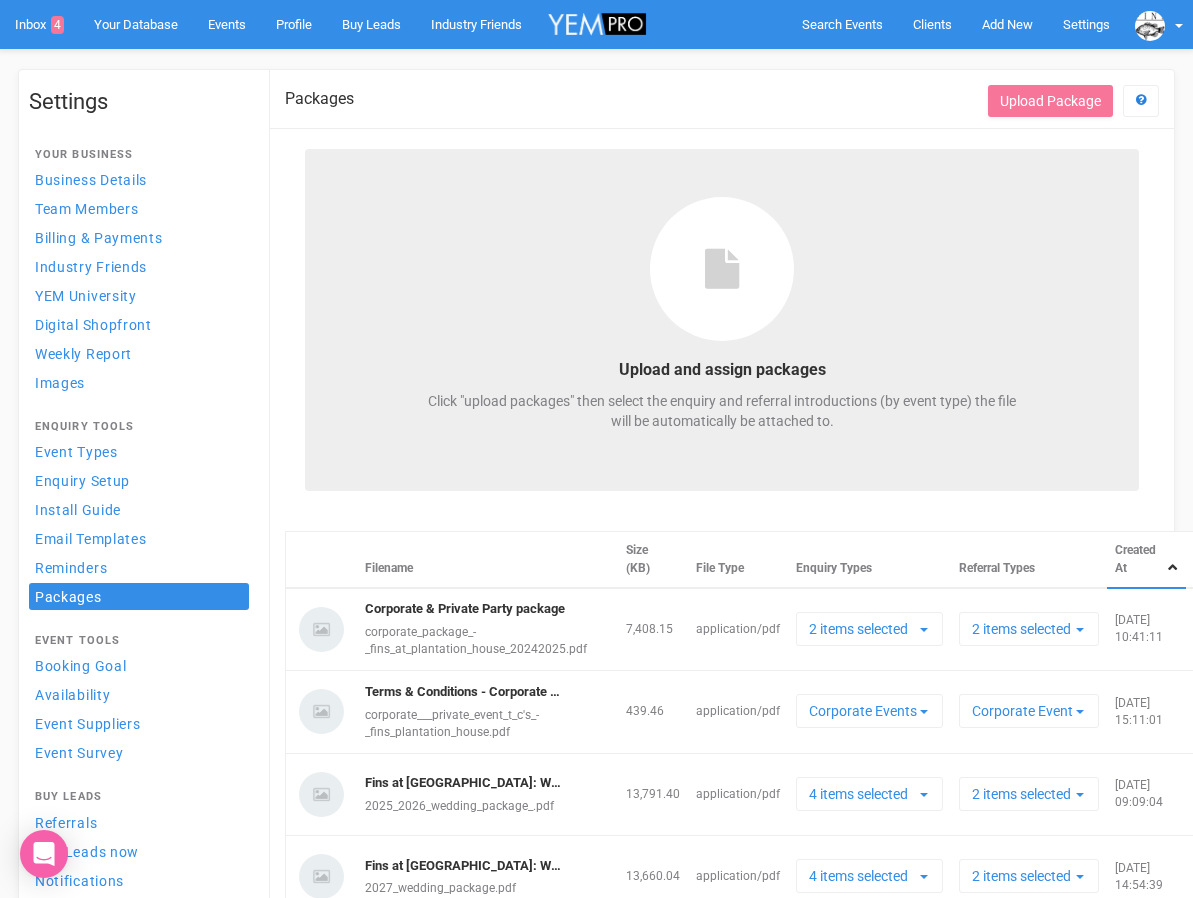 scroll, scrollTop: 18, scrollLeft: 0, axis: vertical 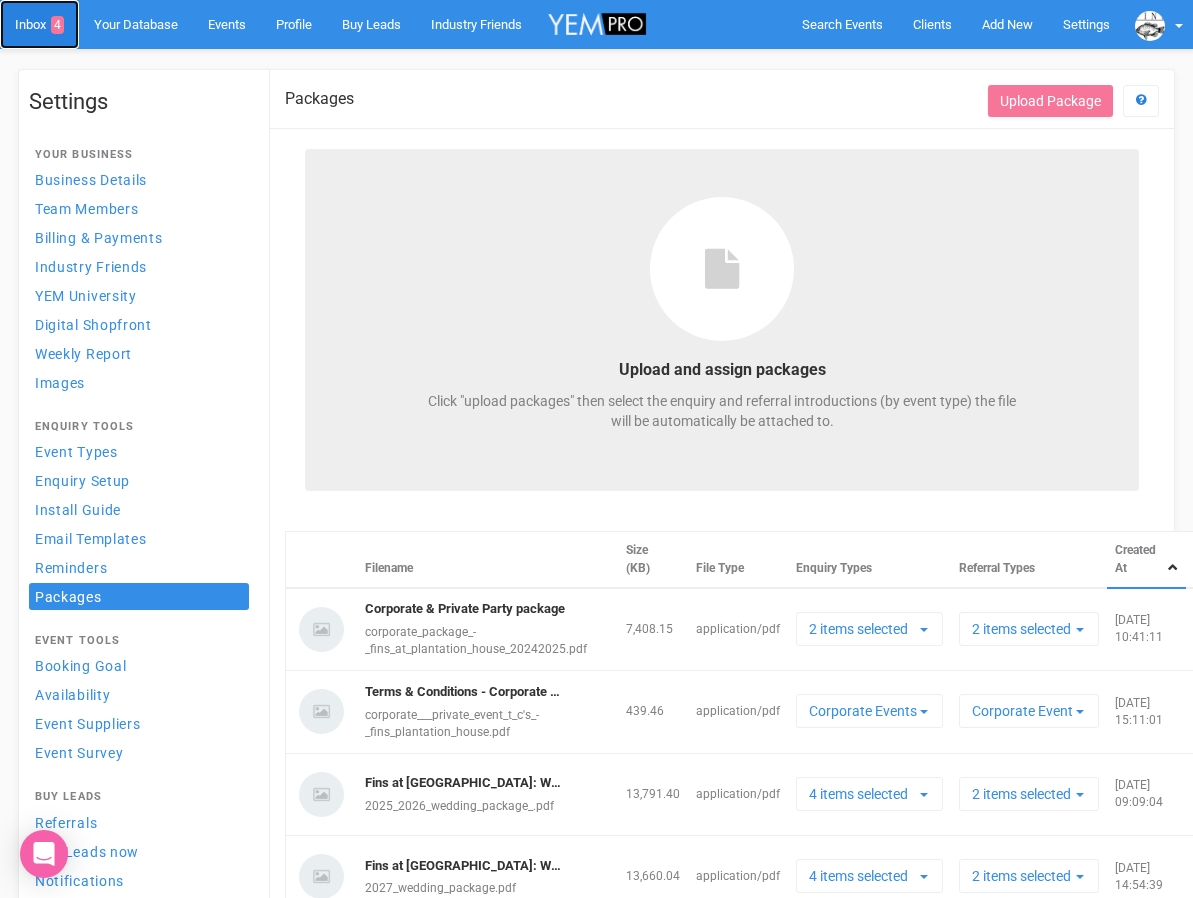 click on "Inbox  4" at bounding box center [39, 24] 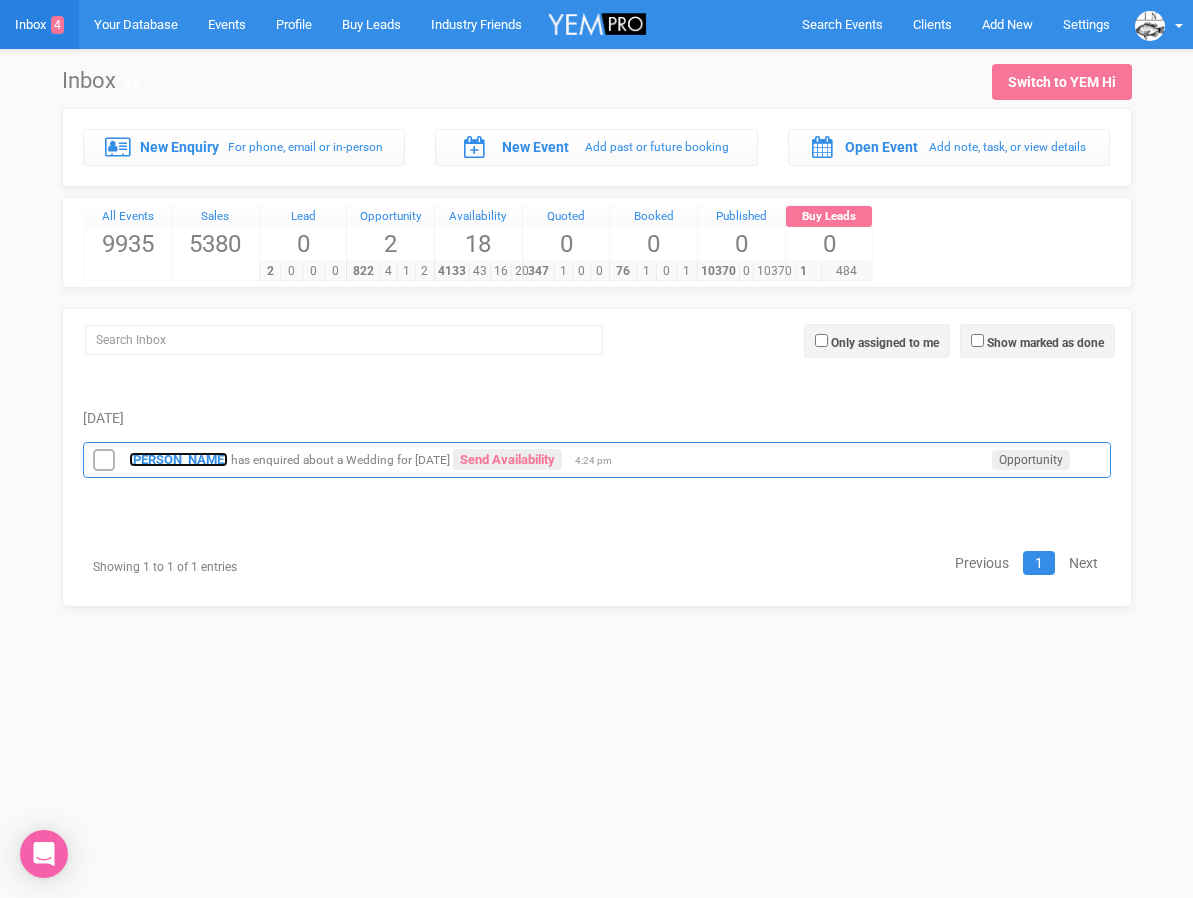 click on "[PERSON_NAME]" at bounding box center (178, 459) 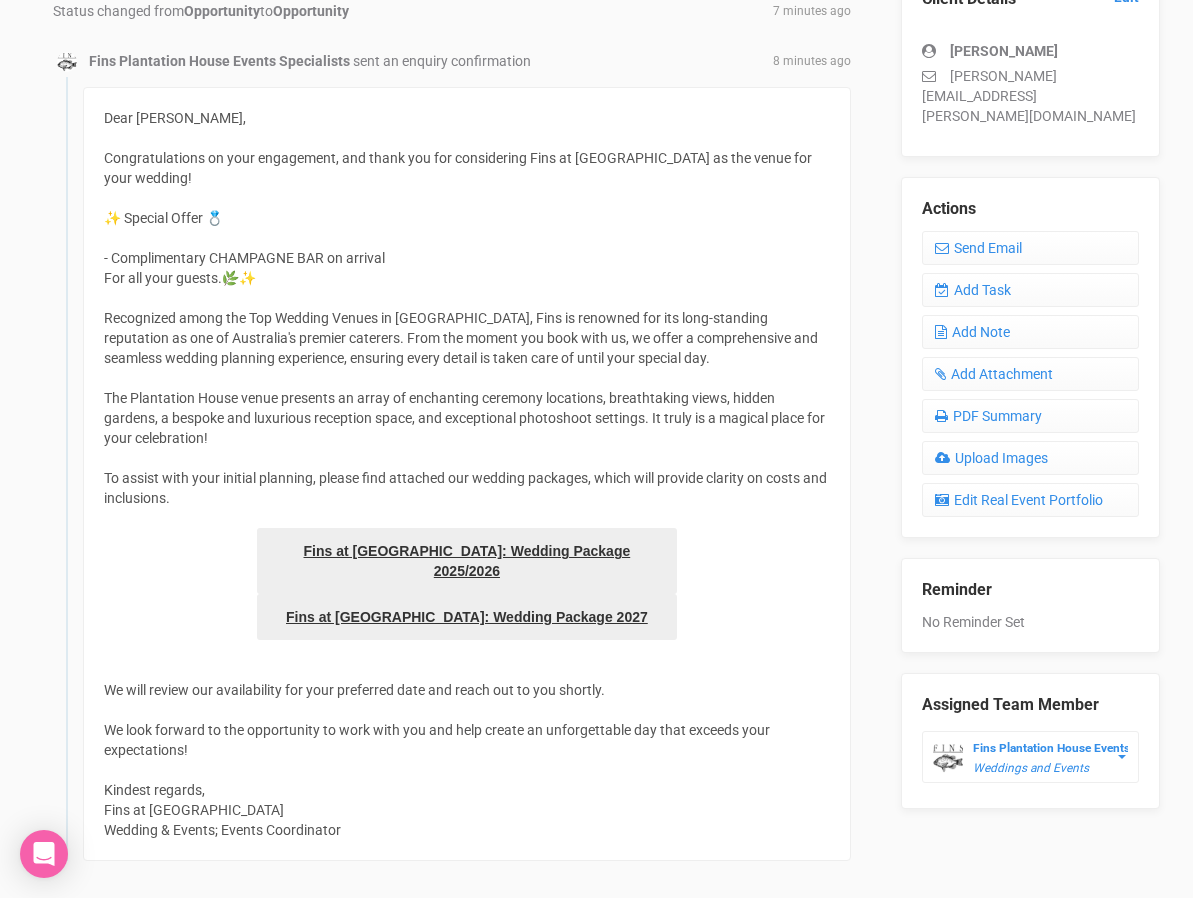 scroll, scrollTop: 398, scrollLeft: 0, axis: vertical 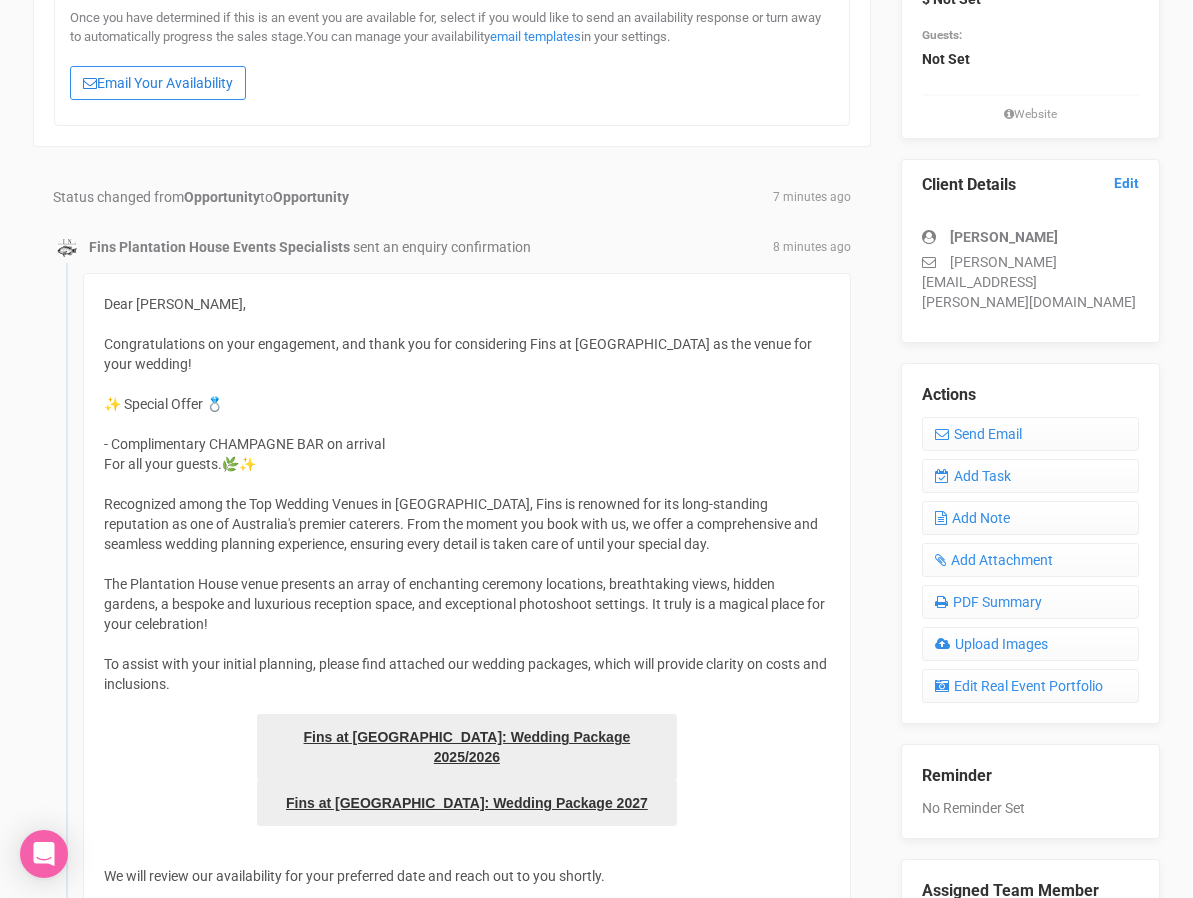 click on "Email Your Availability" at bounding box center [158, 83] 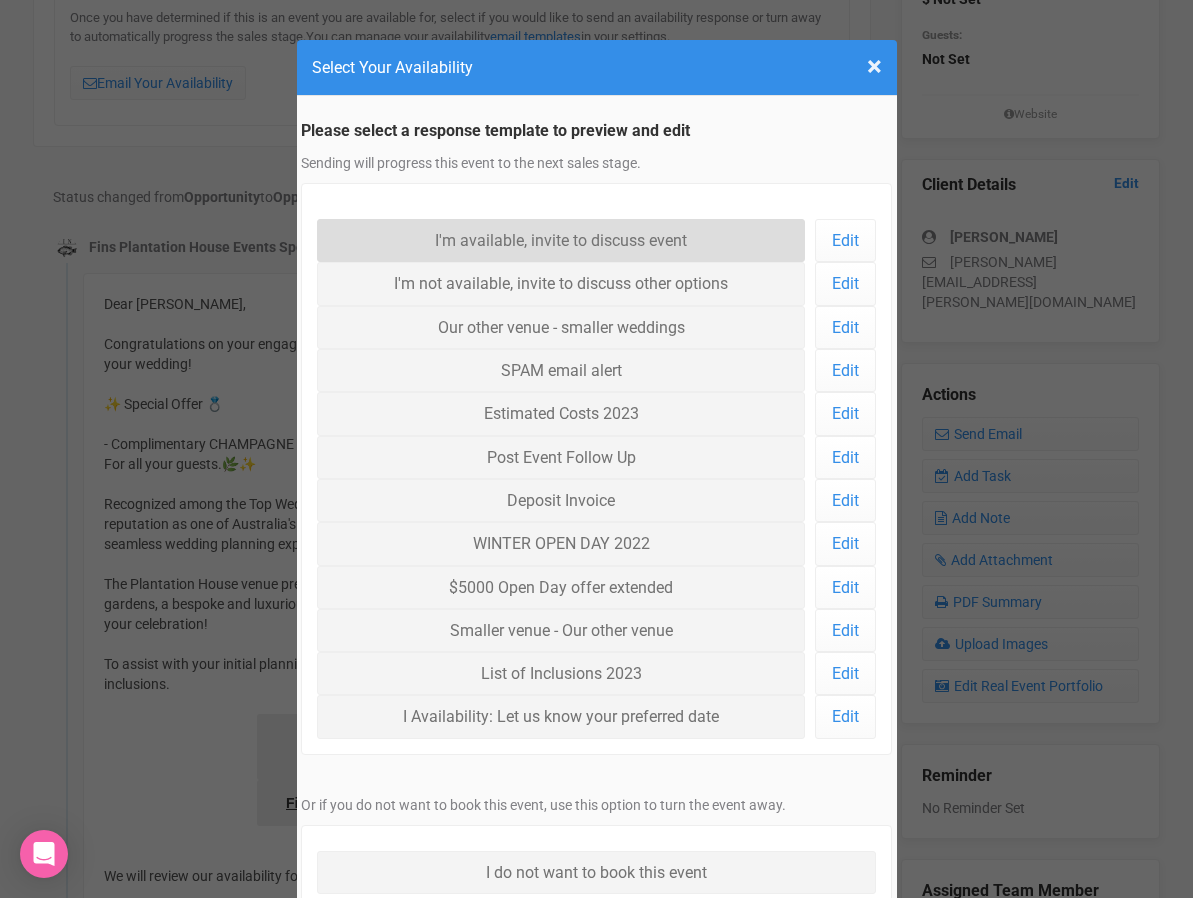 click on "I'm available, invite to discuss event" at bounding box center [561, 240] 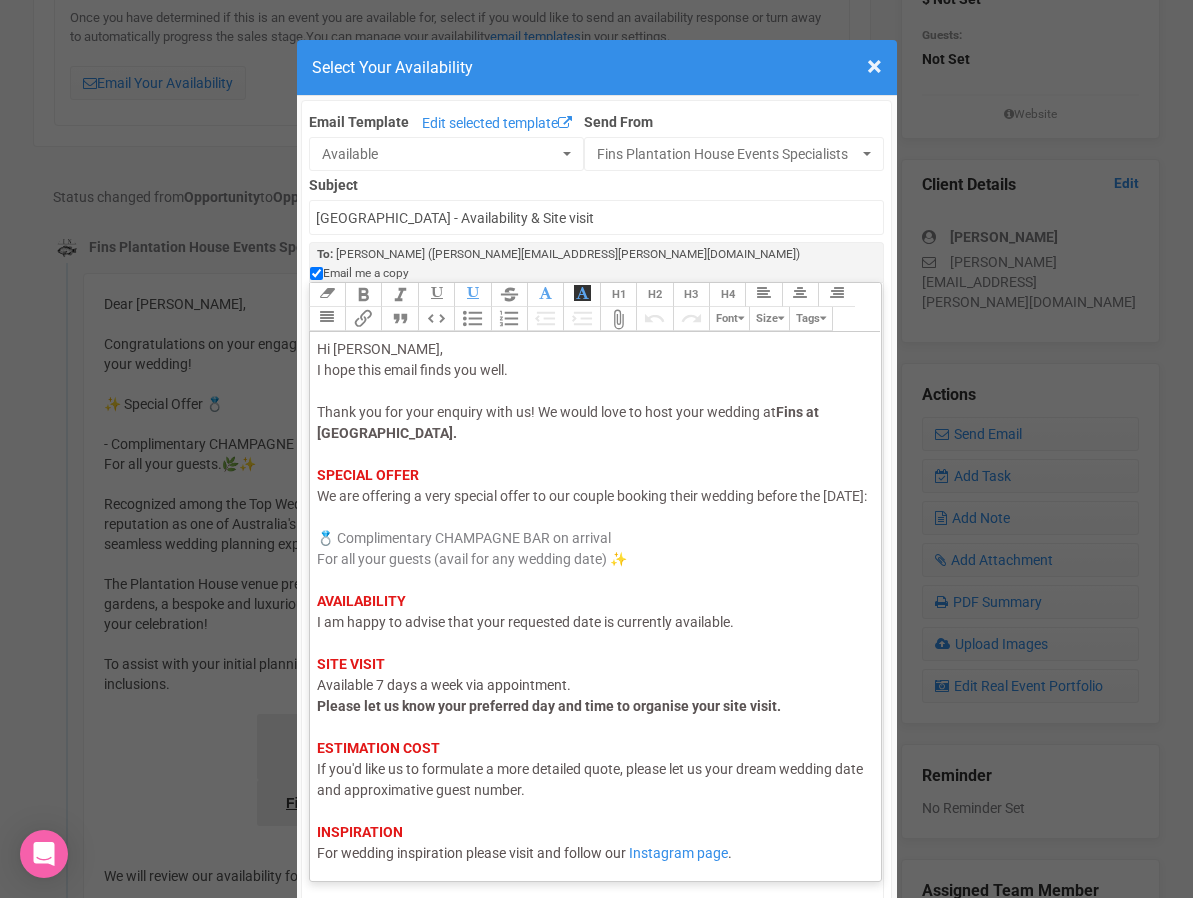click on "I am happy to advise that your requested date is currently available." 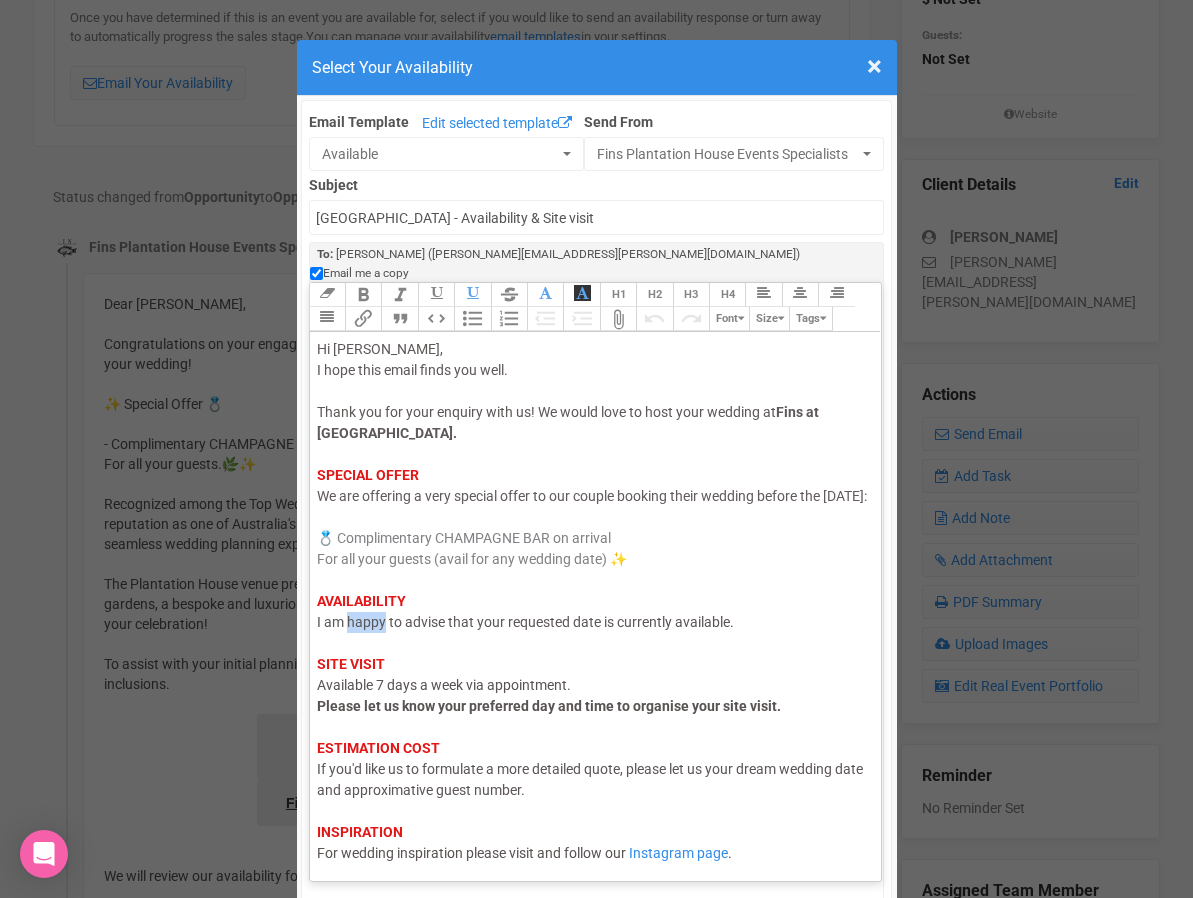 click on "I am happy to advise that your requested date is currently available." 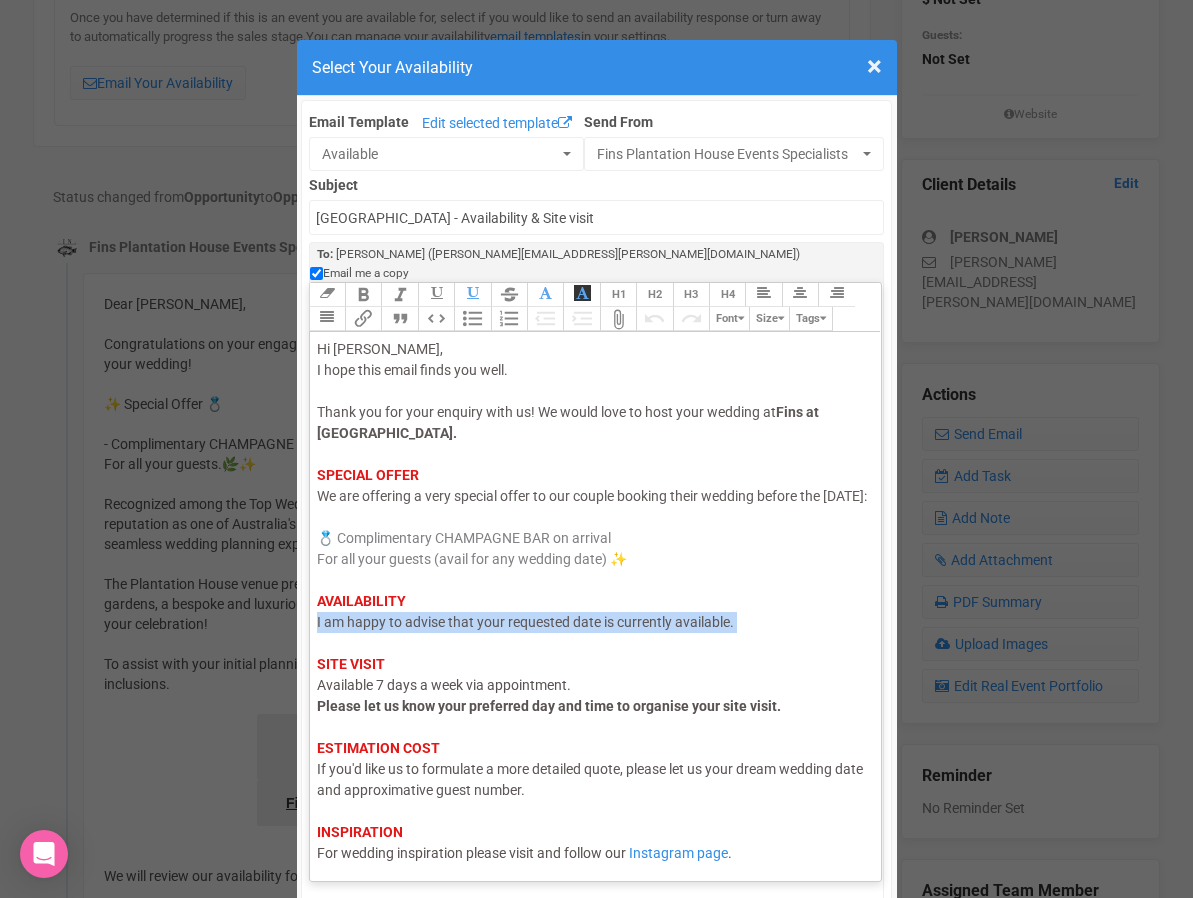click on "I am happy to advise that your requested date is currently available." 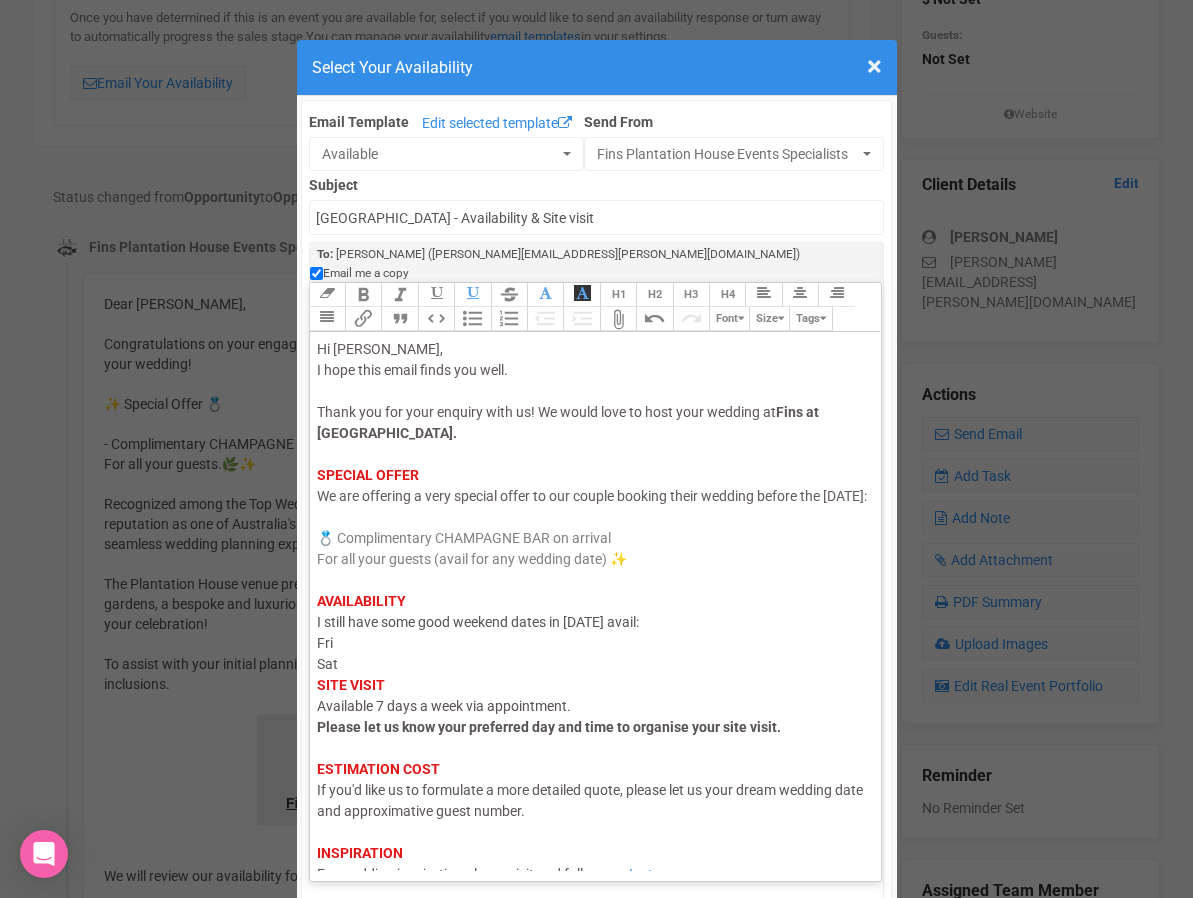 click on "Hi Michelle, I hope this email finds you well. Thank you for your enquiry with us! We would love to host your wedding at  Fins at Plantation House.     SPECIAL OFFER We are offering a very special offer to our couple booking their wedding before the 31 July 2025:  💍   Complimentary CHAMPAGNE BAR on arrival For all your guests (avail for any wedding date) ✨ AVAILABILITY I still have some good weekend dates in Oct 2026 avail:  Fri  Sat SITE VISIT   Available 7 days a week via appointment.  Please let us know your preferred day and time to organise your site visit.    ESTIMATION COST If you'd like us to formulate a more detailed quote, please let us your dream wedding date and approximative guest number.   INSPIRATION For wedding inspiration please visit and follow our   Instagram page . Kindest Regards," 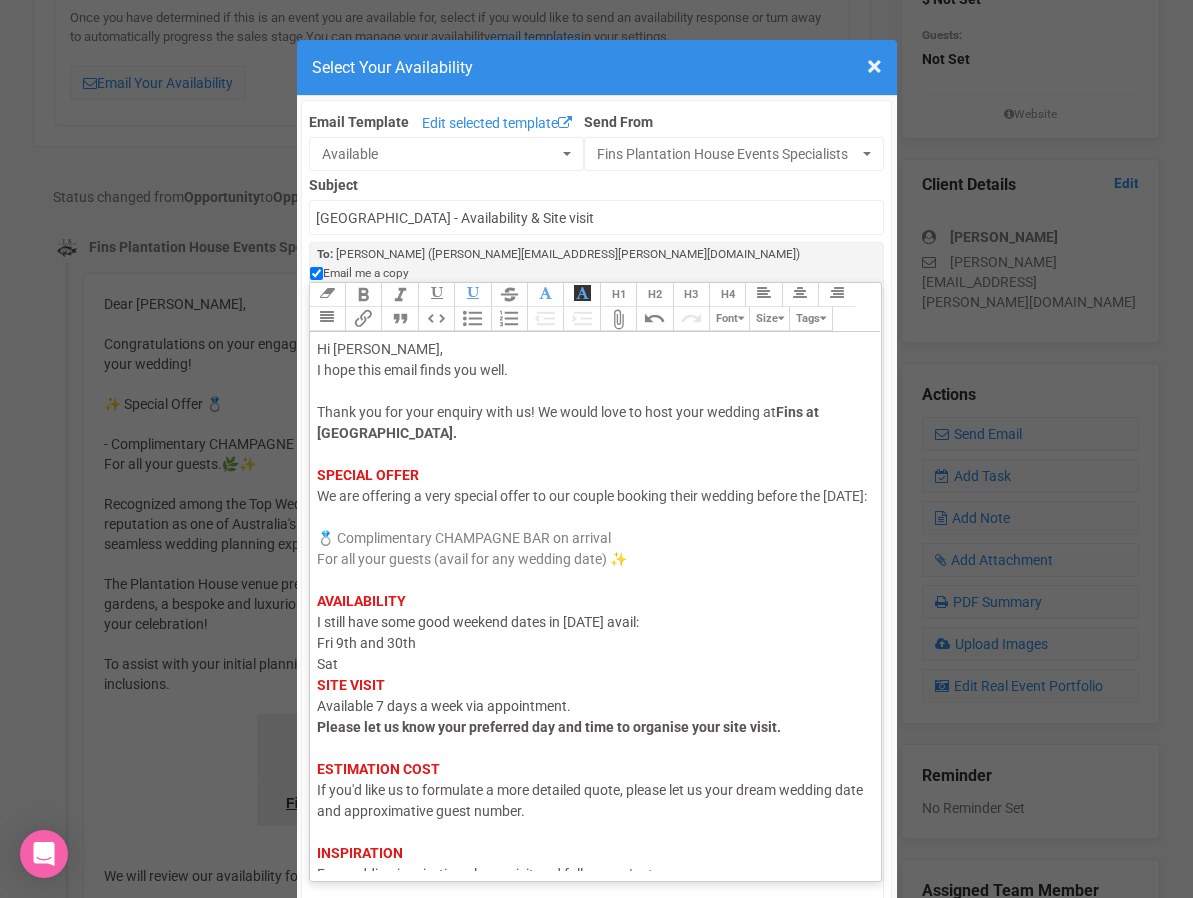 click on "Hi Michelle, I hope this email finds you well. Thank you for your enquiry with us! We would love to host your wedding at  Fins at Plantation House.     SPECIAL OFFER We are offering a very special offer to our couple booking their wedding before the 31 July 2025:  💍   Complimentary CHAMPAGNE BAR on arrival For all your guests (avail for any wedding date) ✨ AVAILABILITY I still have some good weekend dates in Oct 2026 avail:  Fri 9th and 30th  Sat SITE VISIT   Available 7 days a week via appointment.  Please let us know your preferred day and time to organise your site visit.    ESTIMATION COST If you'd like us to formulate a more detailed quote, please let us your dream wedding date and approximative guest number.   INSPIRATION For wedding inspiration please visit and follow our   Instagram page . Kindest Regards," 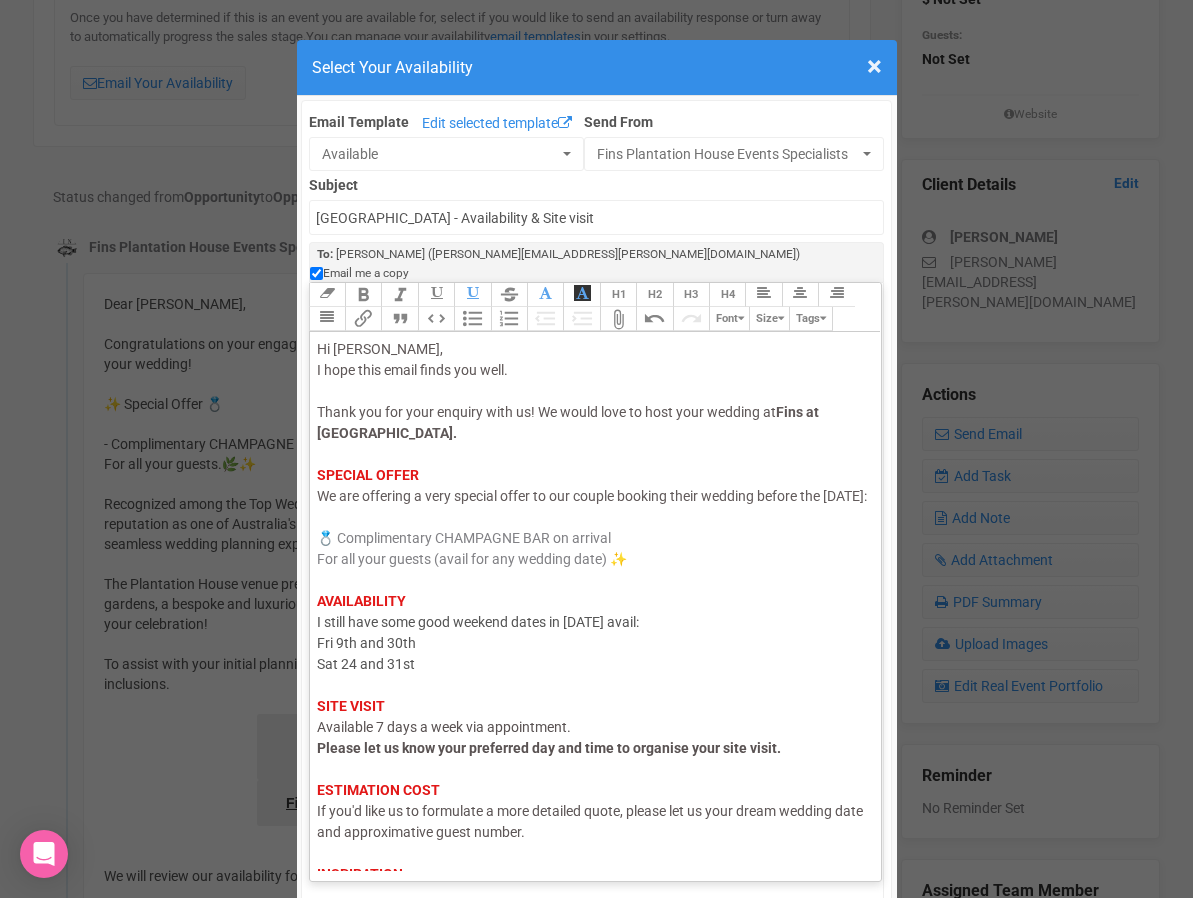 scroll, scrollTop: 105, scrollLeft: 0, axis: vertical 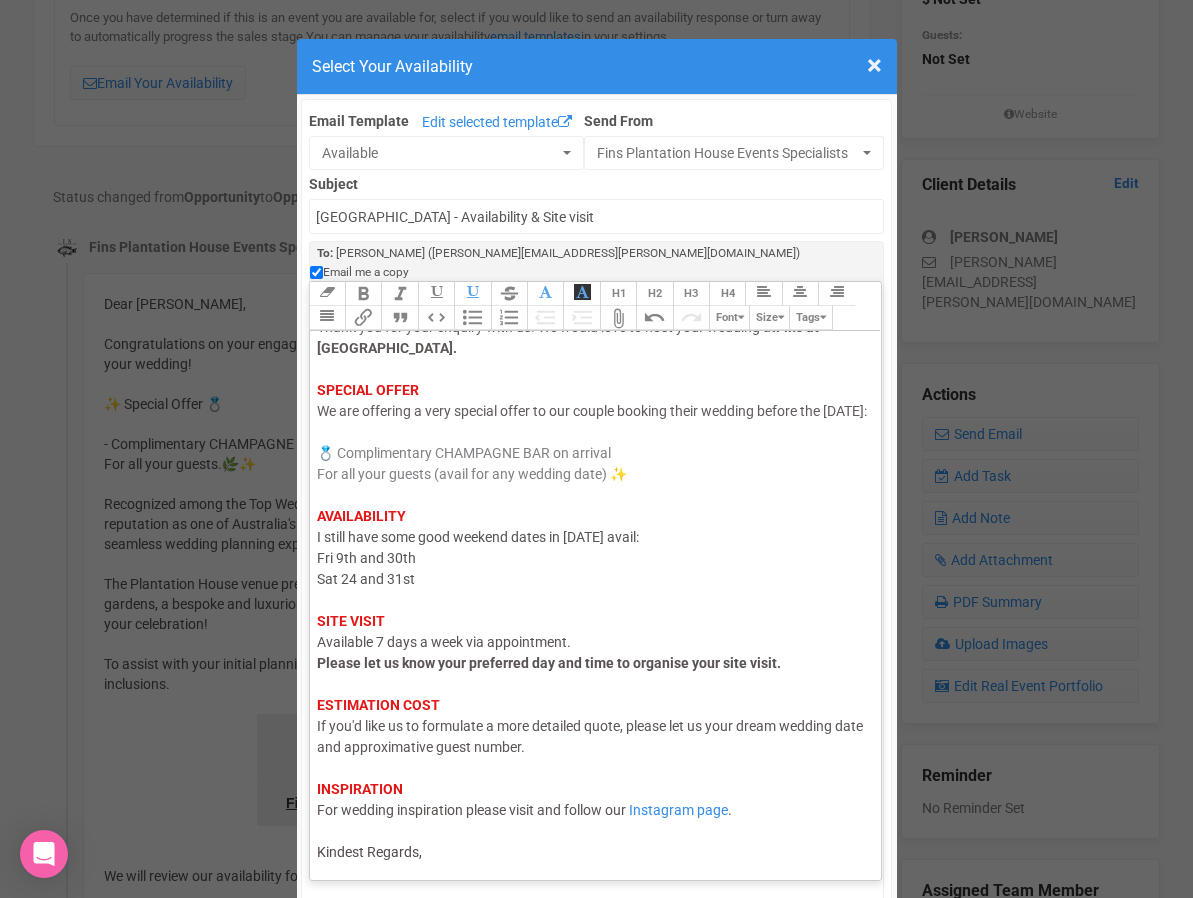 click on "Hi Michelle, I hope this email finds you well. Thank you for your enquiry with us! We would love to host your wedding at  Fins at Plantation House.     SPECIAL OFFER We are offering a very special offer to our couple booking their wedding before the 31 July 2025:  💍   Complimentary CHAMPAGNE BAR on arrival For all your guests (avail for any wedding date) ✨ AVAILABILITY I still have some good weekend dates in Oct 2026 avail:  Fri 9th and 30th  Sat 24 and 31st SITE VISIT   Available 7 days a week via appointment.  Please let us know your preferred day and time to organise your site visit.    ESTIMATION COST If you'd like us to formulate a more detailed quote, please let us your dream wedding date and approximative guest number.   INSPIRATION For wedding inspiration please visit and follow our   Instagram page . Kindest Regards," 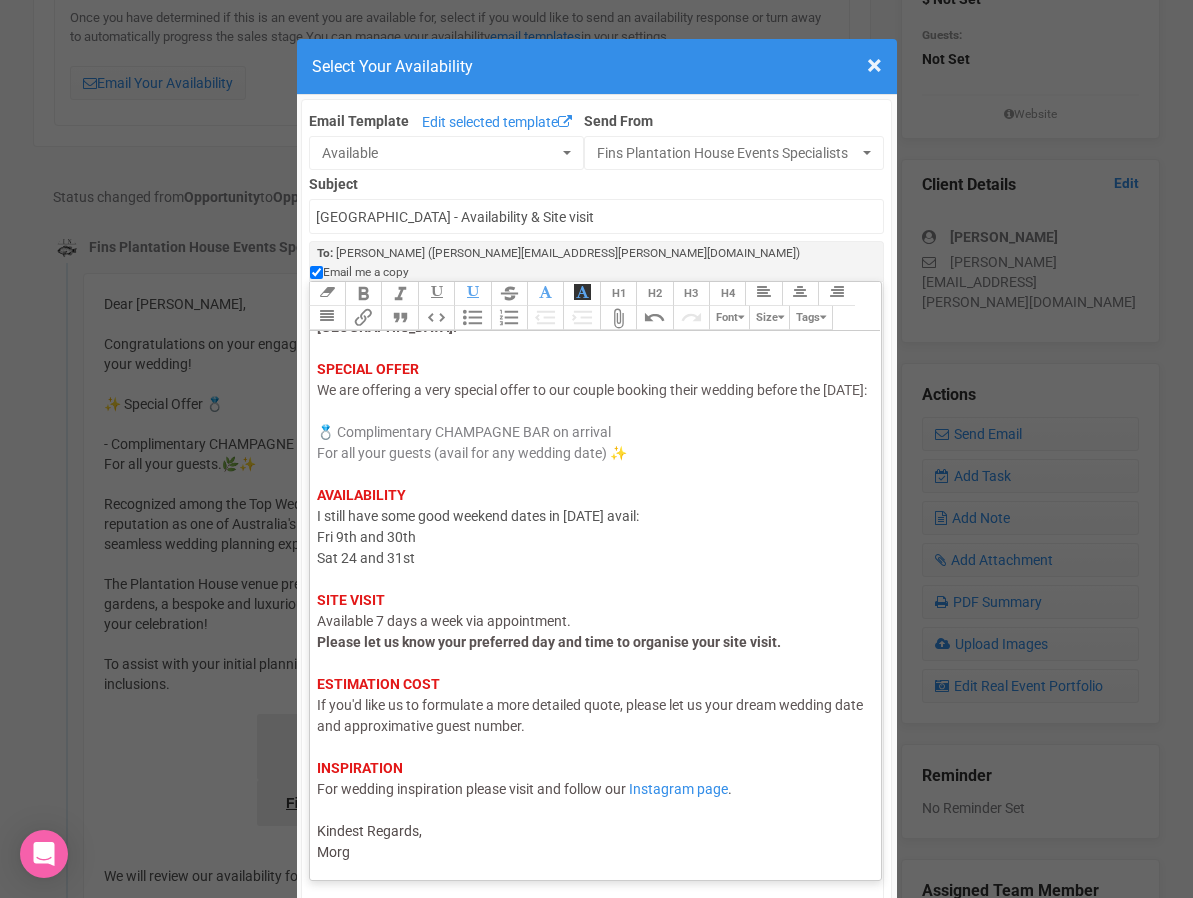 type on "<div><span style="color: rgb(95, 88, 88);">Hi Michelle,</span><br><span style="color: rgb(95, 88, 88);">I hope this email finds you well.</span><br><br><span style="color: rgb(95, 88, 88);">Thank you for your enquiry with us! We would love to host your wedding at </span><strong style="color: rgb(95, 88, 88);">Fins at Plantation House.</strong> <br> <br><strong style="background-color: rgb(255, 255, 255); font-family: Roboto, Helvetica, Arial, sans-serif; font-size: 14px; color: rgb(226, 24, 24); text-decoration-color: initial;">SPECIAL OFFER</strong><br><span style="background-color: rgb(255, 255, 255); font-family: Roboto, Helvetica, Arial, sans-serif; font-size: 14px; color: rgb(98, 91, 91); text-decoration-color: initial;">We are offering a very special offer to our couple booking their wedding before the 31 July 2025:</span><br><br><span style="background-color: rgb(255, 255, 255); font-family: Roboto, Helvetica, Arial, sans-serif; font-size: 14px; color: rgb(130, 130, 134); text-decoration-color: init..." 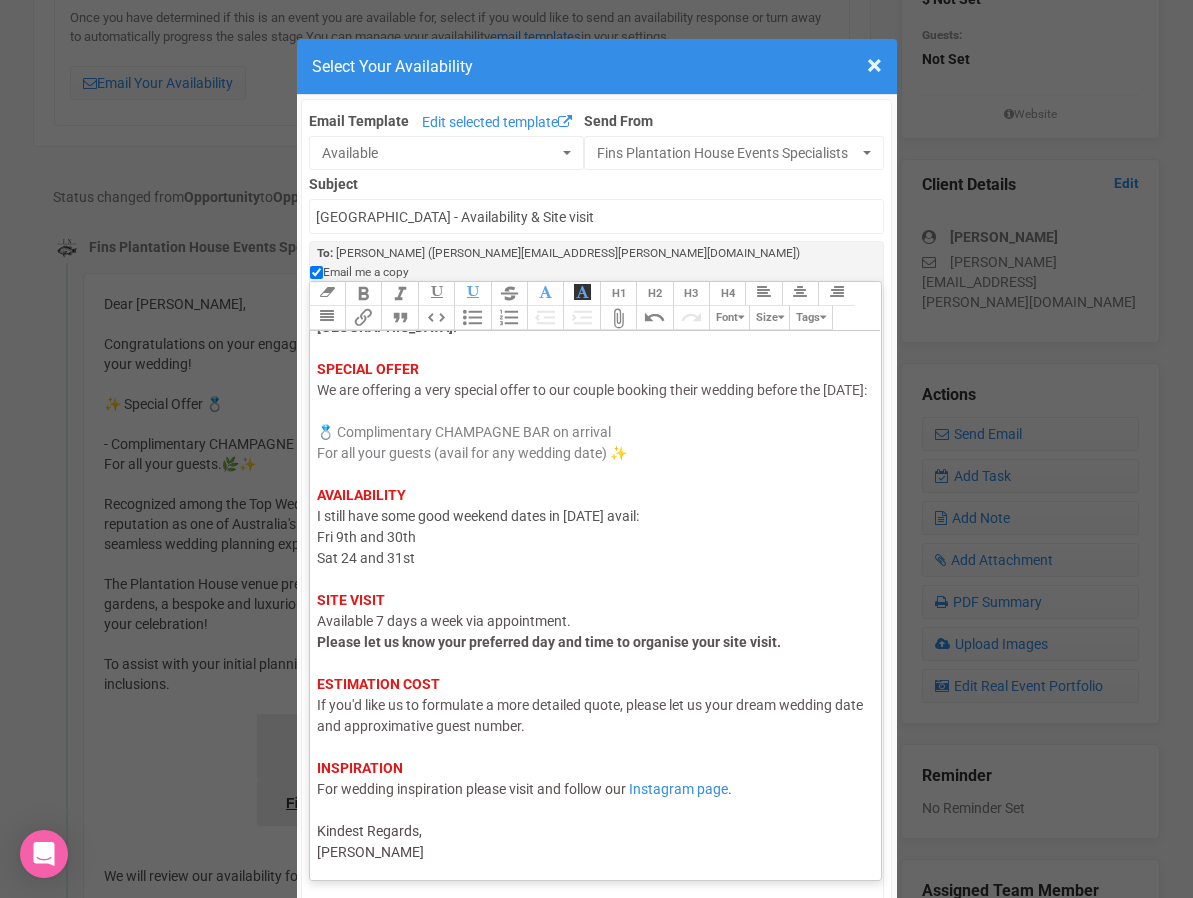 scroll, scrollTop: 126, scrollLeft: 0, axis: vertical 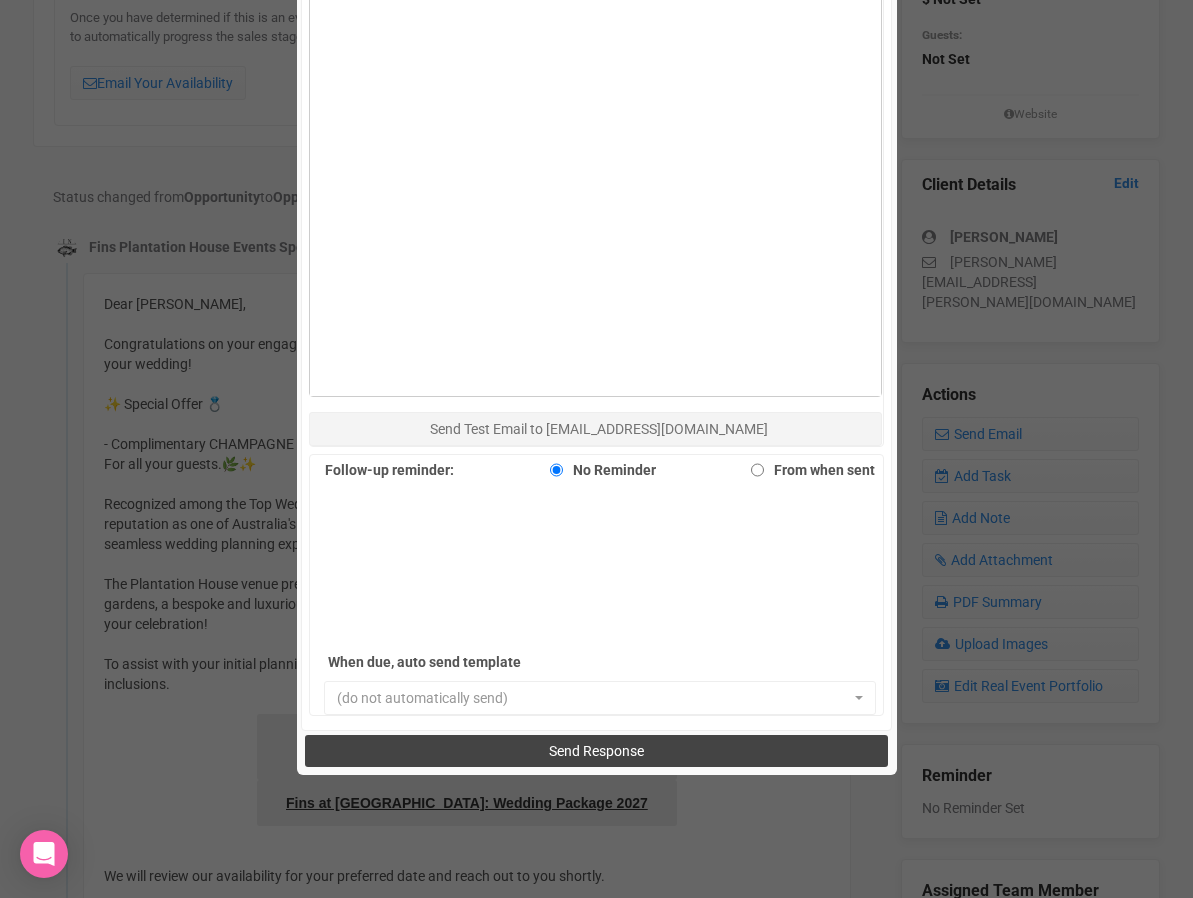 click on "Send Response" at bounding box center (596, 751) 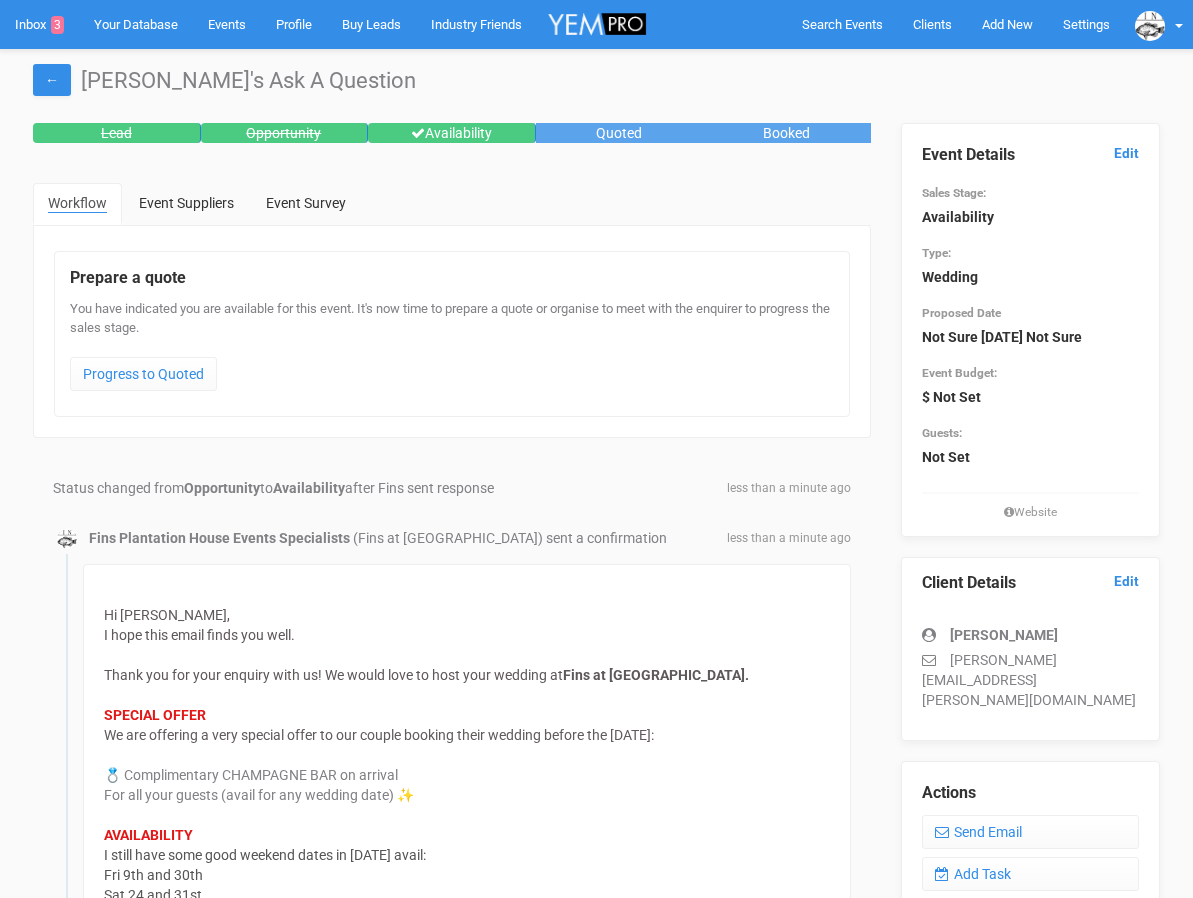 scroll, scrollTop: 0, scrollLeft: 0, axis: both 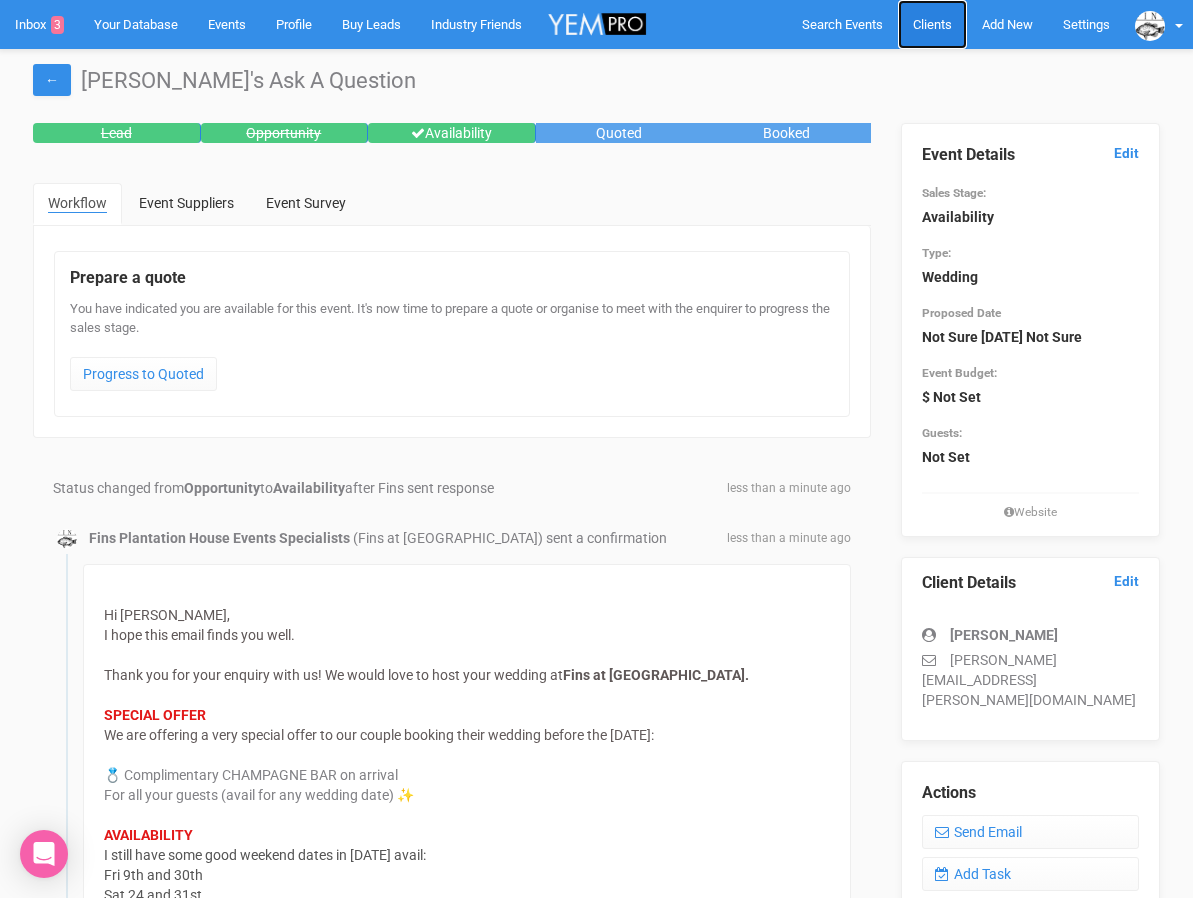click on "Clients" at bounding box center (932, 24) 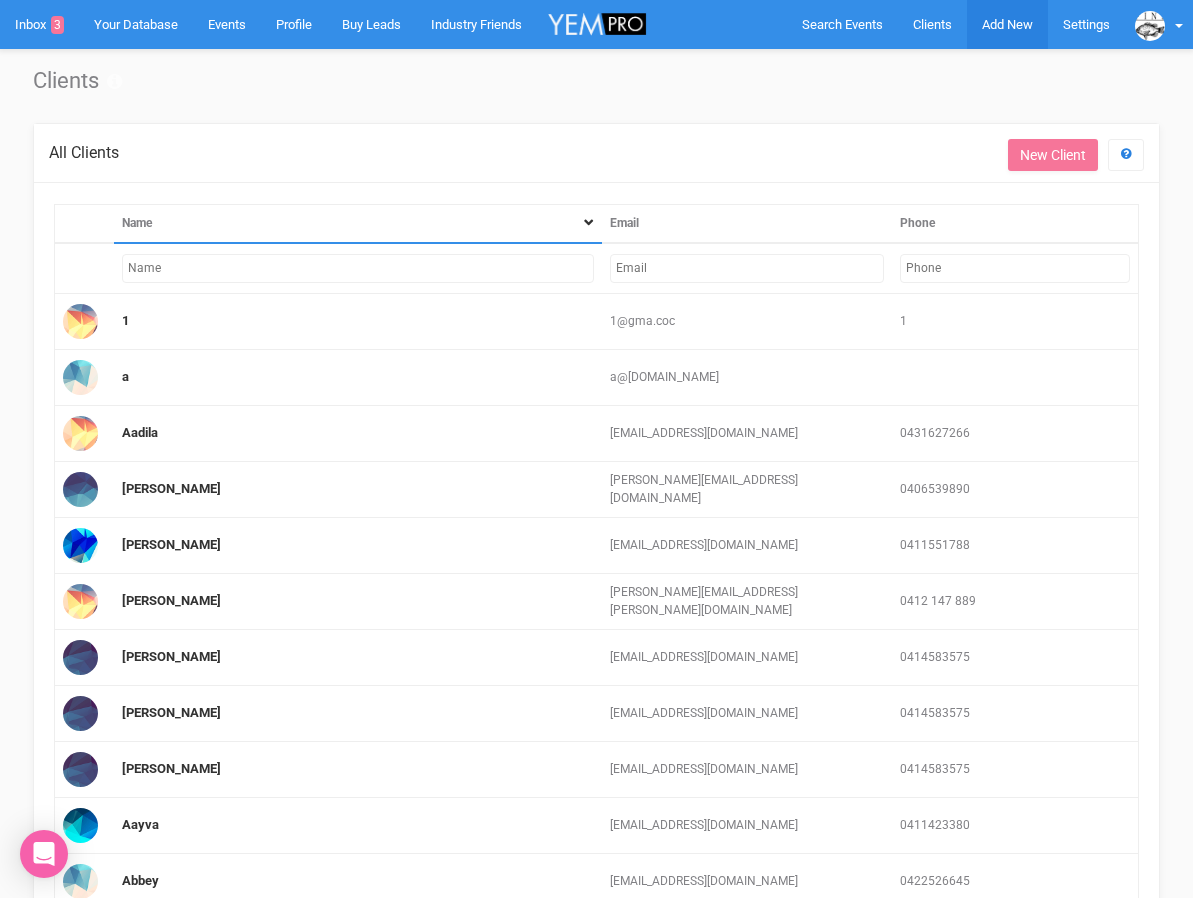click on "Add New" at bounding box center (1007, 24) 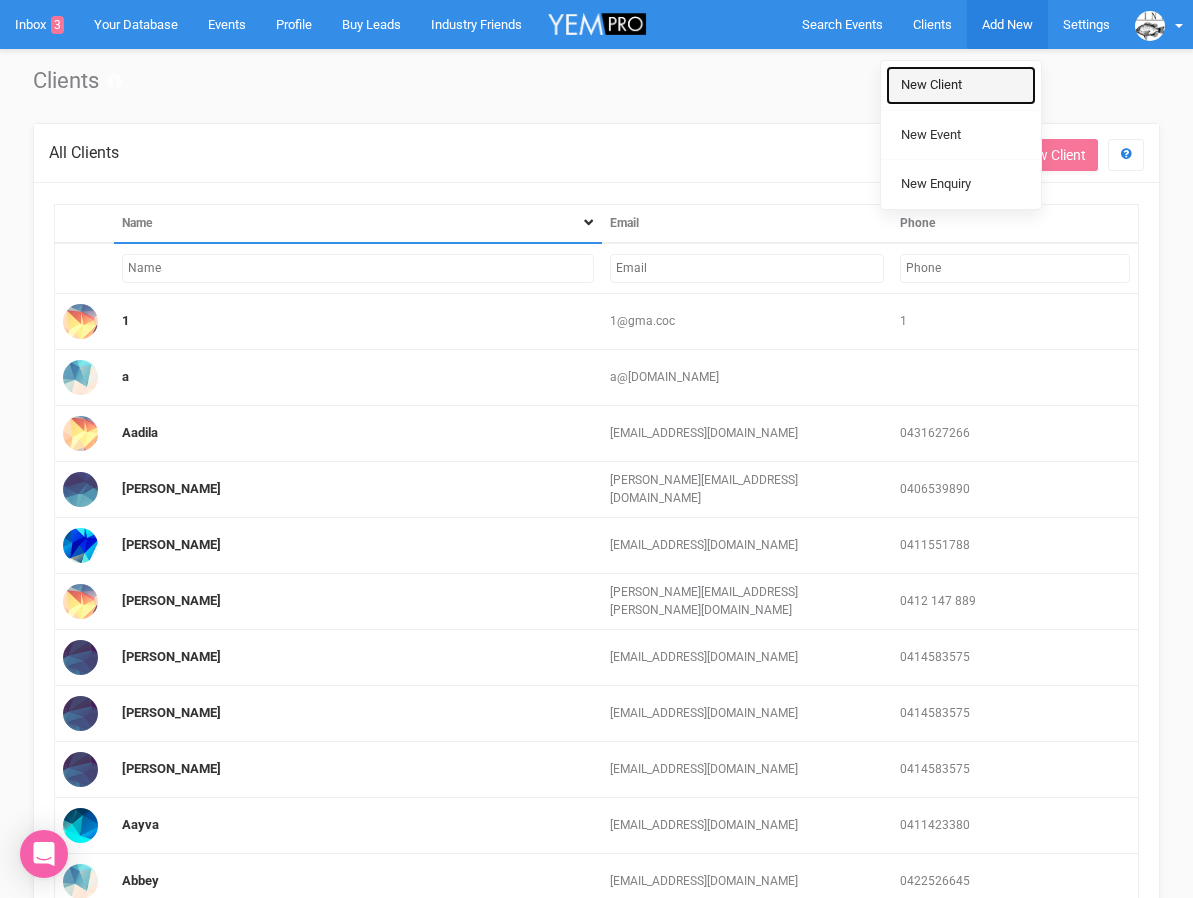 click on "New Client" at bounding box center [961, 85] 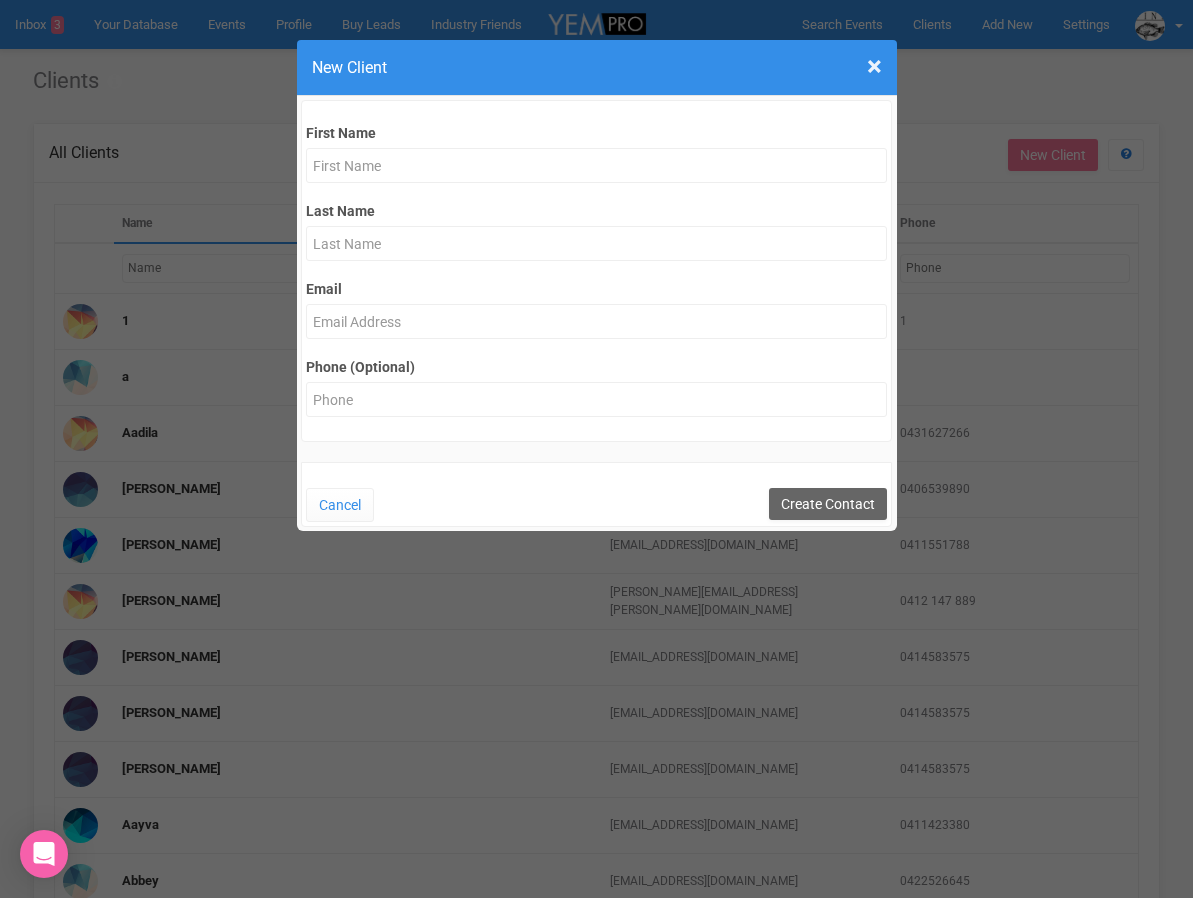 click on "× Close
New Client
First Name
Last Name
Email
Phone (Optional)
Cancel
Create Contact" at bounding box center [596, 449] 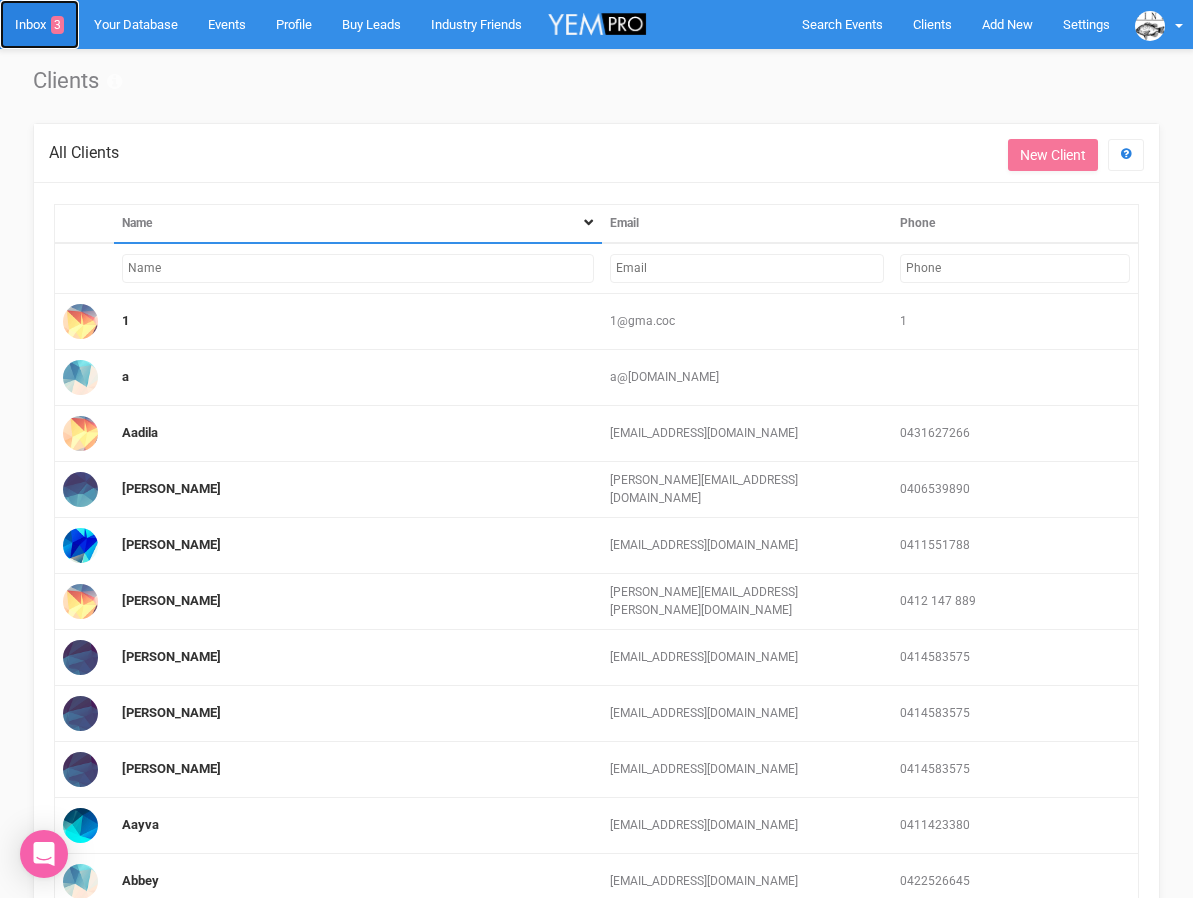 click on "Inbox  3" at bounding box center [39, 24] 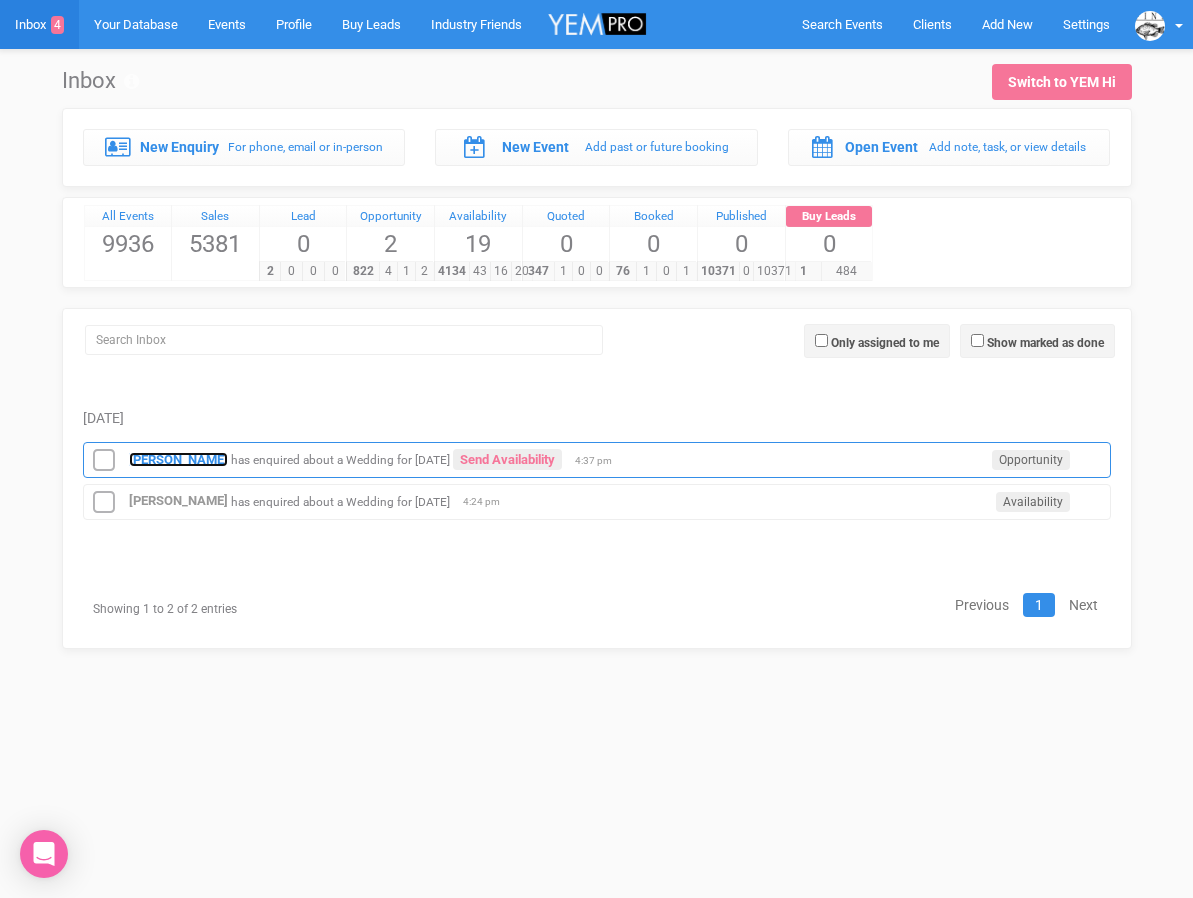 click on "[PERSON_NAME]" at bounding box center [178, 459] 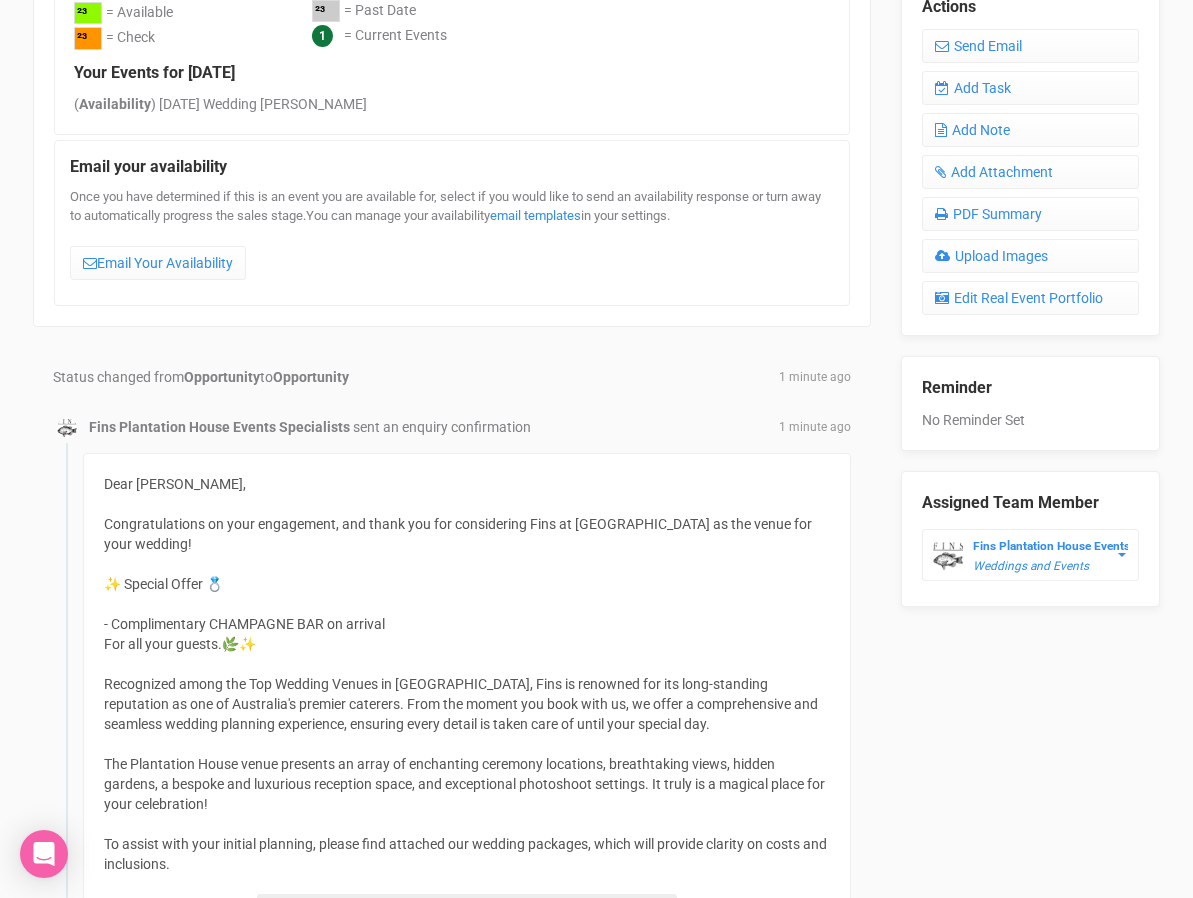 scroll, scrollTop: 797, scrollLeft: 0, axis: vertical 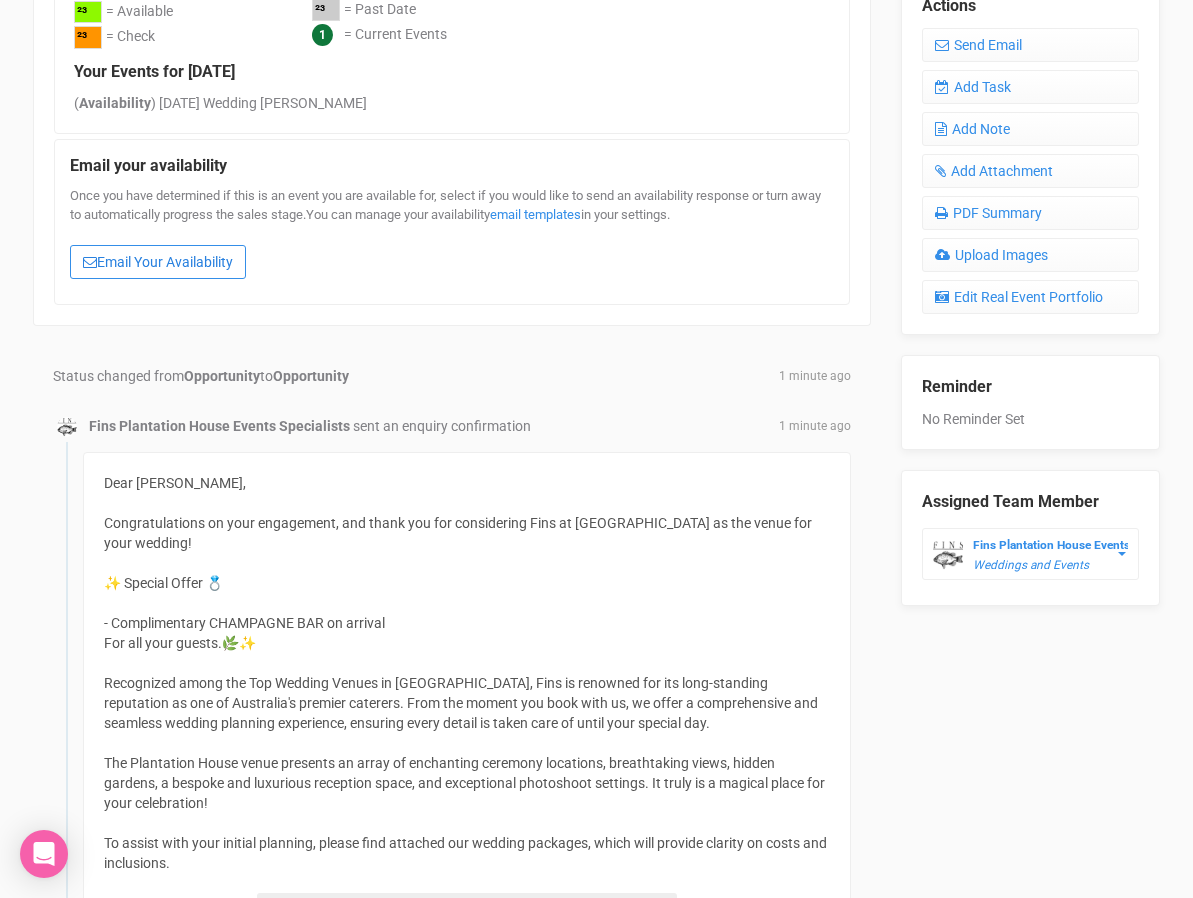click on "Email Your Availability" at bounding box center [158, 262] 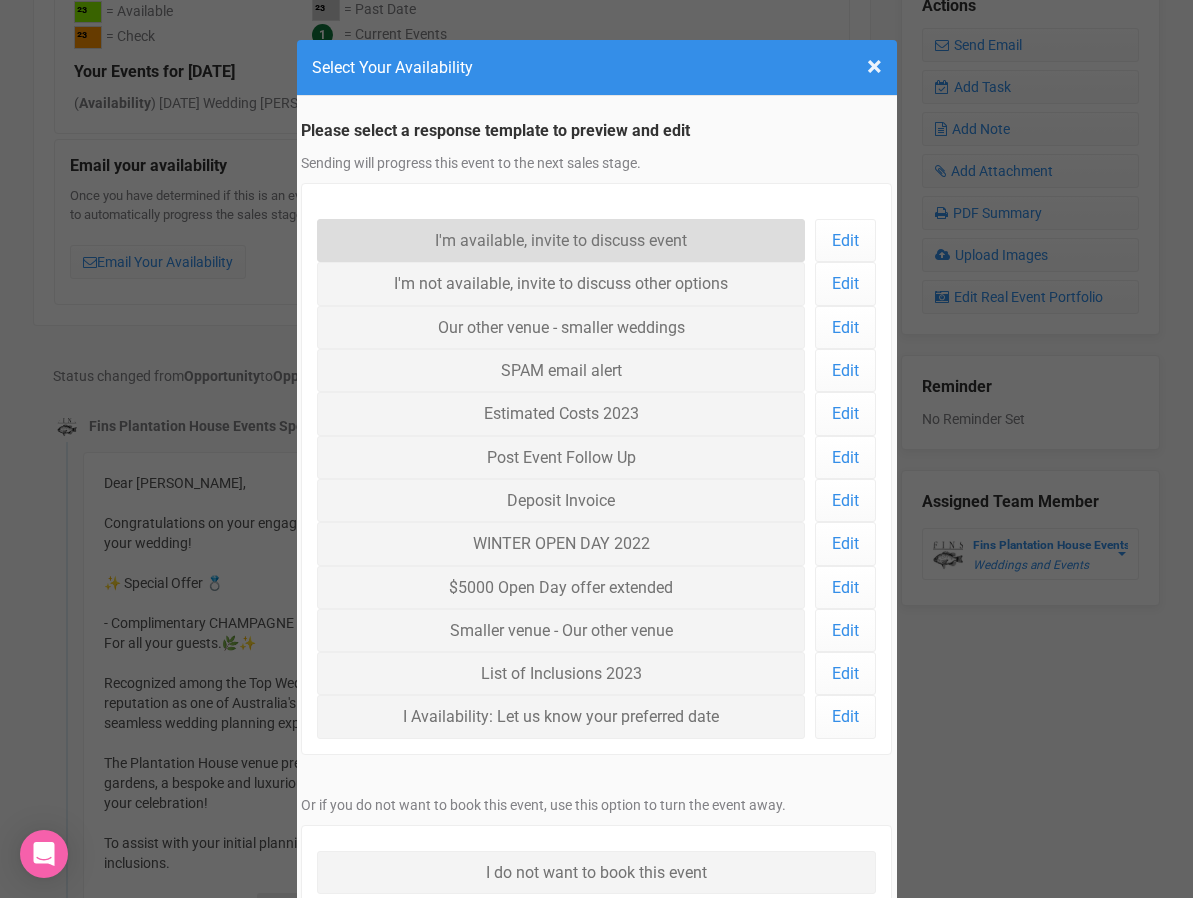 click on "I'm available, invite to discuss event" at bounding box center (561, 240) 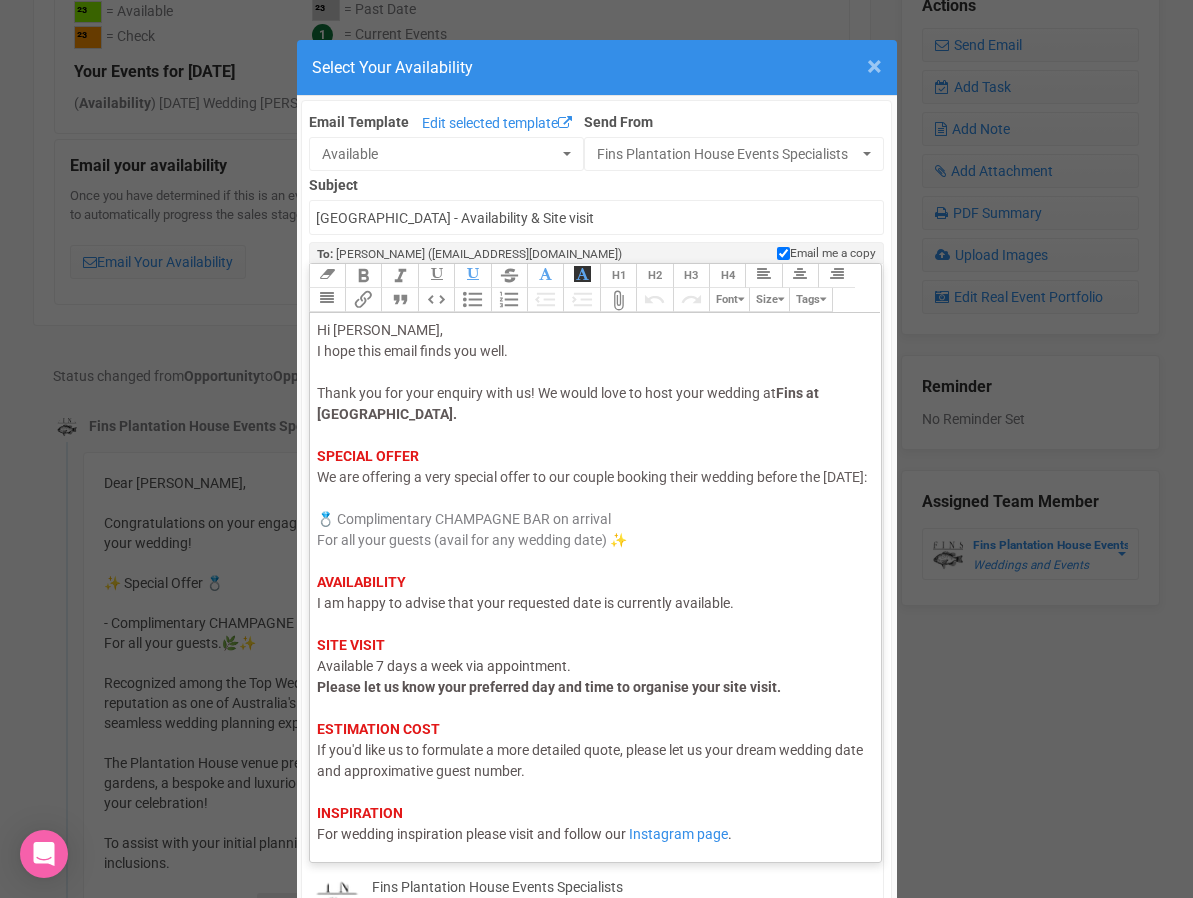 click on "×" at bounding box center [874, 66] 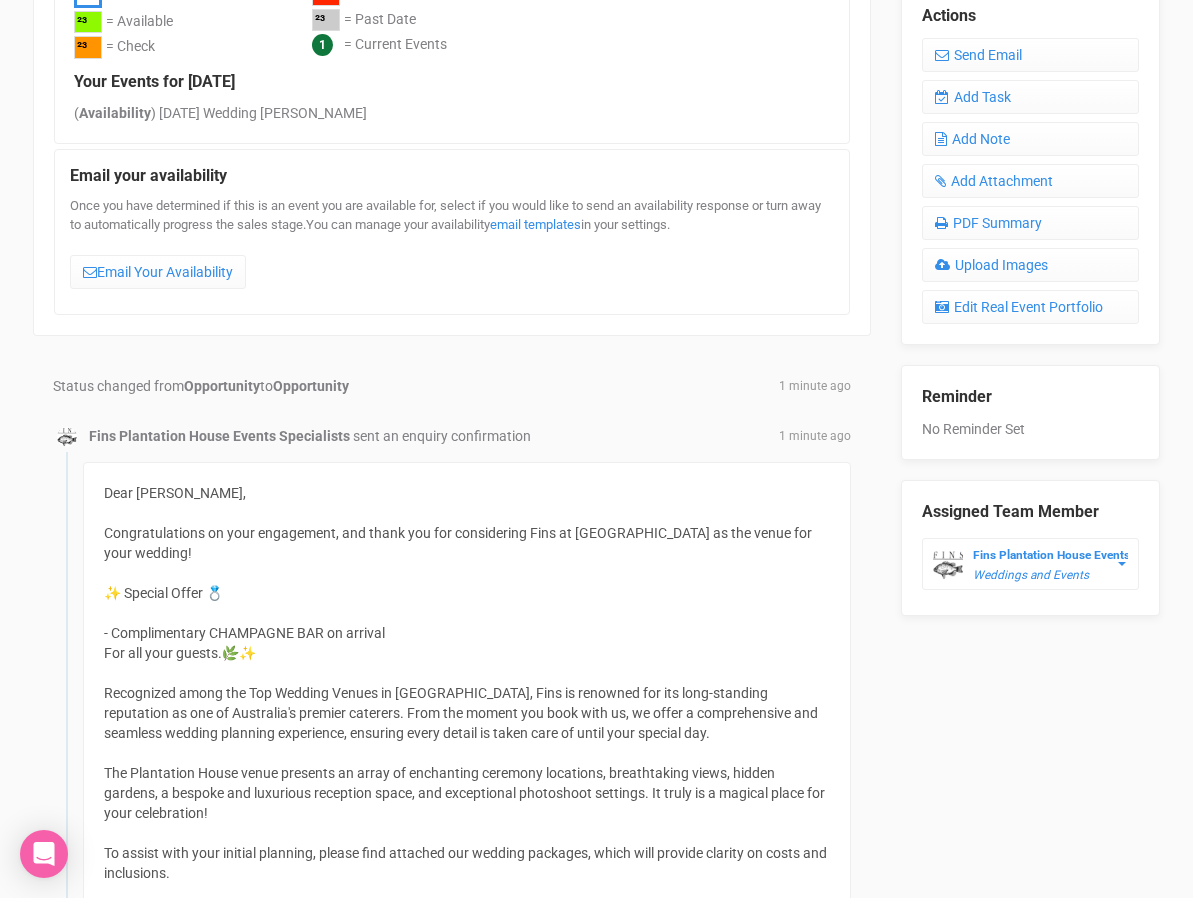 scroll, scrollTop: 548, scrollLeft: 0, axis: vertical 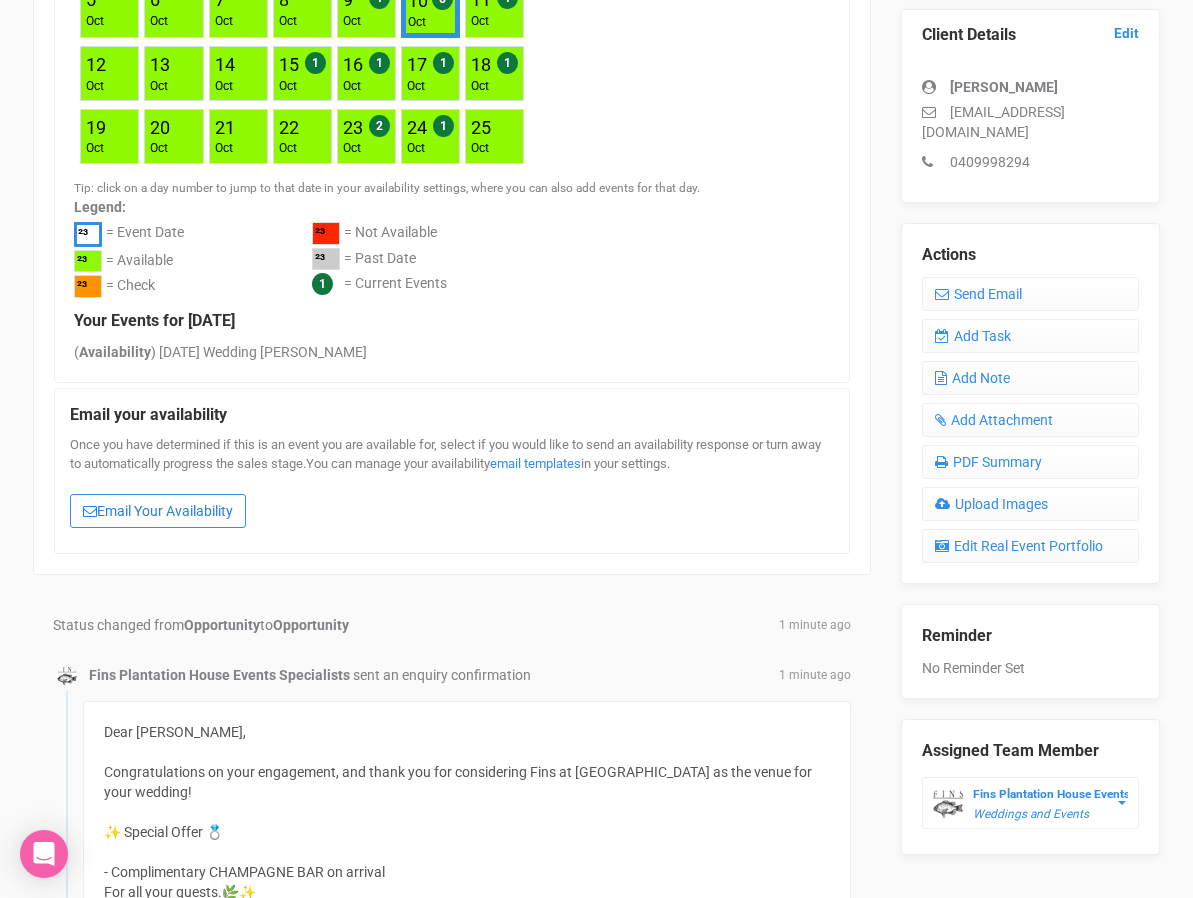 click on "Email Your Availability" at bounding box center (158, 511) 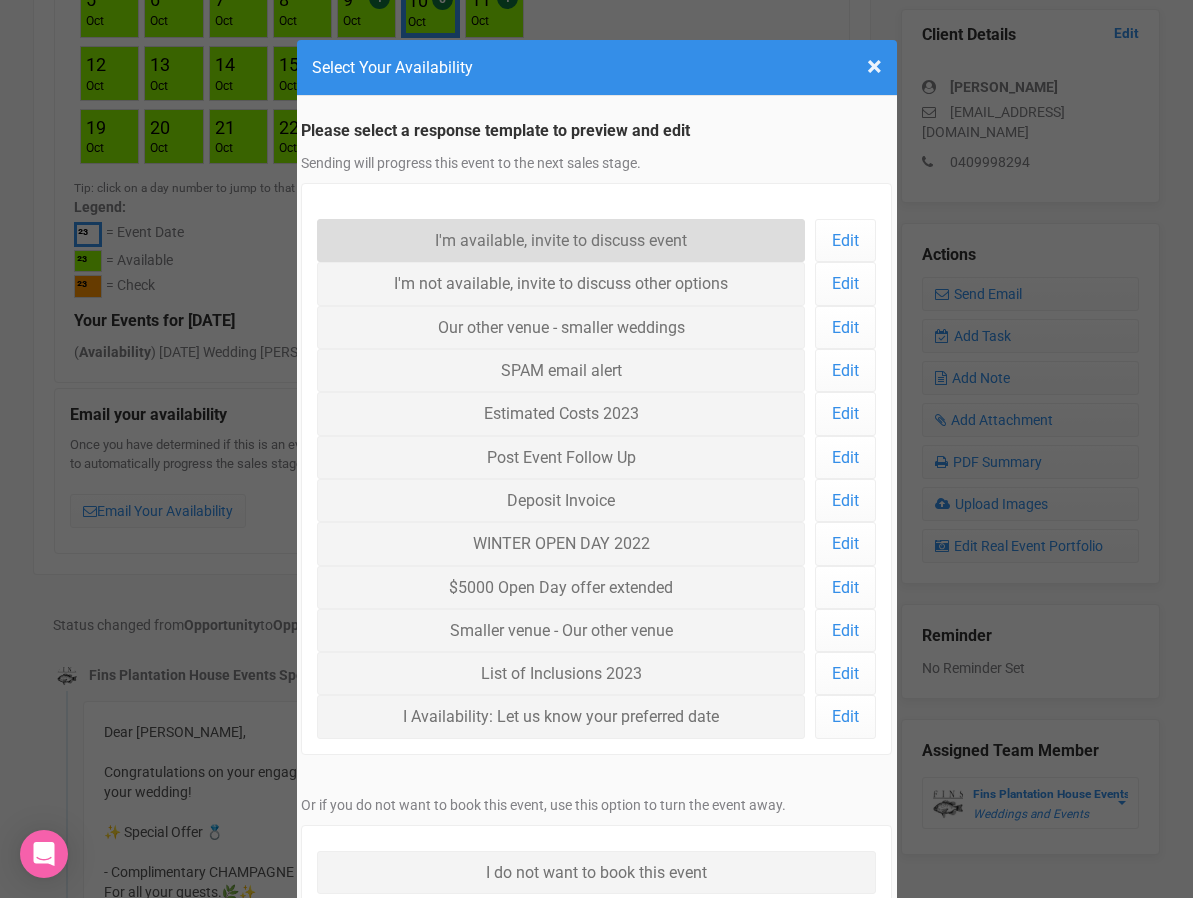 click on "I'm available, invite to discuss event" at bounding box center [561, 240] 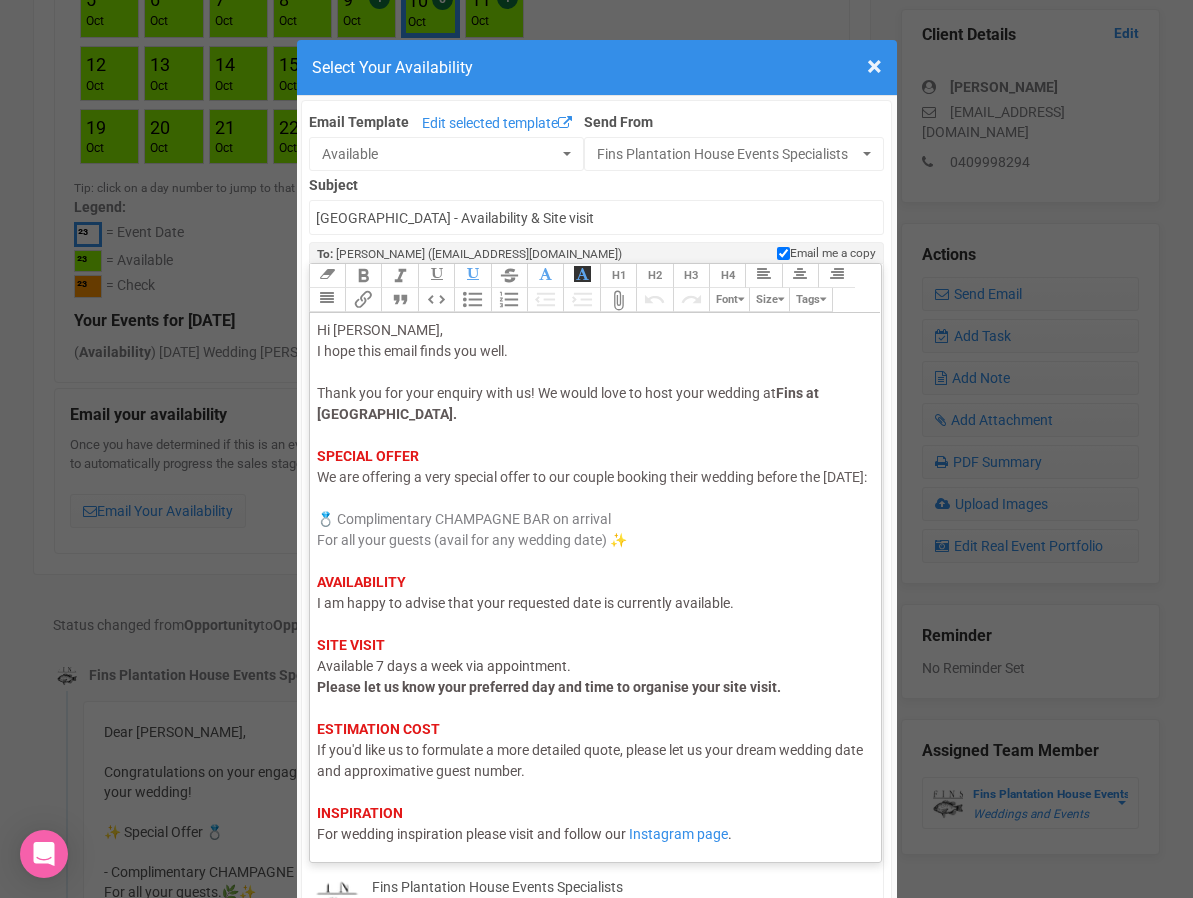 click on "I am happy to advise that your requested date is currently available." 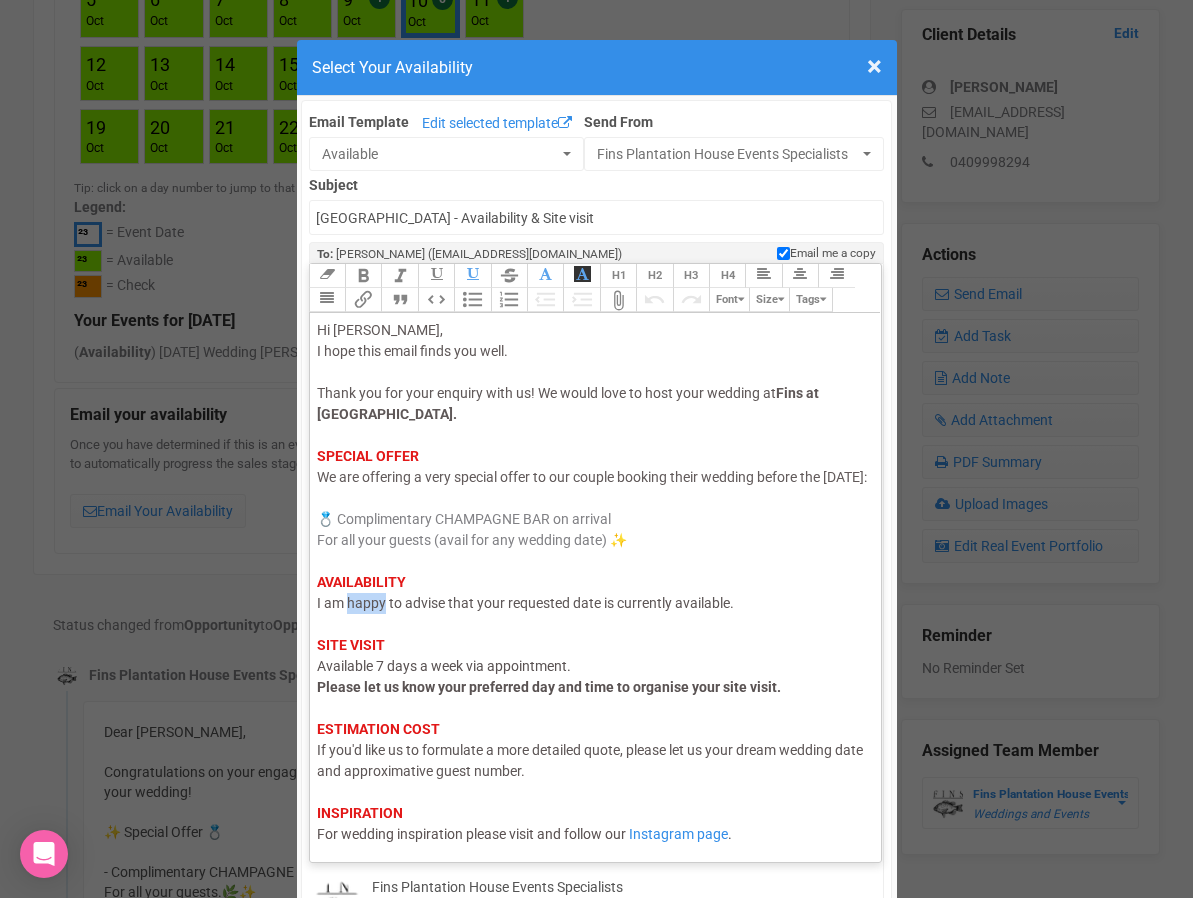 click on "I am happy to advise that your requested date is currently available." 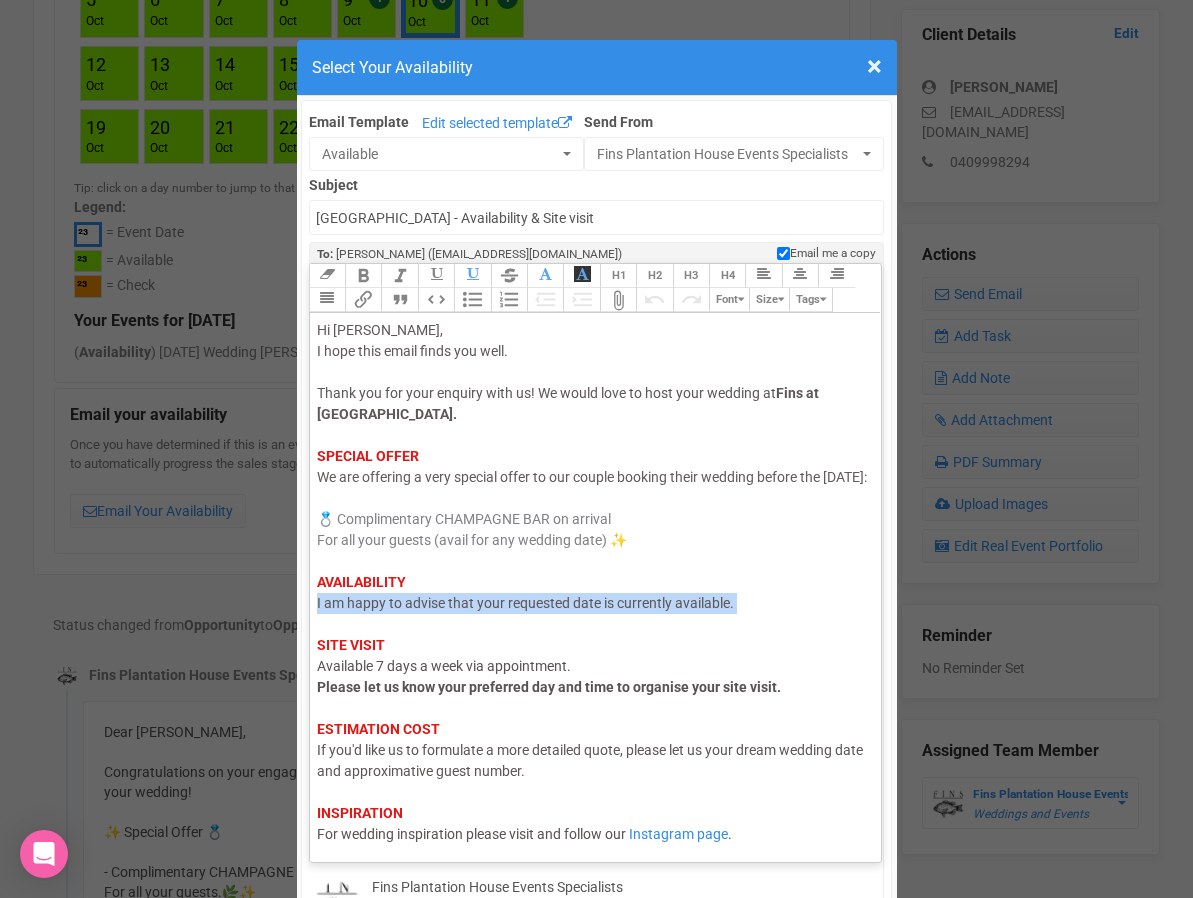 click on "I am happy to advise that your requested date is currently available." 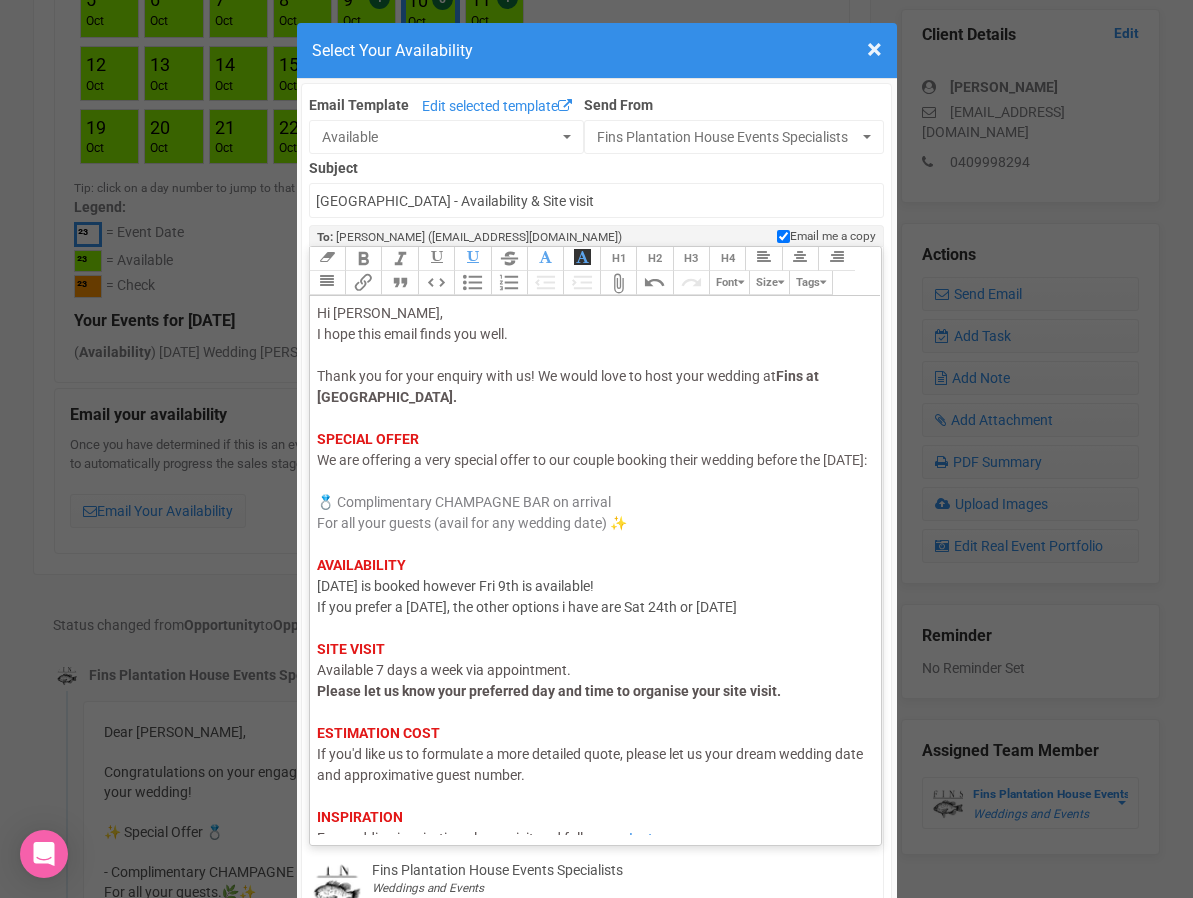 scroll, scrollTop: 21, scrollLeft: 0, axis: vertical 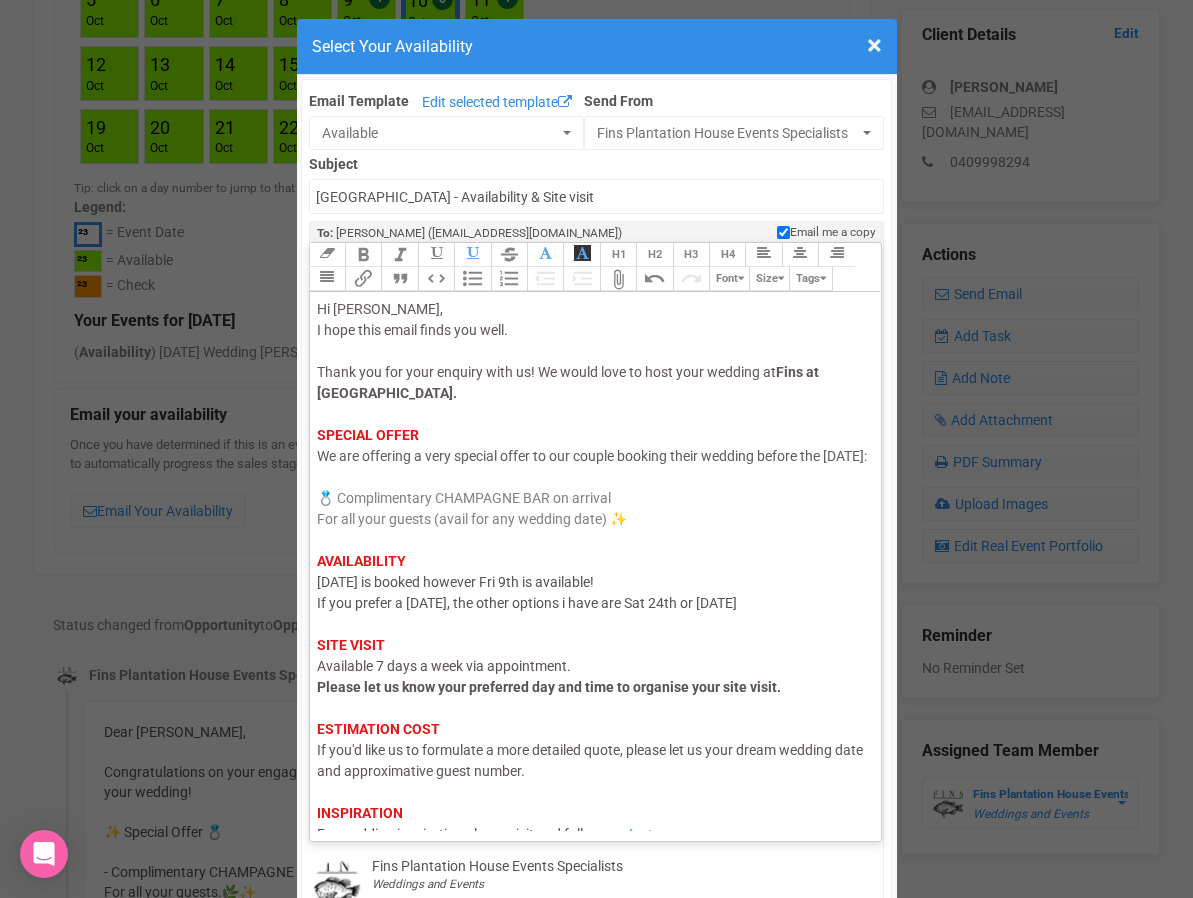 click on "Hi Emma, I hope this email finds you well. Thank you for your enquiry with us! We would love to host your wedding at  Fins at Plantation House.     SPECIAL OFFER We are offering a very special offer to our couple booking their wedding before the 31 July 2025:  💍   Complimentary CHAMPAGNE BAR on arrival For all your guests (avail for any wedding date) ✨ AVAILABILITY Sat 10th Oct is booked however Fri 9th is available!  If you prefer a Saturday, the other options i have are Sat 24th or 31st Oct. SITE VISIT   Available 7 days a week via appointment.  Please let us know your preferred day and time to organise your site visit.    ESTIMATION COST If you'd like us to formulate a more detailed quote, please let us your dream wedding date and approximative guest number.   INSPIRATION For wedding inspiration please visit and follow our   Instagram page . Kindest Regards," 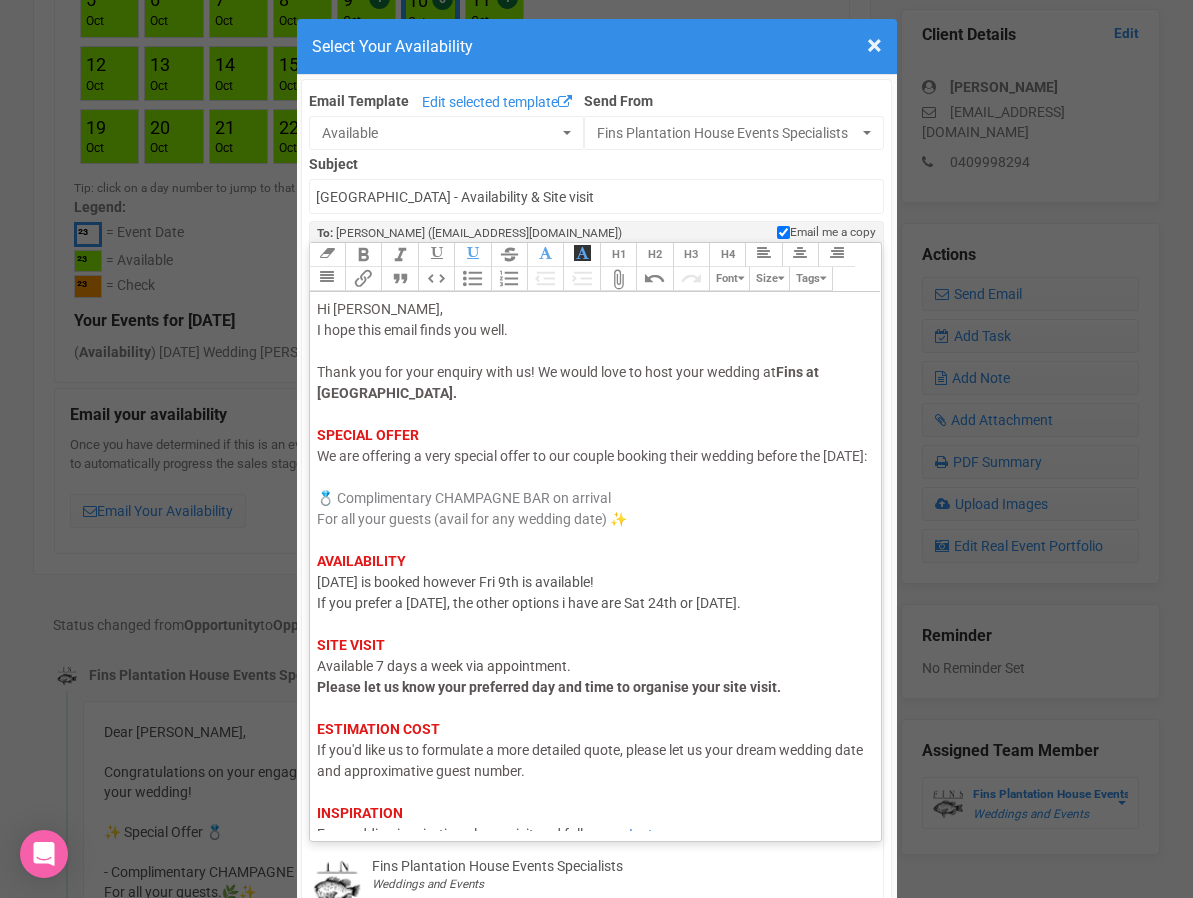 click on "Hi Emma, I hope this email finds you well. Thank you for your enquiry with us! We would love to host your wedding at  Fins at Plantation House.     SPECIAL OFFER We are offering a very special offer to our couple booking their wedding before the 31 July 2025:  💍   Complimentary CHAMPAGNE BAR on arrival For all your guests (avail for any wedding date) ✨ AVAILABILITY Sat 10th Oct is booked however Fri 9th is available!  If you prefer a Saturday, the other options i have are Sat 24th or 31st Oct 2026. SITE VISIT   Available 7 days a week via appointment.  Please let us know your preferred day and time to organise your site visit.    ESTIMATION COST If you'd like us to formulate a more detailed quote, please let us your dream wedding date and approximative guest number.   INSPIRATION For wedding inspiration please visit and follow our   Instagram page . Kindest Regards," 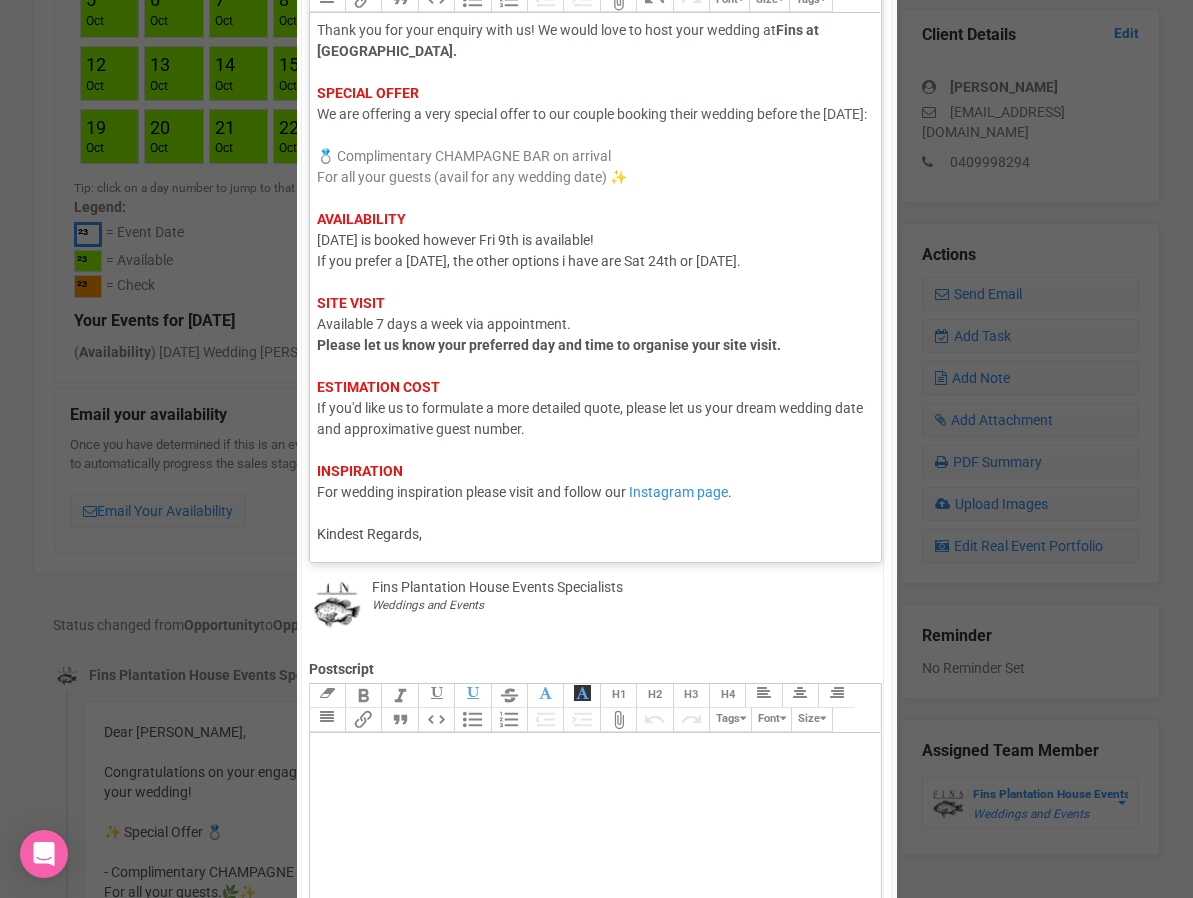 scroll, scrollTop: 329, scrollLeft: 0, axis: vertical 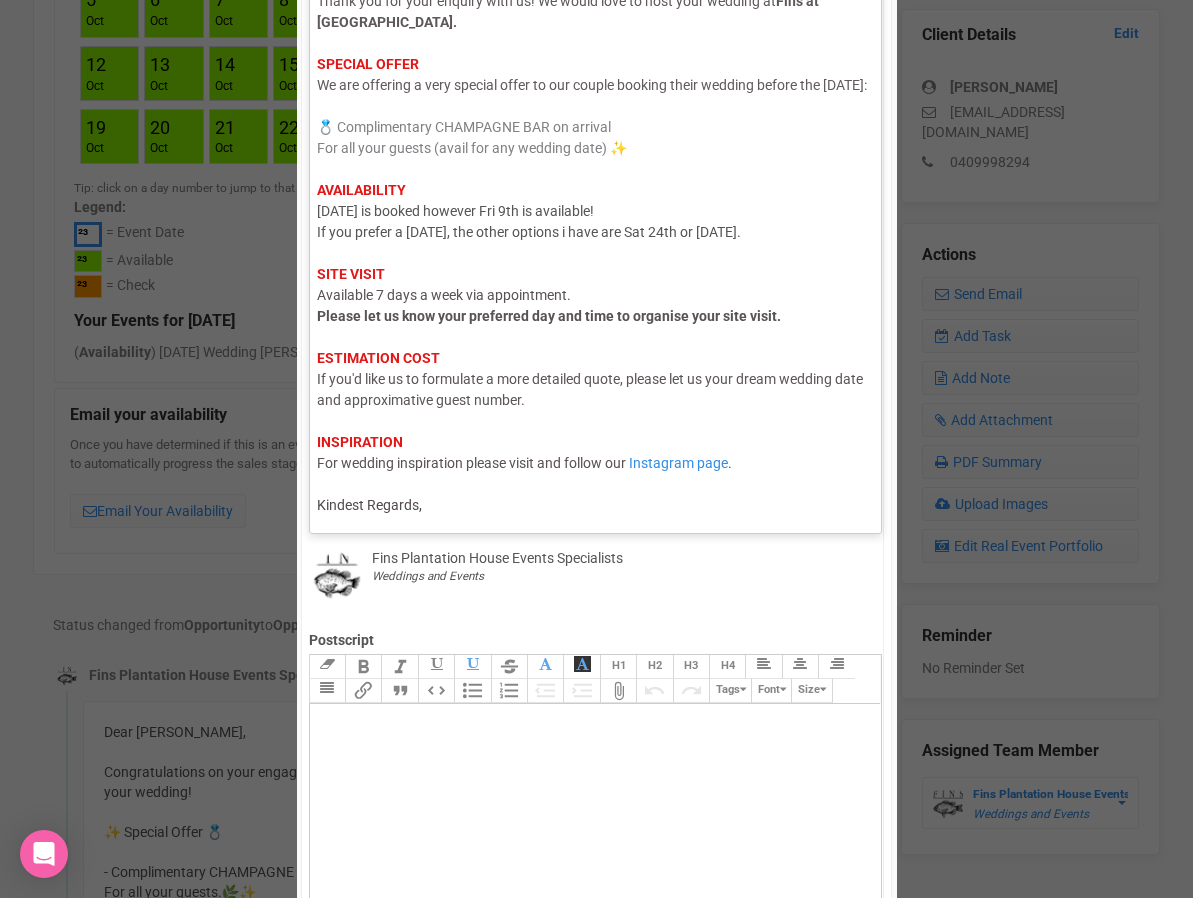 click on "Link
Unlink
Bold Italic Strikethrough H1 H2 H3 H4 Link Quote Code Bullets Numbers Decrease Level Increase Level Attach Files Undo Redo Font  Size  Tags  Hi Emma, I hope this email finds you well. Thank you for your enquiry with us! We would love to host your wedding at  Fins at Plantation House.     SPECIAL OFFER We are offering a very special offer to our couple booking their wedding before the 31 July 2025:  💍   Complimentary CHAMPAGNE BAR on arrival For all your guests (avail for any wedding date) ✨ AVAILABILITY Sat 10th Oct 2016 is booked however Fri 9th is available!  If you prefer a Saturday, the other options i have are Sat 24th or 31st Oct 2026. SITE VISIT   Available 7 days a week via appointment.  Please let us know your preferred day and time to organise your site visit.    ESTIMATION COST If you'd like us to formulate a more detailed quote, please let us your dream wedding date and approximative guest number." at bounding box center [596, 234] 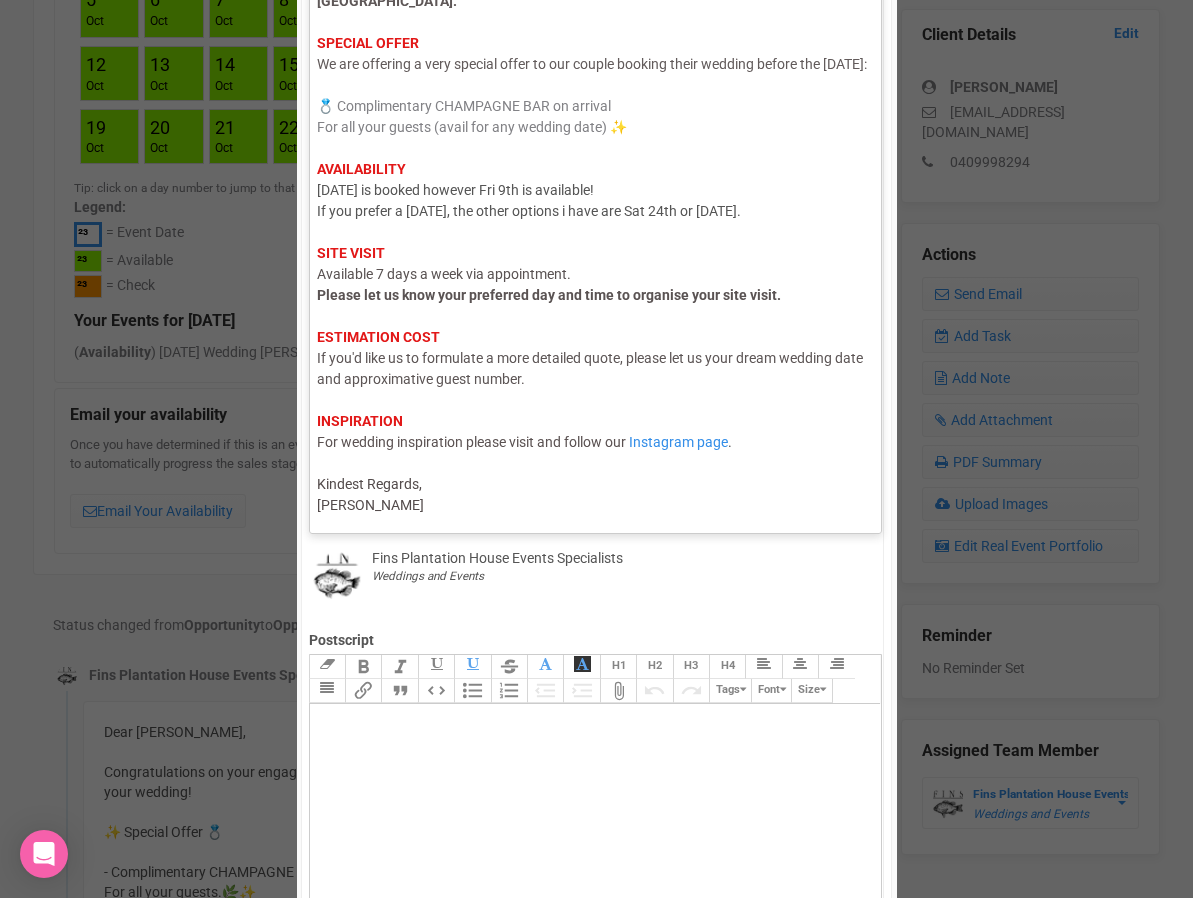 type on "<div><span style="color: rgb(95, 88, 88);">Hi Emma,</span><br><span style="color: rgb(95, 88, 88);">I hope this email finds you well.</span><br><br><span style="color: rgb(95, 88, 88);">Thank you for your enquiry with us! We would love to host your wedding at </span><strong style="color: rgb(95, 88, 88);">Fins at Plantation House.</strong> <br> <br><strong style="background-color: rgb(255, 255, 255); font-family: Roboto, Helvetica, Arial, sans-serif; font-size: 14px; color: rgb(226, 24, 24); text-decoration-color: initial;">SPECIAL OFFER</strong><br><span style="background-color: rgb(255, 255, 255); font-family: Roboto, Helvetica, Arial, sans-serif; font-size: 14px; color: rgb(98, 91, 91); text-decoration-color: initial;">We are offering a very special offer to our couple booking their wedding before the 31 July 2025:</span><br><br><span style="background-color: rgb(255, 255, 255); font-family: Roboto, Helvetica, Arial, sans-serif; font-size: 14px; color: rgb(130, 130, 134); text-decoration-color: initial;..." 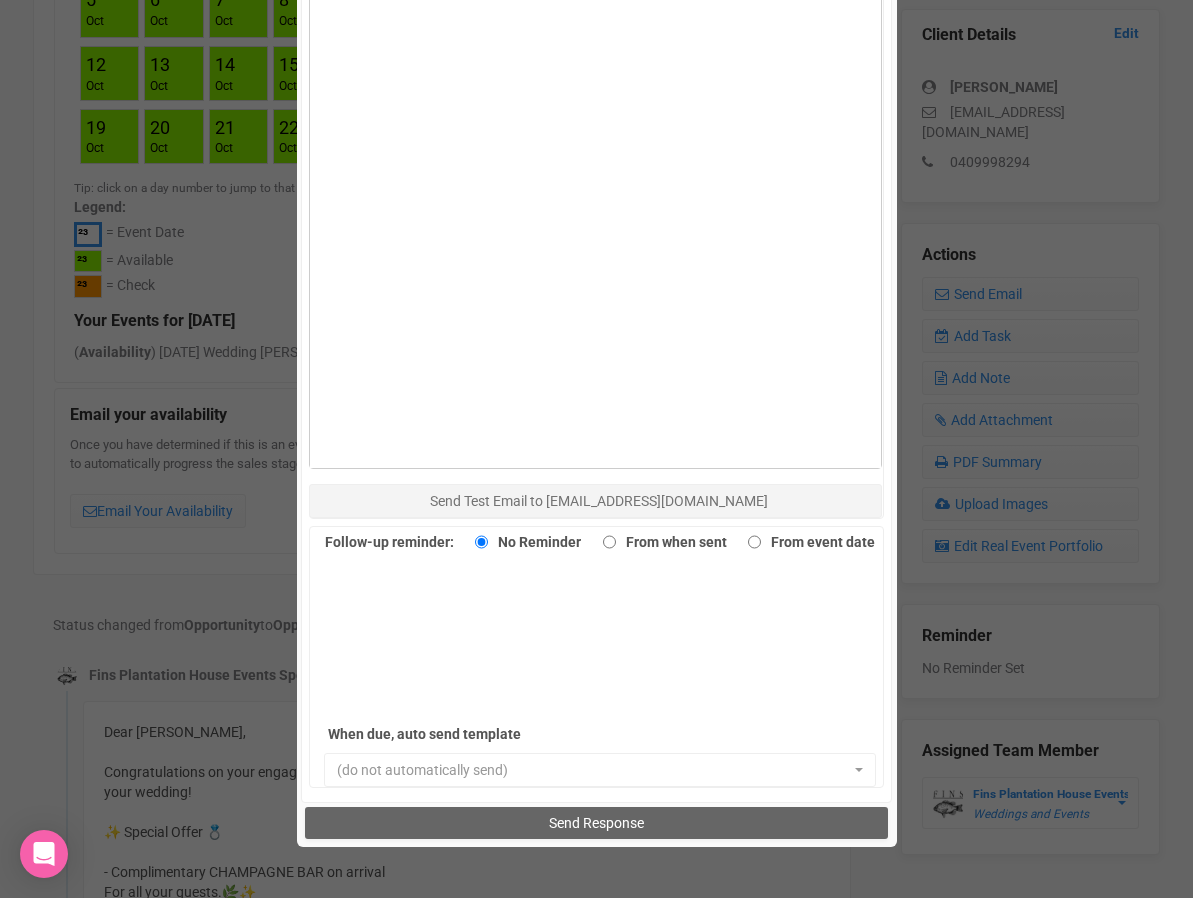 scroll, scrollTop: 1427, scrollLeft: 0, axis: vertical 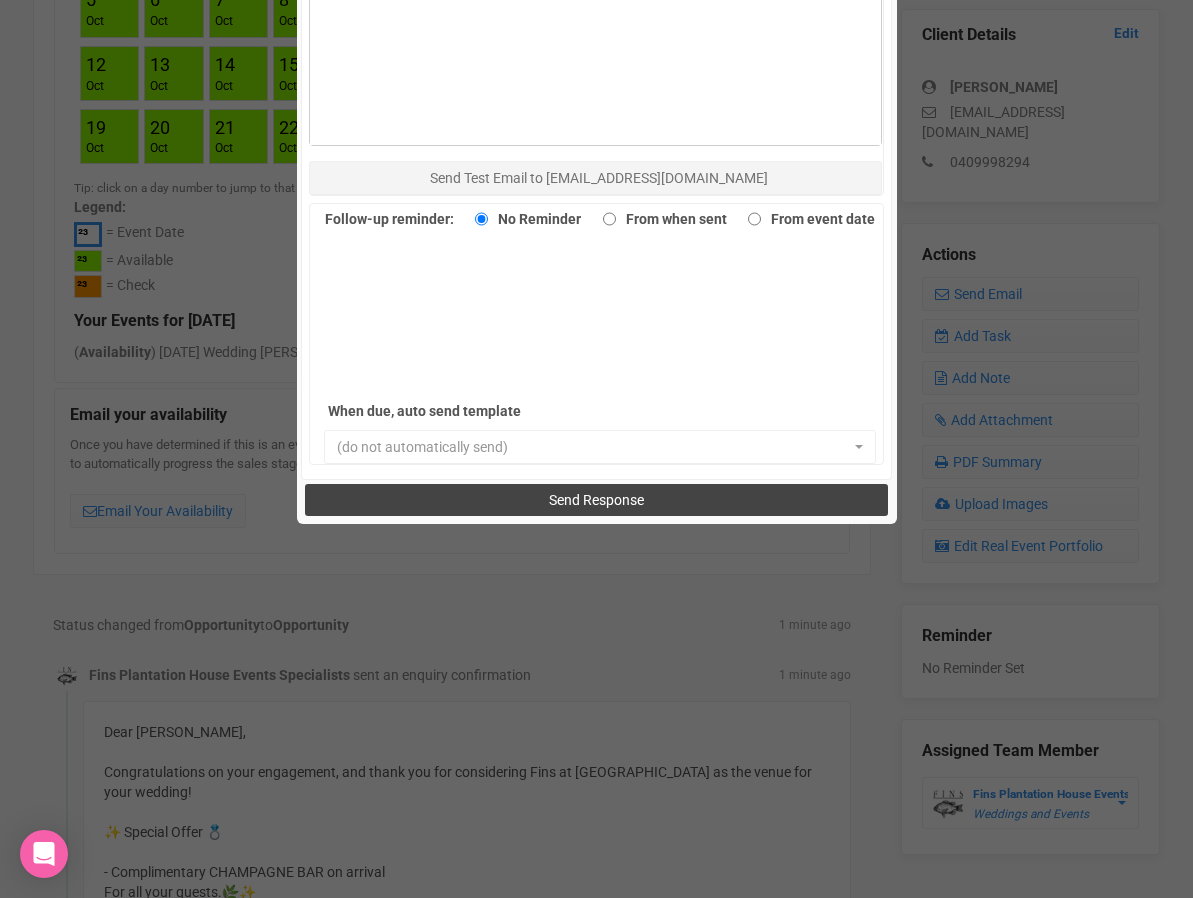 click on "Send Response" at bounding box center (596, 500) 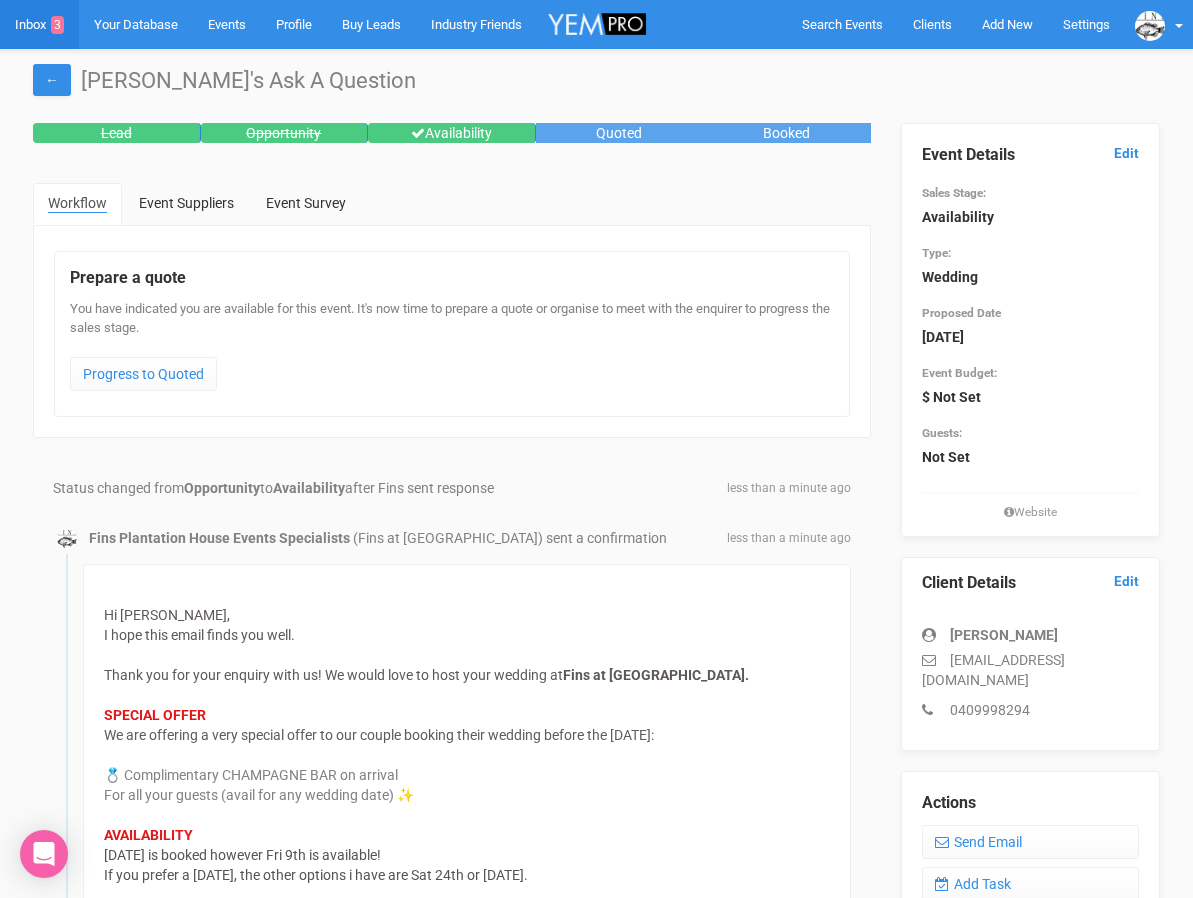 scroll, scrollTop: 4, scrollLeft: 0, axis: vertical 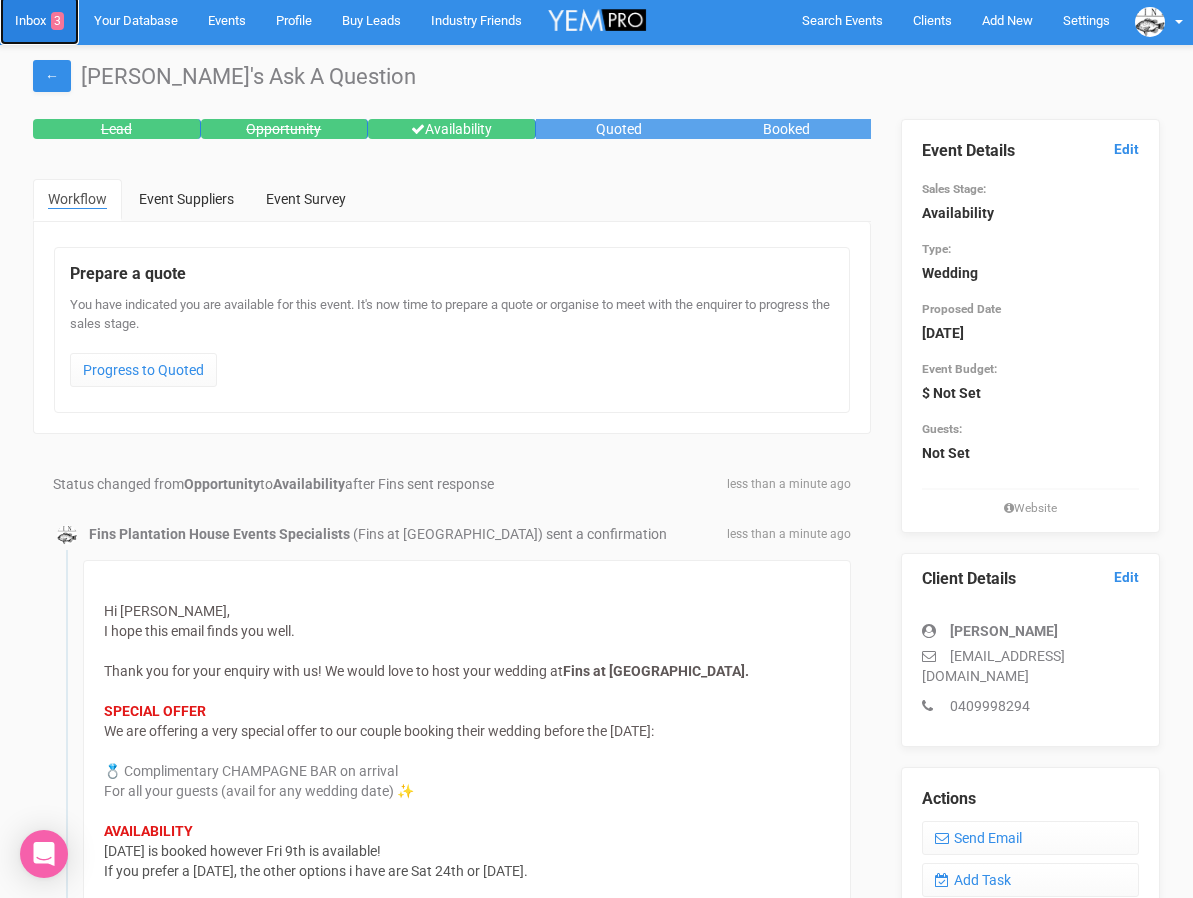 click on "Inbox  3" at bounding box center [39, 20] 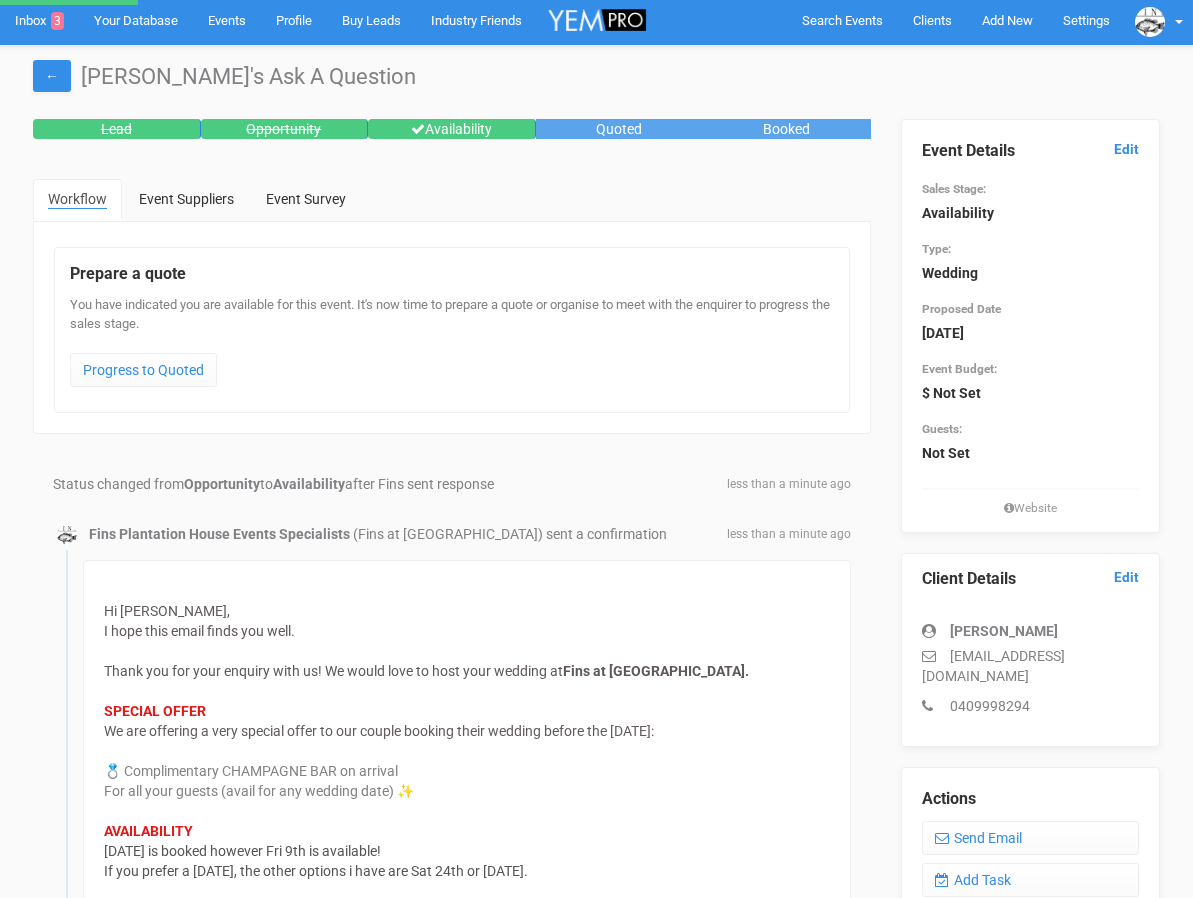 scroll, scrollTop: 0, scrollLeft: 0, axis: both 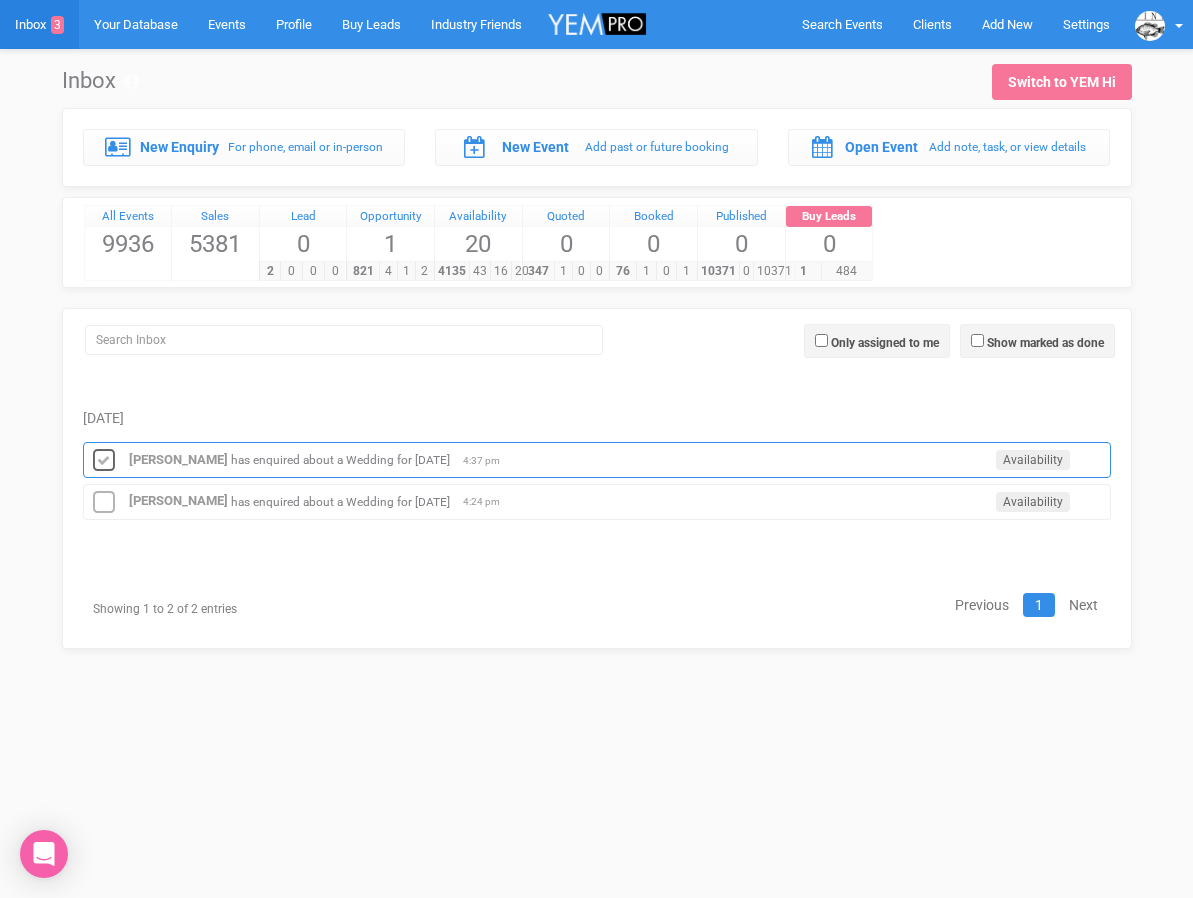 click at bounding box center (104, 461) 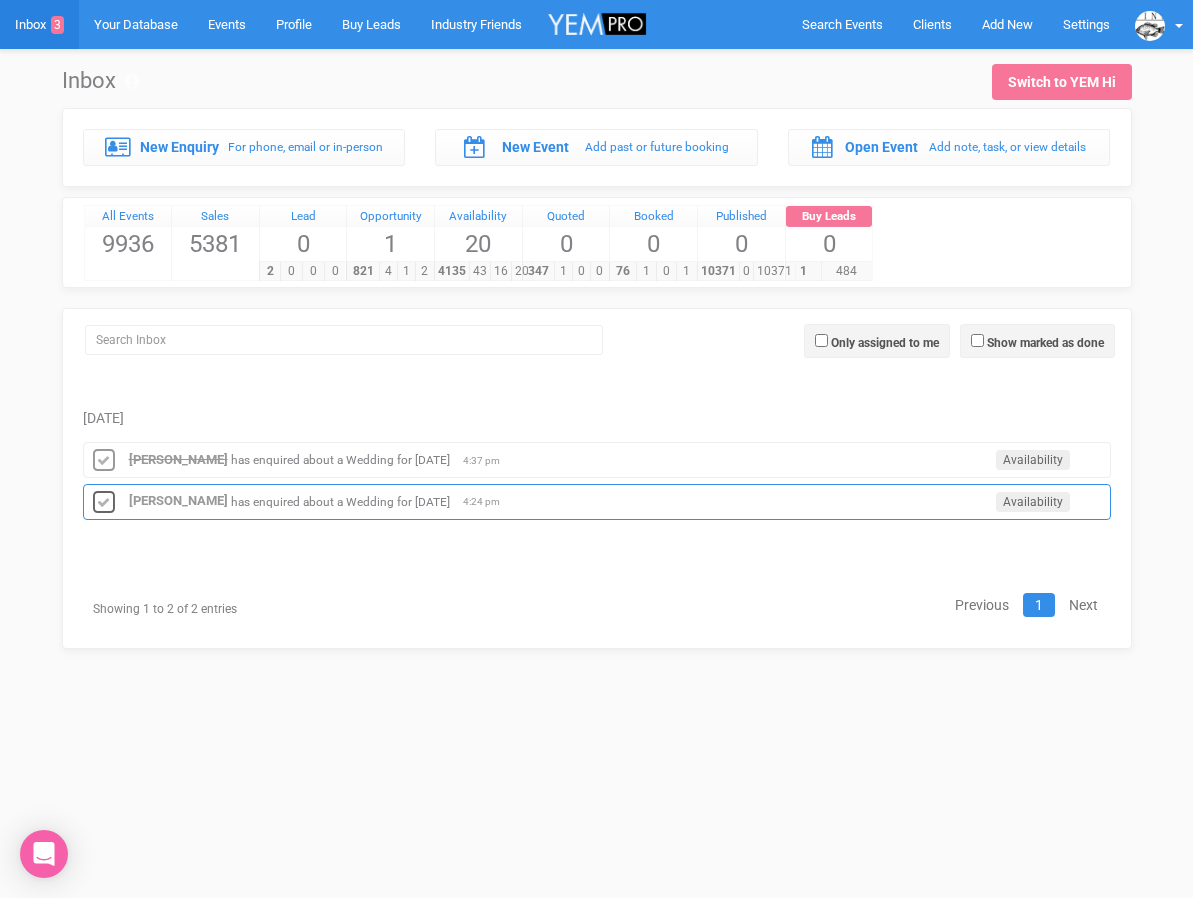 click at bounding box center (104, 503) 